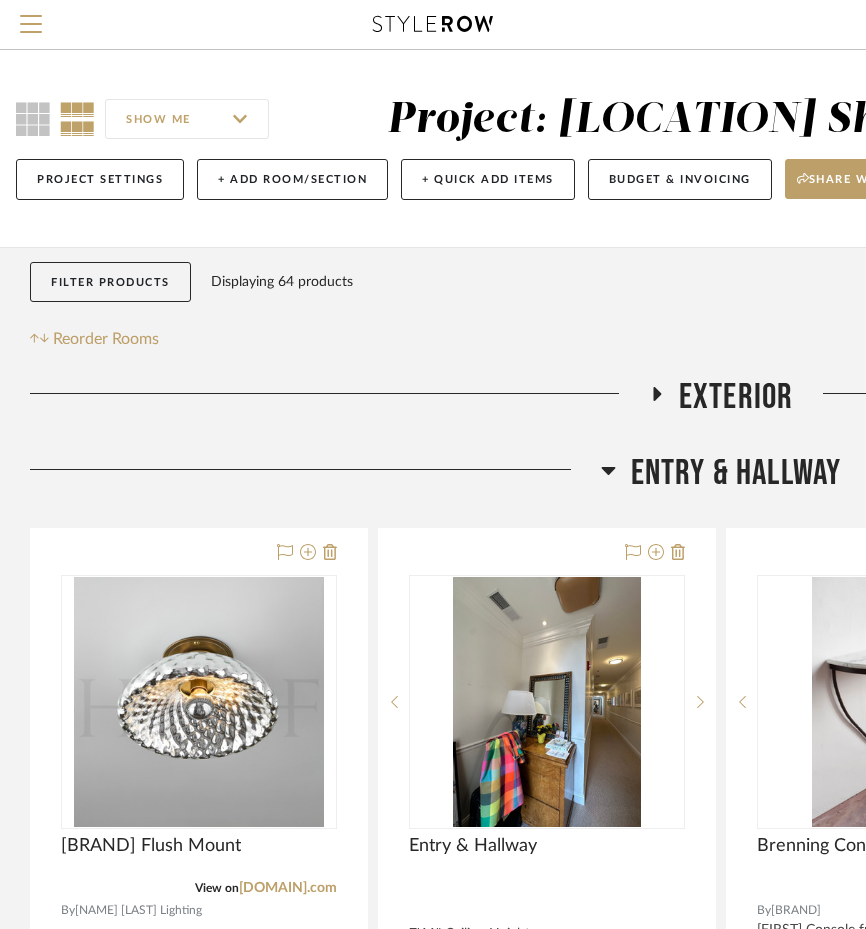 scroll, scrollTop: 222, scrollLeft: 0, axis: vertical 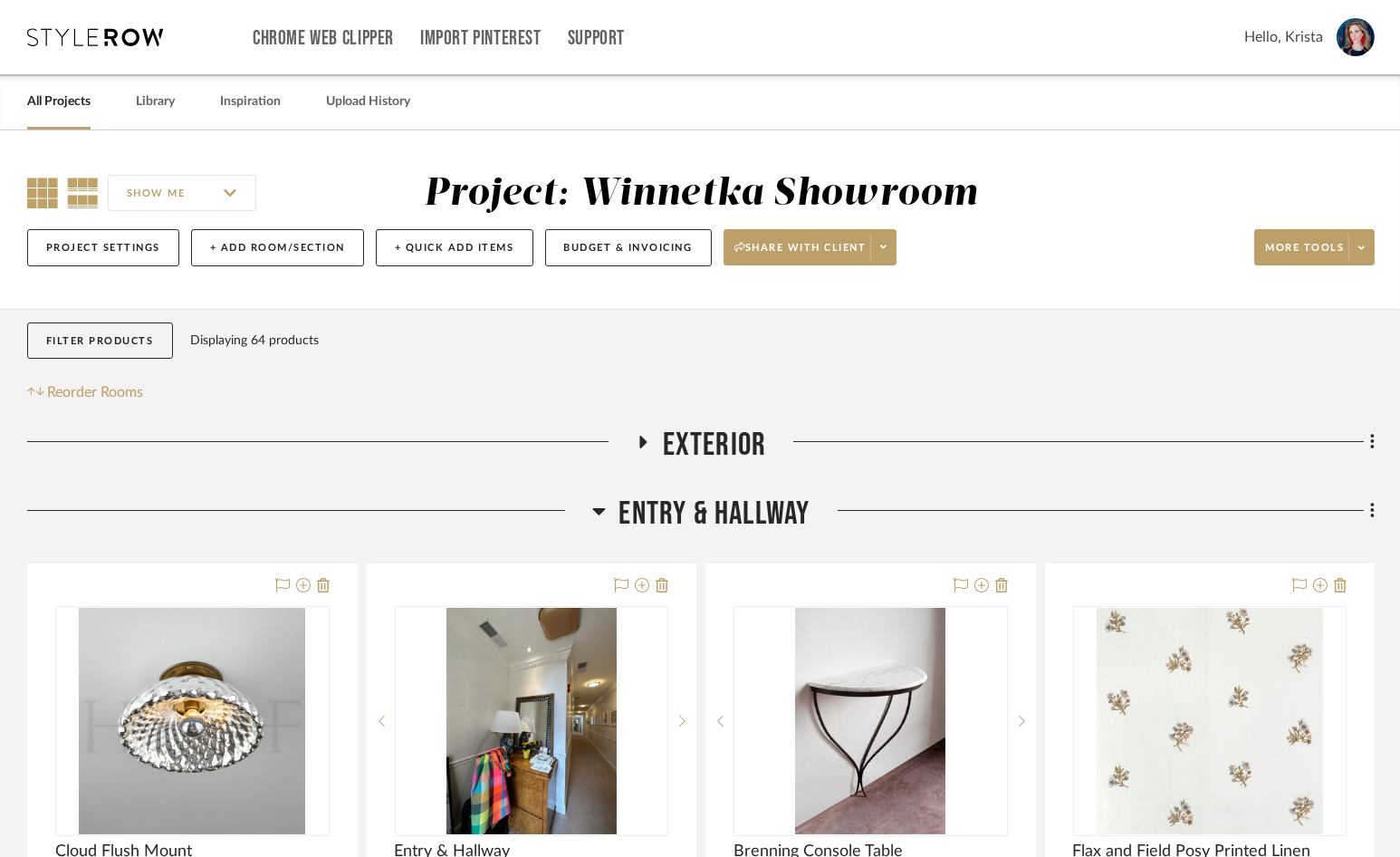 click 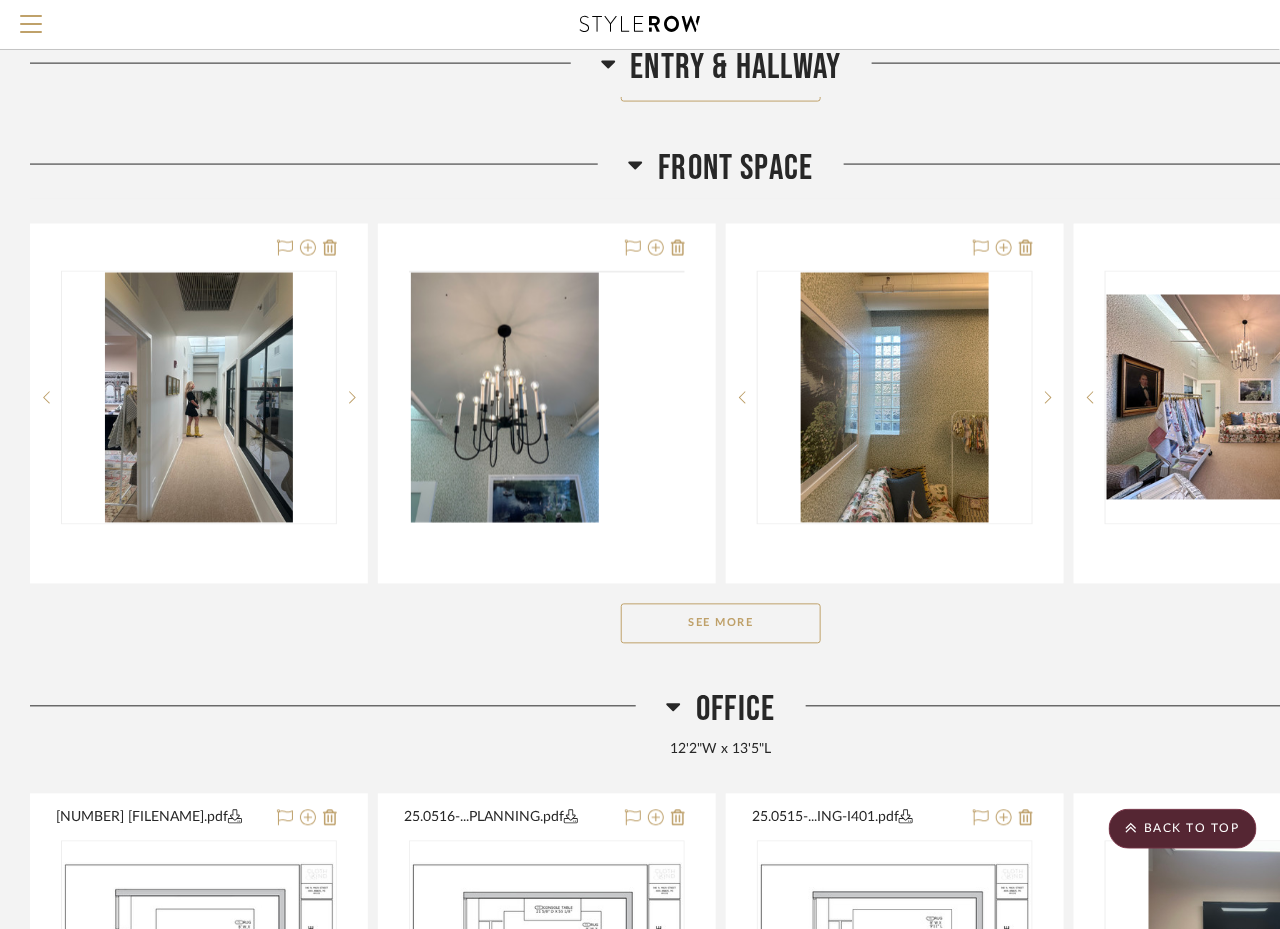 scroll, scrollTop: 852, scrollLeft: 0, axis: vertical 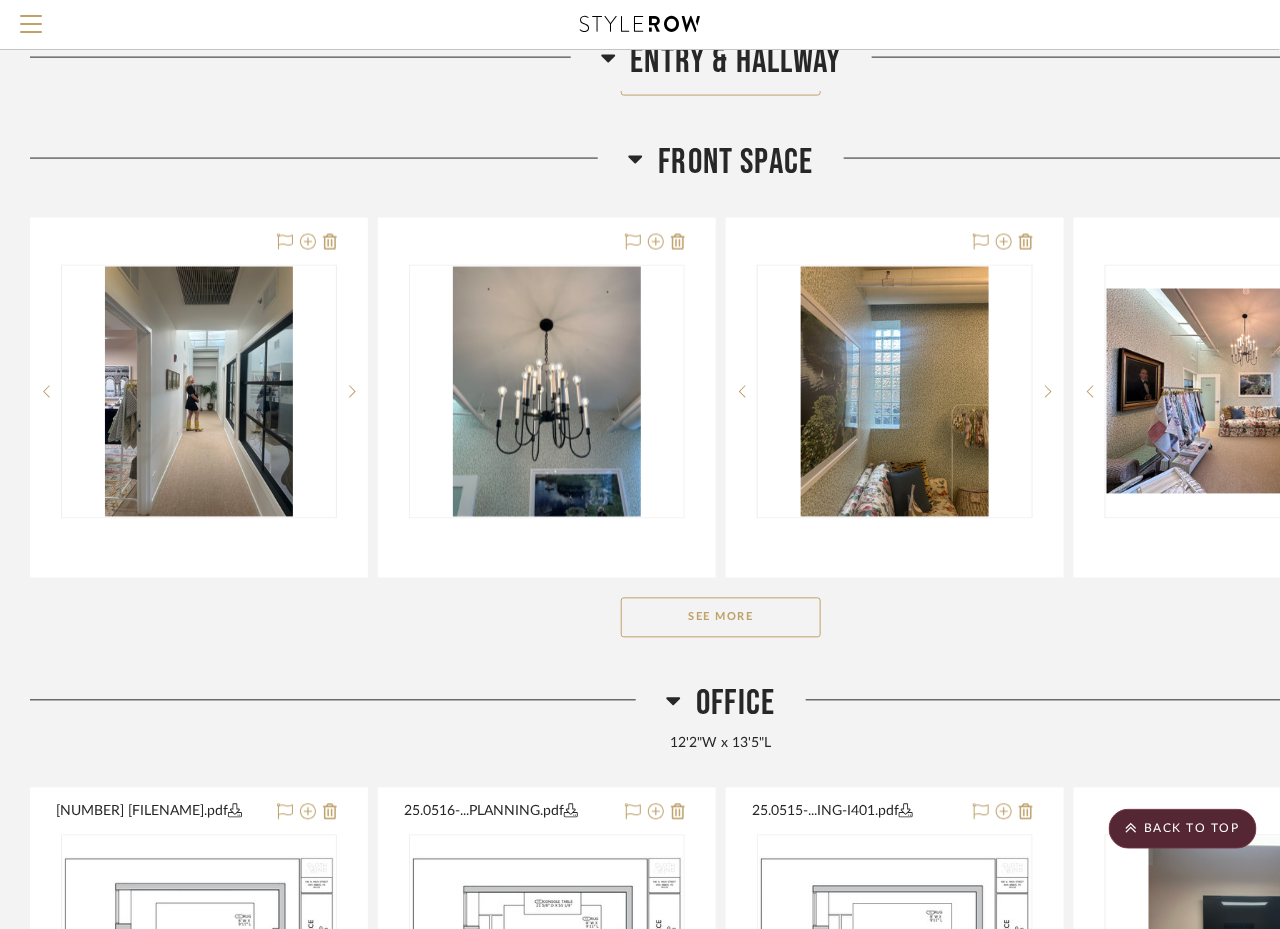 click on "See More" 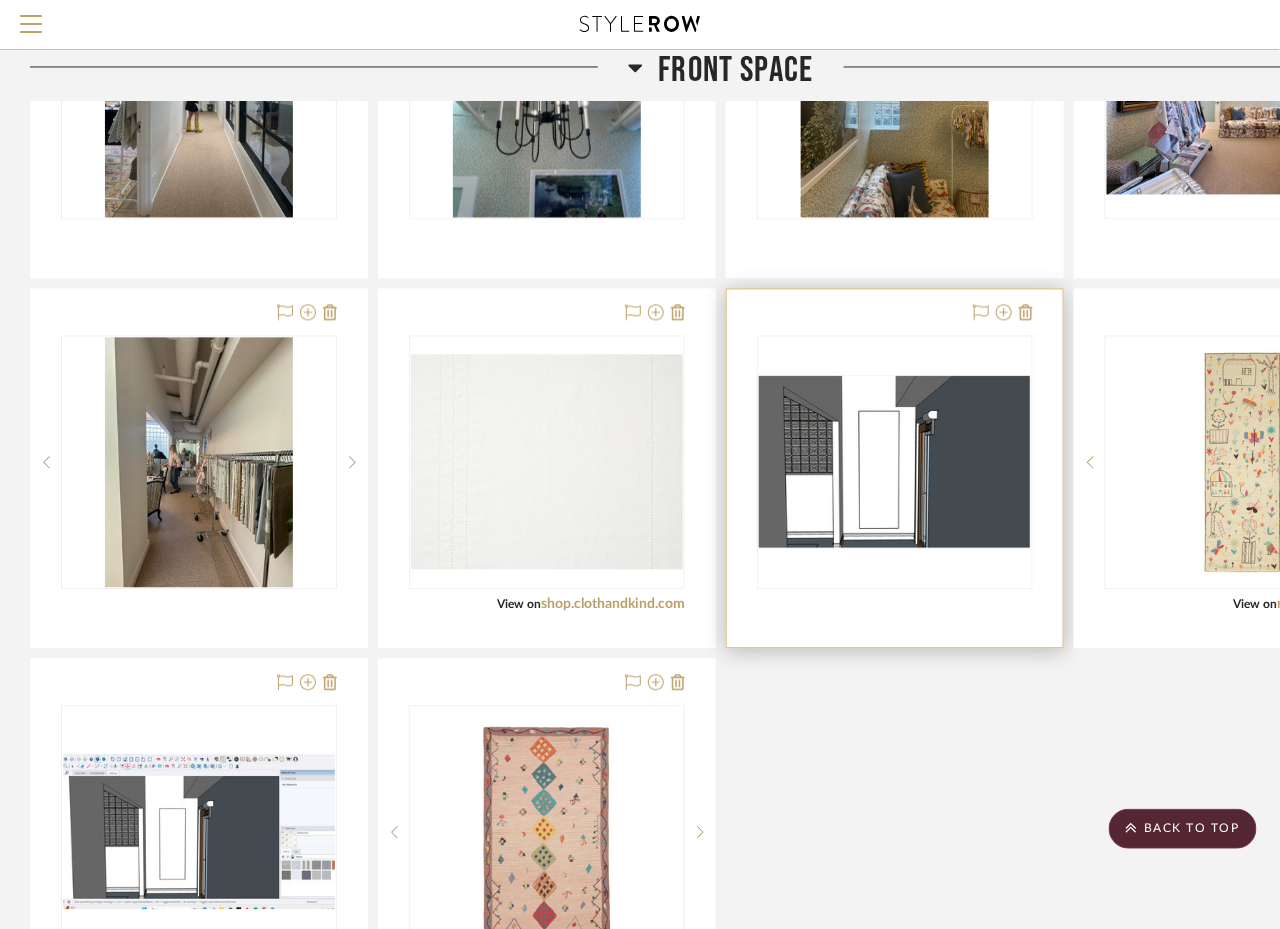 scroll, scrollTop: 1153, scrollLeft: 0, axis: vertical 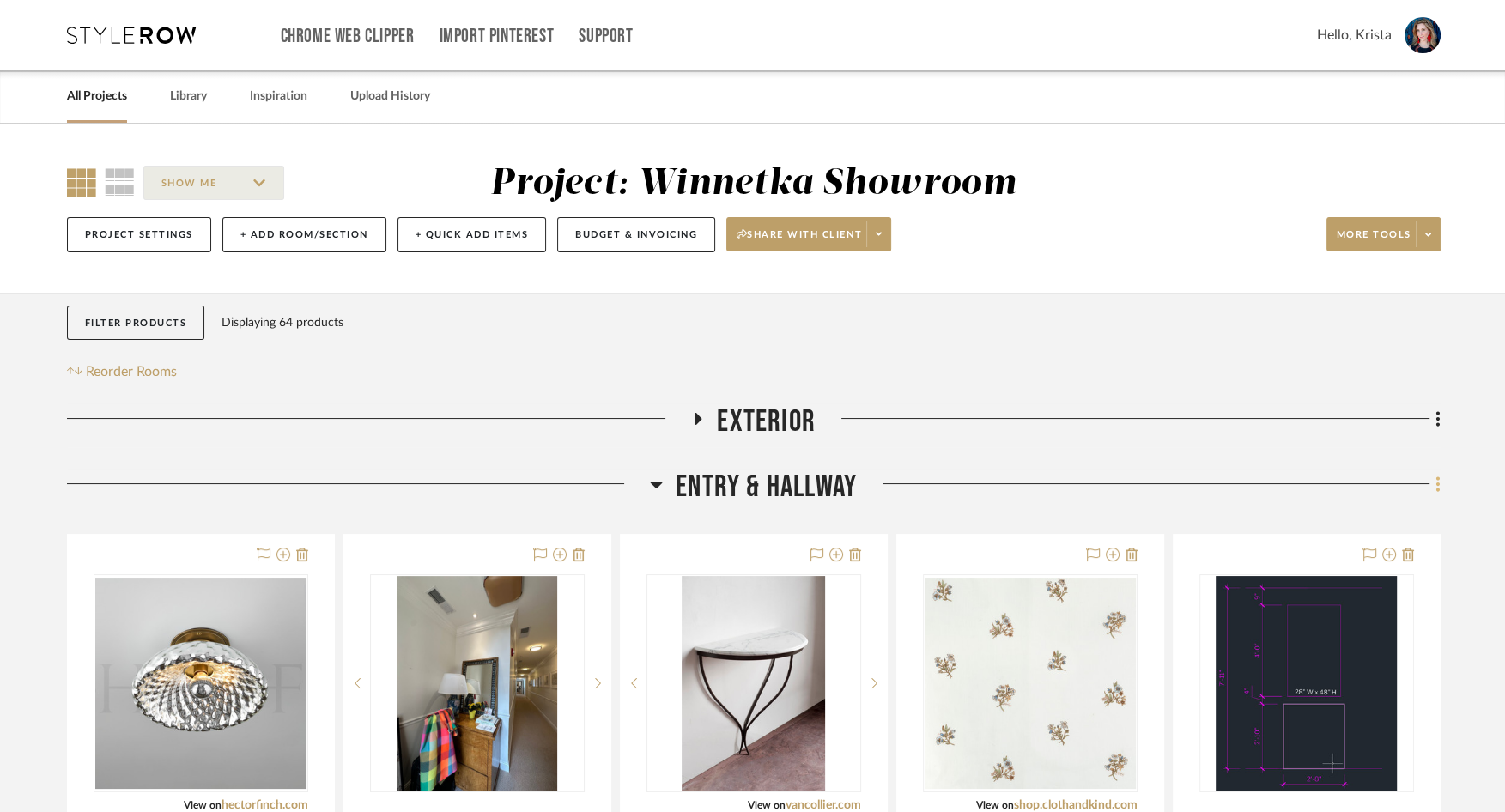 click 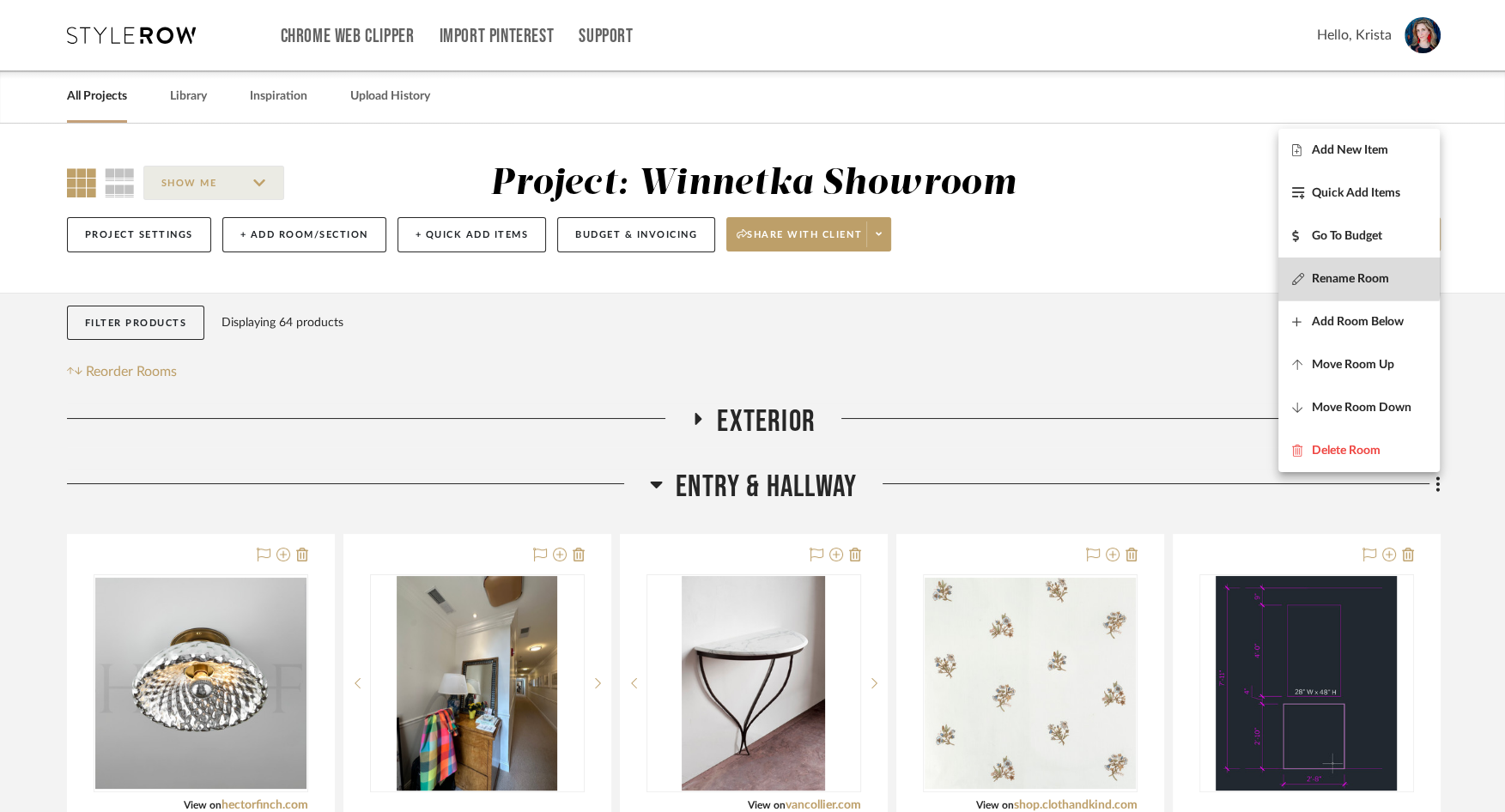 click on "Rename Room" at bounding box center (1359, 279) 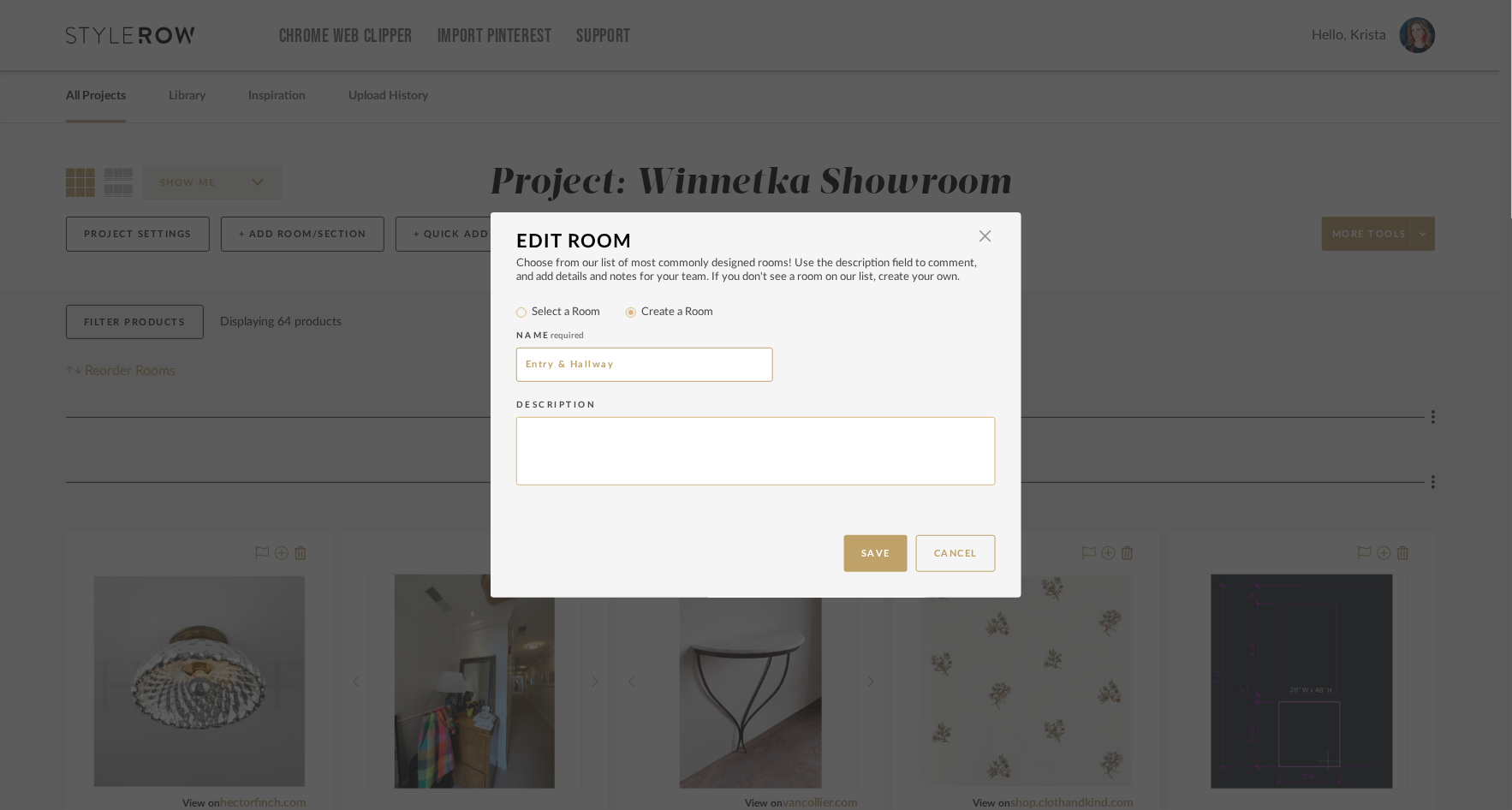 click at bounding box center (756, 451) 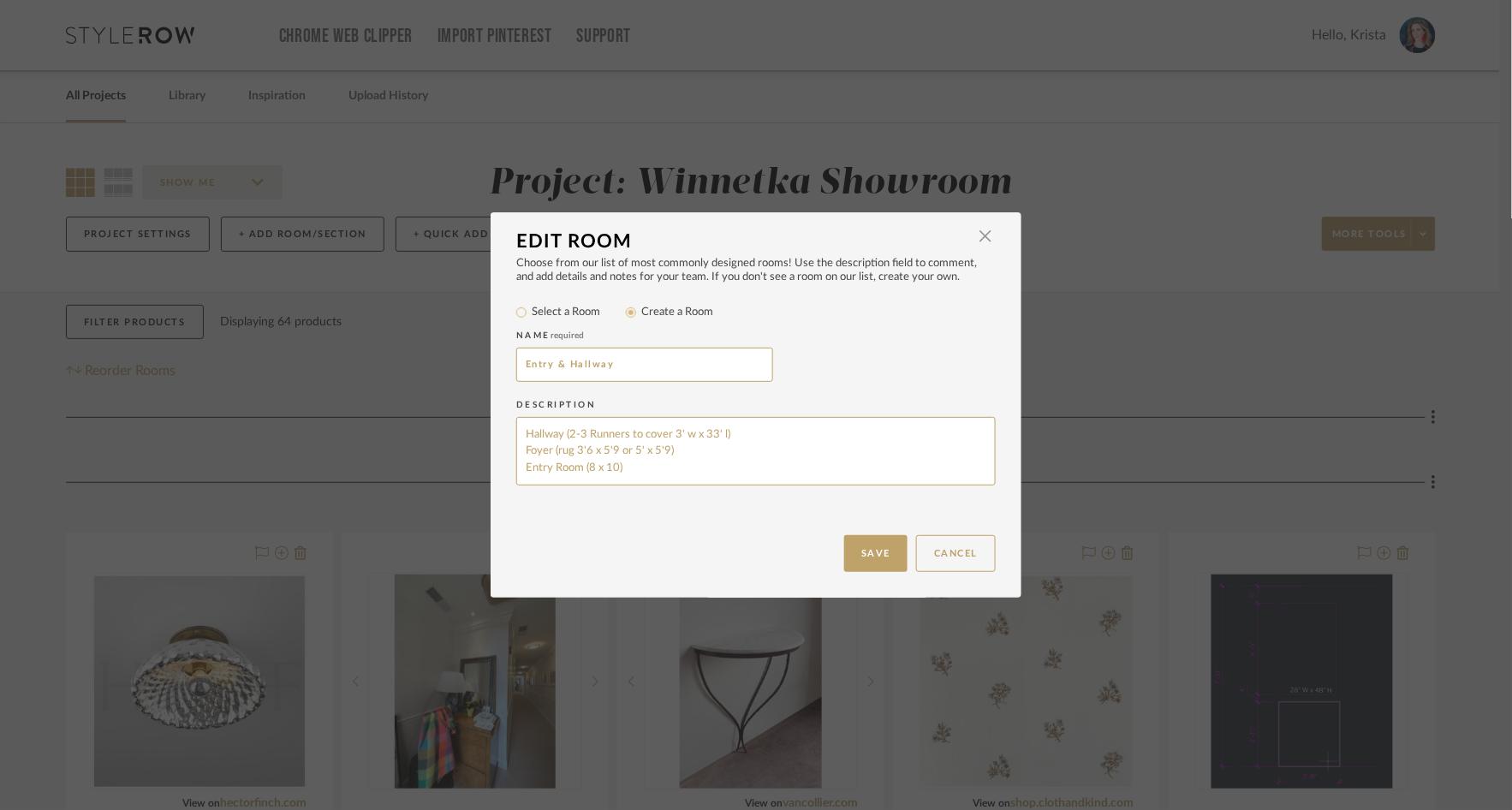 drag, startPoint x: 518, startPoint y: 454, endPoint x: 505, endPoint y: 399, distance: 56.515485 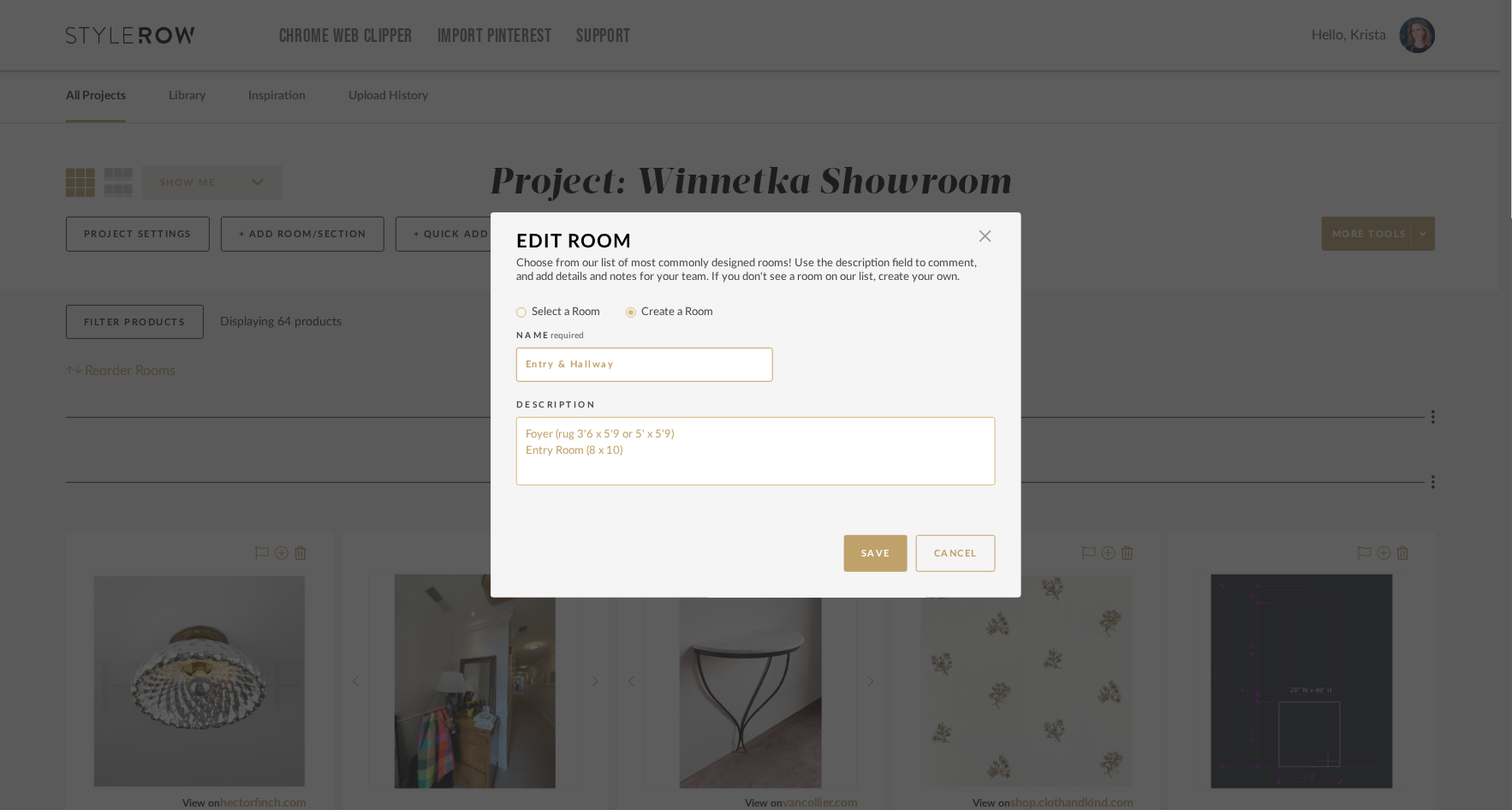 drag, startPoint x: 521, startPoint y: 456, endPoint x: 689, endPoint y: 459, distance: 168.02678 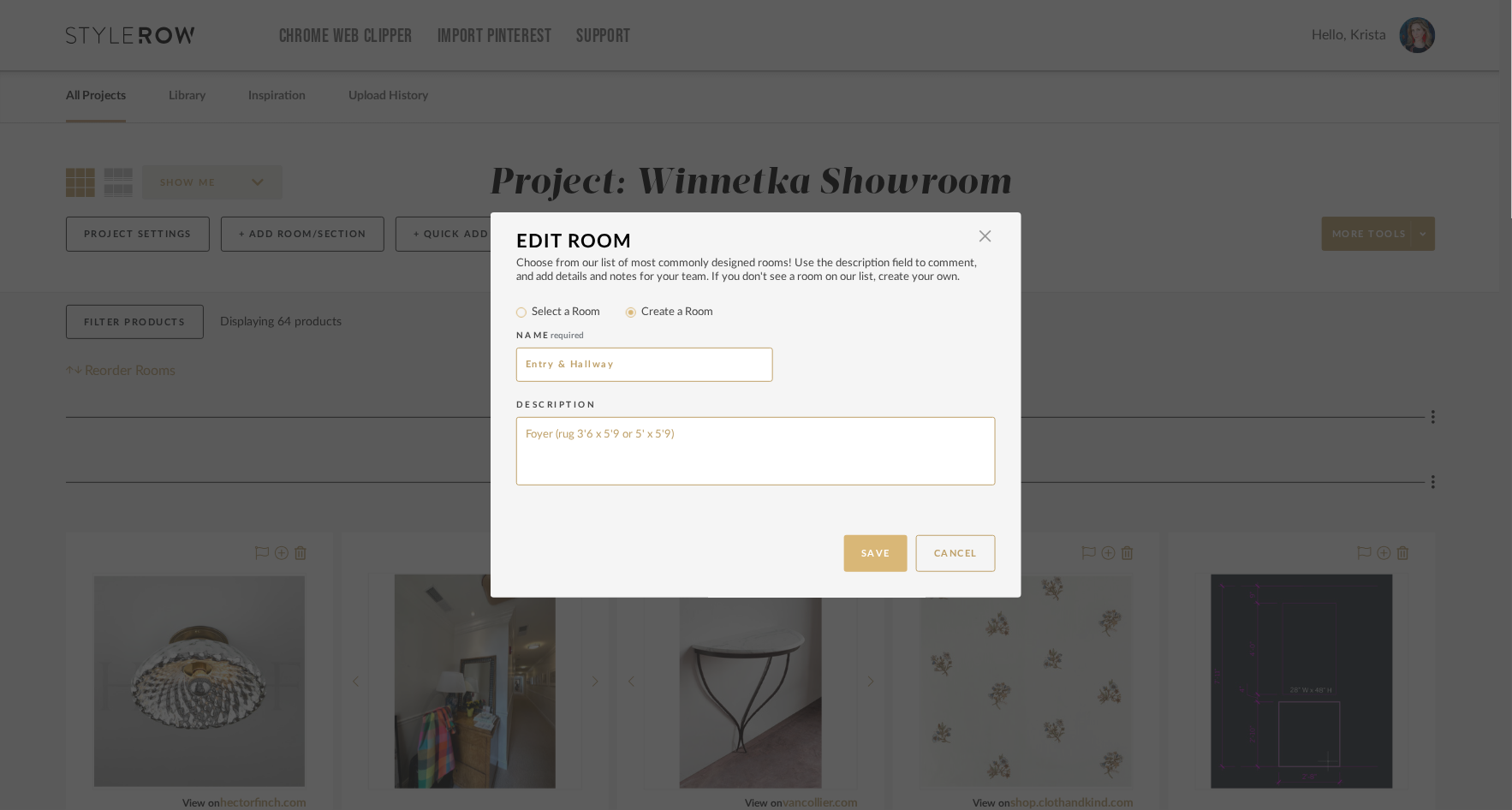 type on "Foyer (rug 3'6 x 5'9 or 5' x 5'9)" 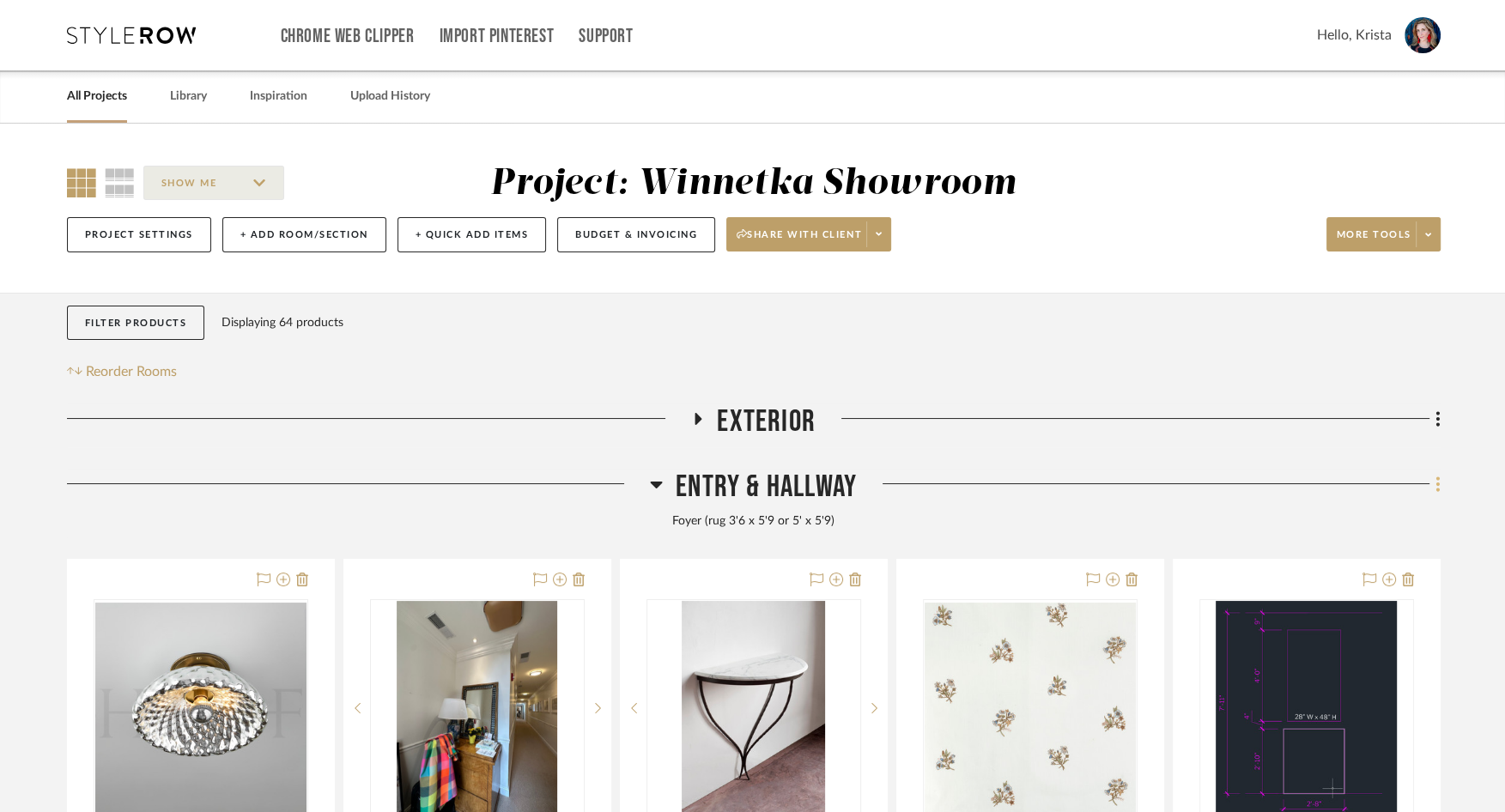 click 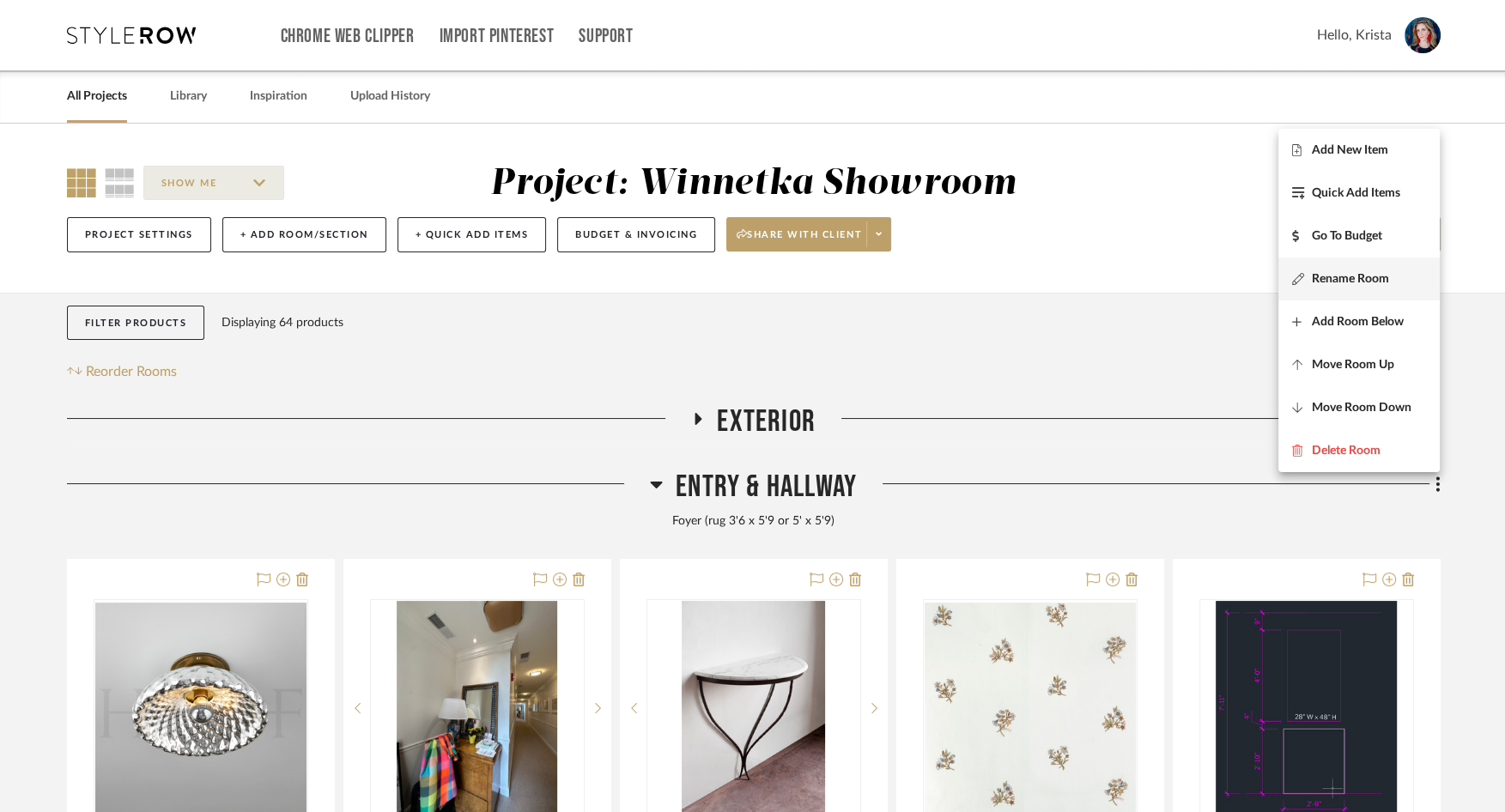 click on "Rename Room" at bounding box center (1350, 278) 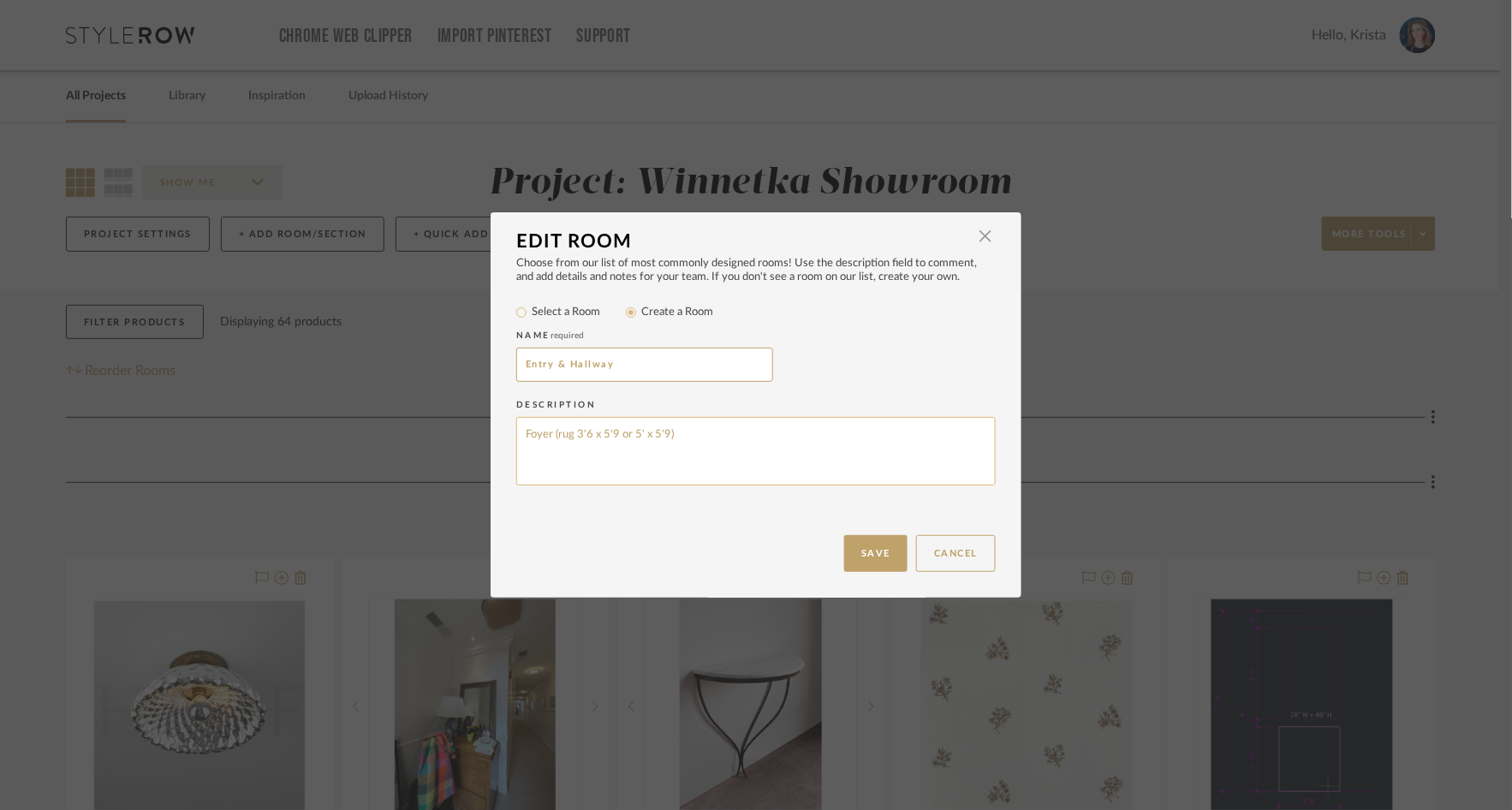 click on "Foyer (rug 3'6 x 5'9 or 5' x 5'9)" at bounding box center (756, 451) 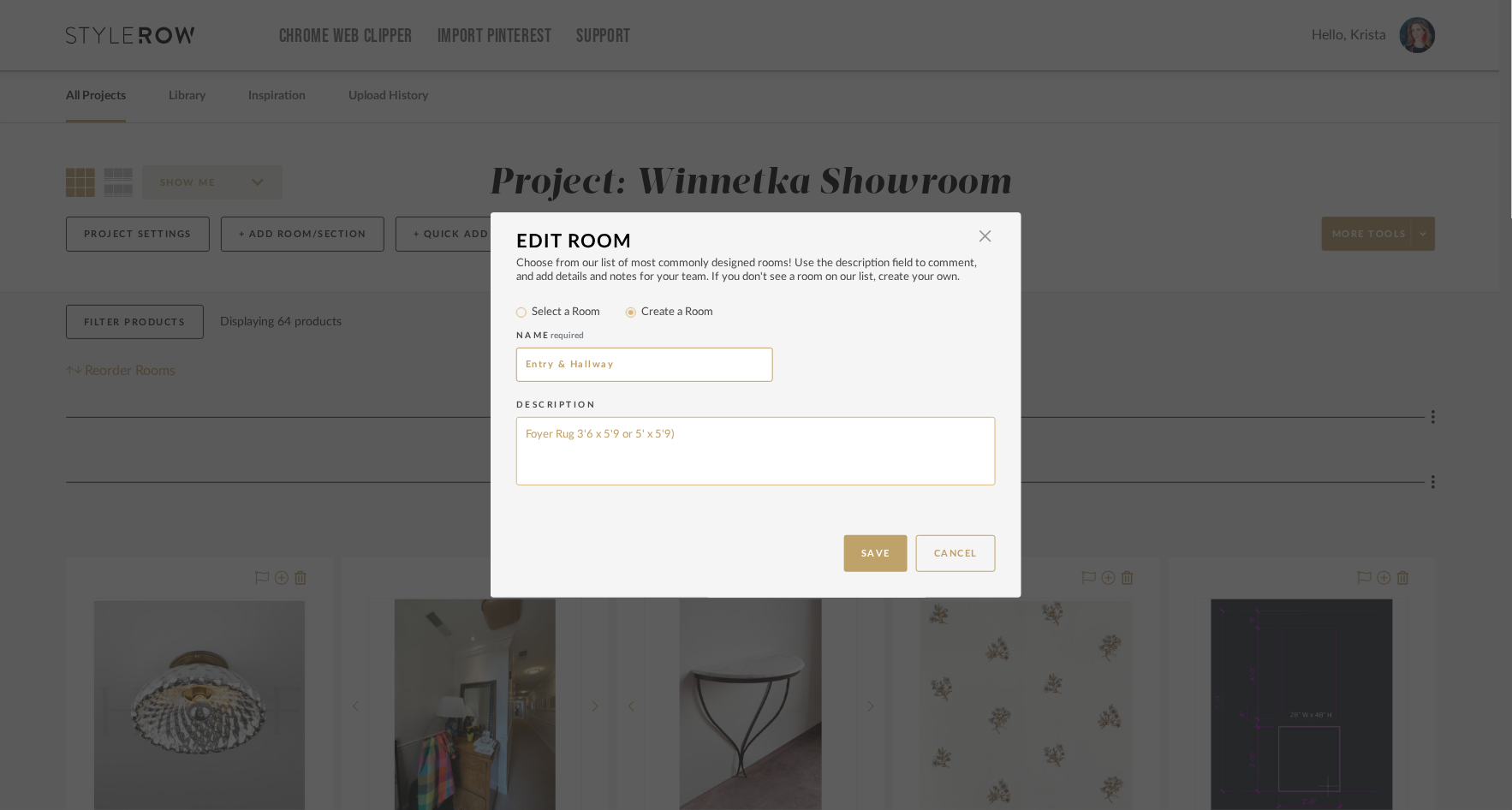 click on "Foyer Rug 3'6 x 5'9 or 5' x 5'9)" at bounding box center (756, 451) 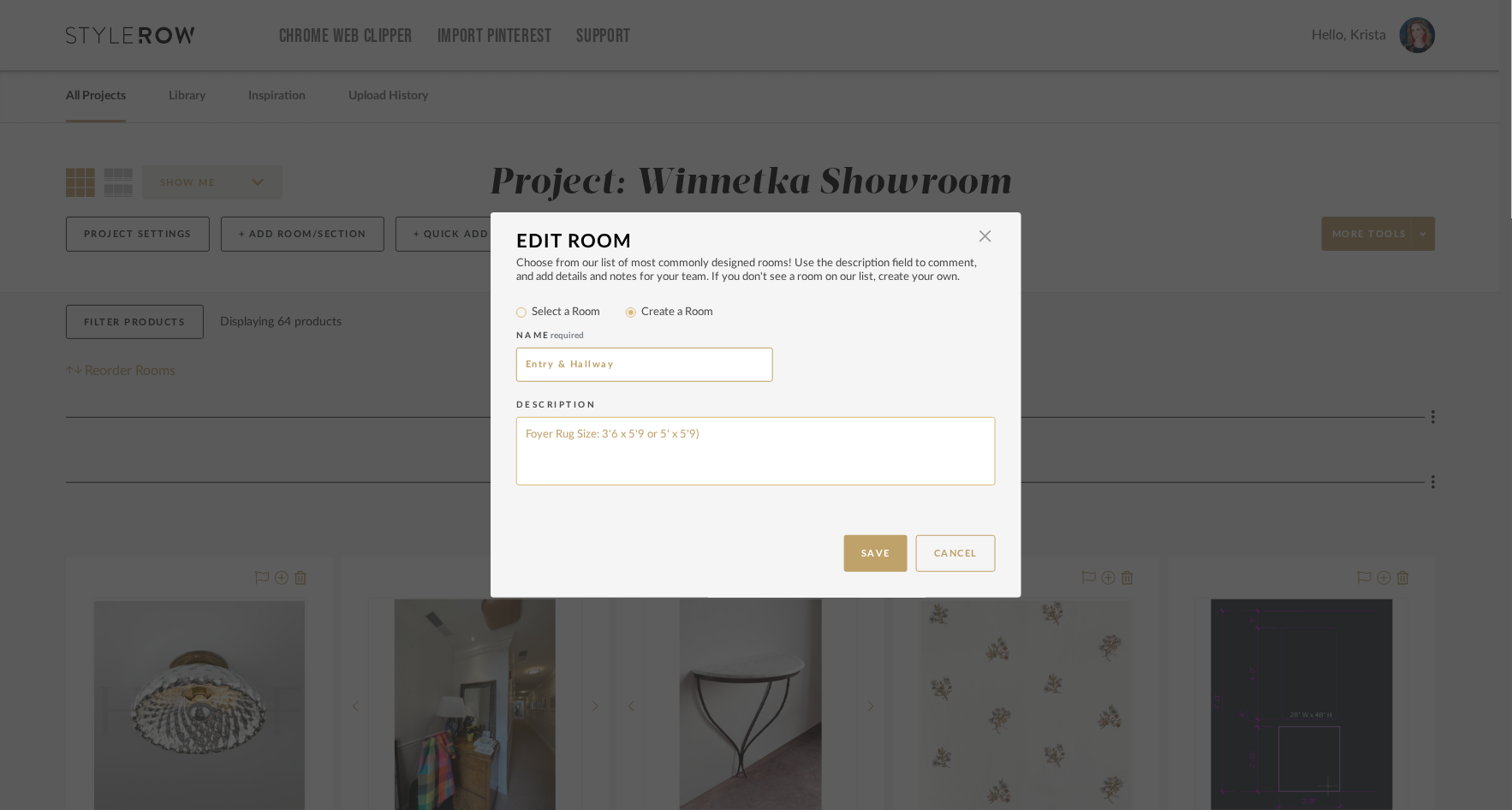 click on "Foyer Rug Size: 3'6 x 5'9 or 5' x 5'9)" at bounding box center (756, 451) 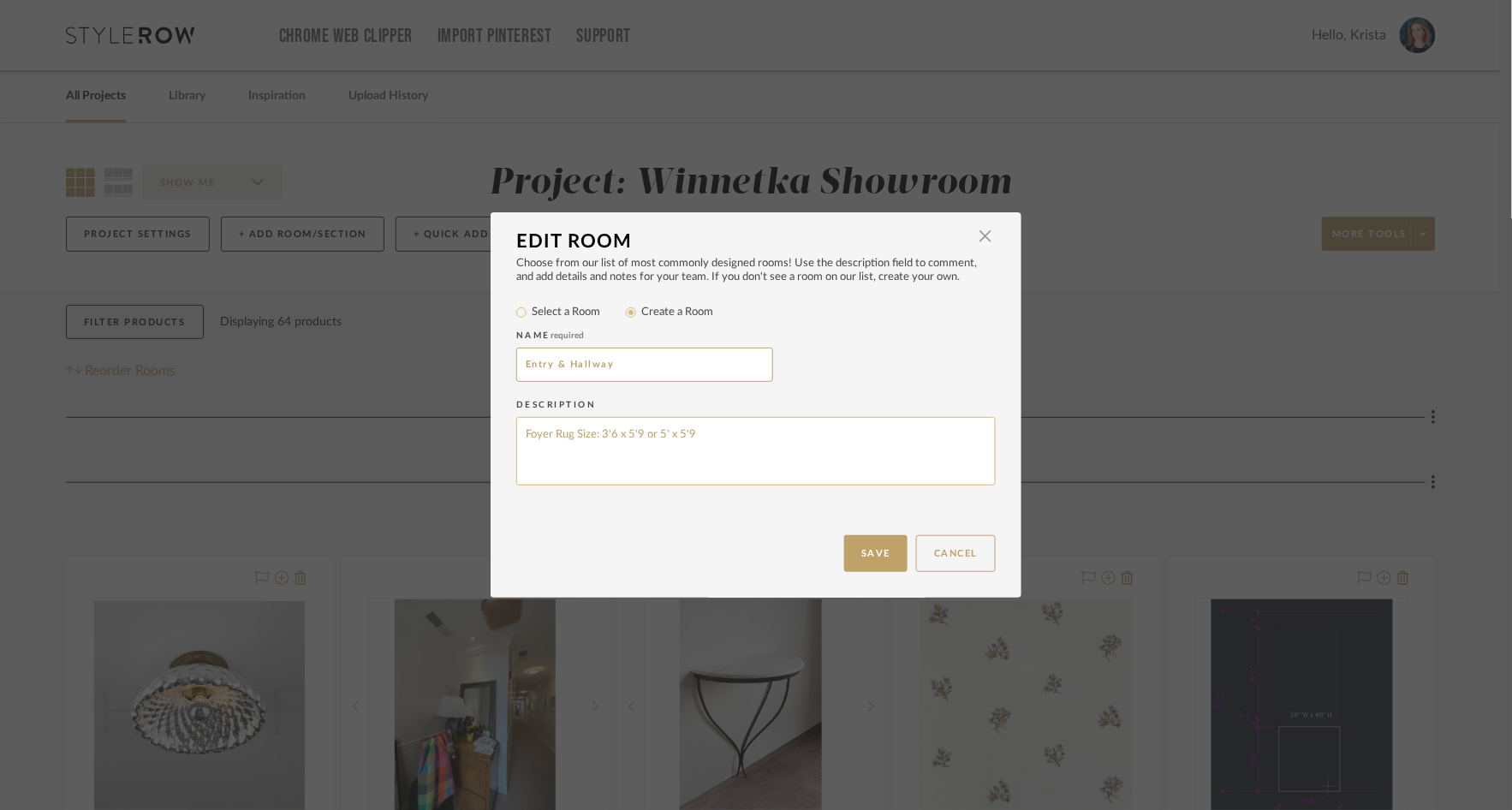 click on "Foyer Rug Size: 3'6 x 5'9 or 5' x 5'9" at bounding box center (756, 451) 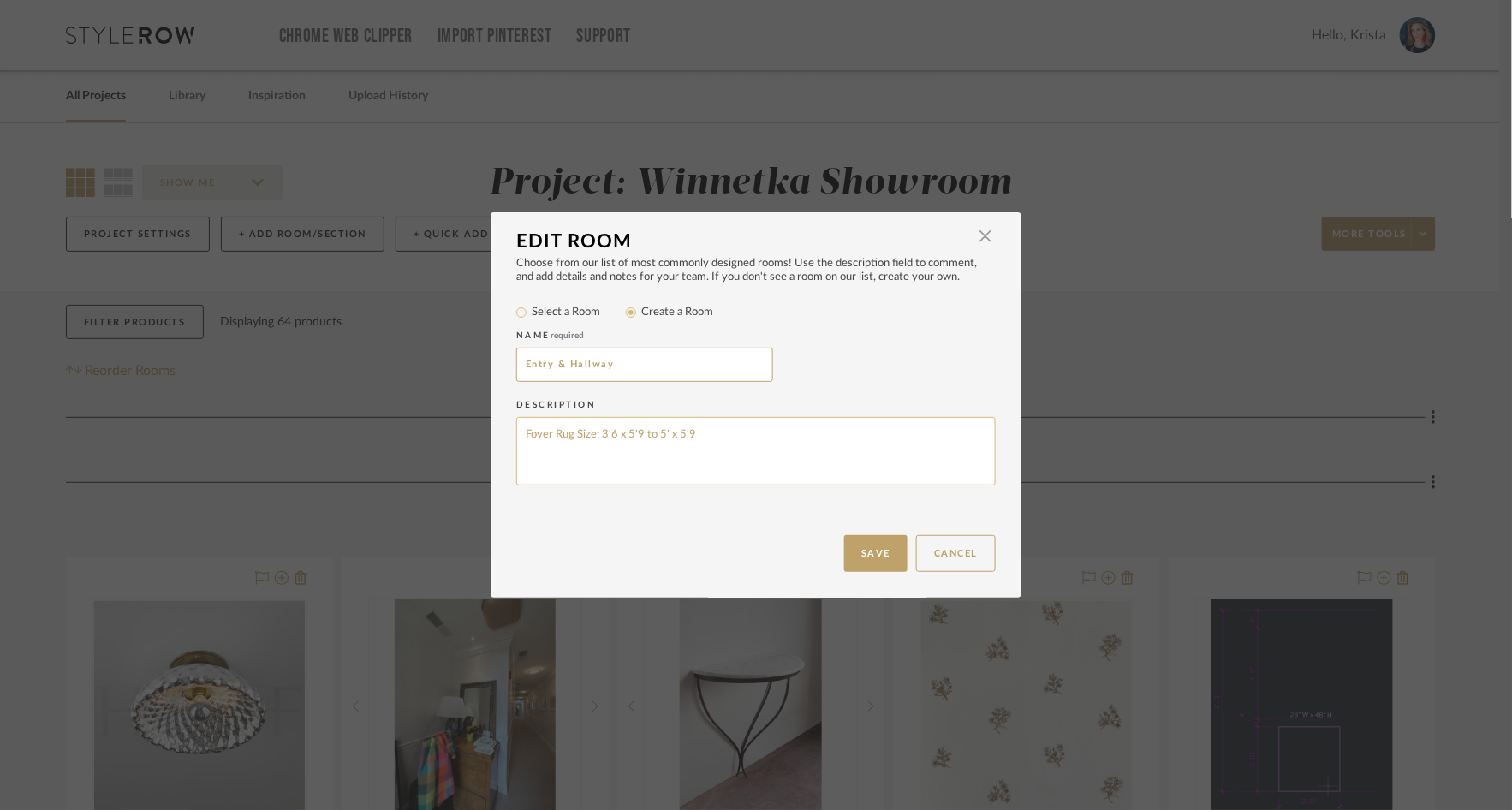 click on "Foyer Rug Size: 3'6 x 5'9 to 5' x 5'9" at bounding box center (756, 451) 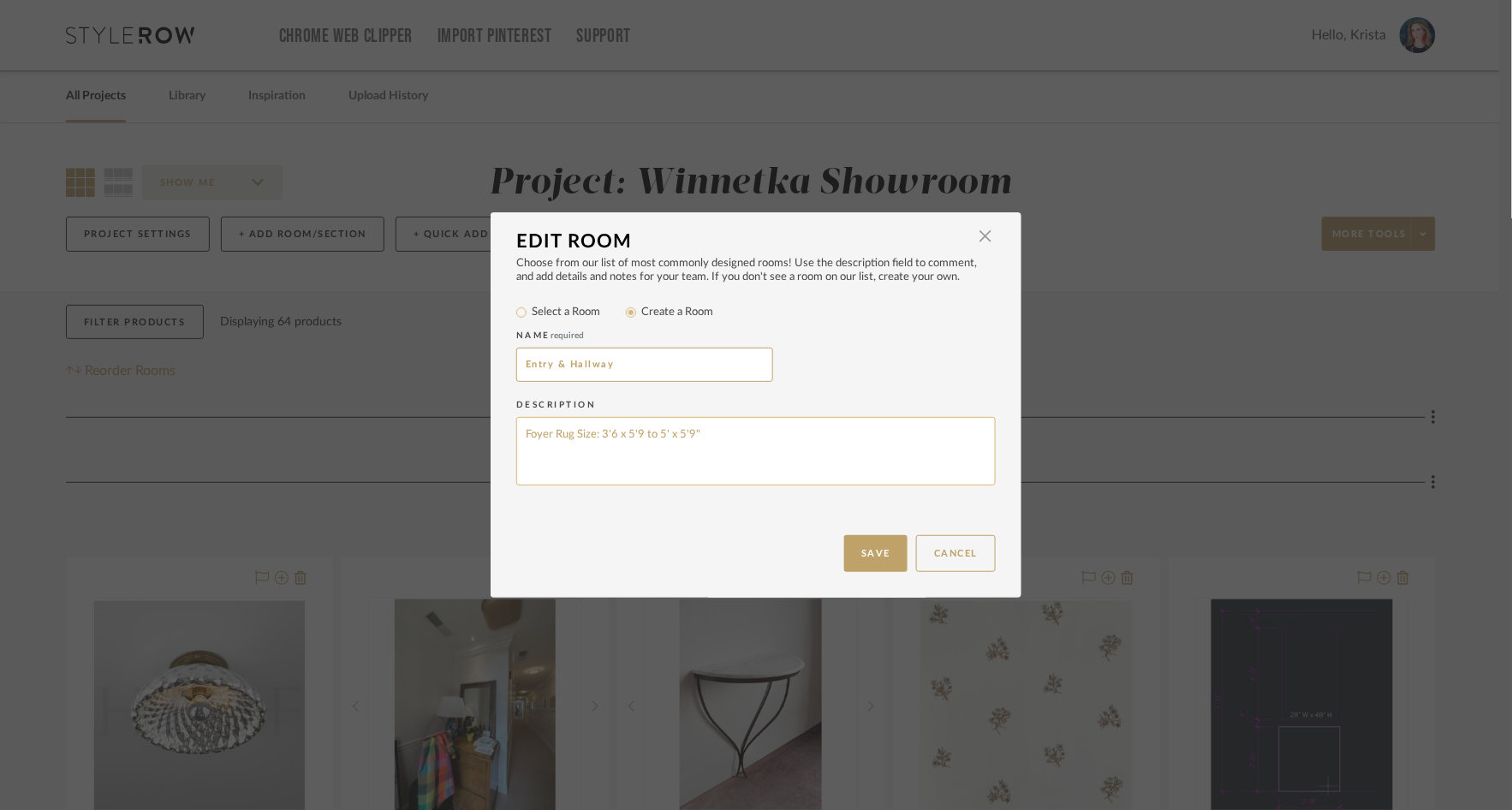 click on "Foyer Rug Size: 3'6 x 5'9 to 5' x 5'9"" at bounding box center [756, 451] 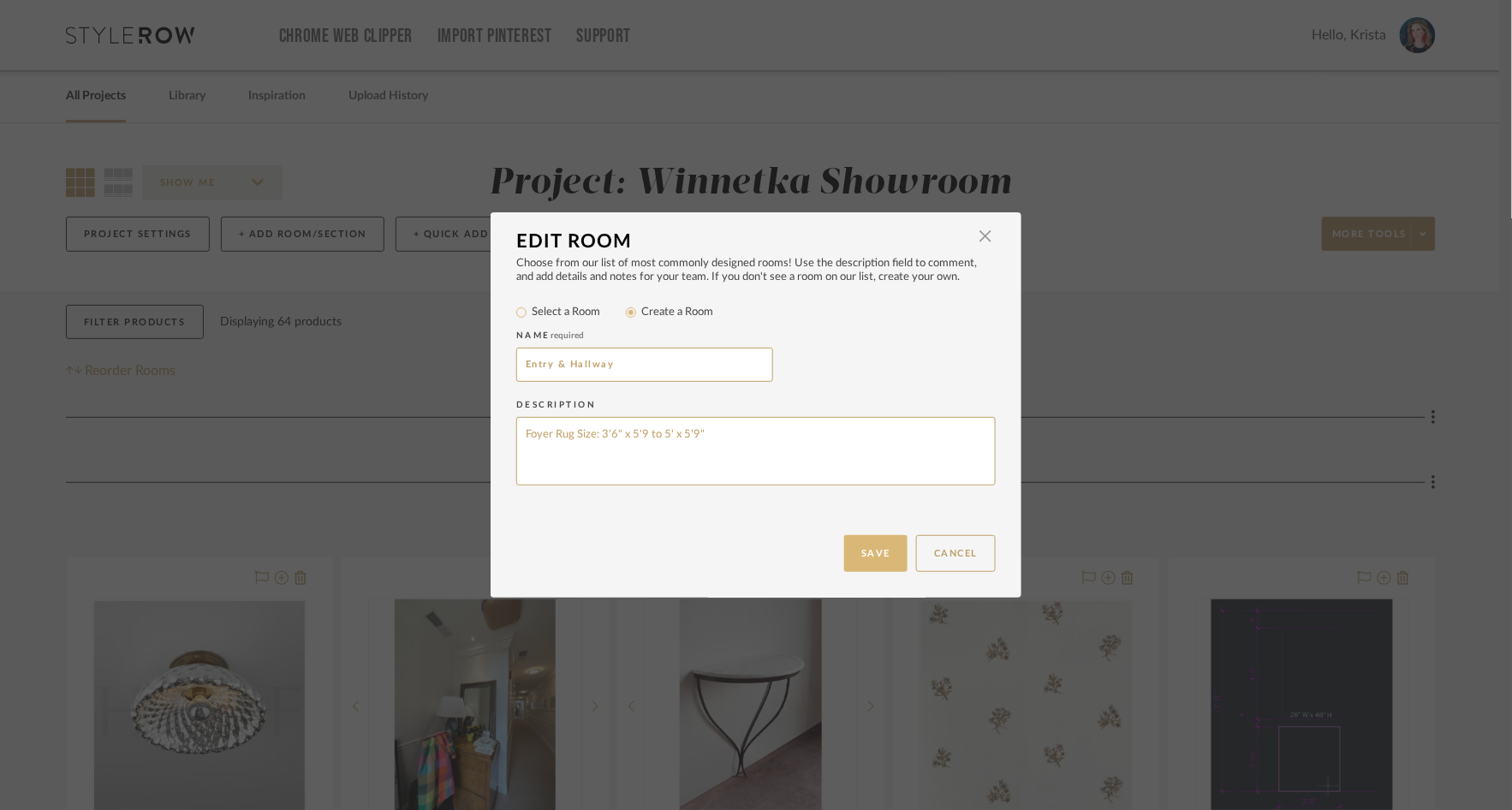 type on "Foyer Rug Size: 3'6" x 5'9 to 5' x 5'9"" 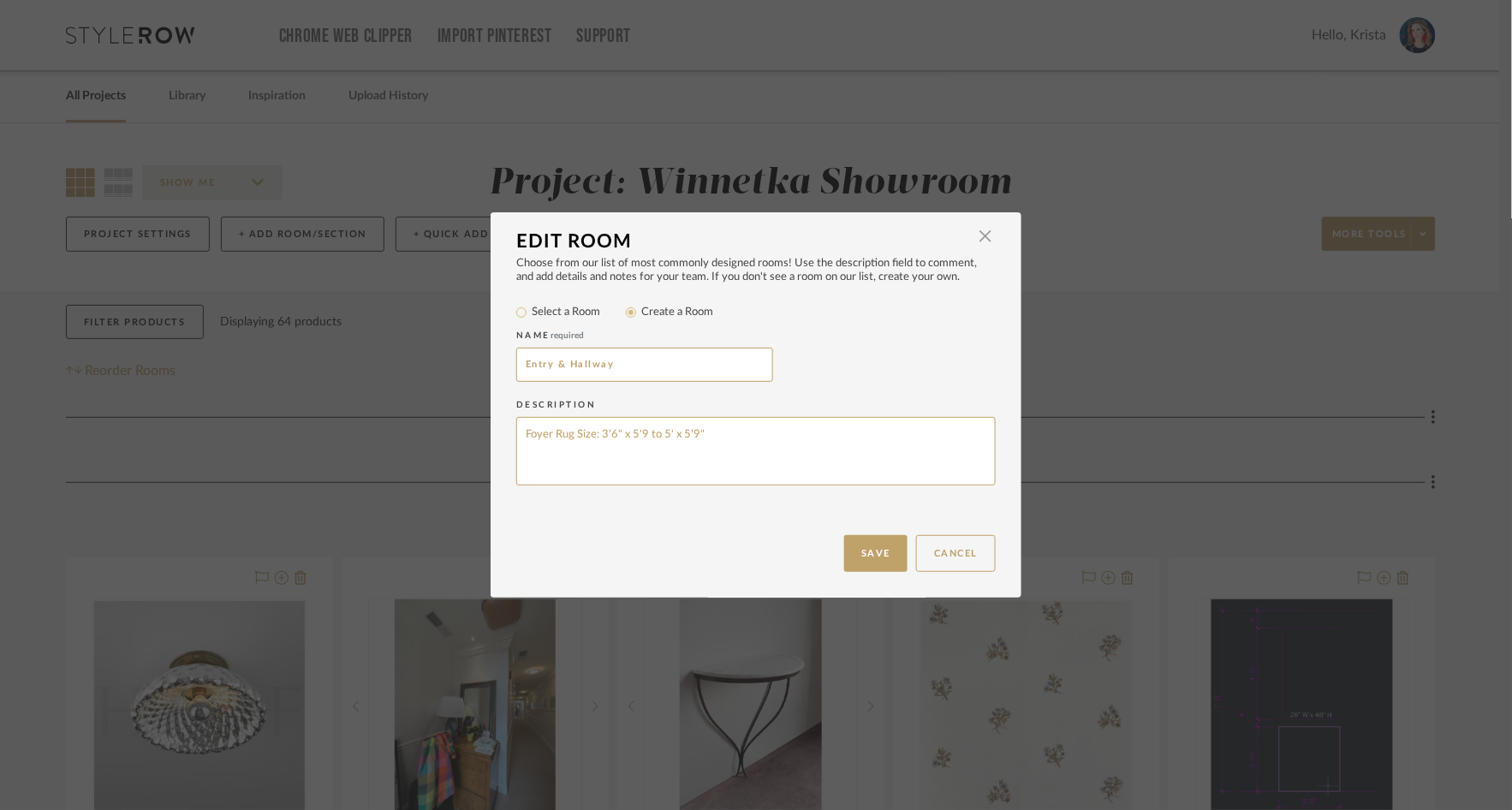 click on "Save" at bounding box center [876, 553] 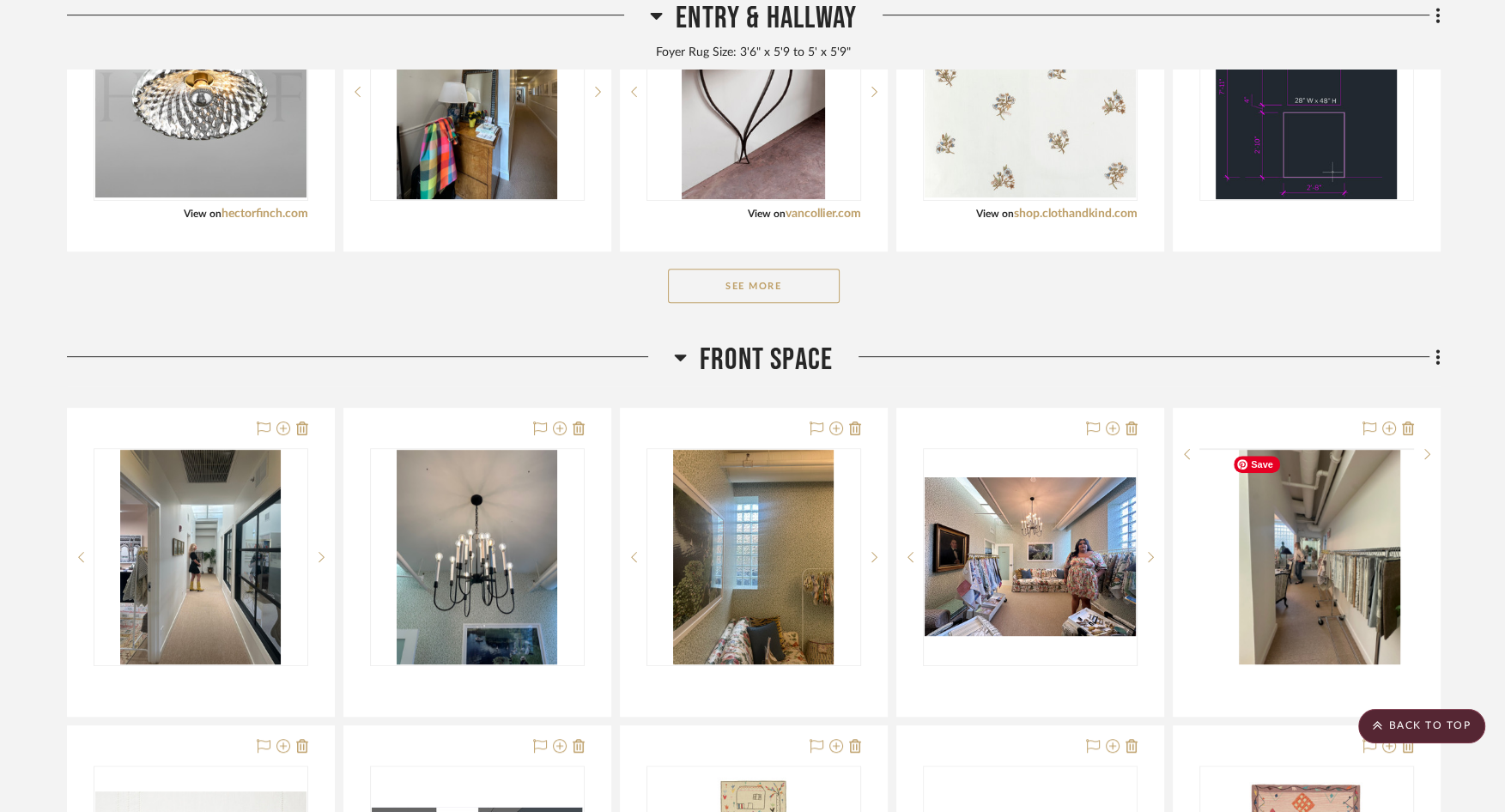 scroll, scrollTop: 624, scrollLeft: 0, axis: vertical 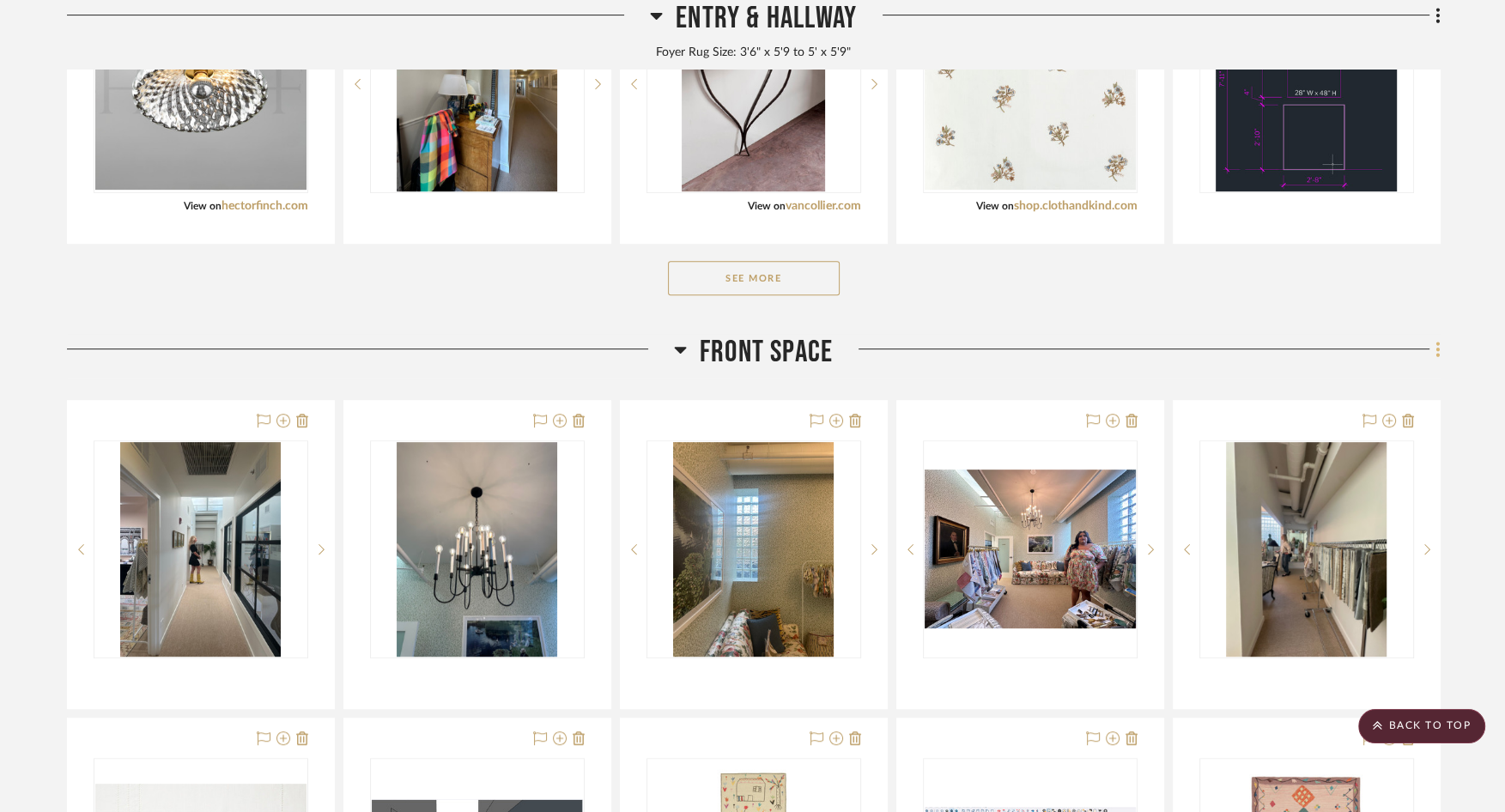 click 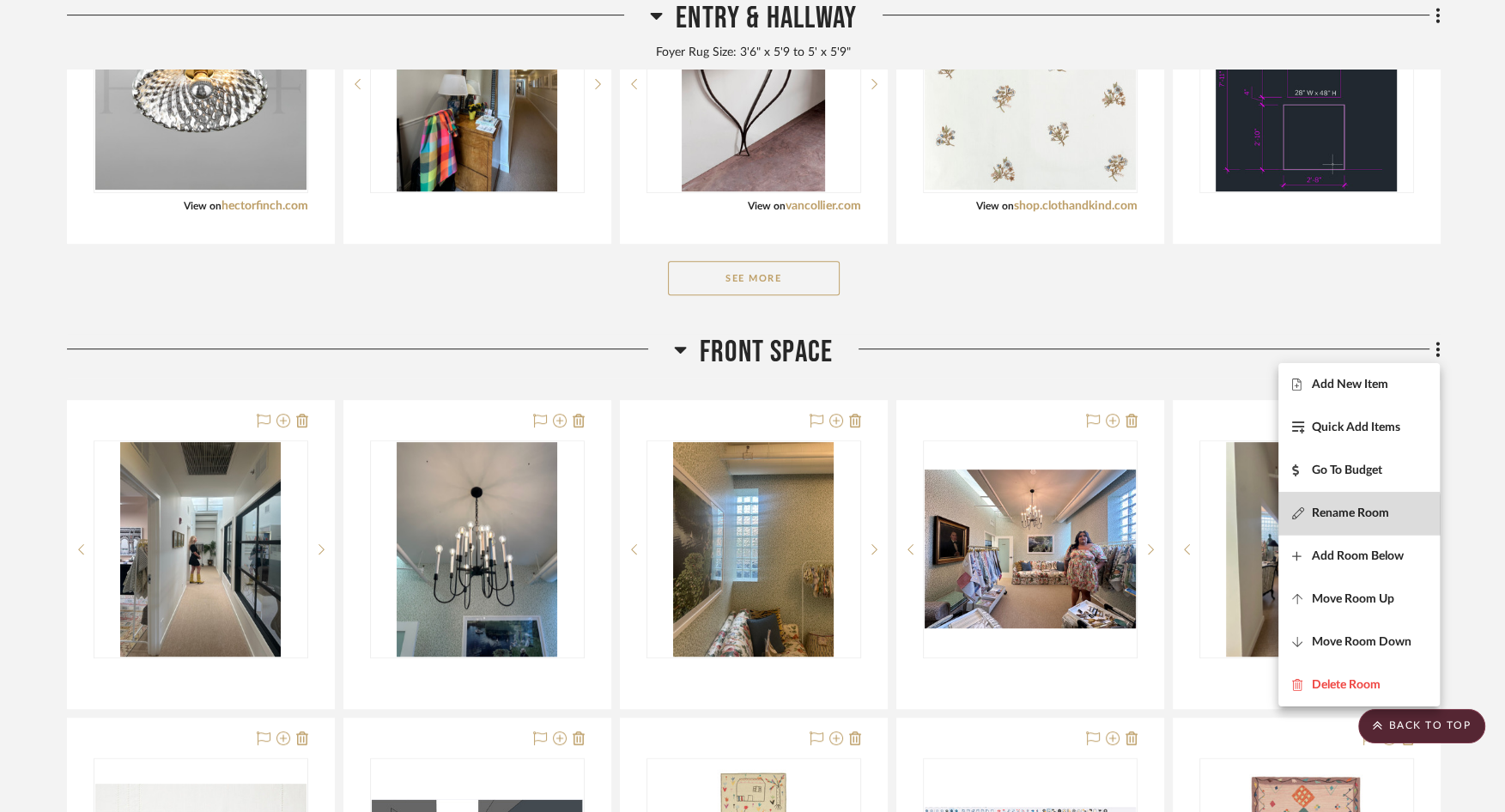 click on "Rename Room" at bounding box center [1350, 513] 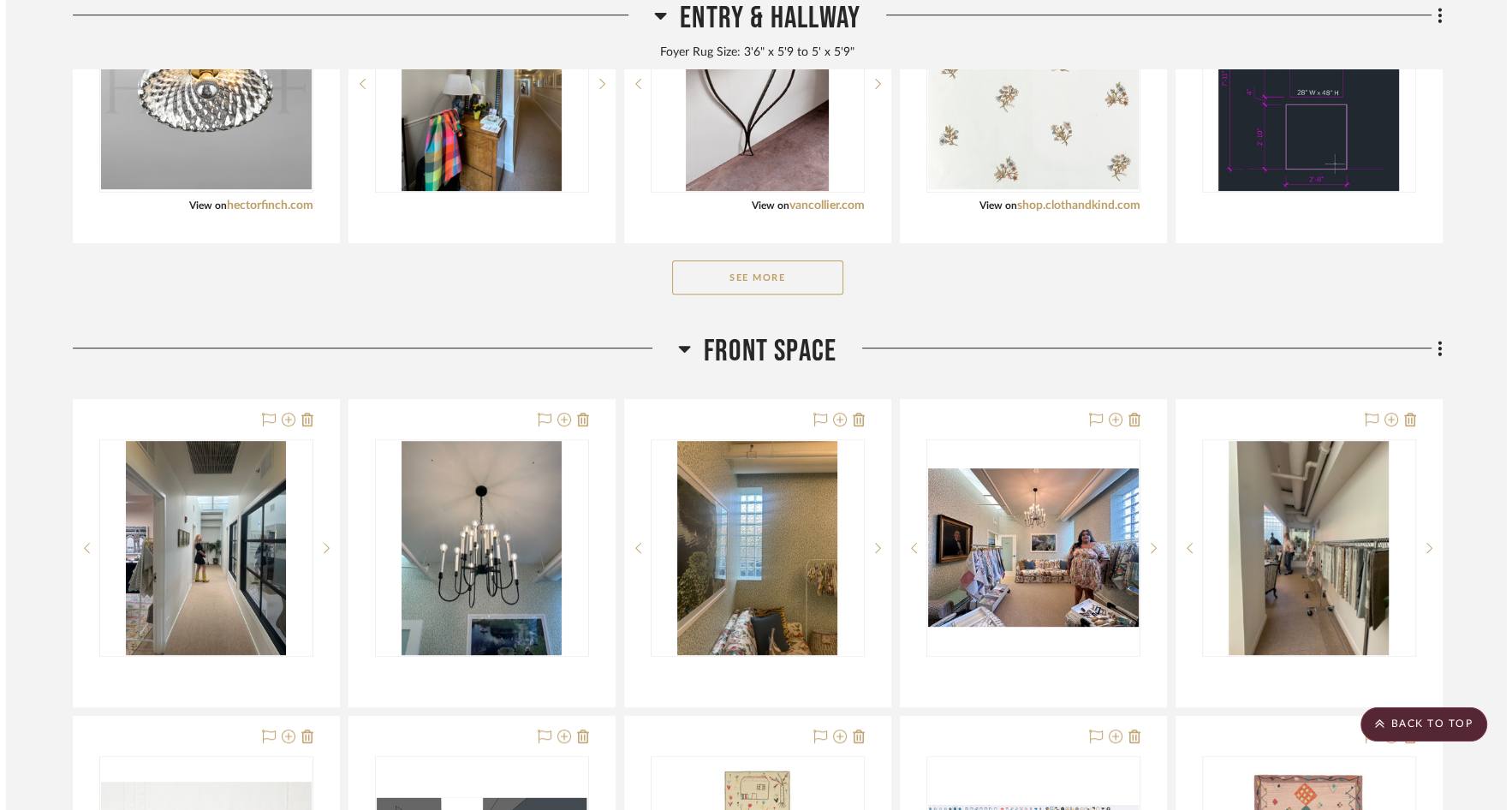 scroll, scrollTop: 0, scrollLeft: 0, axis: both 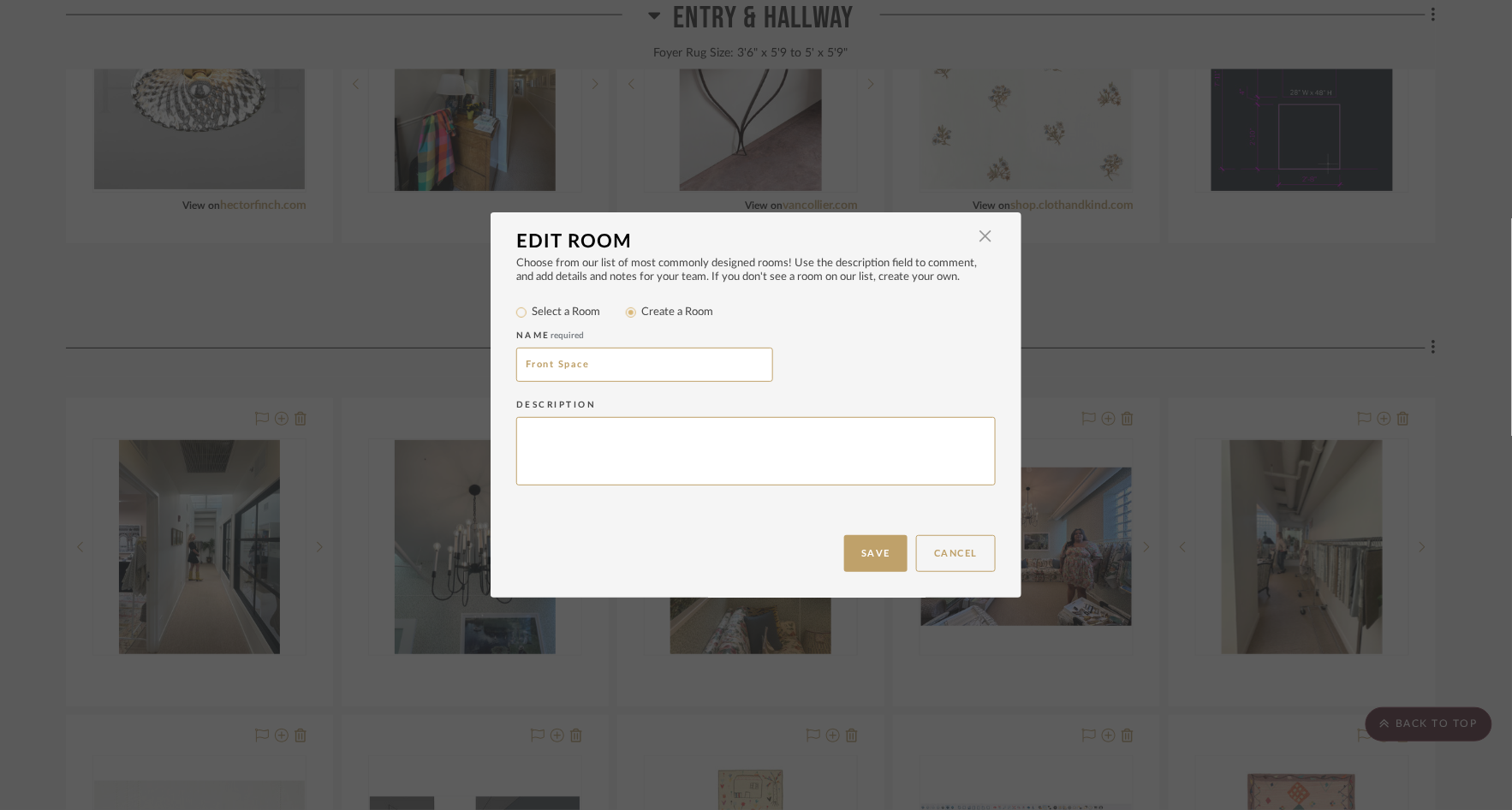 drag, startPoint x: 578, startPoint y: 365, endPoint x: 452, endPoint y: 345, distance: 127.57743 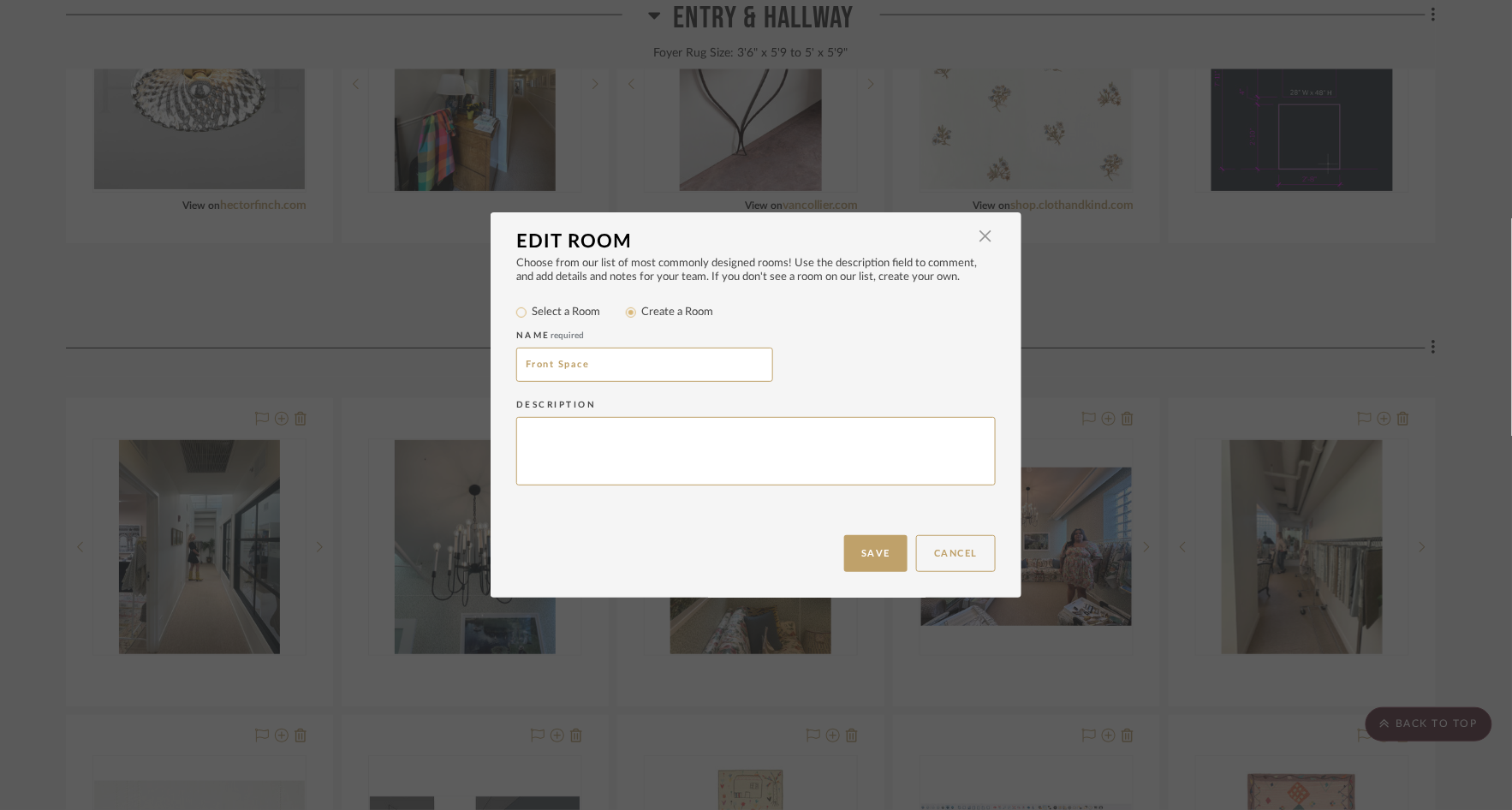 click on "Edit Room ×  Choose from our list of most commonly designed rooms! Use the description field to comment, and add details and notes for your team. If you don't see a room on our list, create your own.  Select a Room Create a Room  Name  required Front Space  Description   Save   Cancel  LOADING" at bounding box center [756, 405] 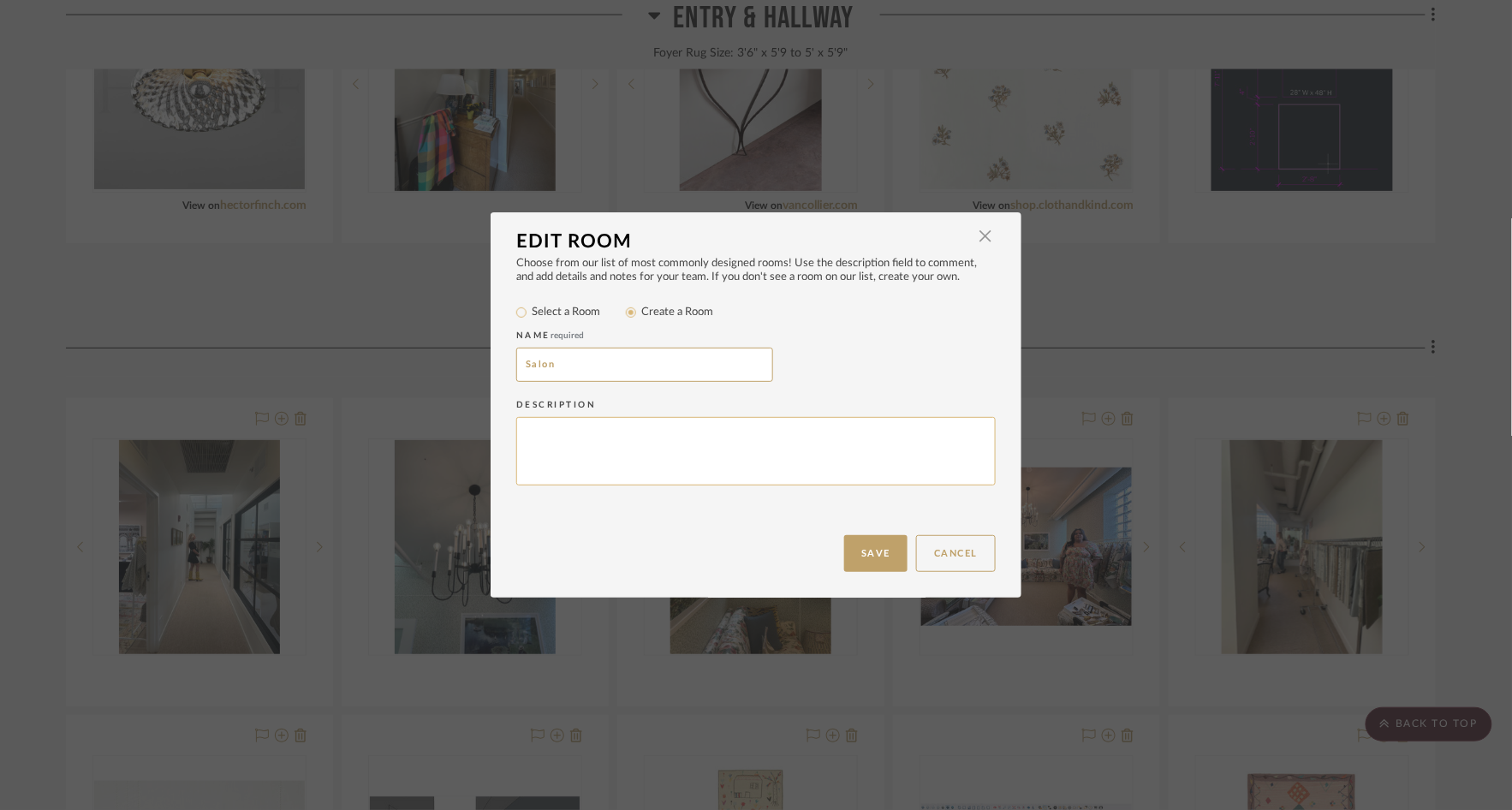 type on "Salon" 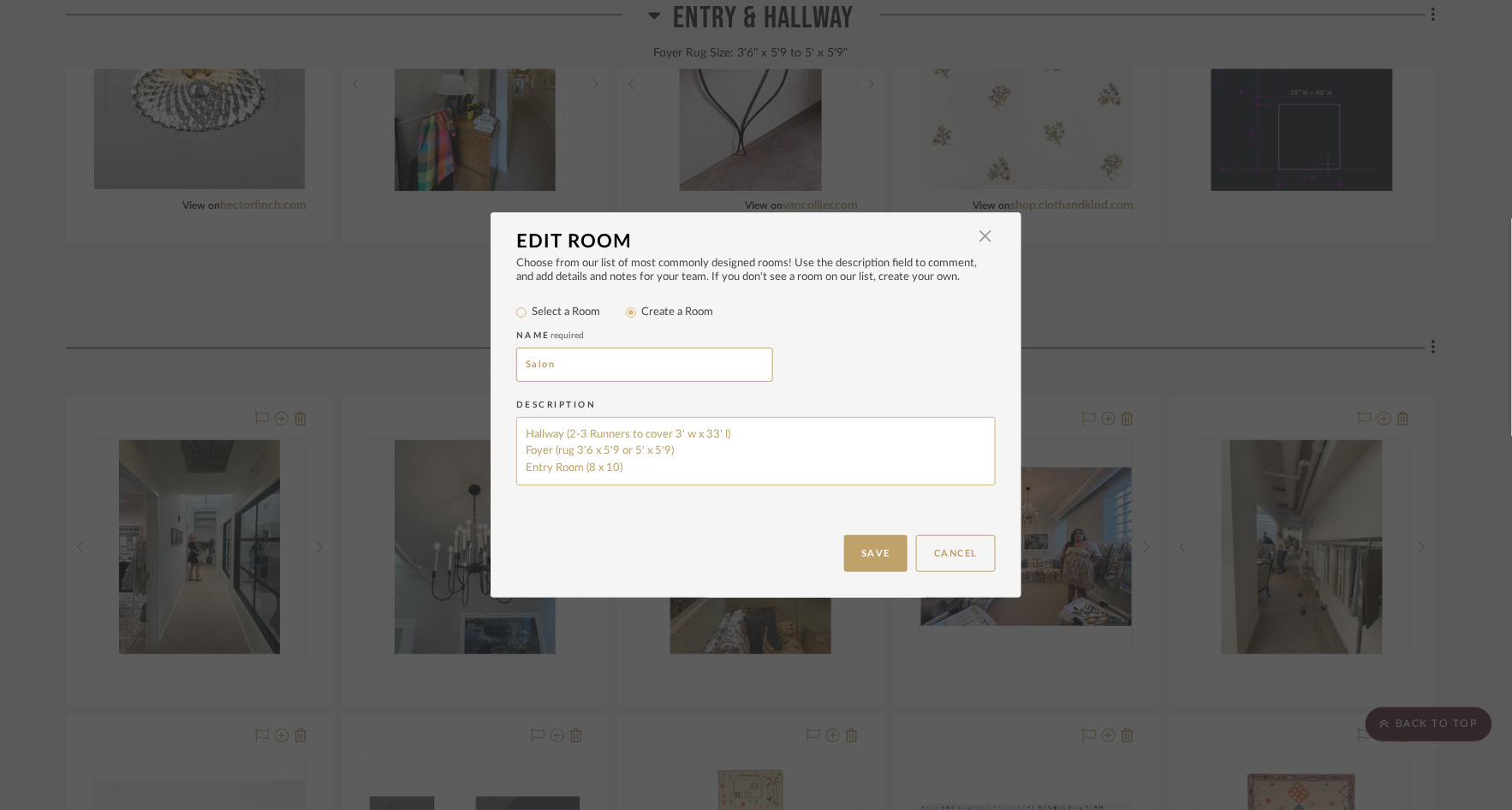 drag, startPoint x: 520, startPoint y: 471, endPoint x: 521, endPoint y: 421, distance: 50.01 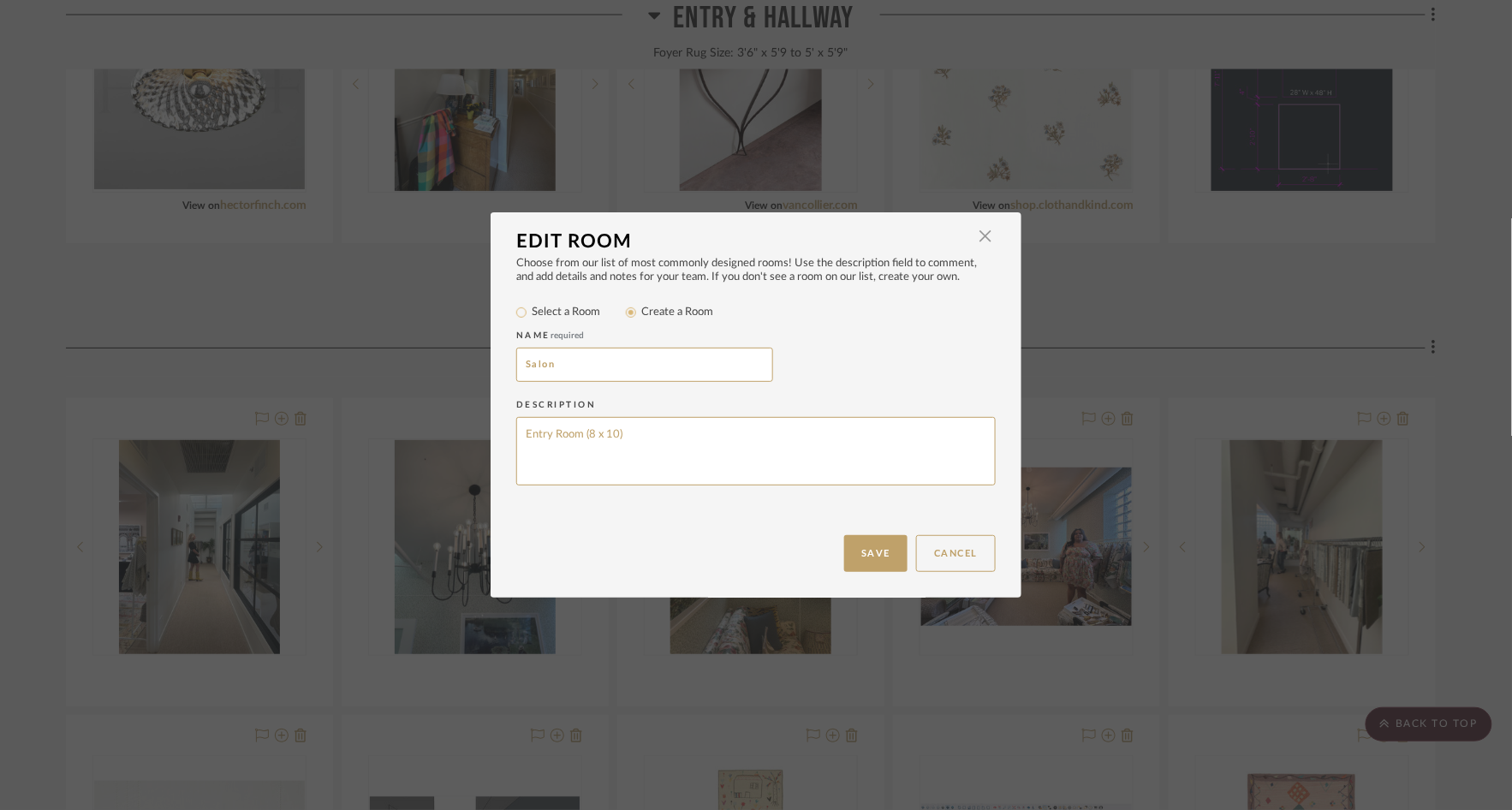drag, startPoint x: 544, startPoint y: 435, endPoint x: 458, endPoint y: 415, distance: 88.29496 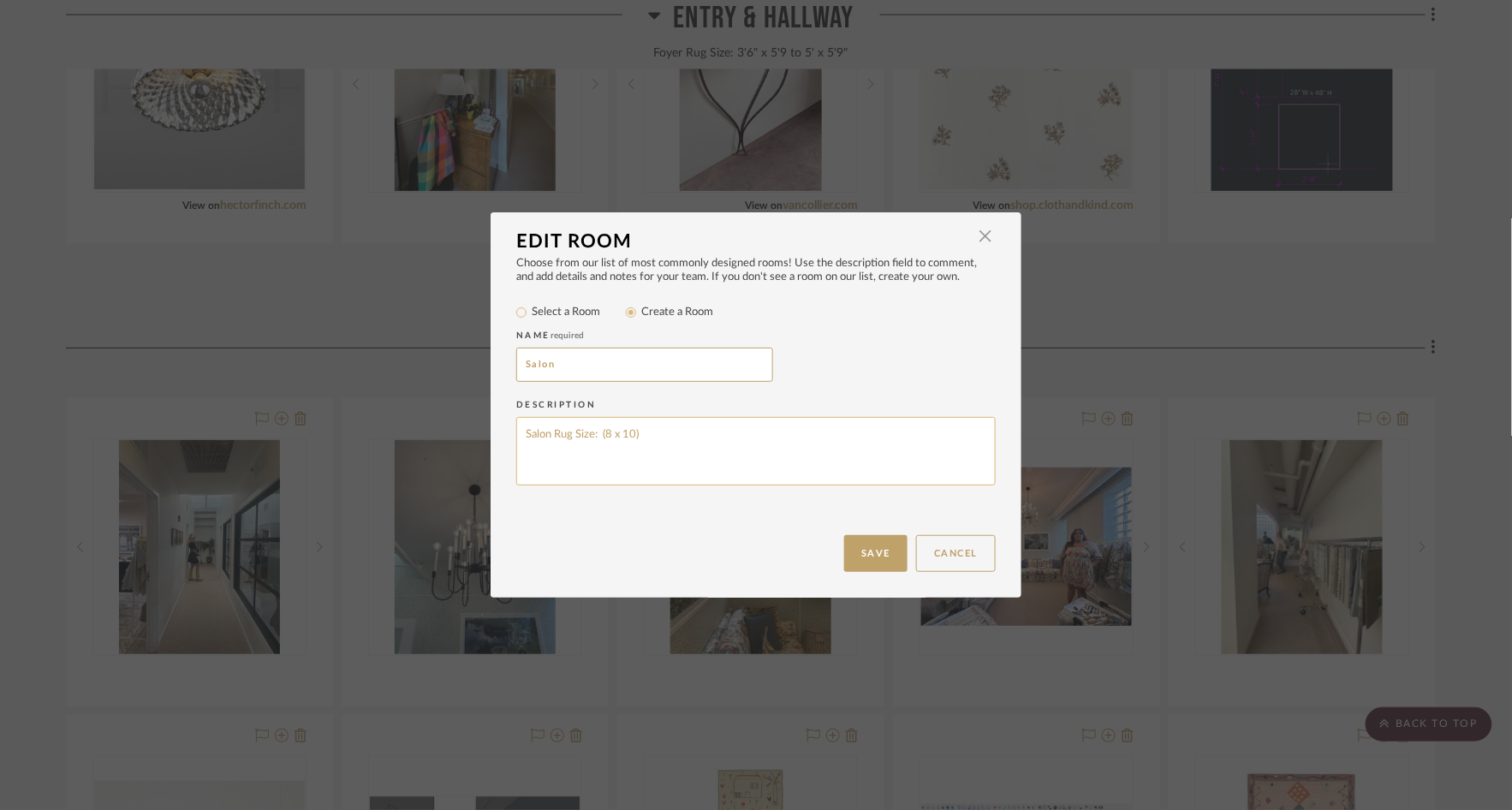 drag, startPoint x: 640, startPoint y: 438, endPoint x: 592, endPoint y: 436, distance: 48.041649 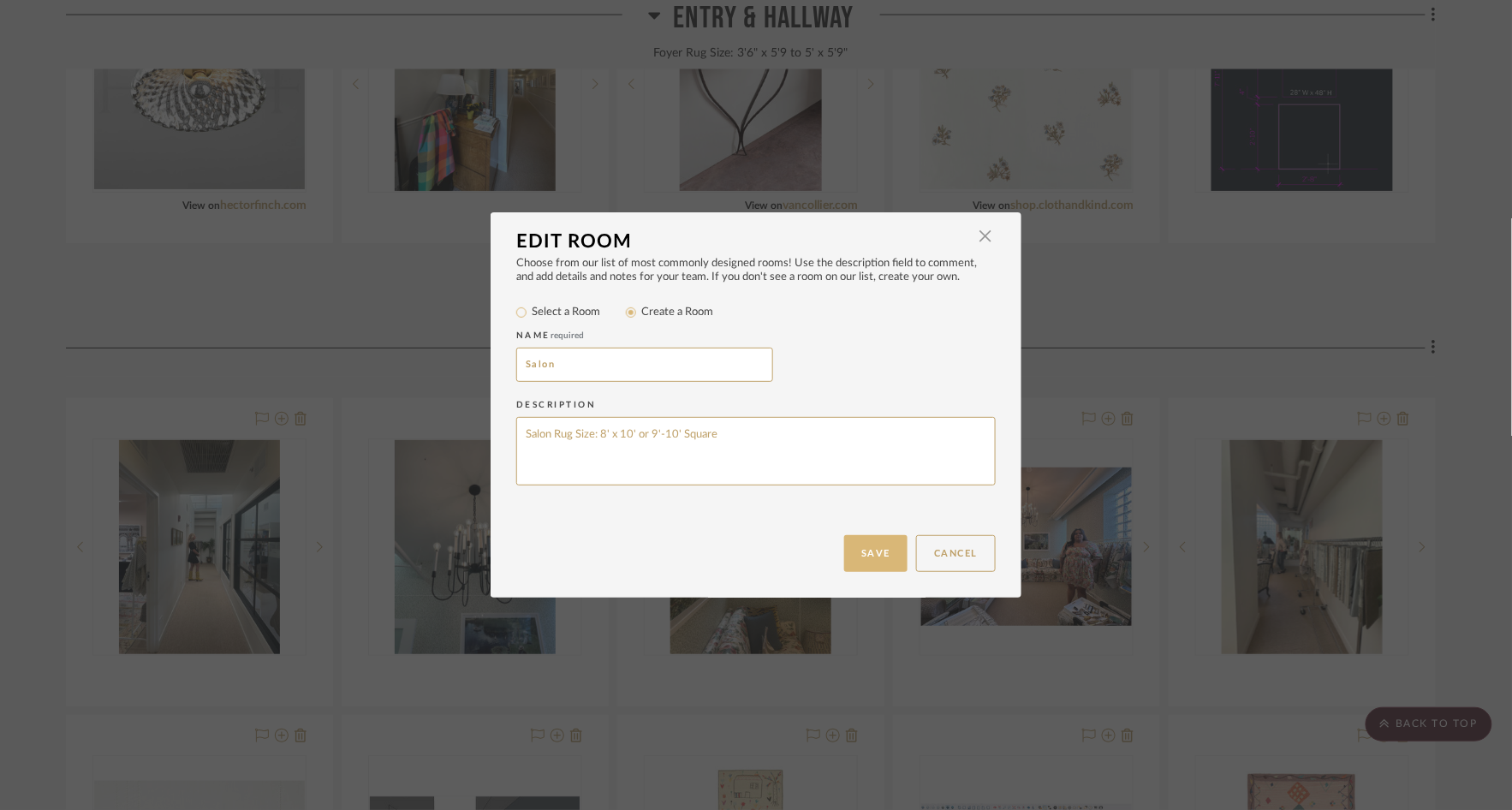 type on "Salon Rug Size: 8' x 10' or 9'-10' Square" 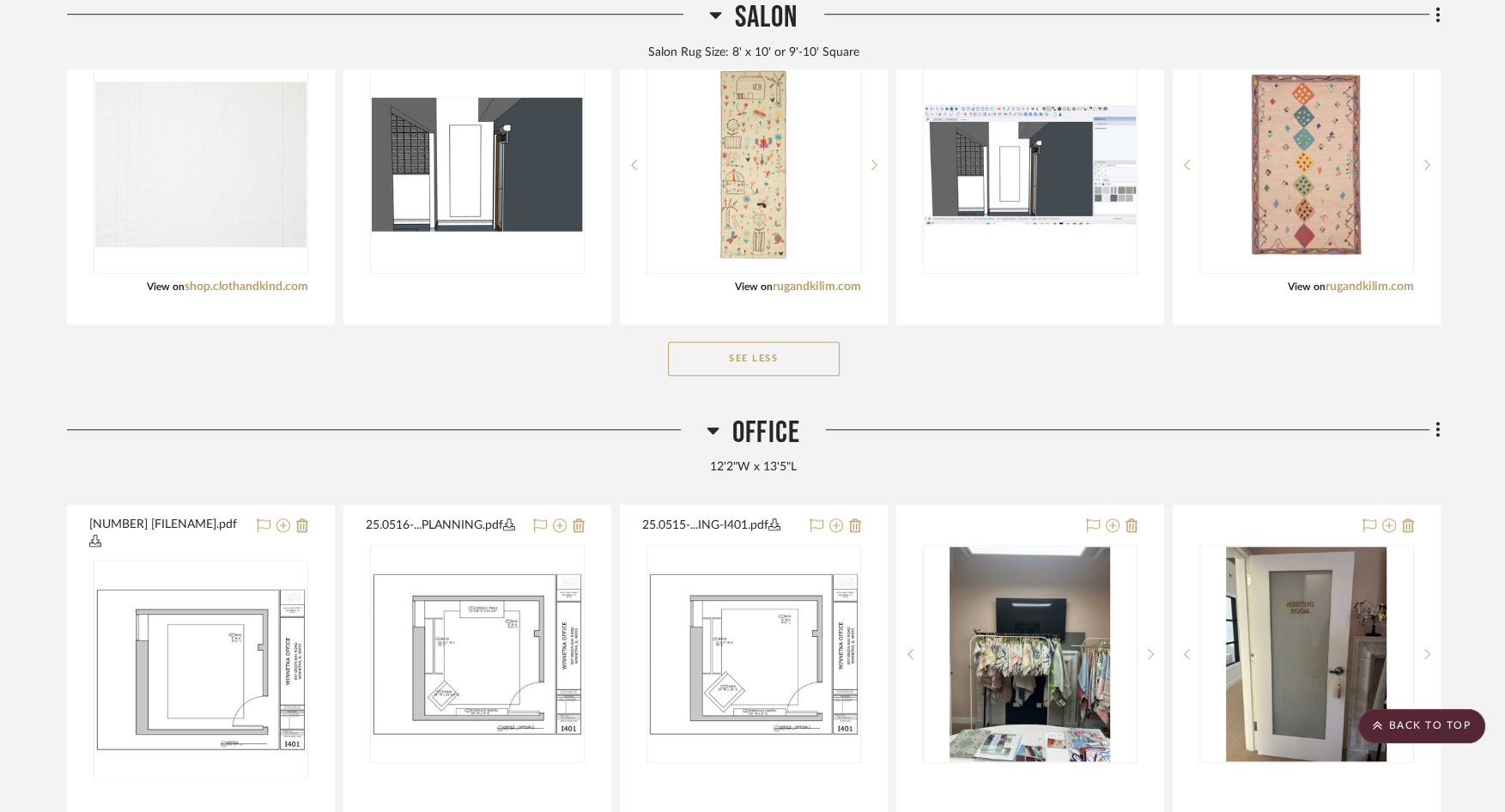 scroll, scrollTop: 1358, scrollLeft: 0, axis: vertical 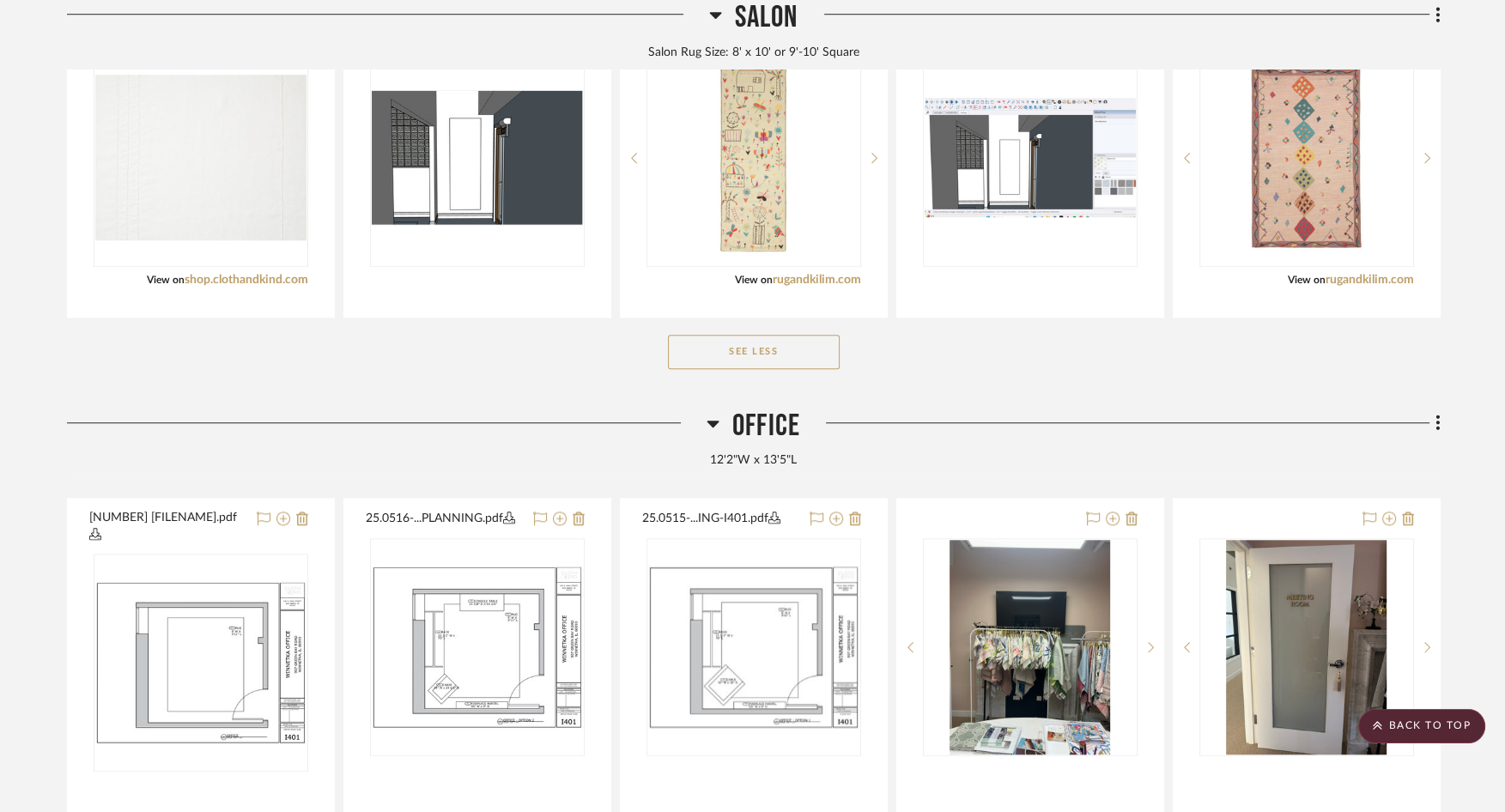click on "Filter by keyword, category or name prior to exporting to Excel or Bulk Actions Team Comments All Team Comments Team Comments in last day Team Comments in last week Flagged Shared with Client Client Comments All Client Comments Client Comments in last day Client Comments in last week Added To PO Category  Seating   (1)   Storage   (1)   Tables   (1)   Lighting   (10)   Fabric & Textiles   (8)   Accessories    (5)   Uncategorized   (5)   Rugs   (4)   Wallcoverings   (2)  Brand Aux Abris  (1)  Casa Branca  (5)  CLOTH & KIND  (2)  Decors Barbares  (2)  Hector Finch Lighting  (9)  Penny Morrison  (1)  Rug & Kilim  (2)  vanCollier  (1)  Visual Comfort  (1)  Volga Linen  (8)  Upload Method Clipped  (45)  Uploaded  (19)  Added By Krista Nicholas  (31)  Katelyn Nolan  (18)  Bella Rachel  (14)  Lydia Karpack  (1)  Item Type Product  (37)  Site Photo or PDF  (14)  Inspiration Image  (13)  Lead Time Weeks In Stock Price 0  7,500 +  0 7500  Filter Products   Displaying 64 products  Reorder Rooms LOADING Exterior View on" 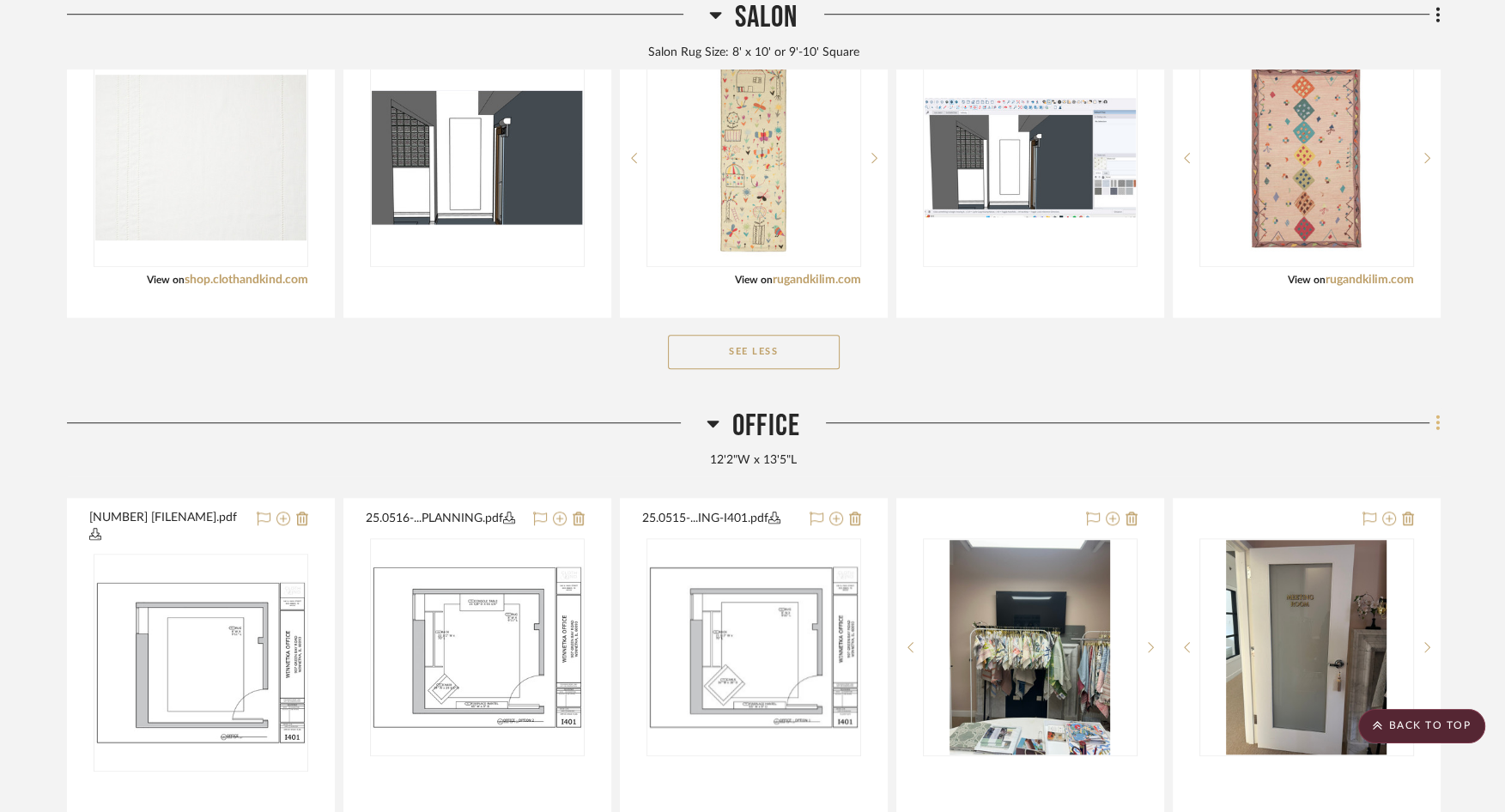 click 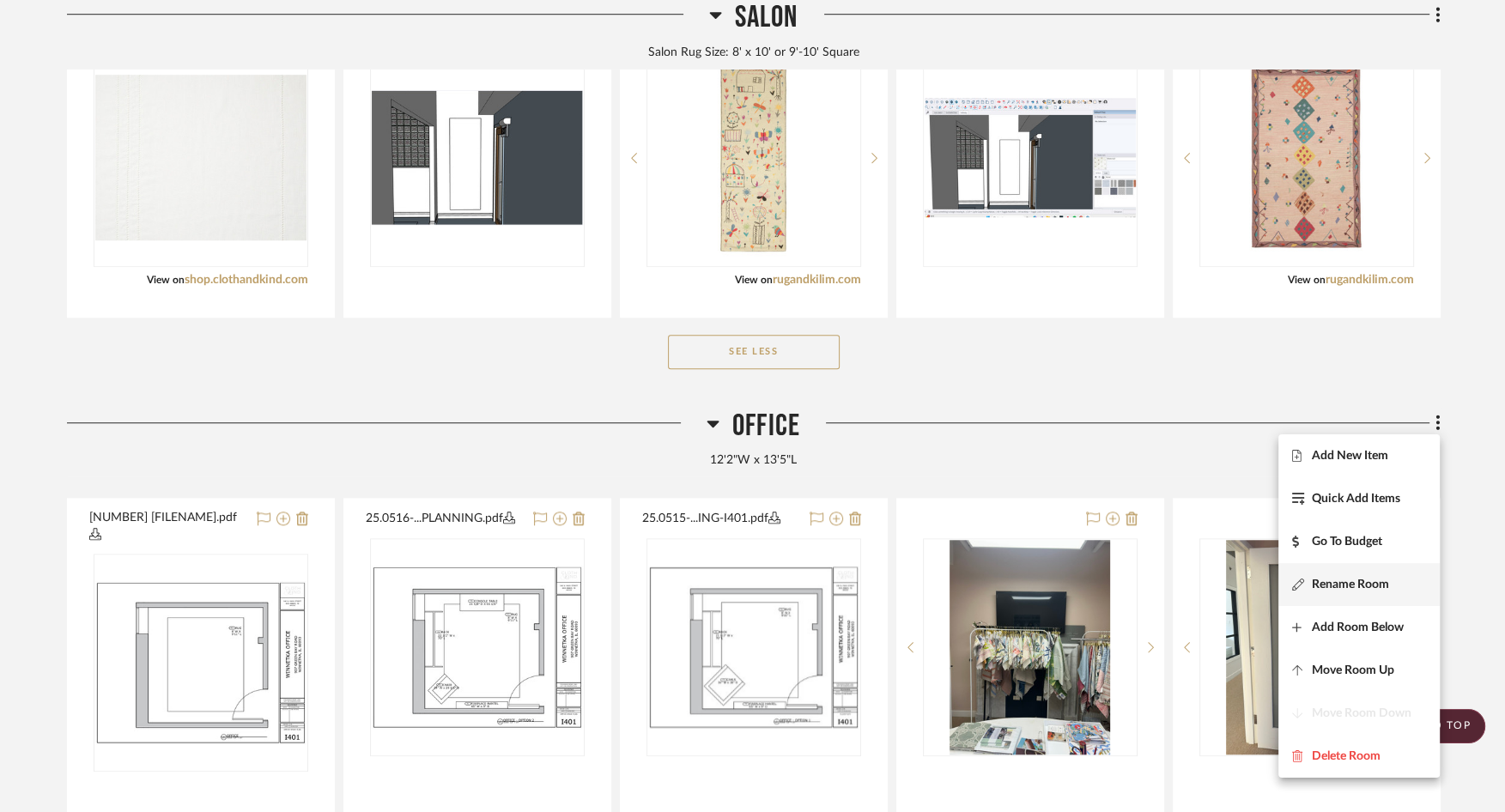 click on "Rename Room" at bounding box center [1350, 585] 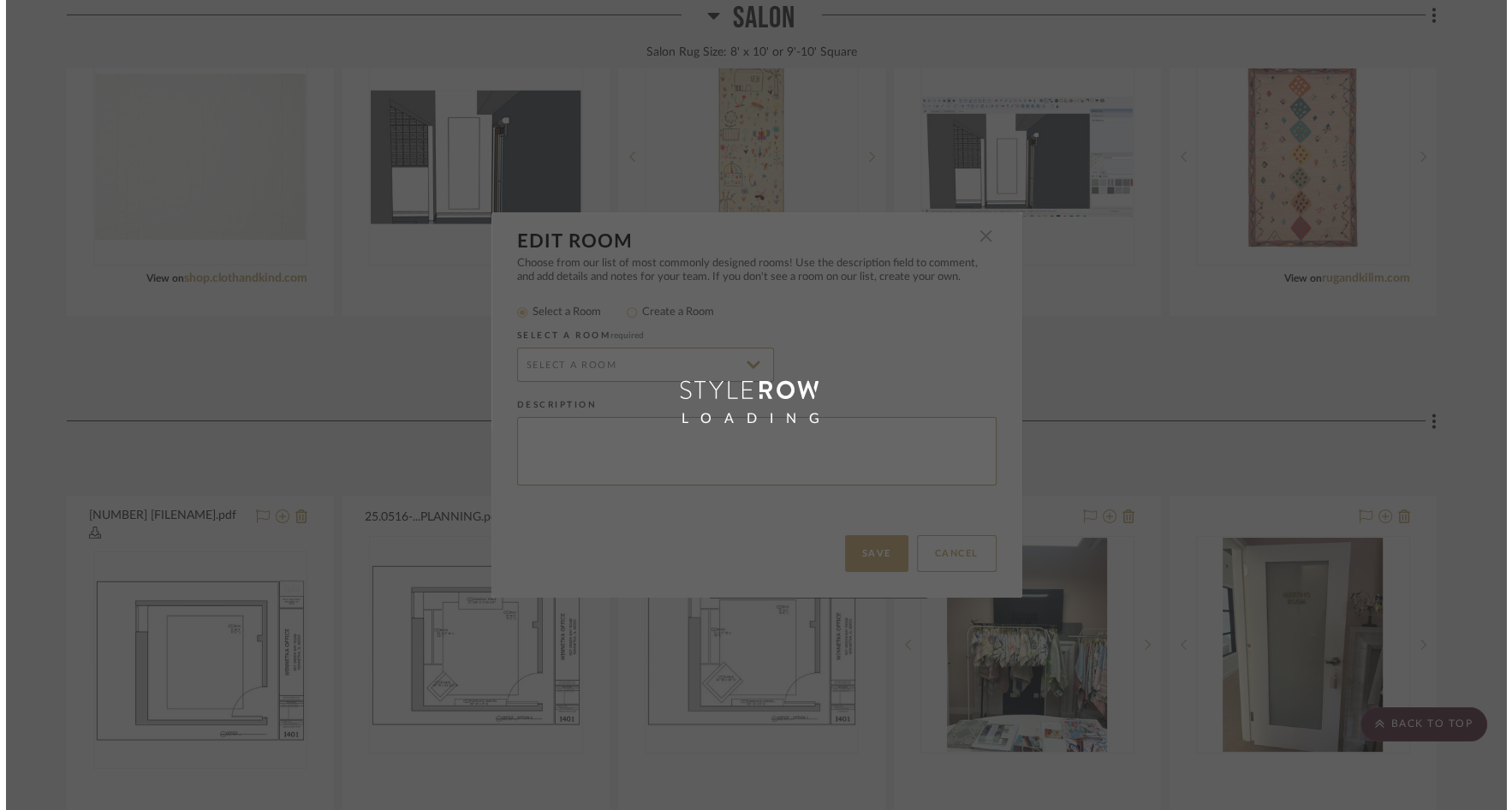 scroll, scrollTop: 0, scrollLeft: 0, axis: both 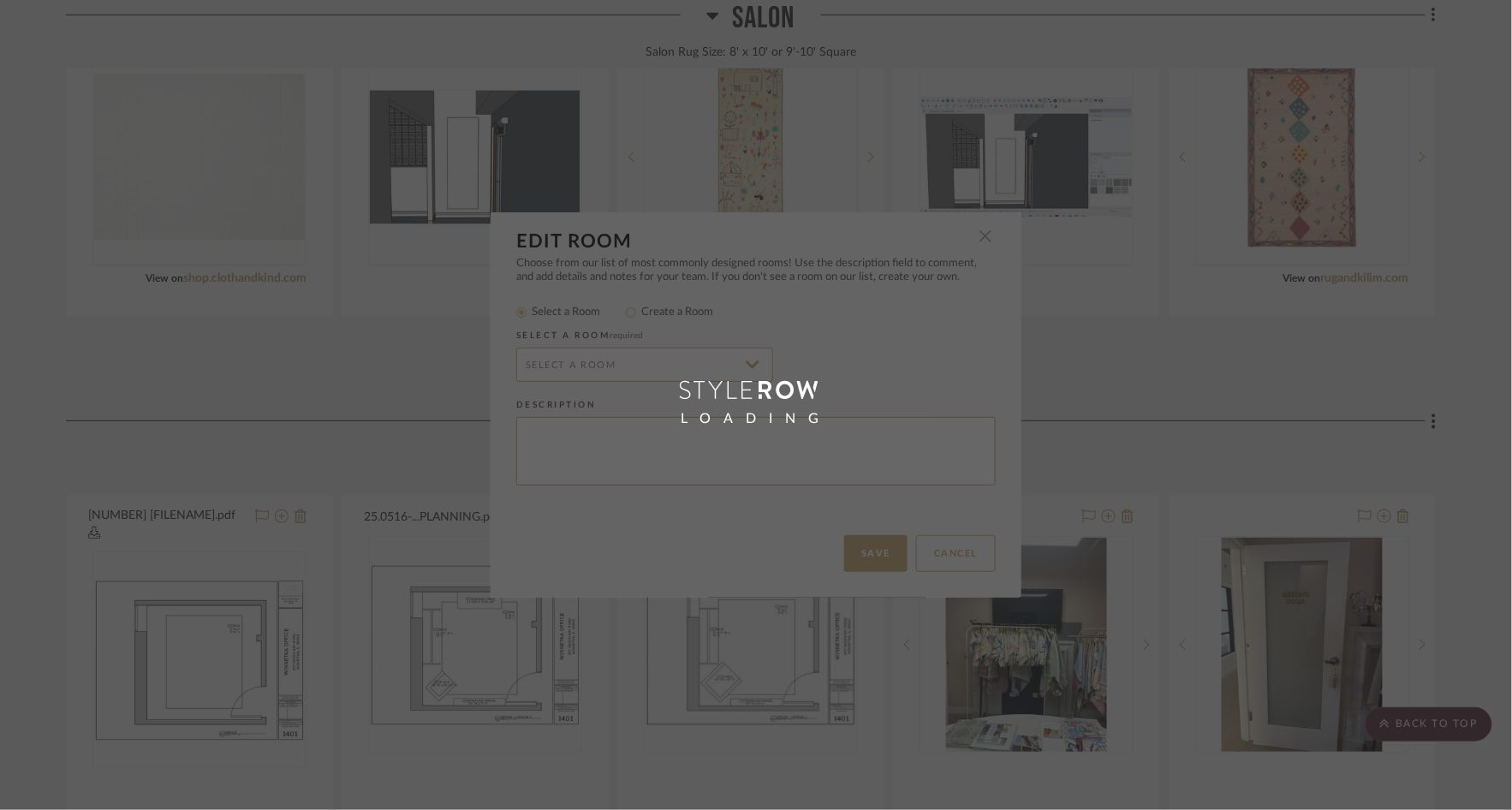 type on "12'2"W x 13'5"L" 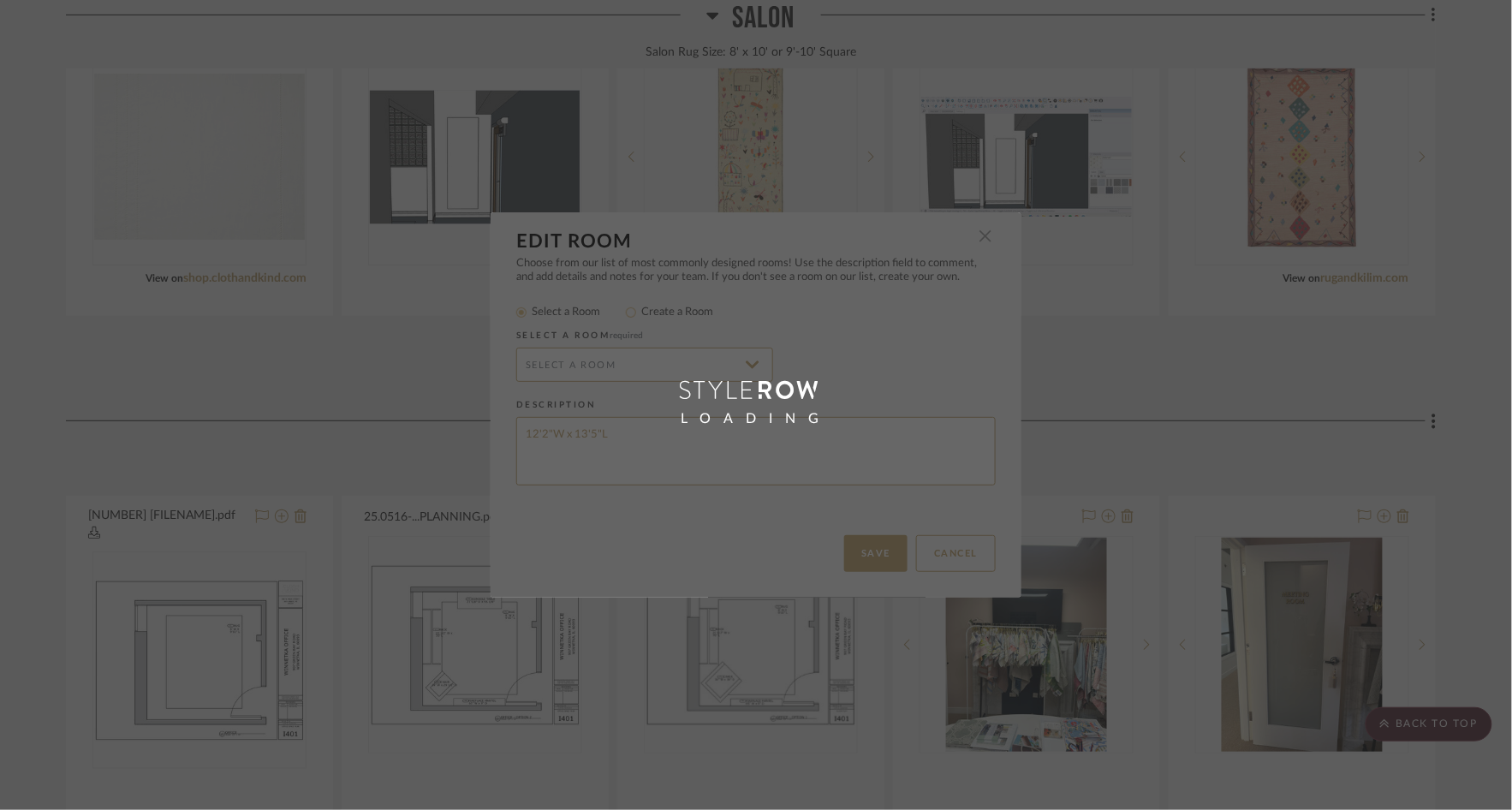 type on "Office" 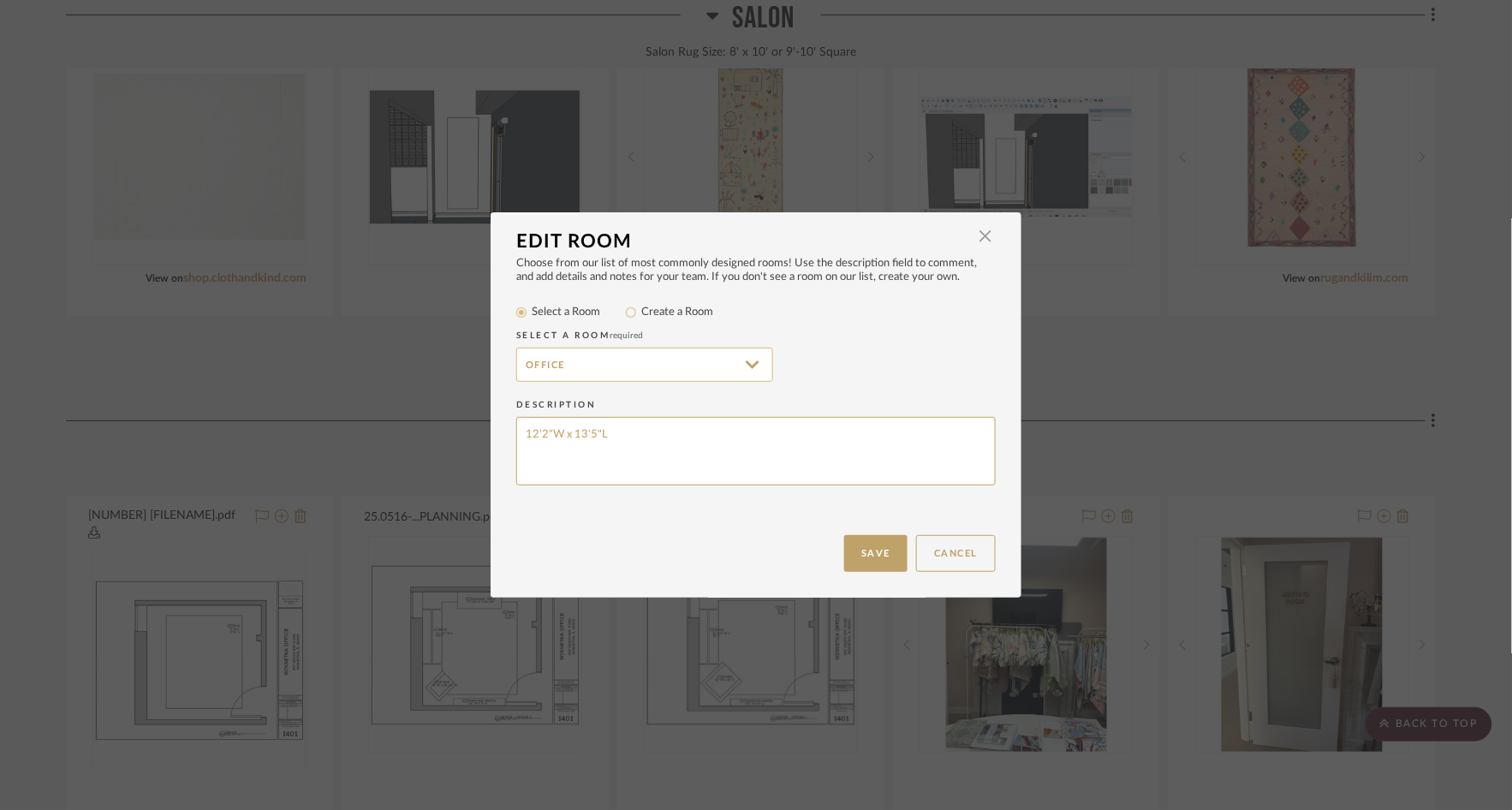click on "Office" at bounding box center [645, 365] 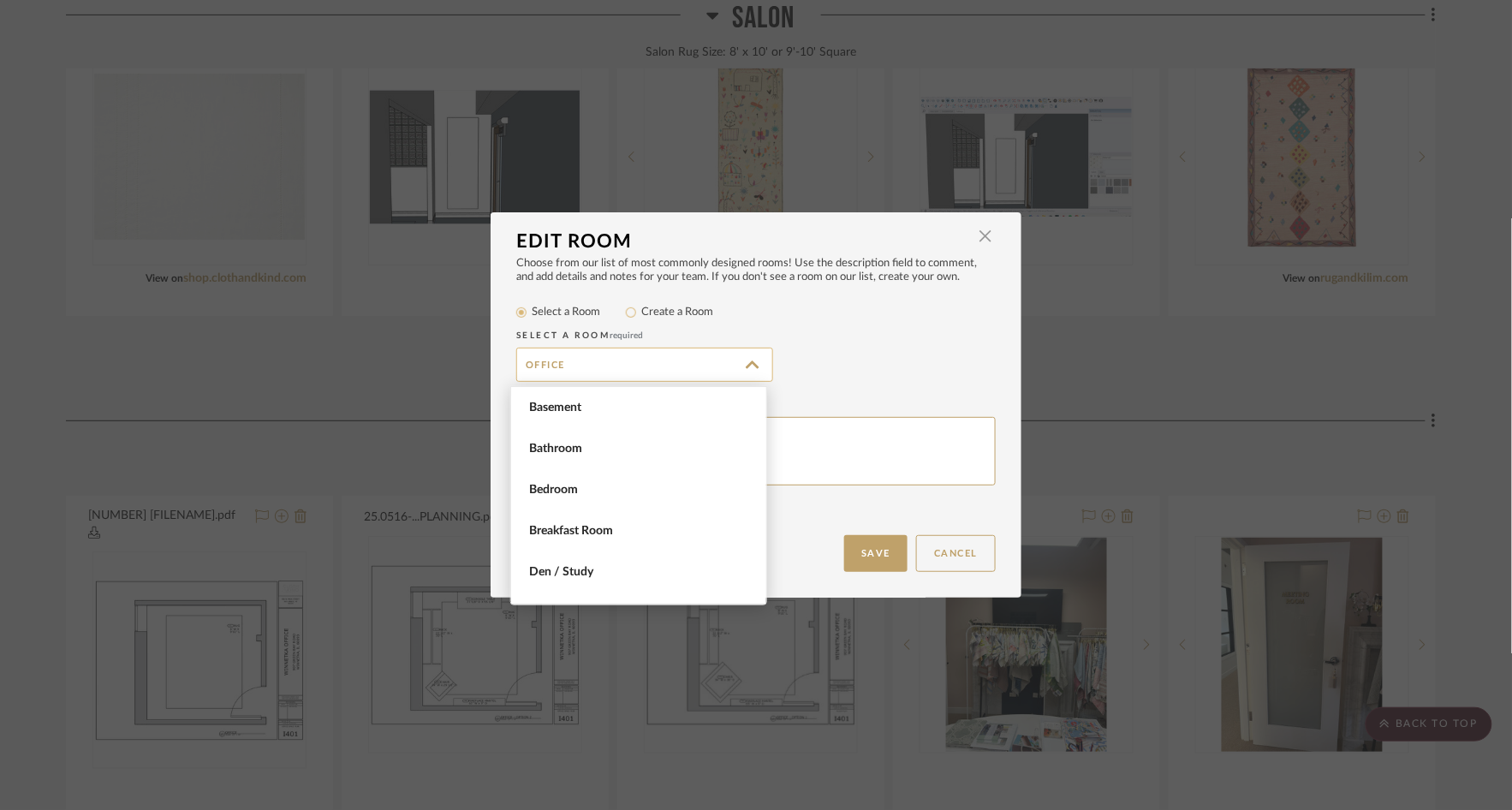 scroll, scrollTop: 986, scrollLeft: 0, axis: vertical 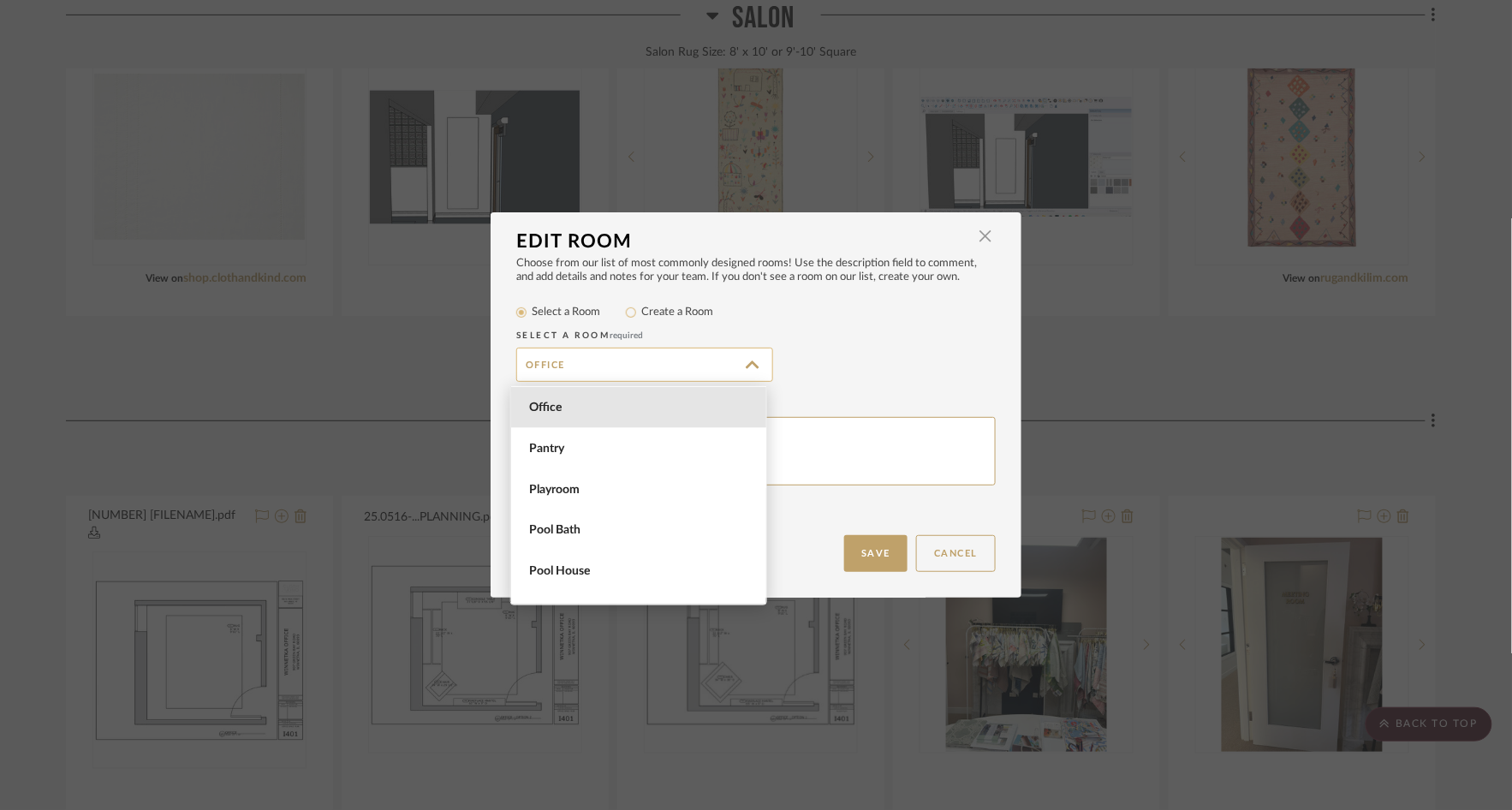 click on "Office" at bounding box center [645, 365] 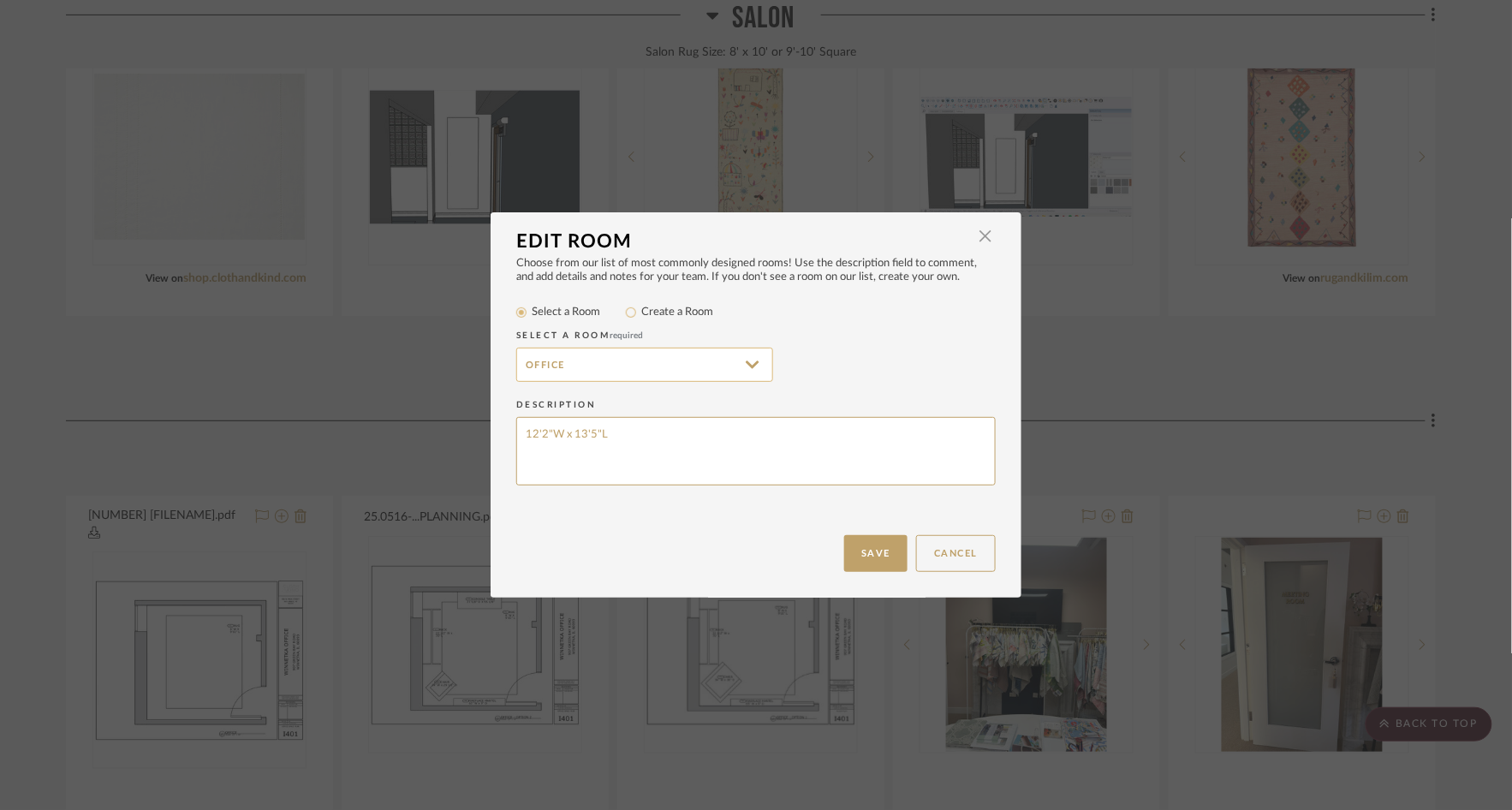 click on "Office" at bounding box center [645, 365] 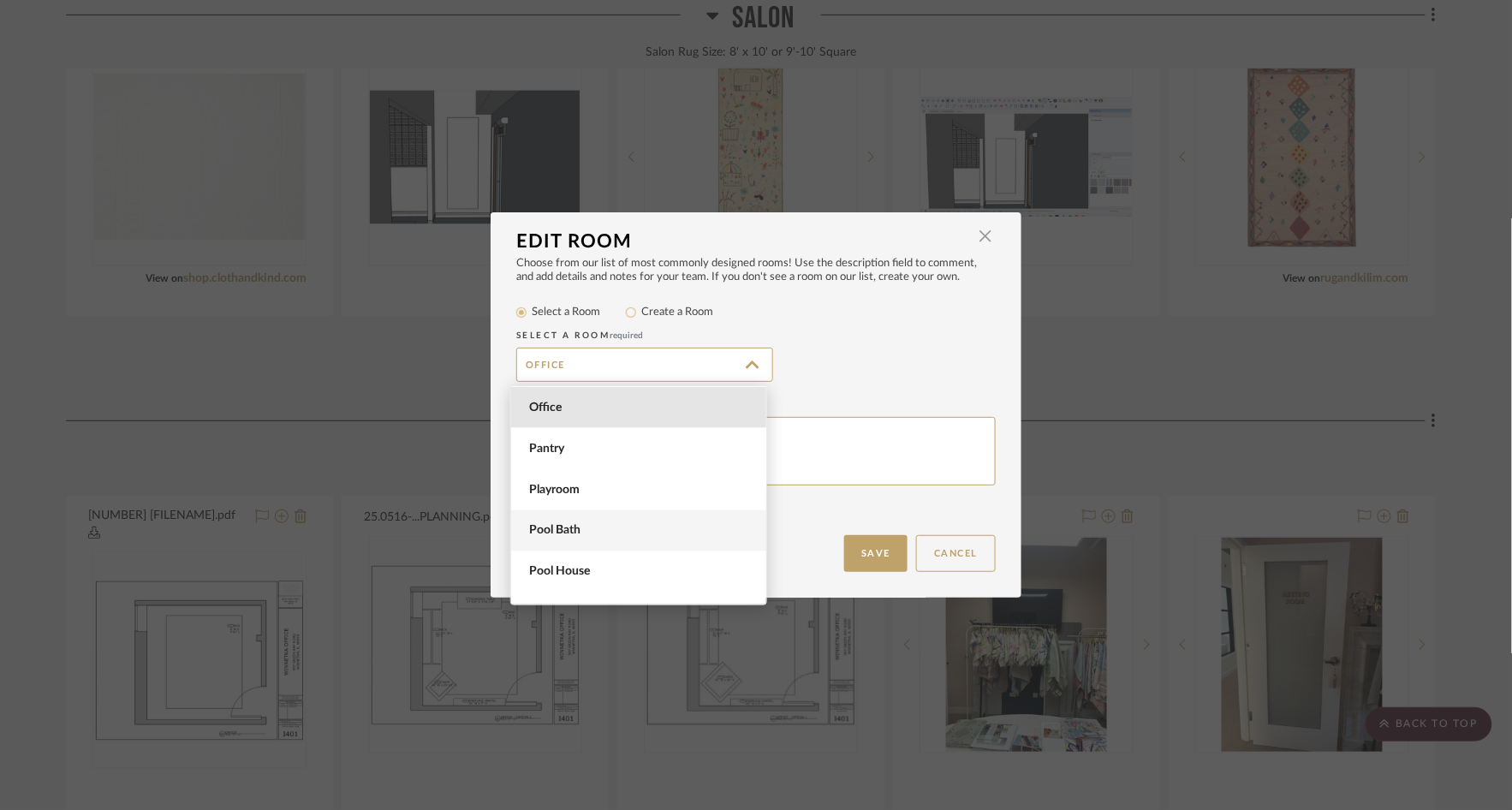 scroll, scrollTop: 1137, scrollLeft: 0, axis: vertical 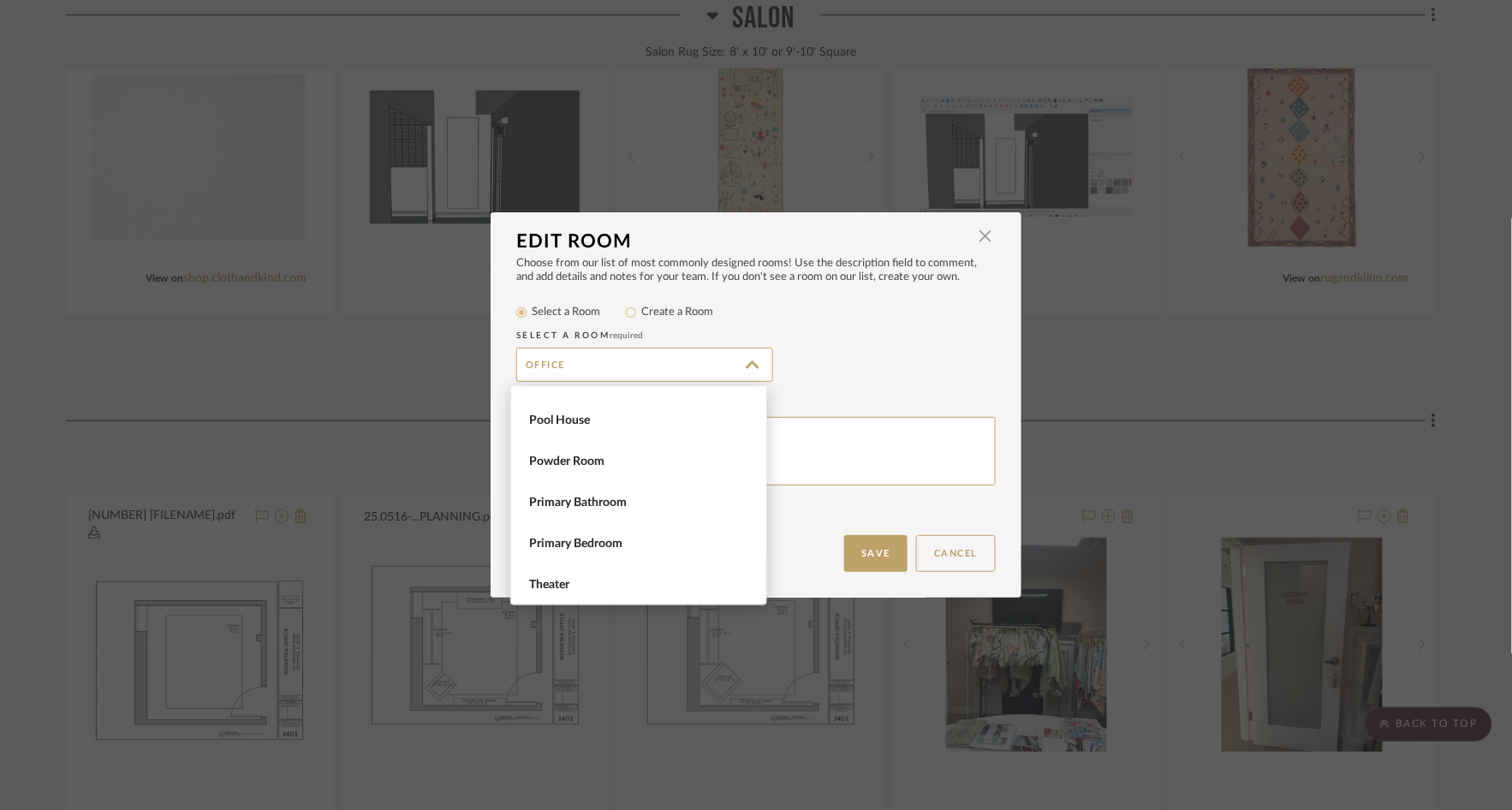 click on "Office" at bounding box center [756, 365] 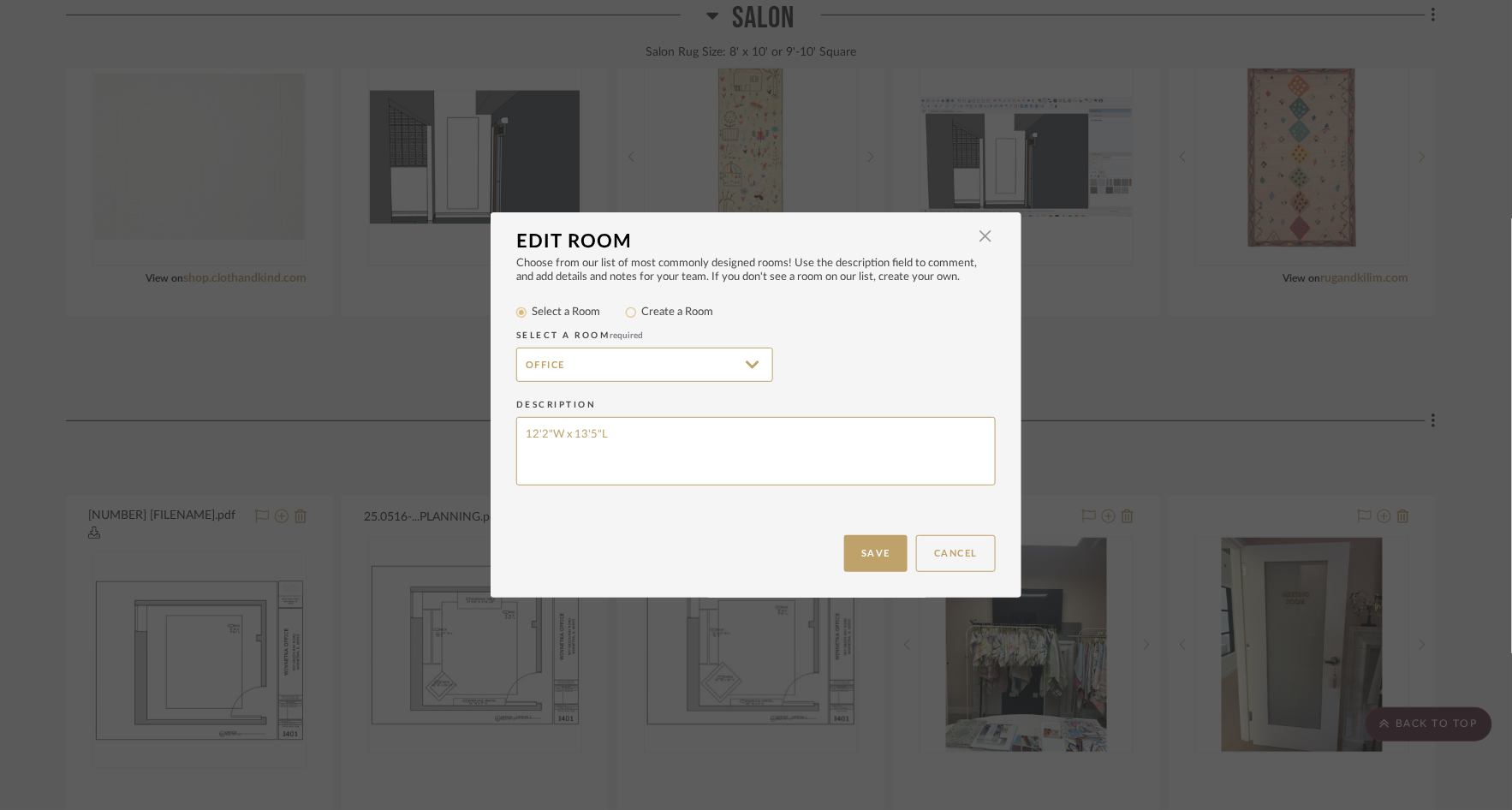 click on "Cancel" at bounding box center [955, 553] 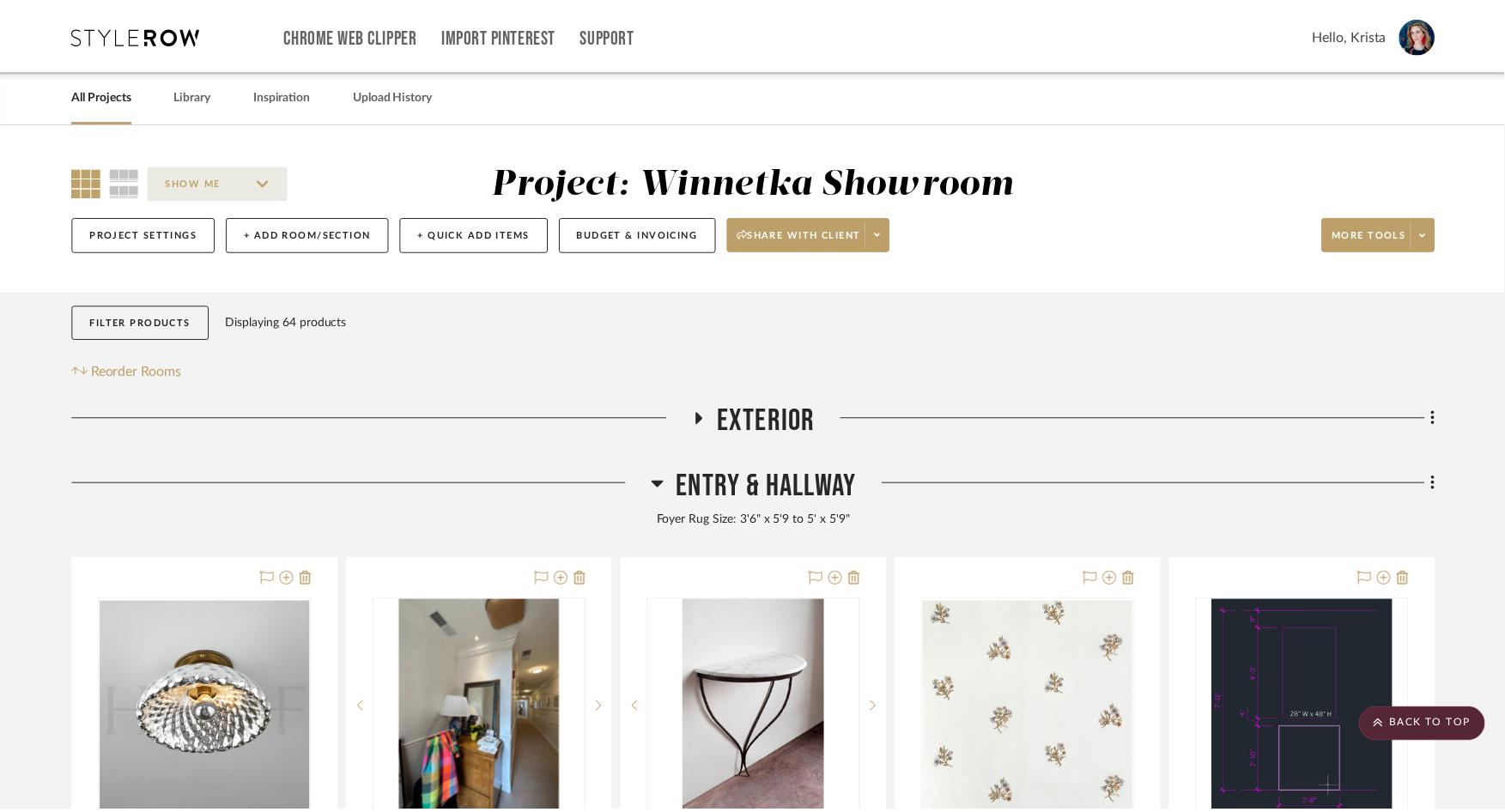 scroll, scrollTop: 1358, scrollLeft: 0, axis: vertical 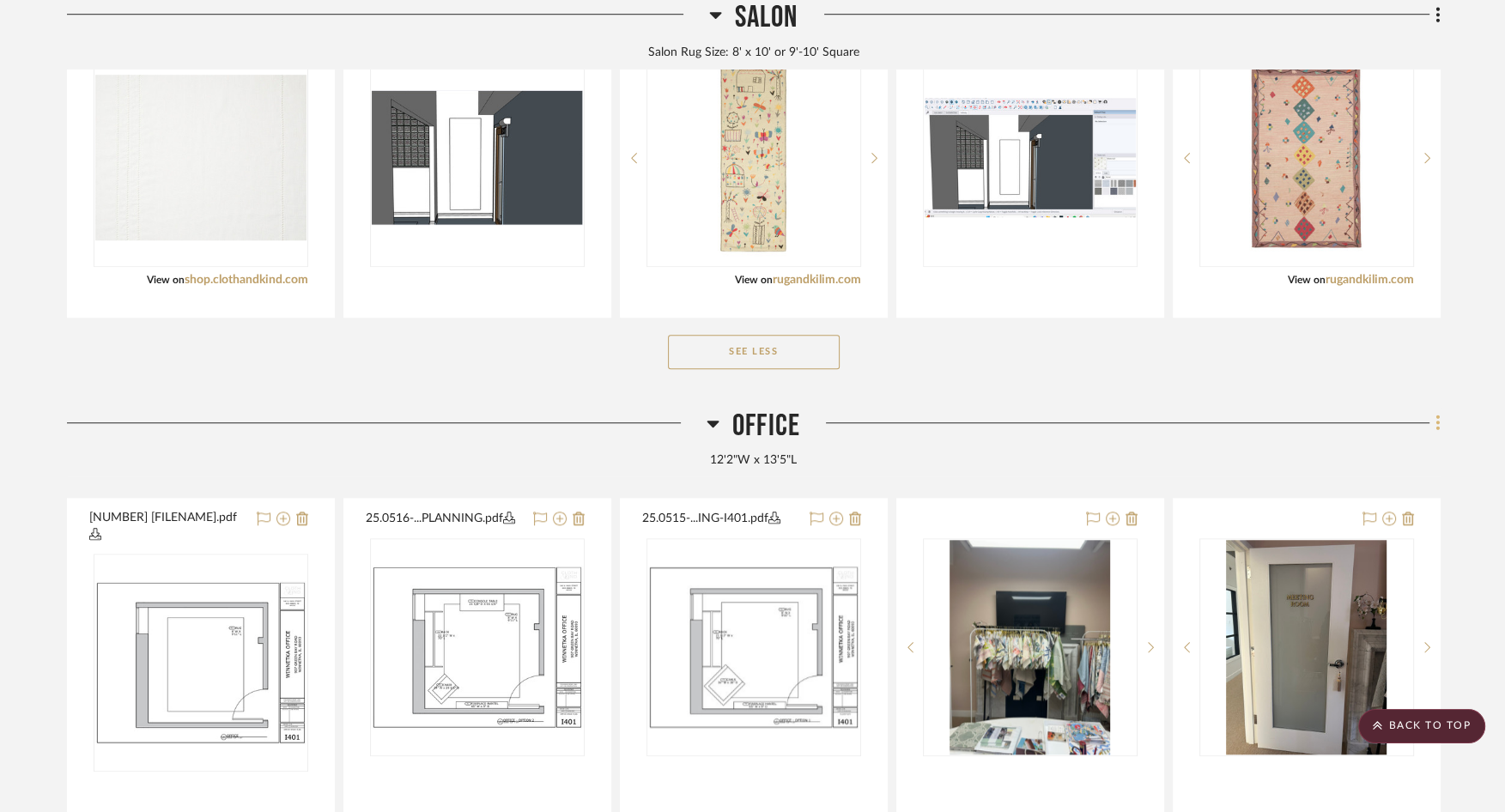 click 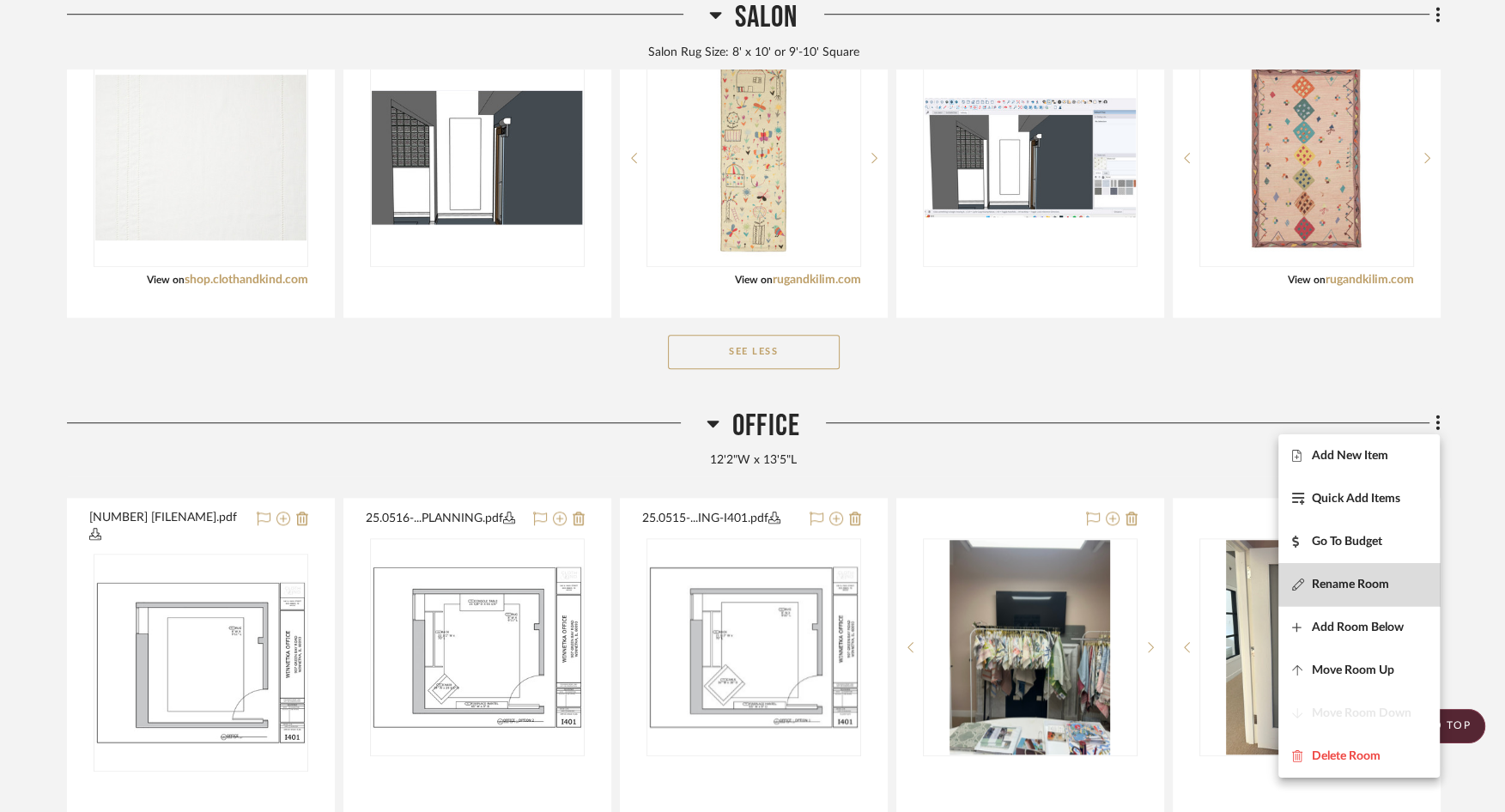 click on "Rename Room" at bounding box center [1350, 585] 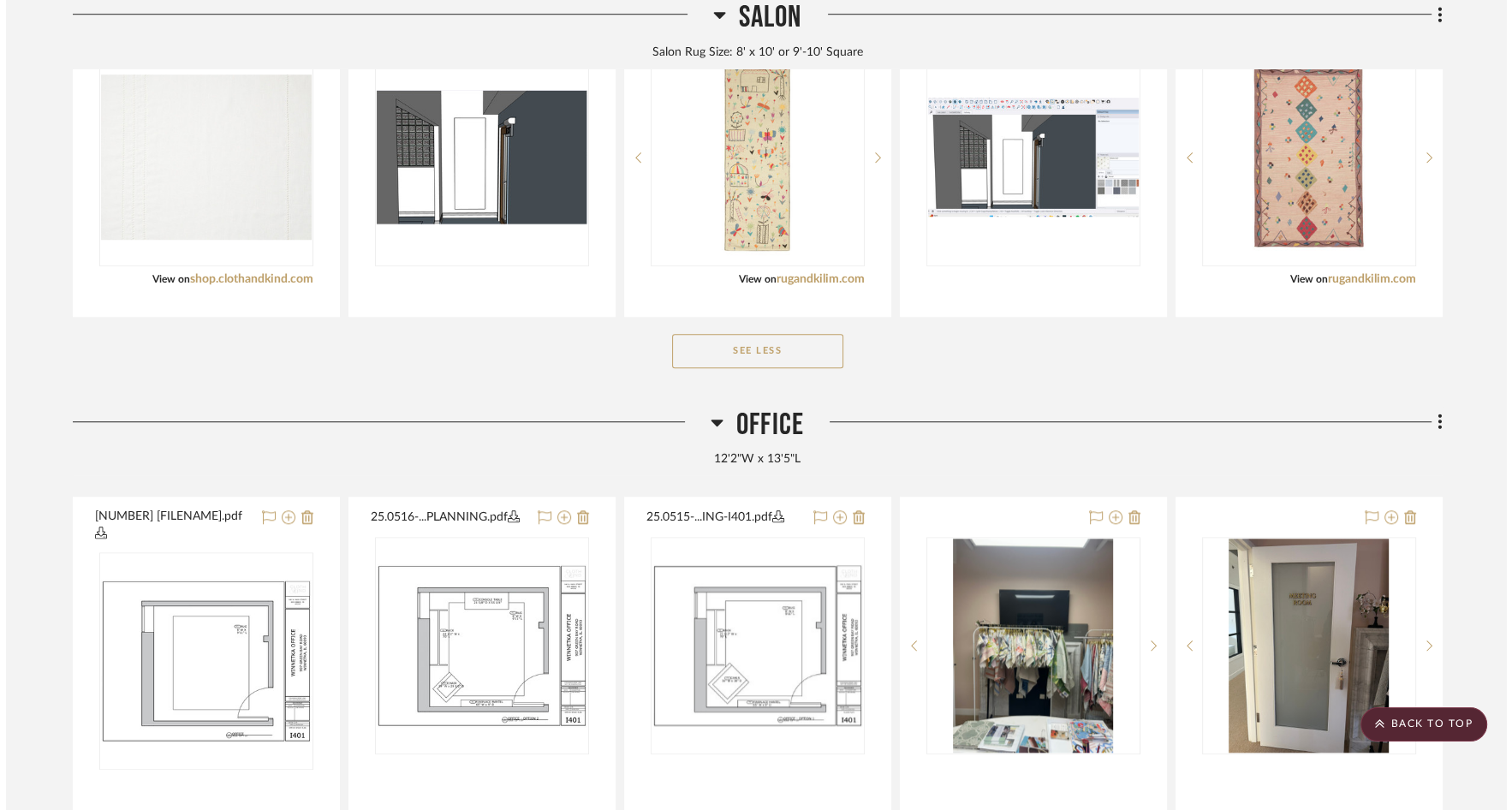 scroll, scrollTop: 0, scrollLeft: 0, axis: both 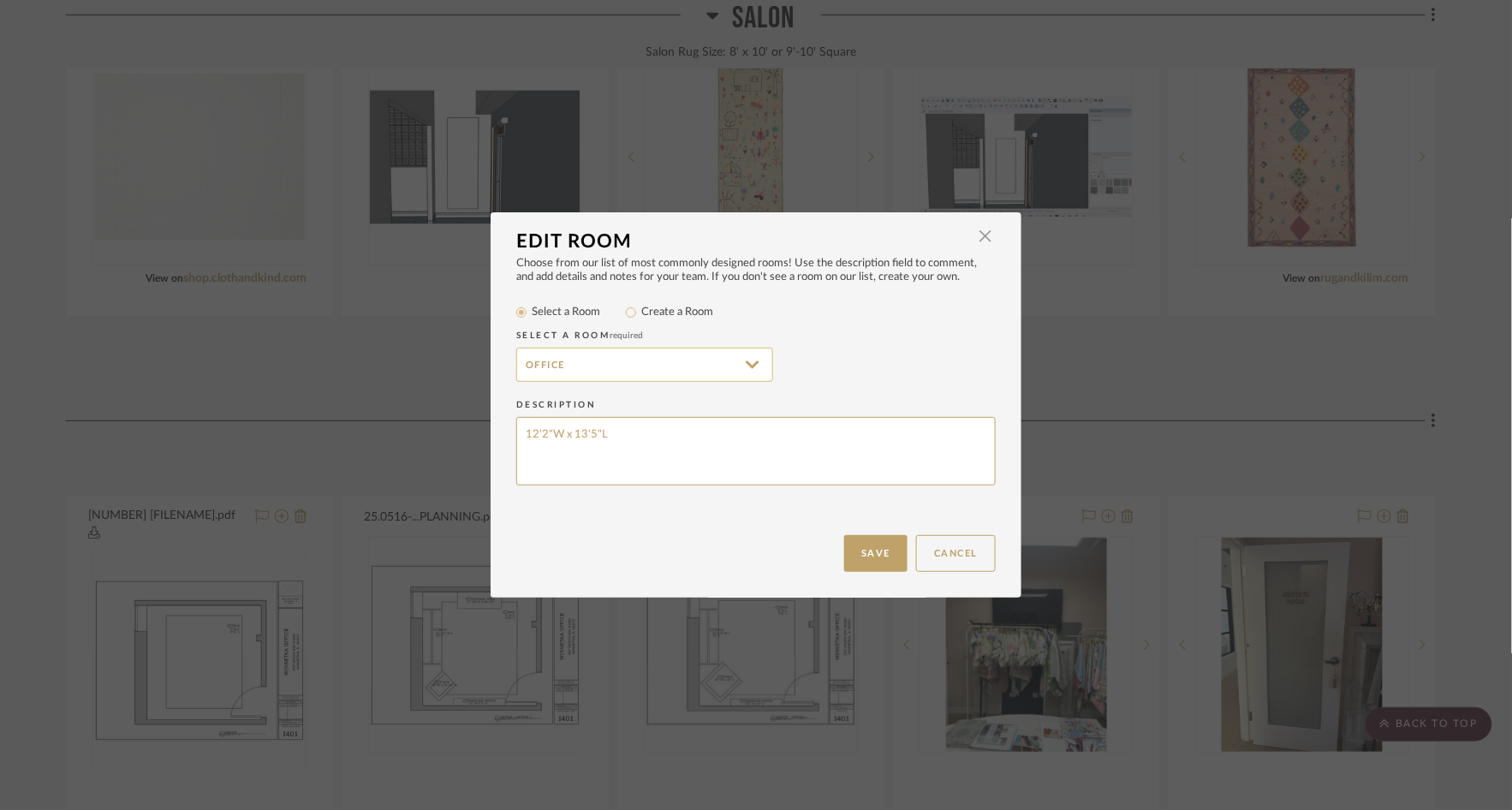 click on "Office" at bounding box center (645, 365) 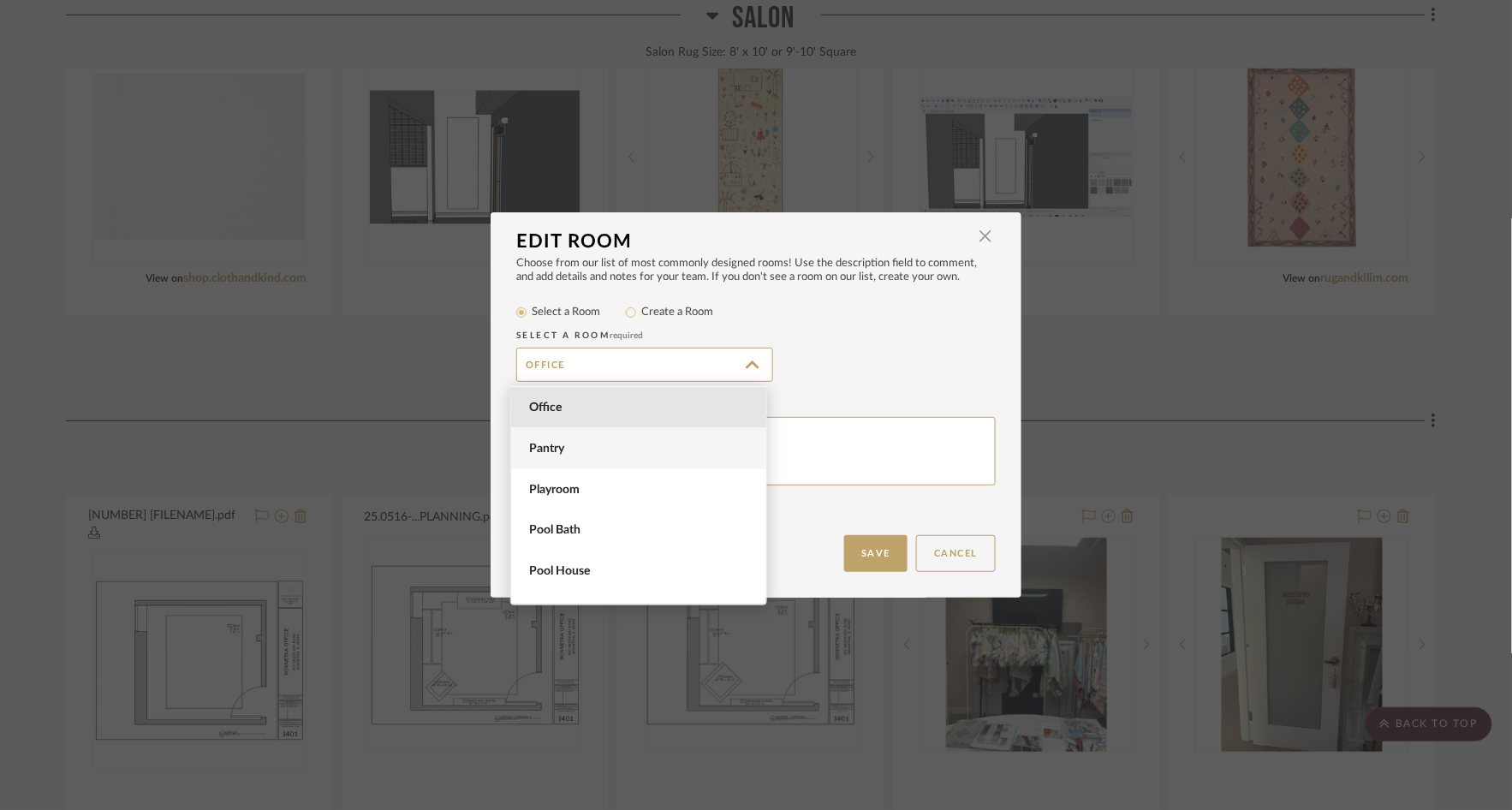 scroll, scrollTop: 1137, scrollLeft: 0, axis: vertical 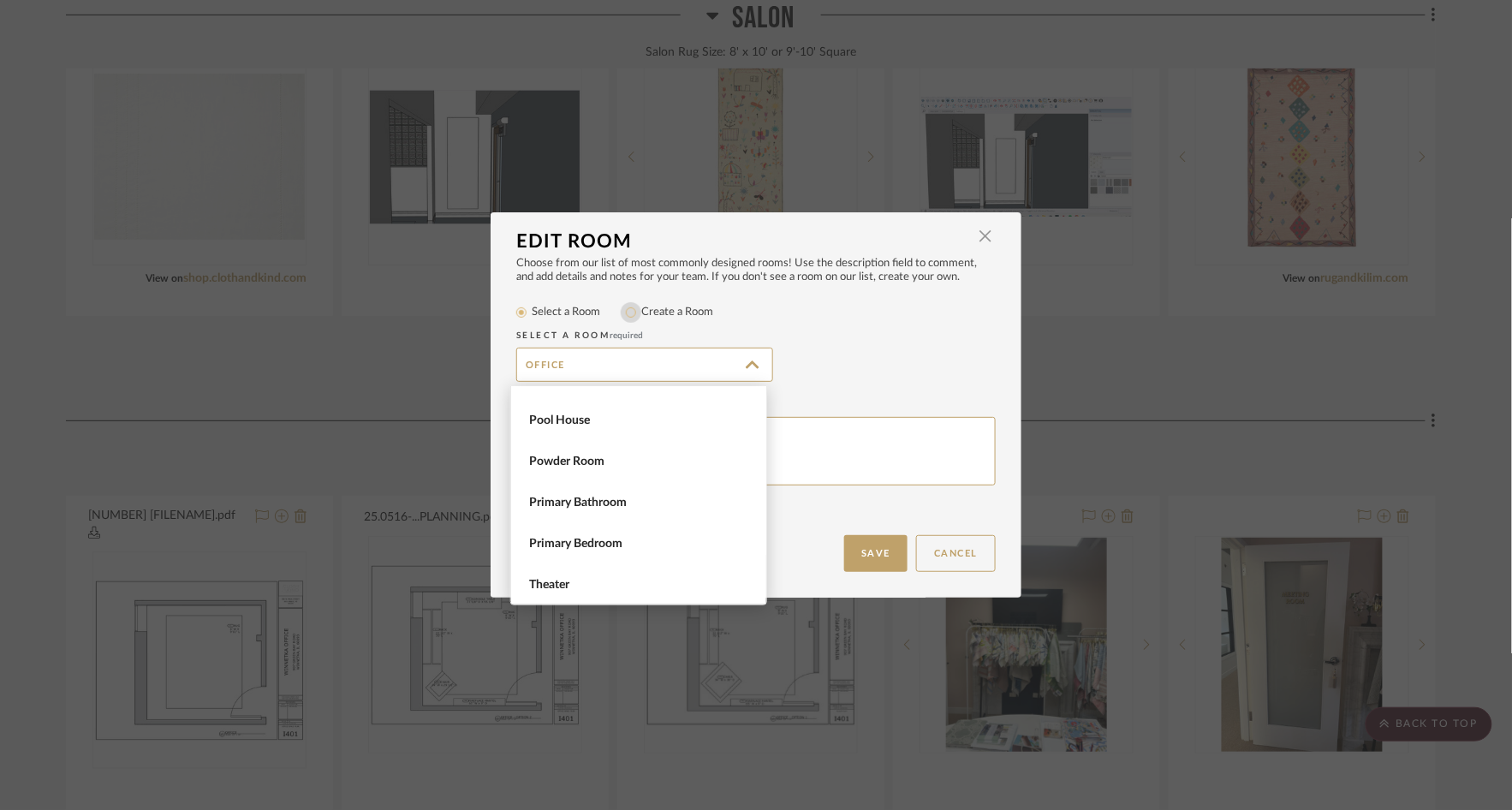click on "Create a Room" at bounding box center [631, 313] 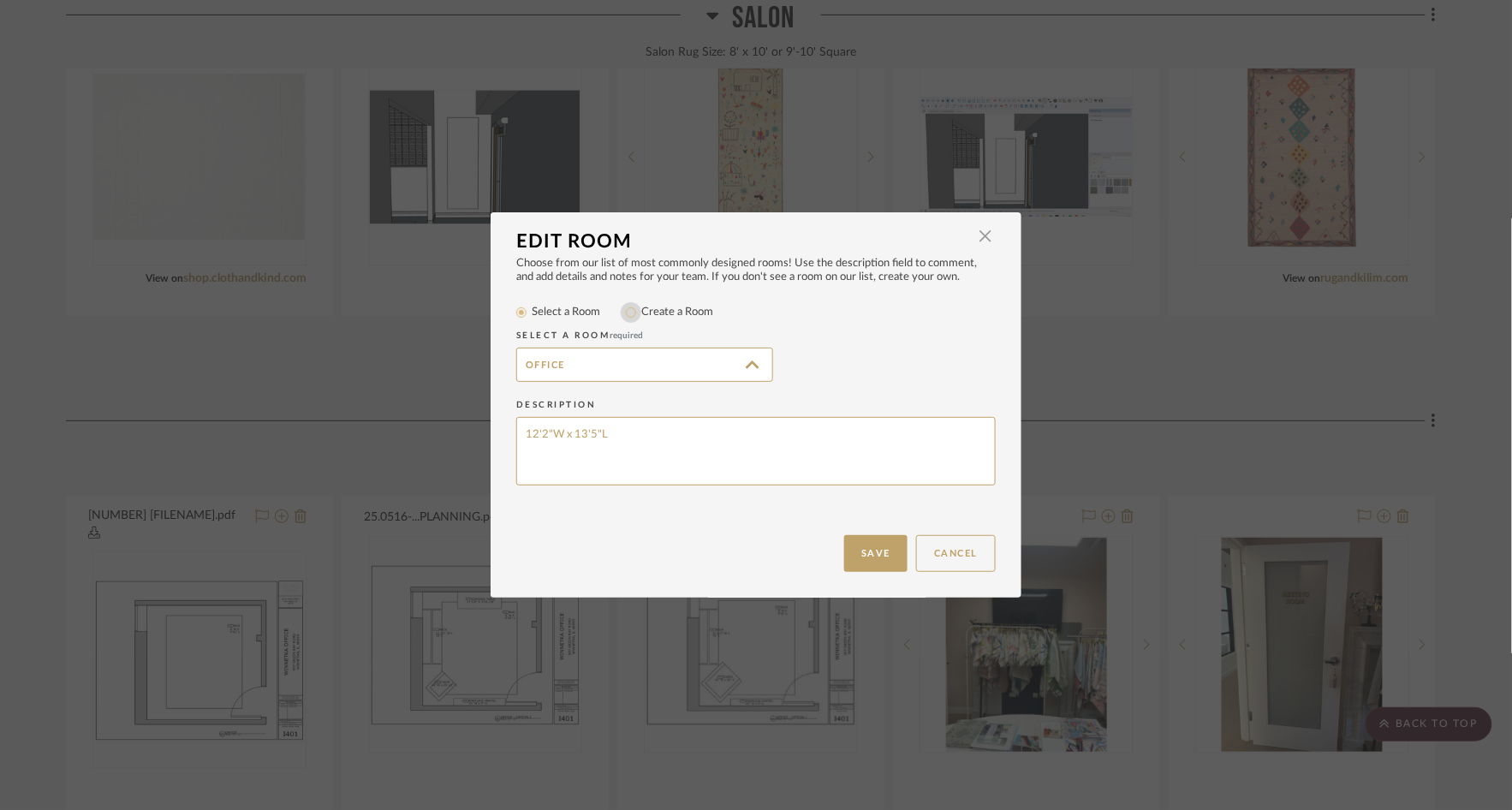 radio on "true" 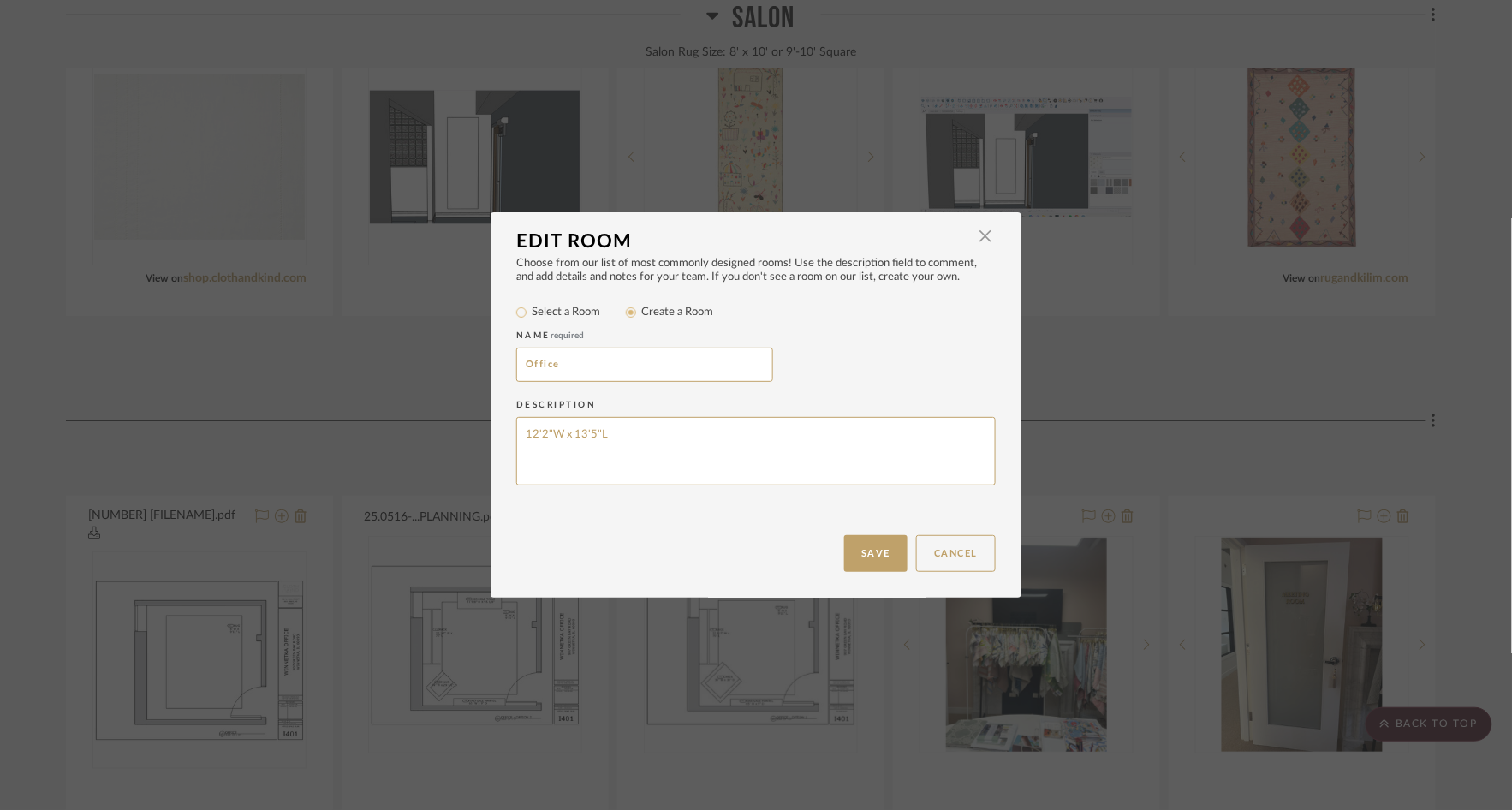 drag, startPoint x: 579, startPoint y: 371, endPoint x: 432, endPoint y: 353, distance: 148.09794 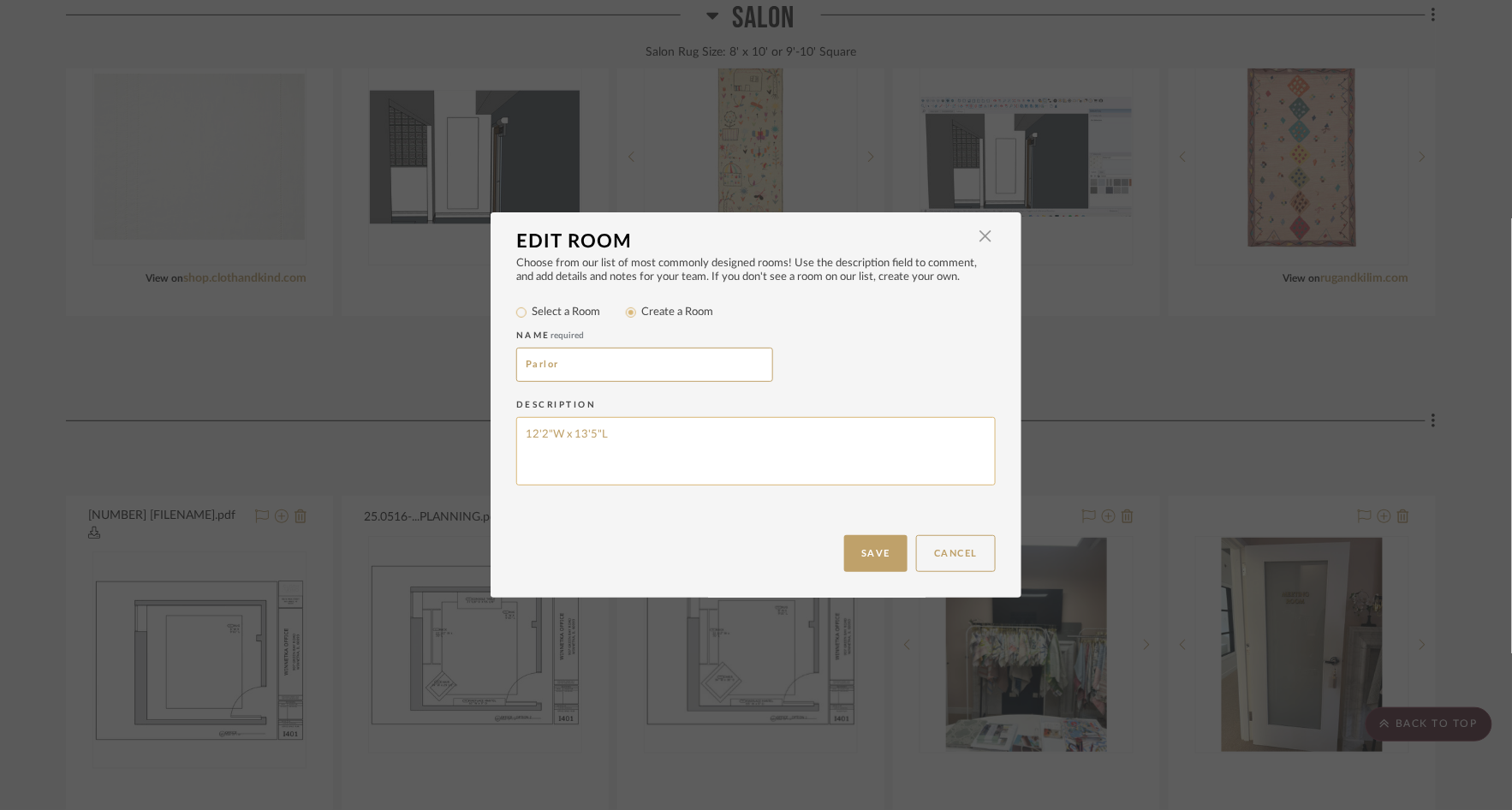 type on "Parlor" 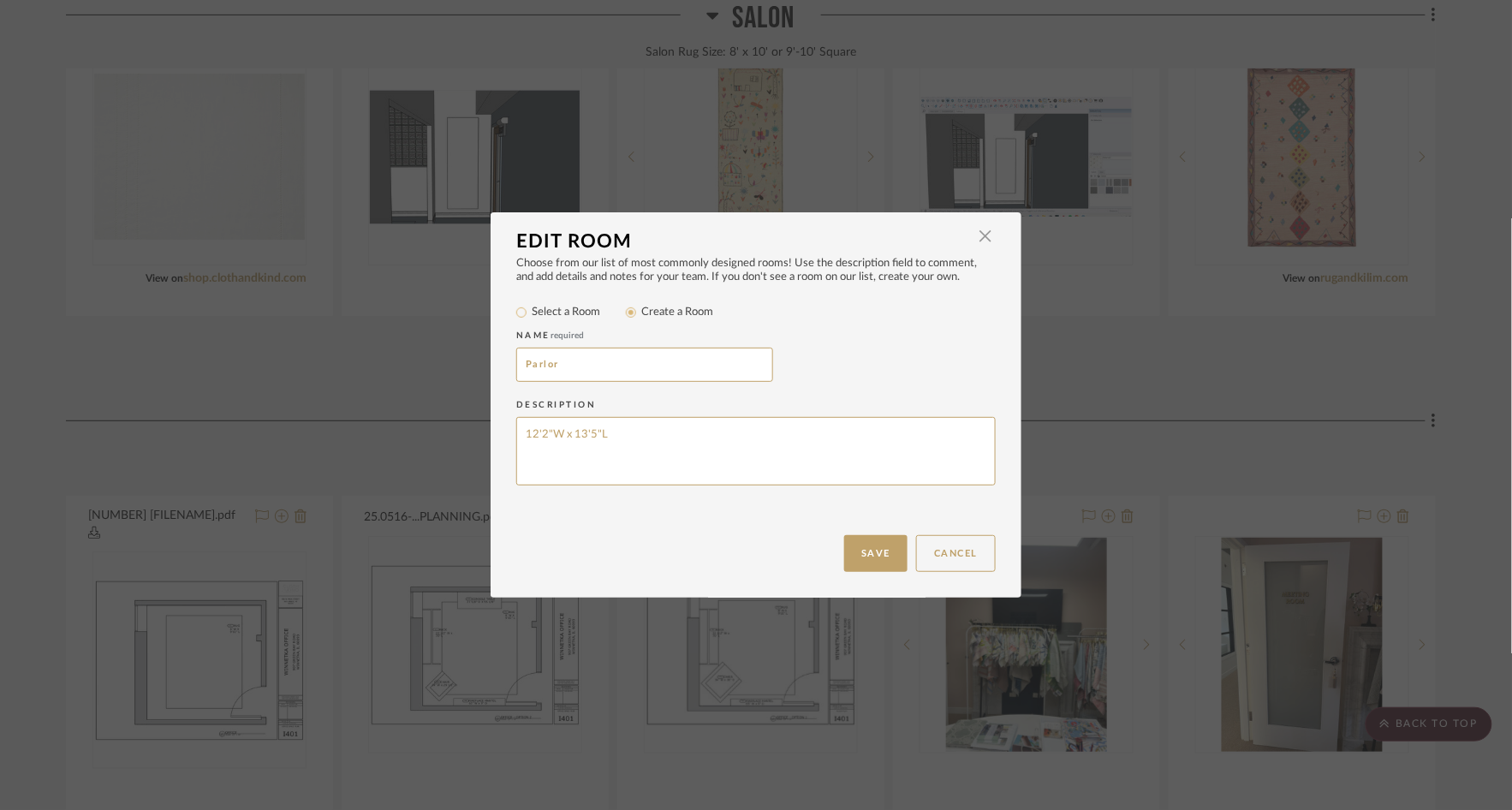 drag, startPoint x: 618, startPoint y: 436, endPoint x: 463, endPoint y: 424, distance: 155.46382 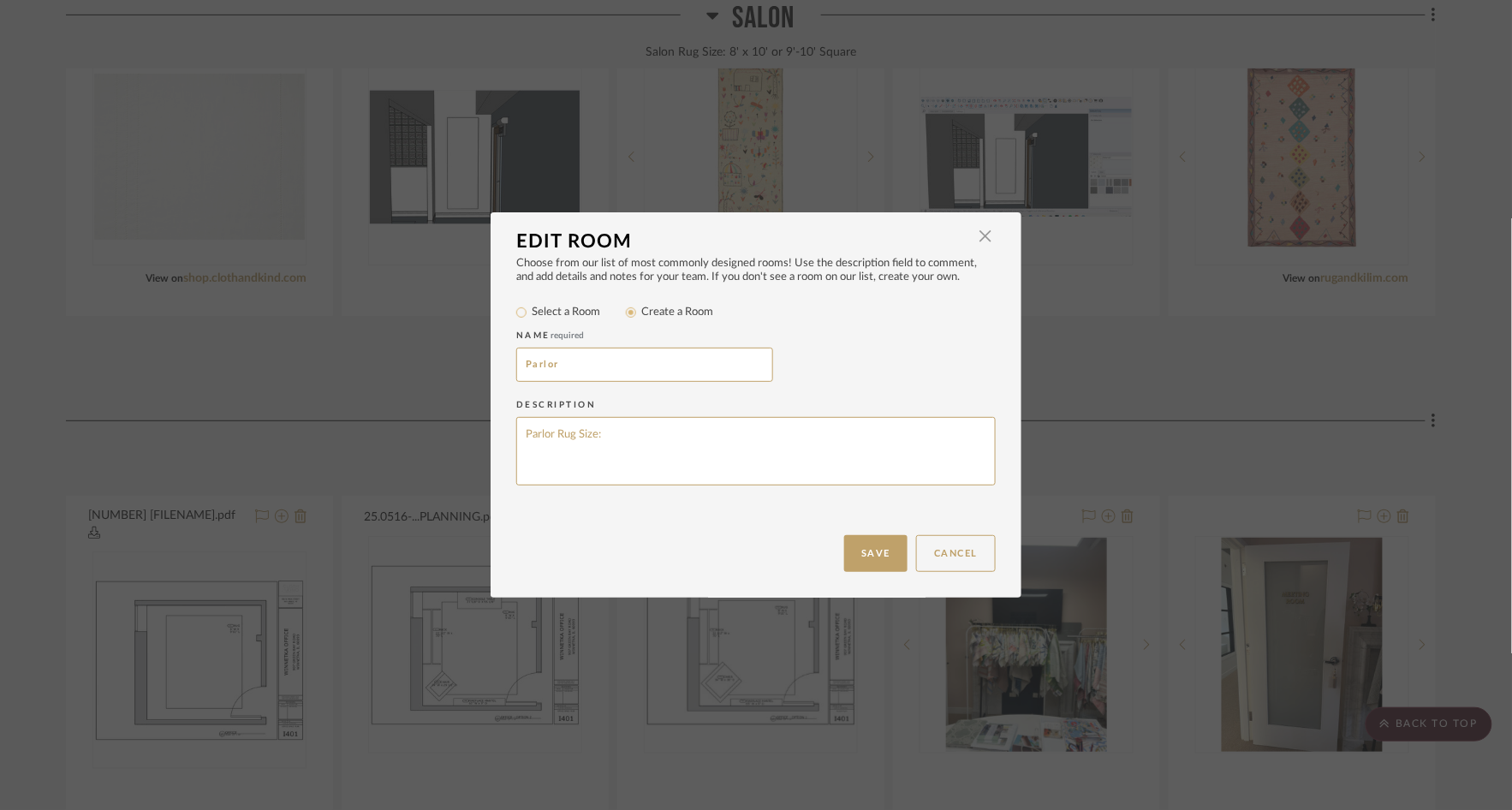 paste on "7'11" X 9'9"" 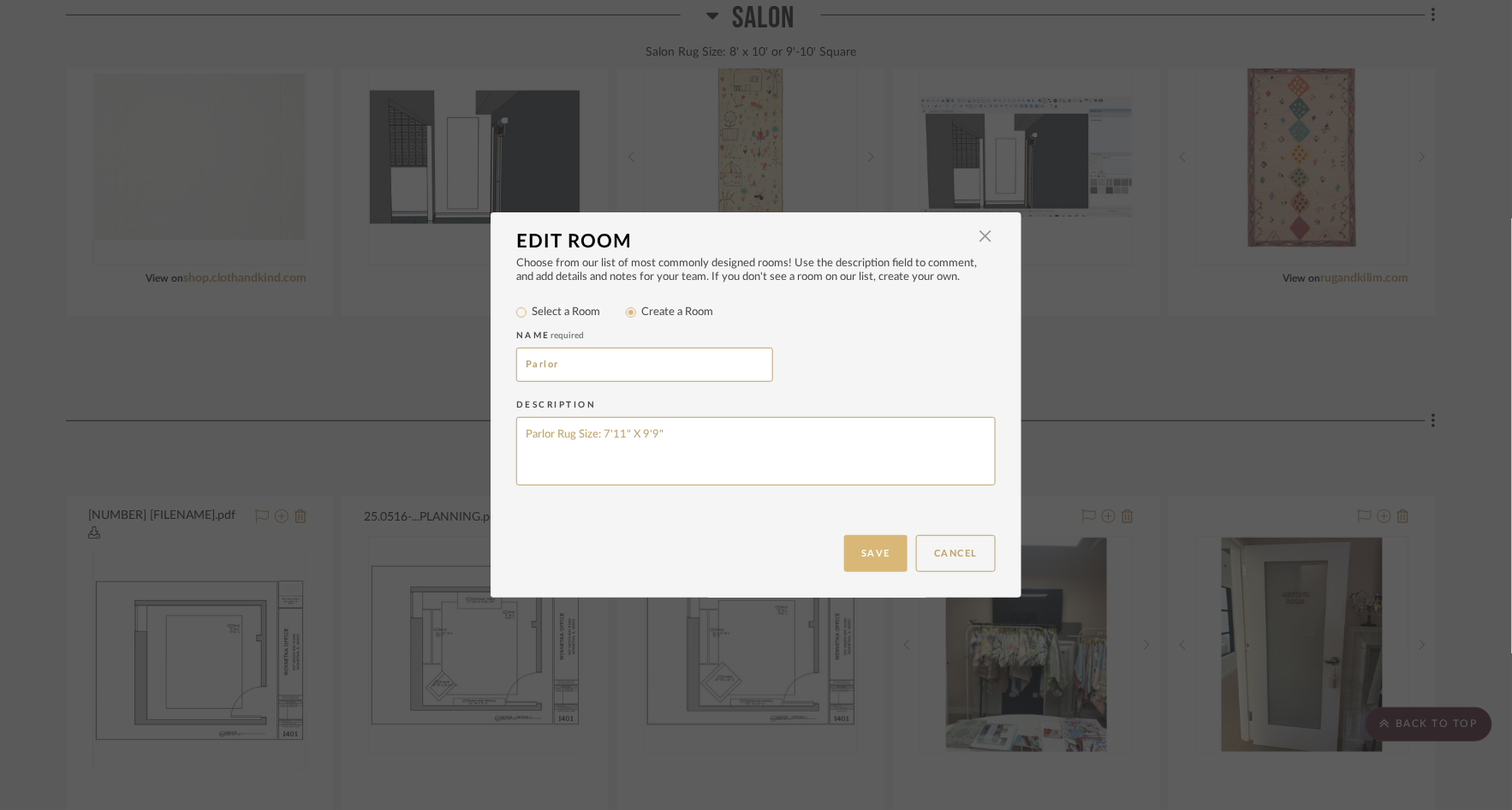 type on "Parlor Rug Size: 7'11" X 9'9"" 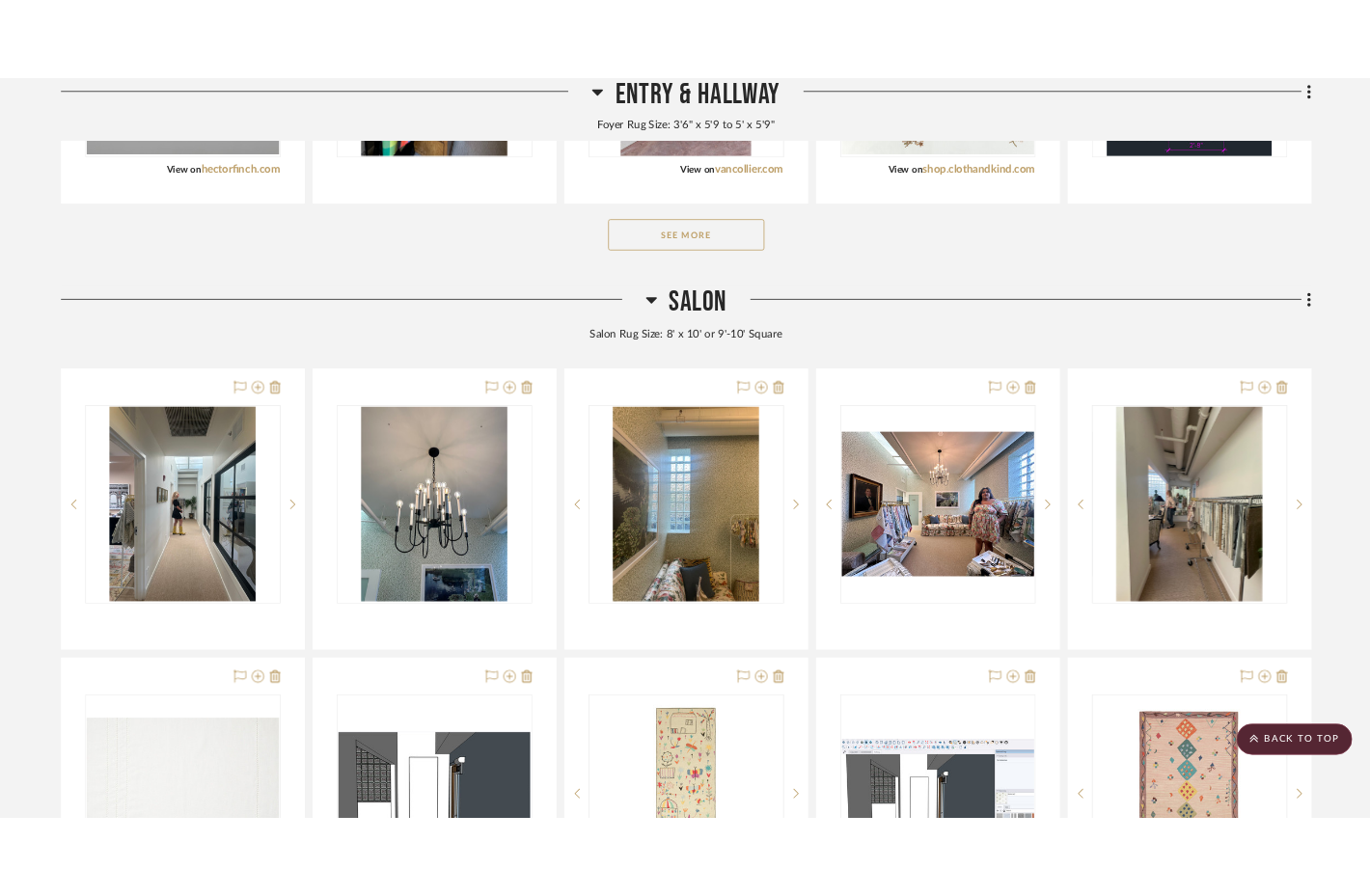 scroll, scrollTop: 0, scrollLeft: 0, axis: both 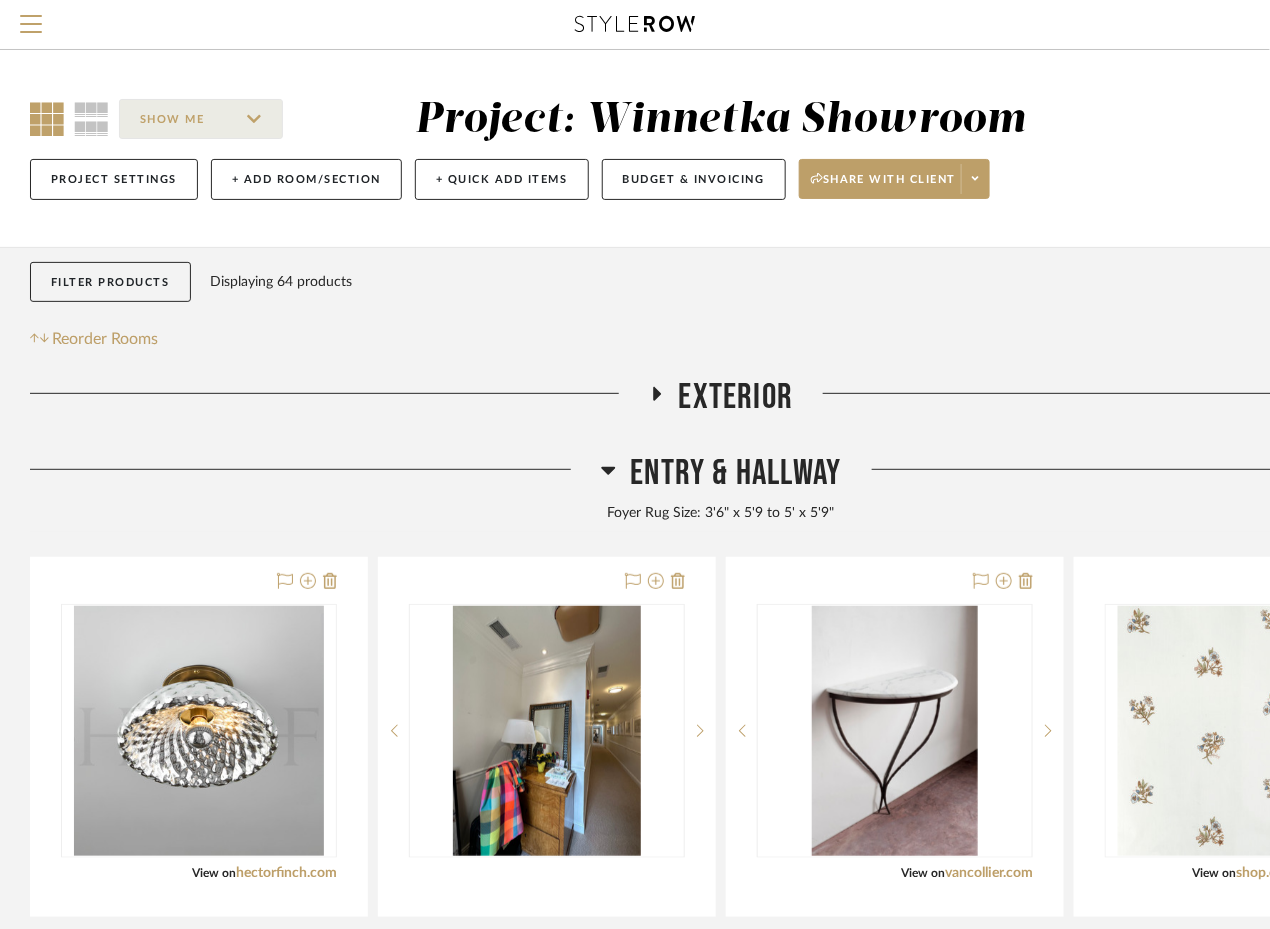 click 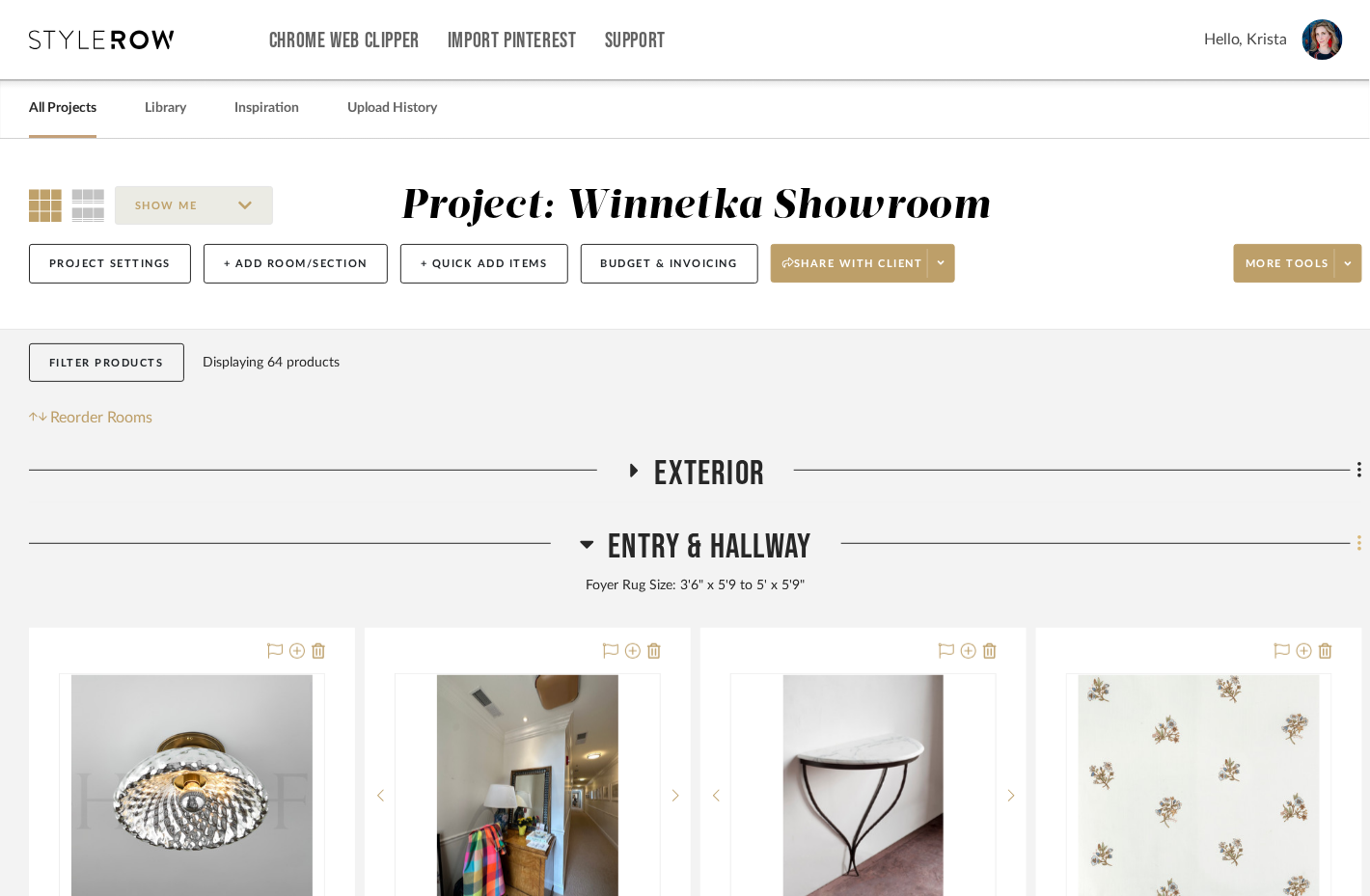 click 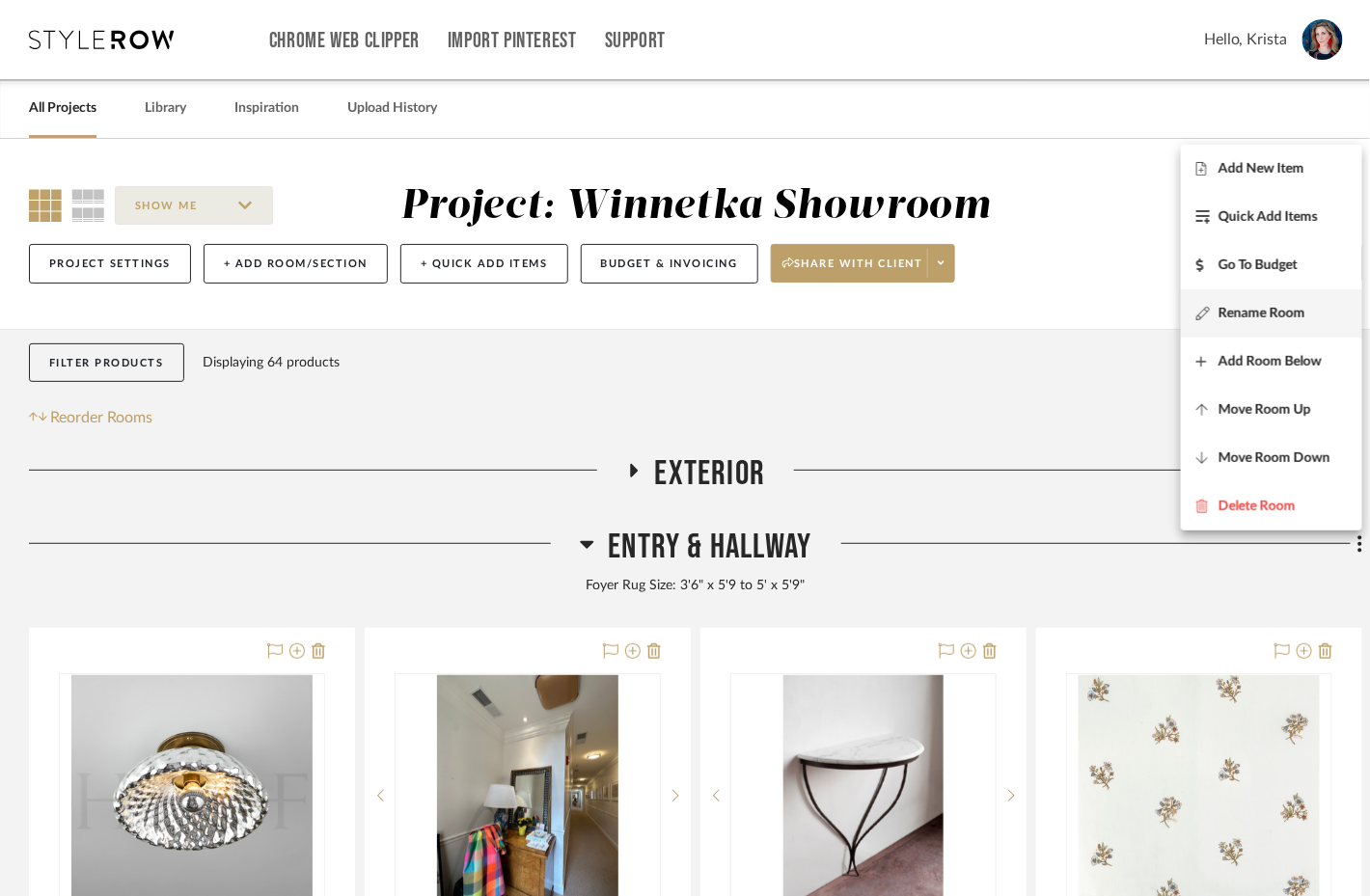click on "Rename Room" at bounding box center (1262, 312) 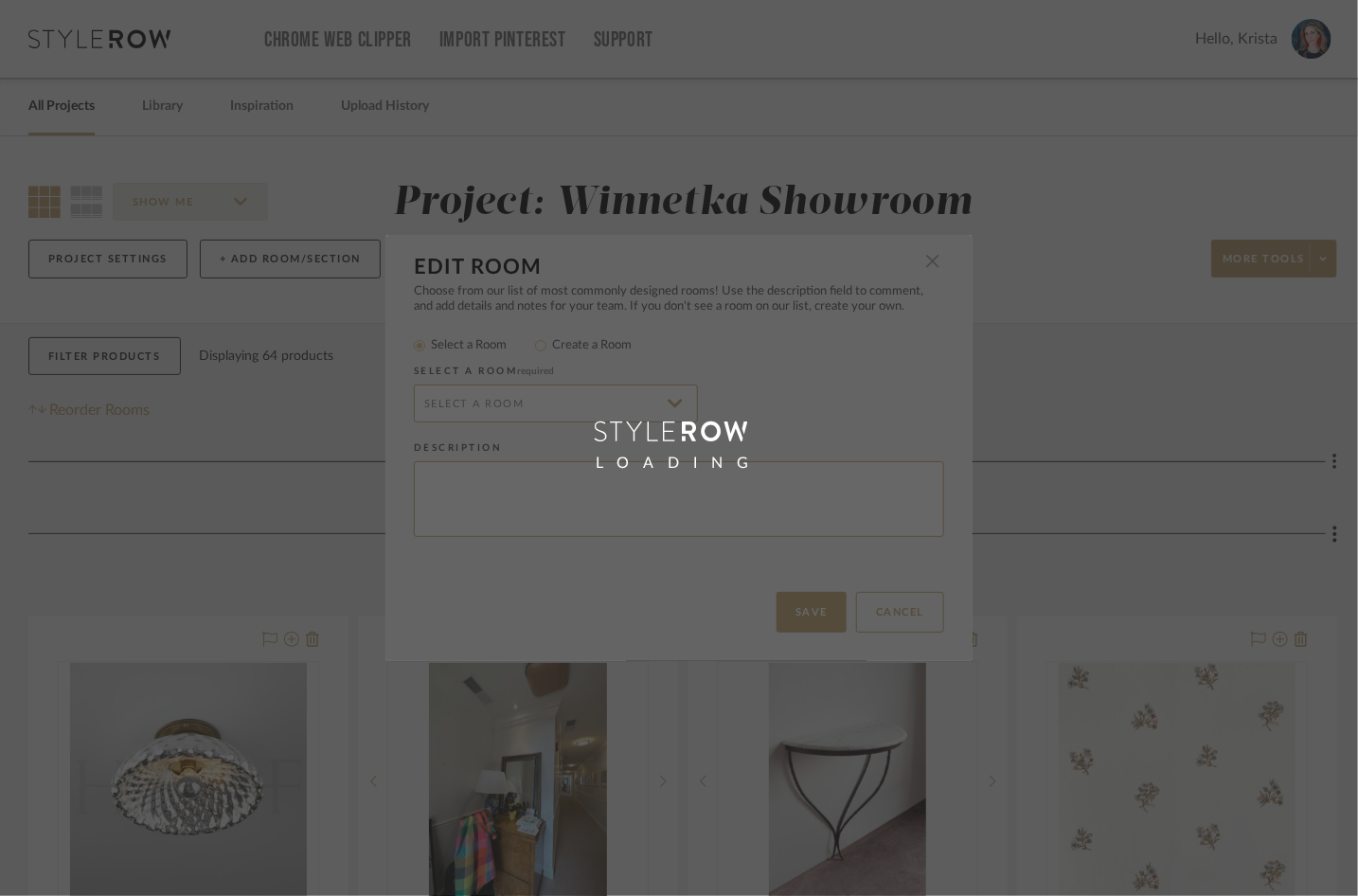 type on "Foyer Rug Size: 3'6" x 5'9 to 5' x 5'9"" 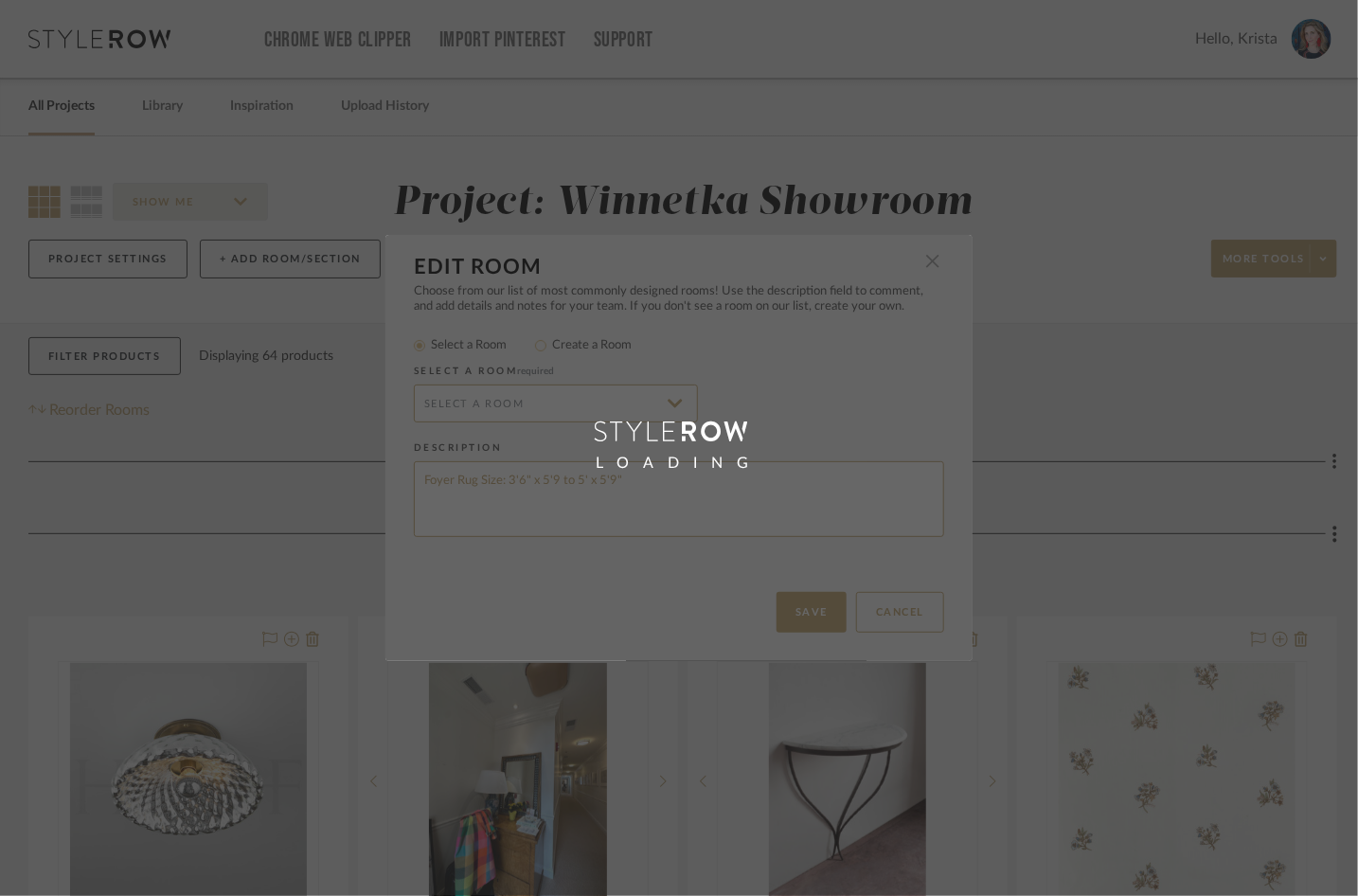 radio on "false" 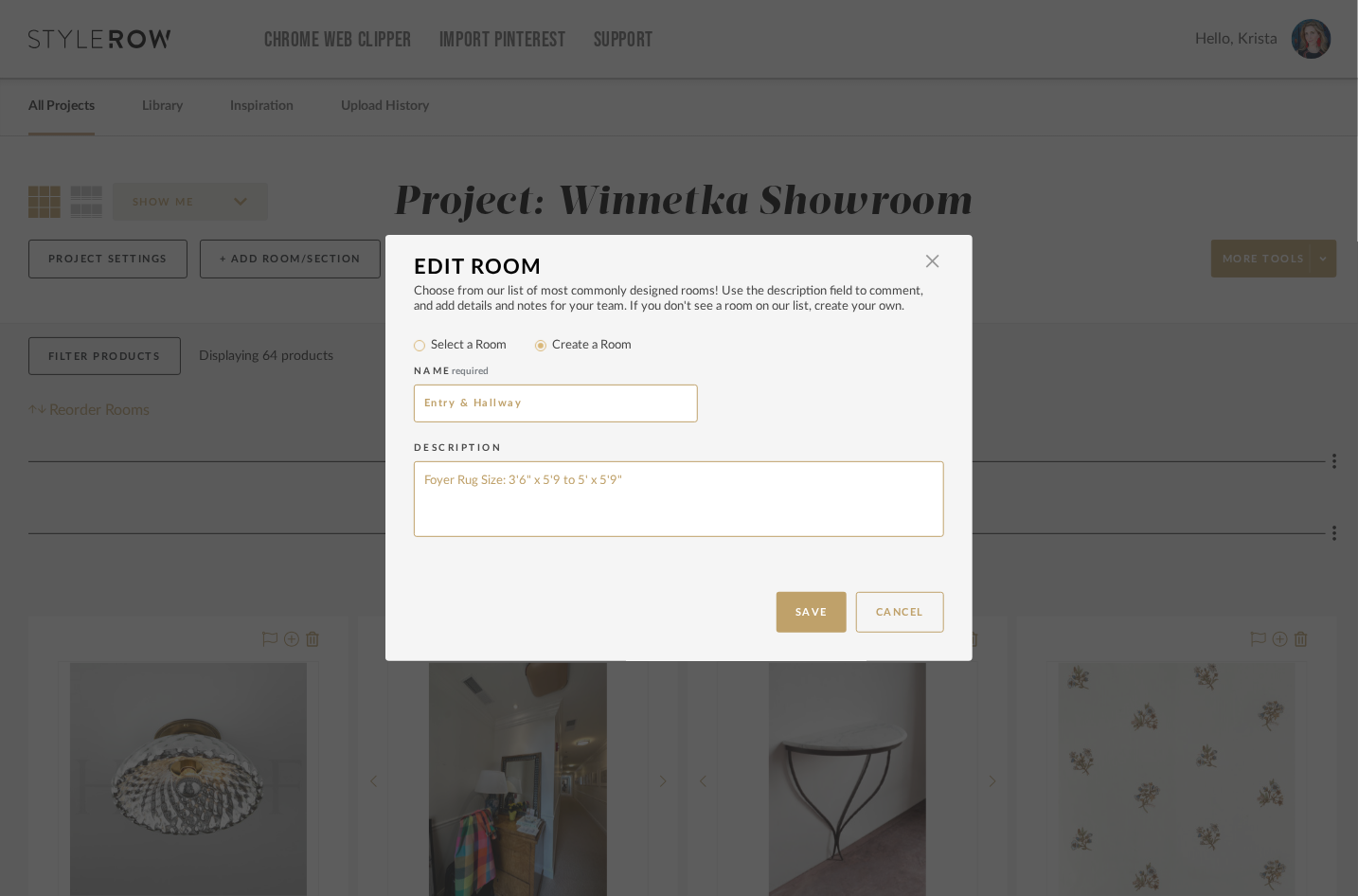 drag, startPoint x: 447, startPoint y: 403, endPoint x: 329, endPoint y: 389, distance: 118.827606 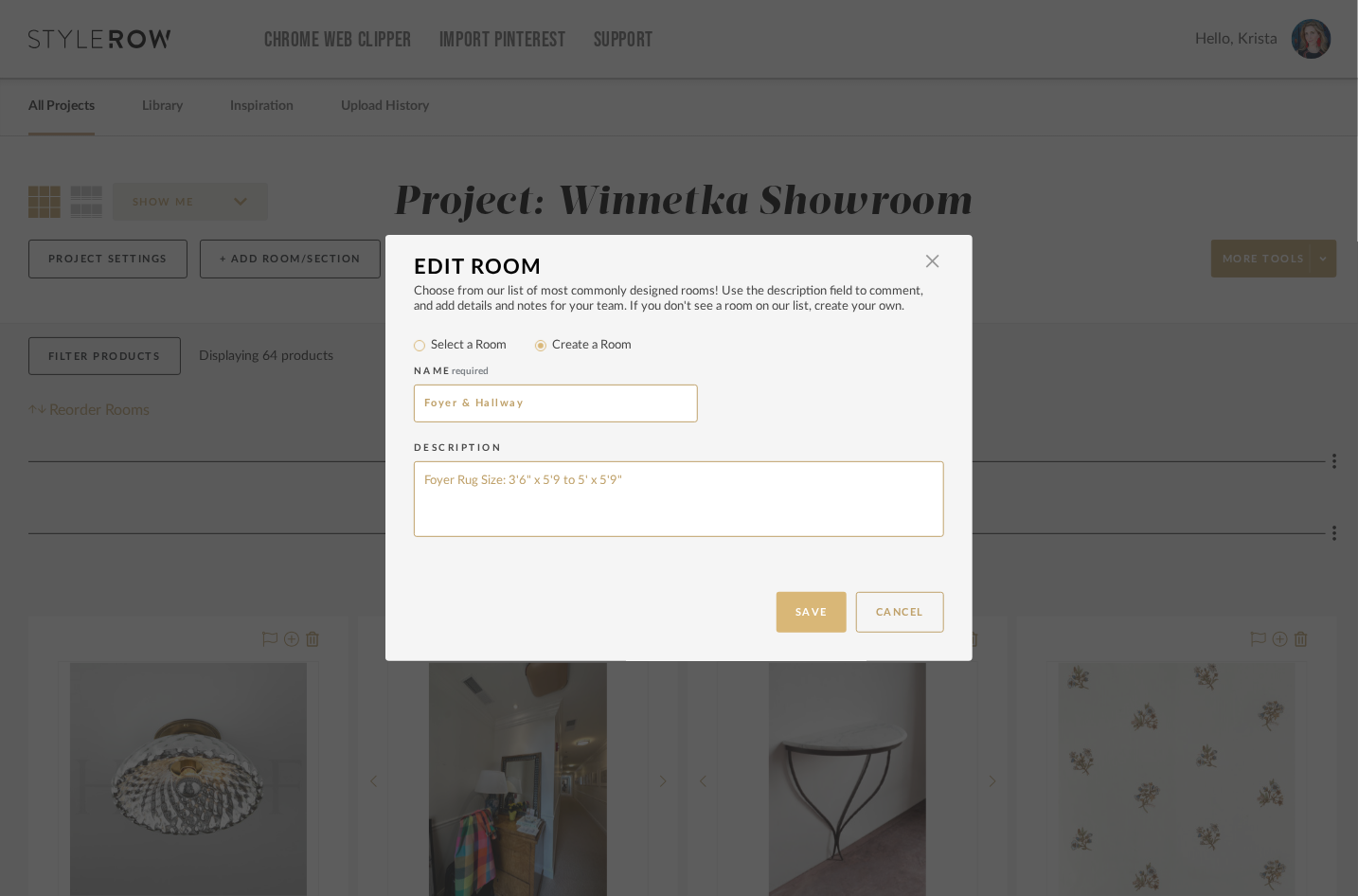type on "Foyer & Hallway" 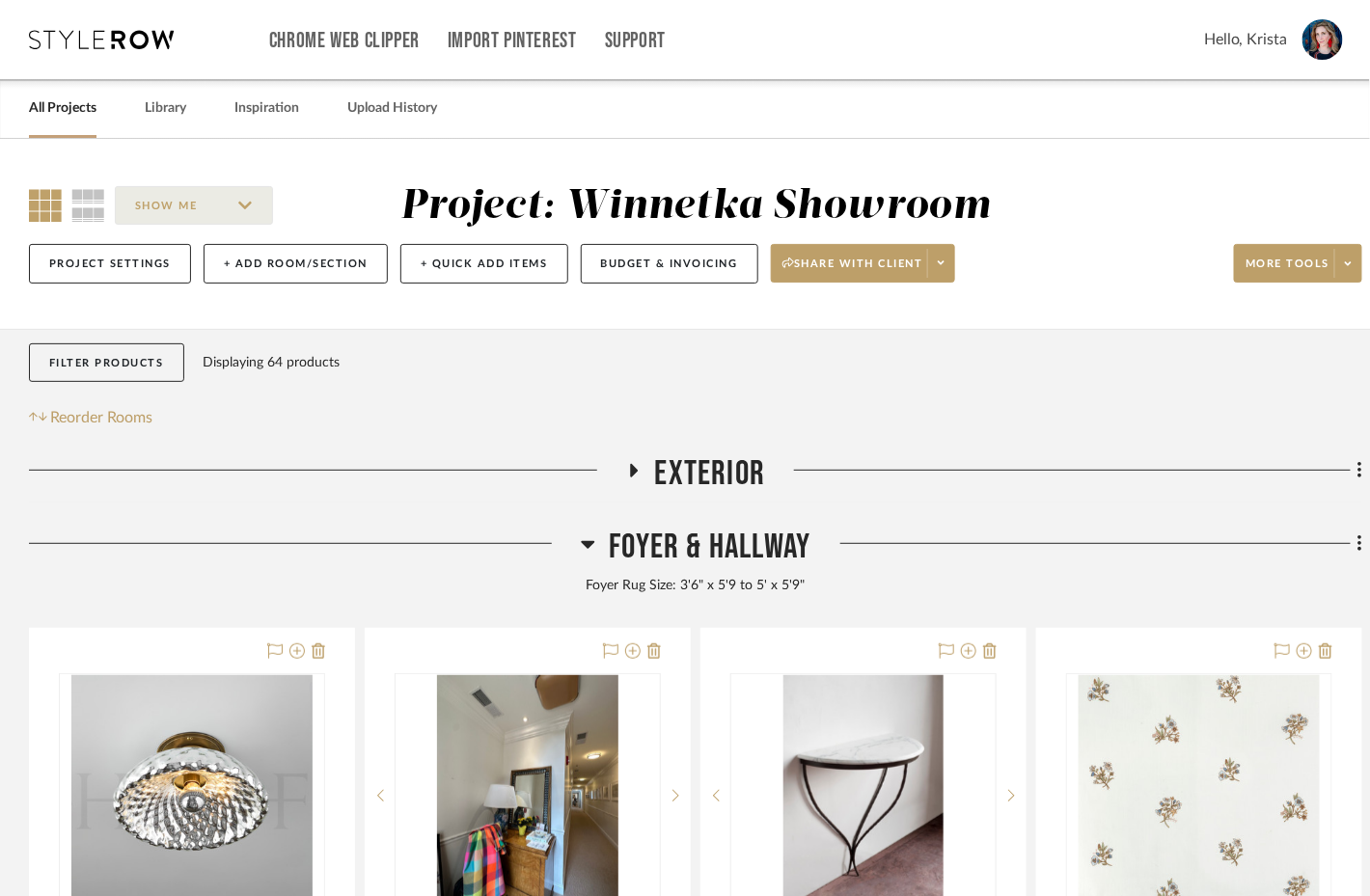 click 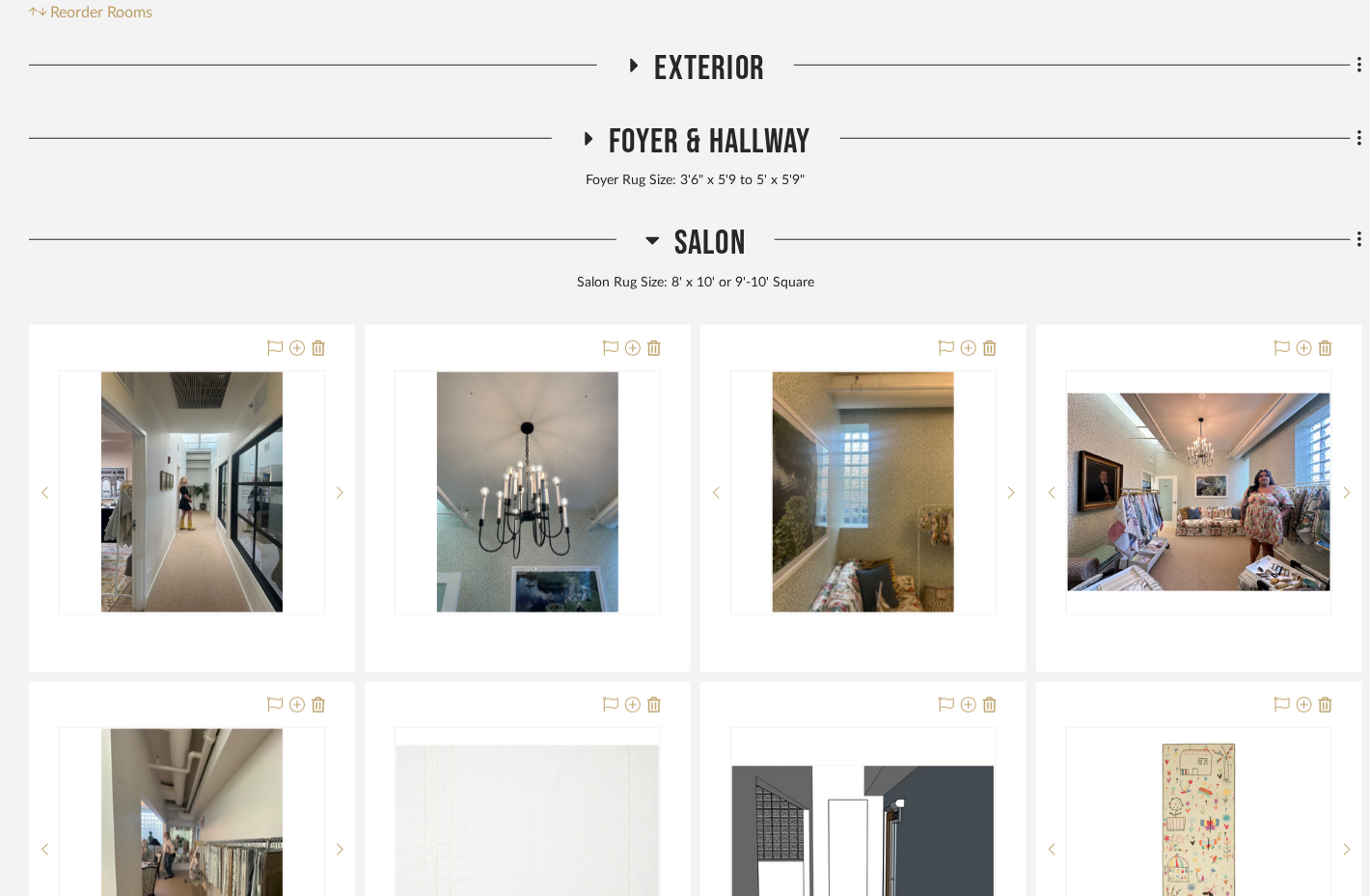 scroll, scrollTop: 402, scrollLeft: 0, axis: vertical 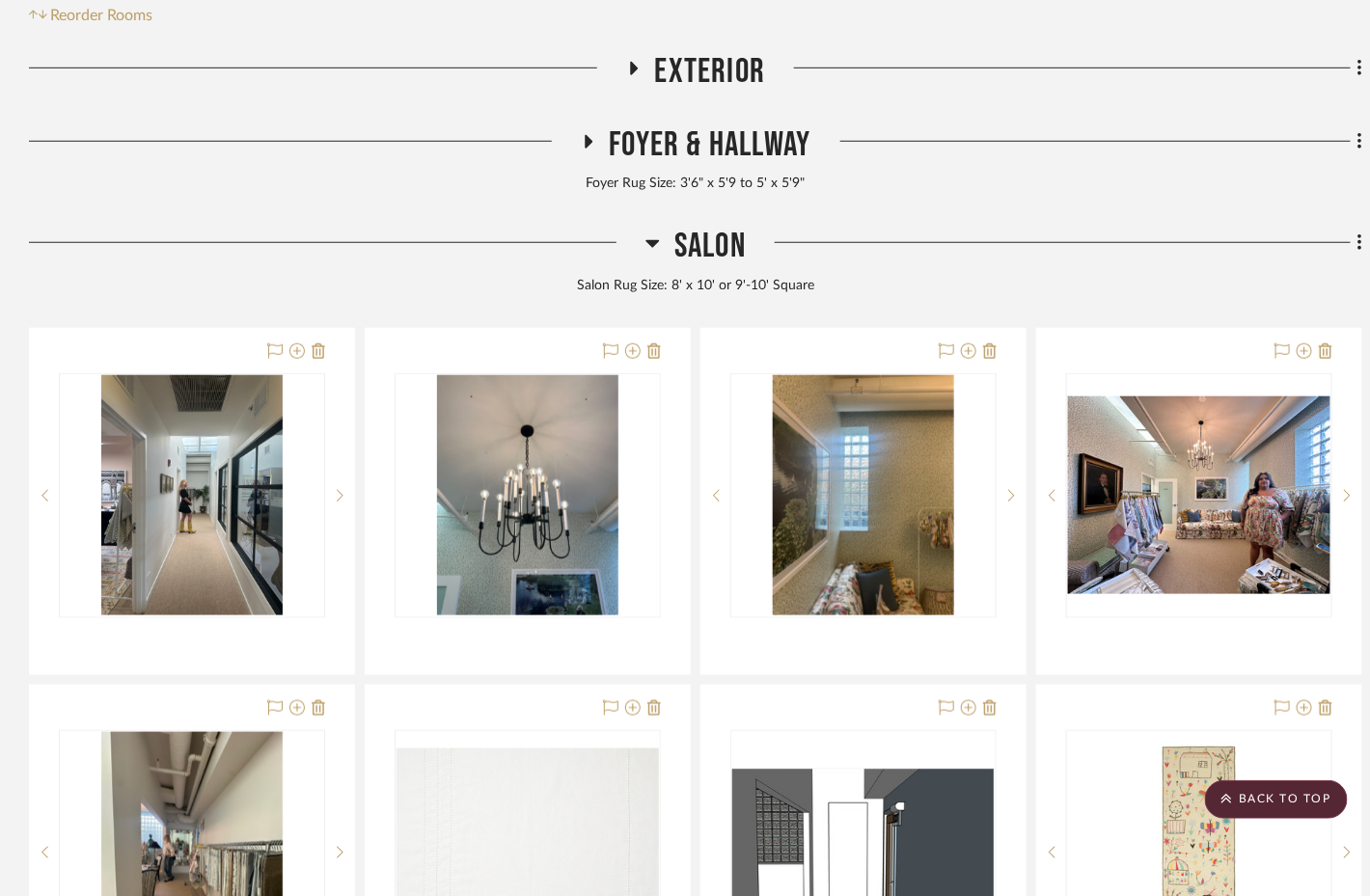 click 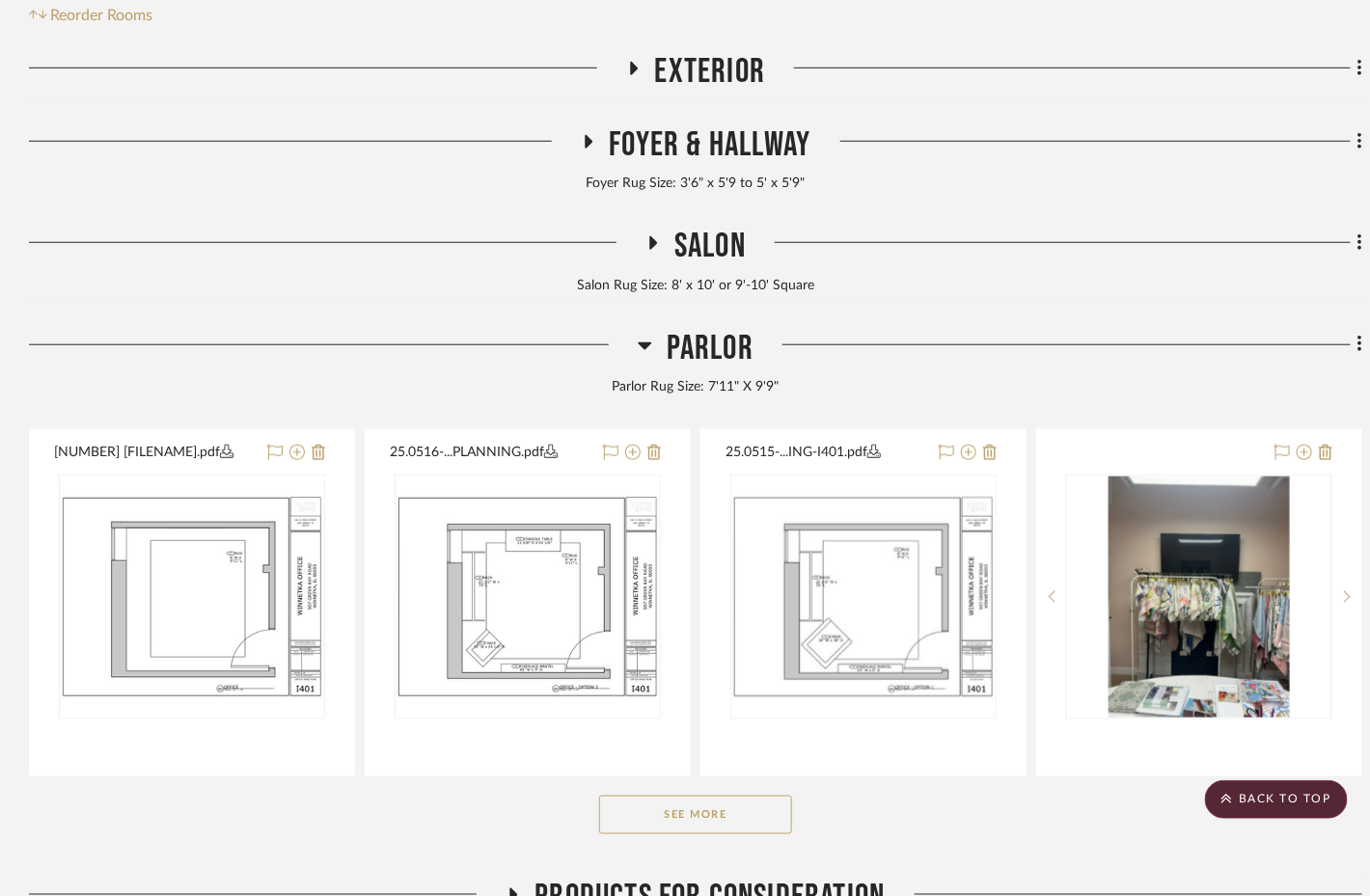 click 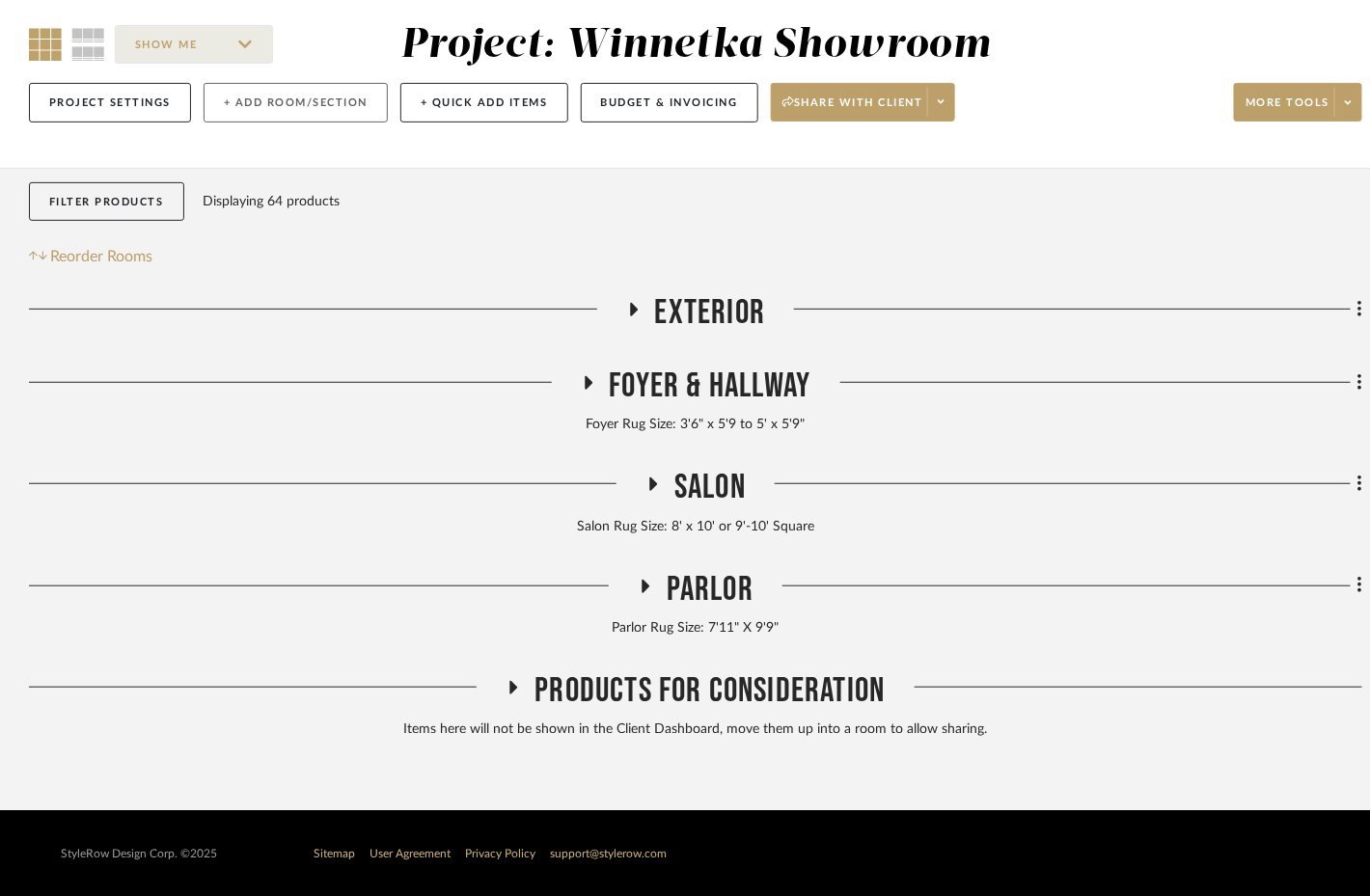 click on "+ Add Room/Section" 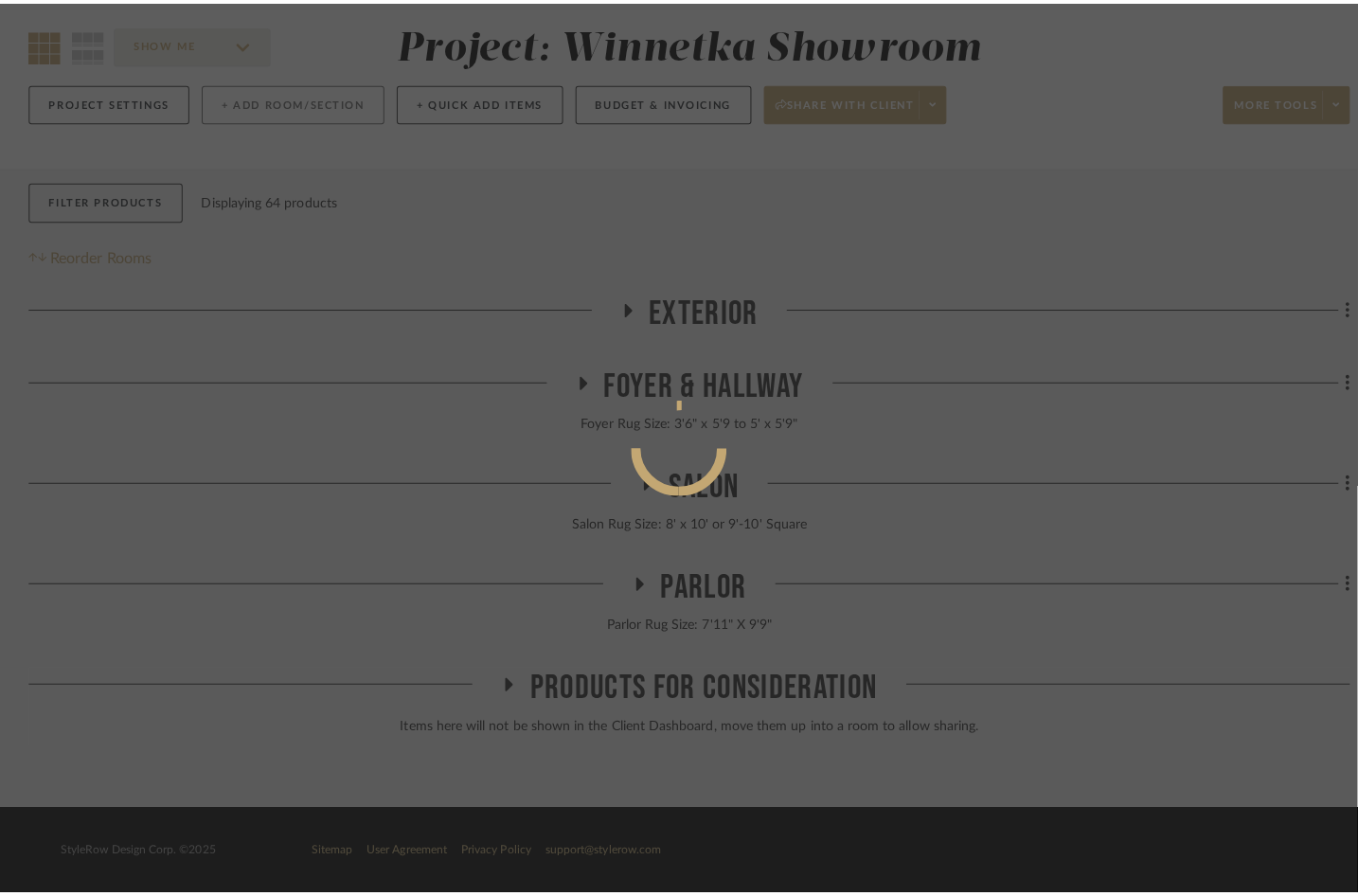 scroll, scrollTop: 0, scrollLeft: 0, axis: both 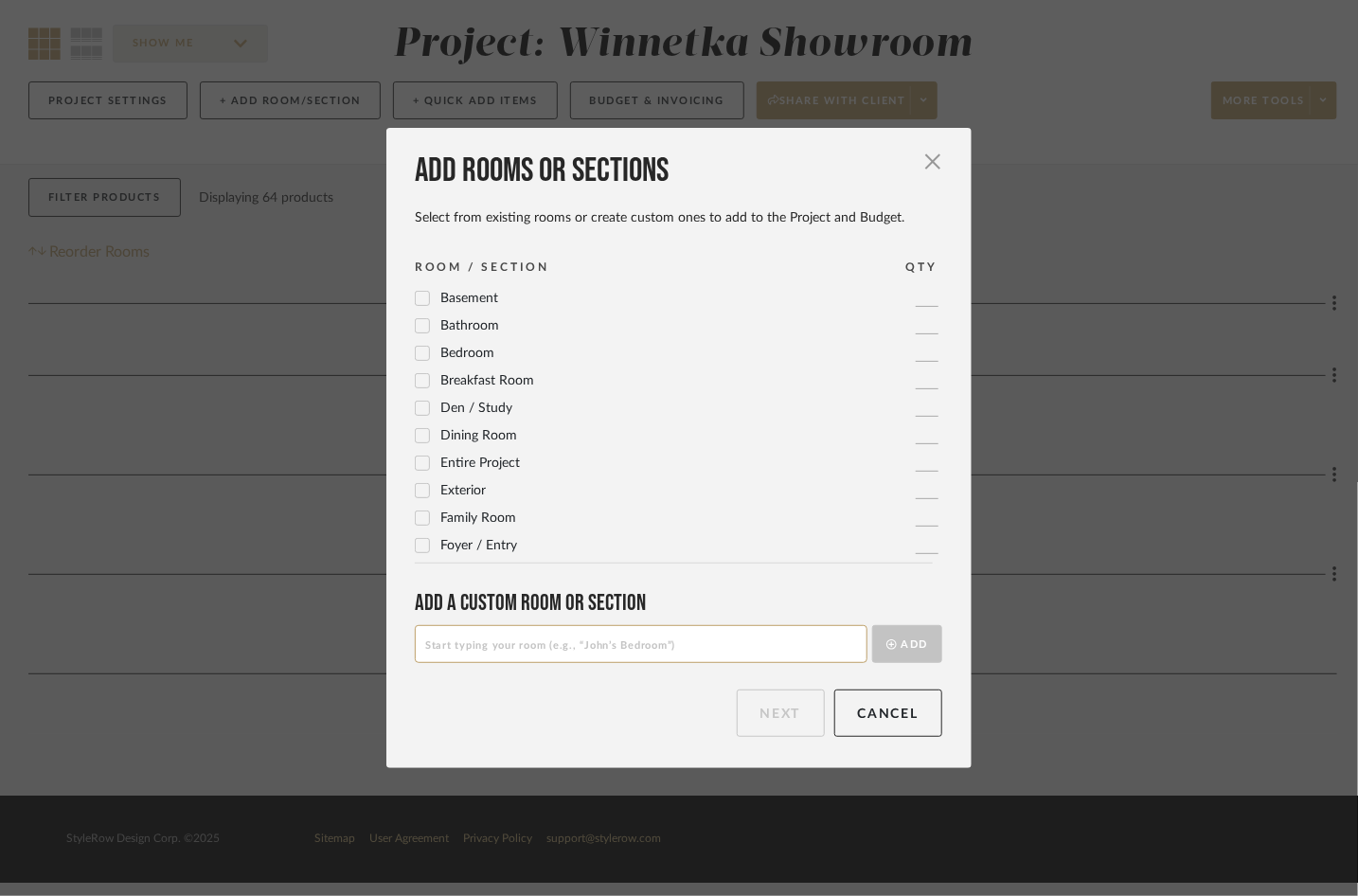 click at bounding box center [641, 644] 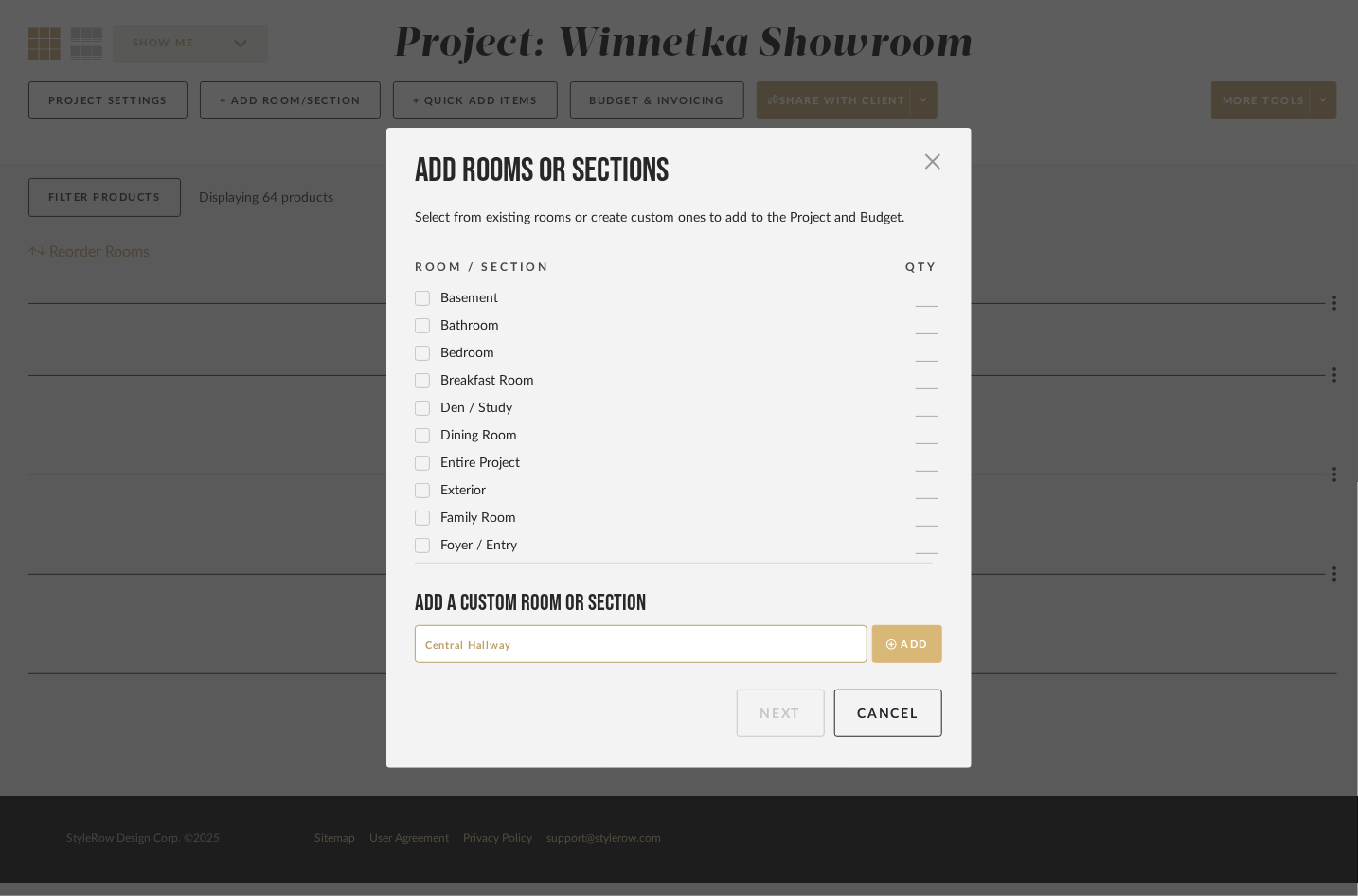 type on "Central Hallway" 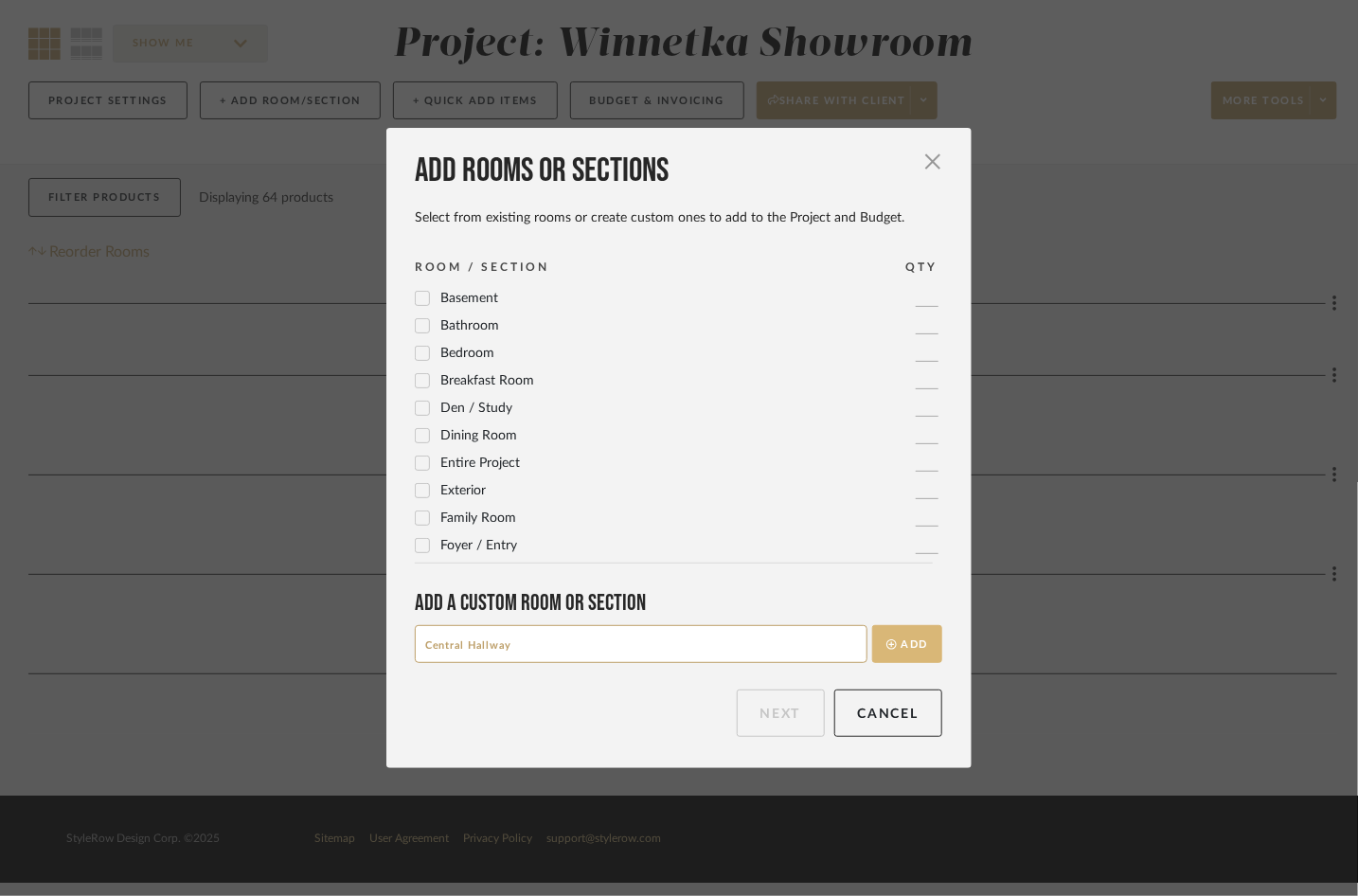 click on "Add" at bounding box center [907, 644] 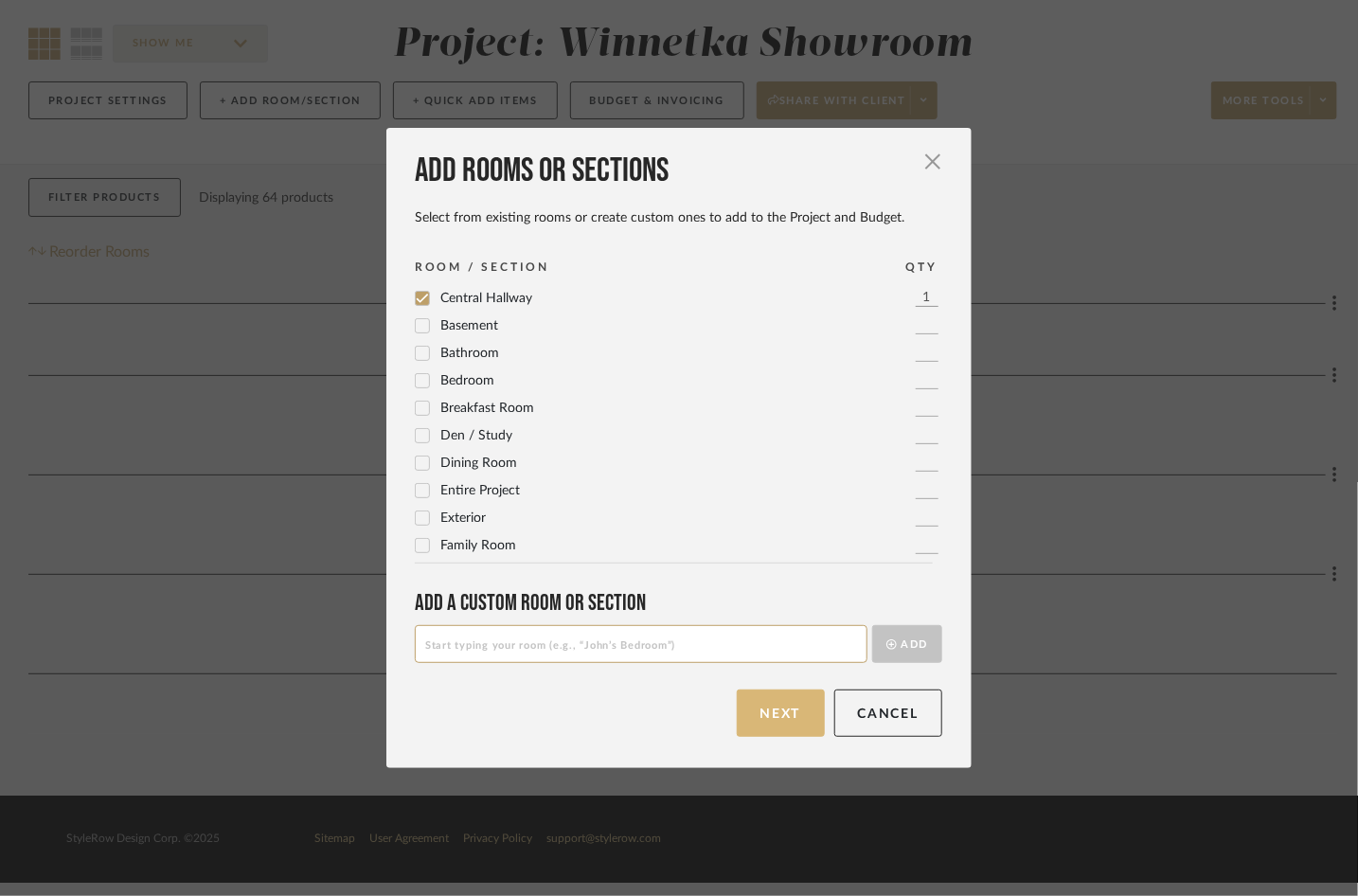 click on "Next" at bounding box center [780, 713] 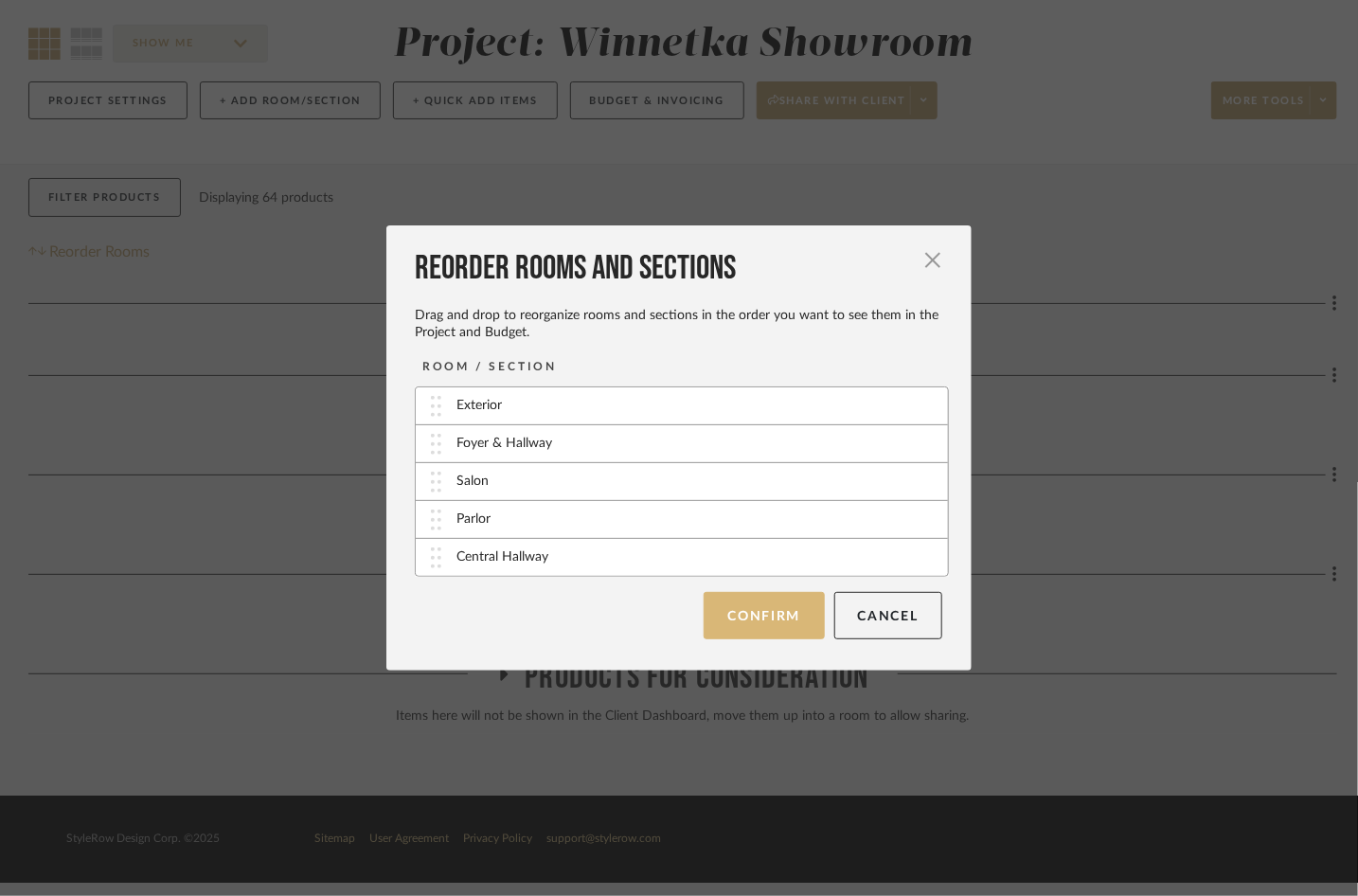 click on "Confirm" at bounding box center (763, 616) 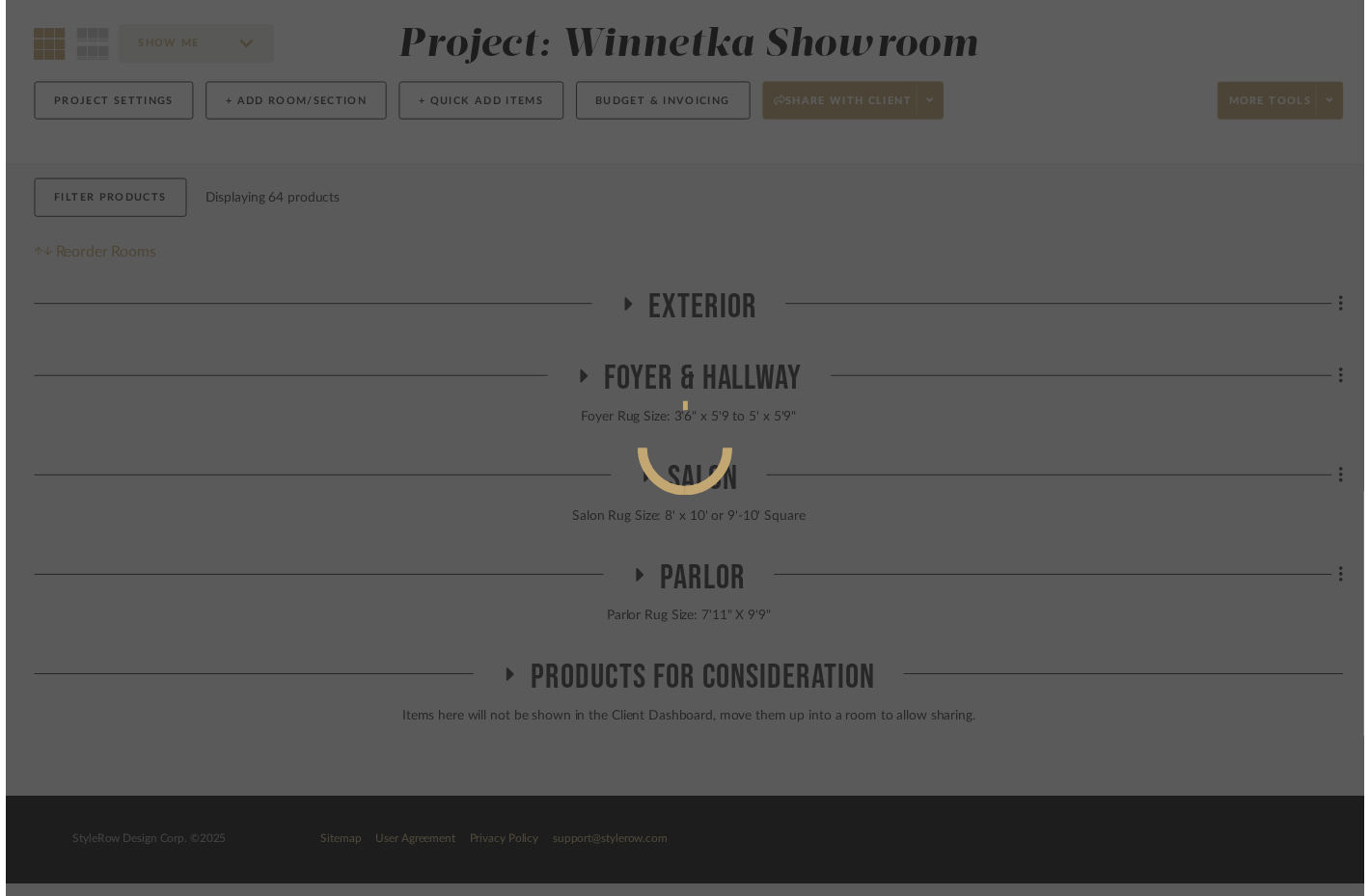 scroll, scrollTop: 161, scrollLeft: 0, axis: vertical 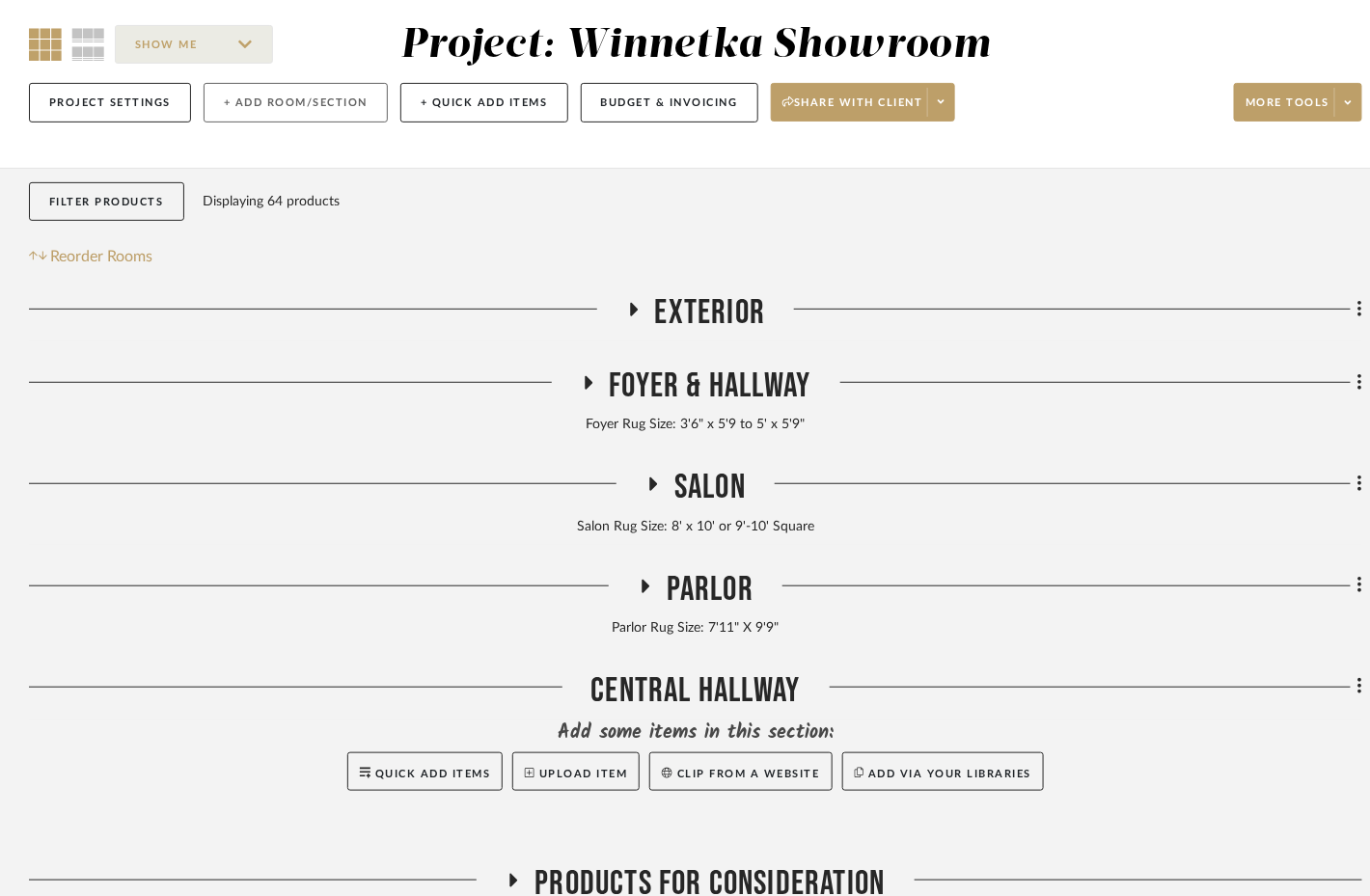 click on "+ Add Room/Section" 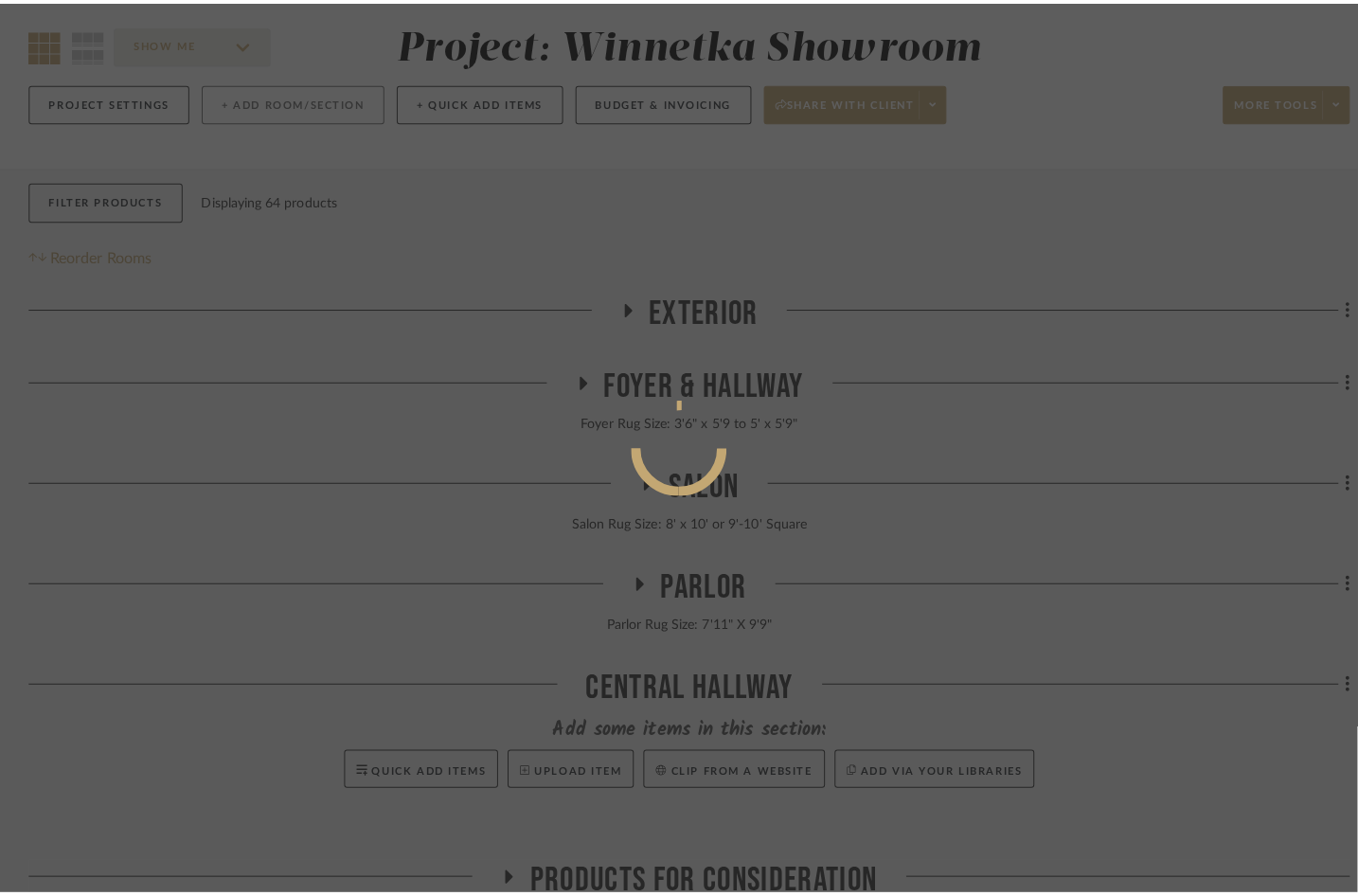 scroll, scrollTop: 0, scrollLeft: 0, axis: both 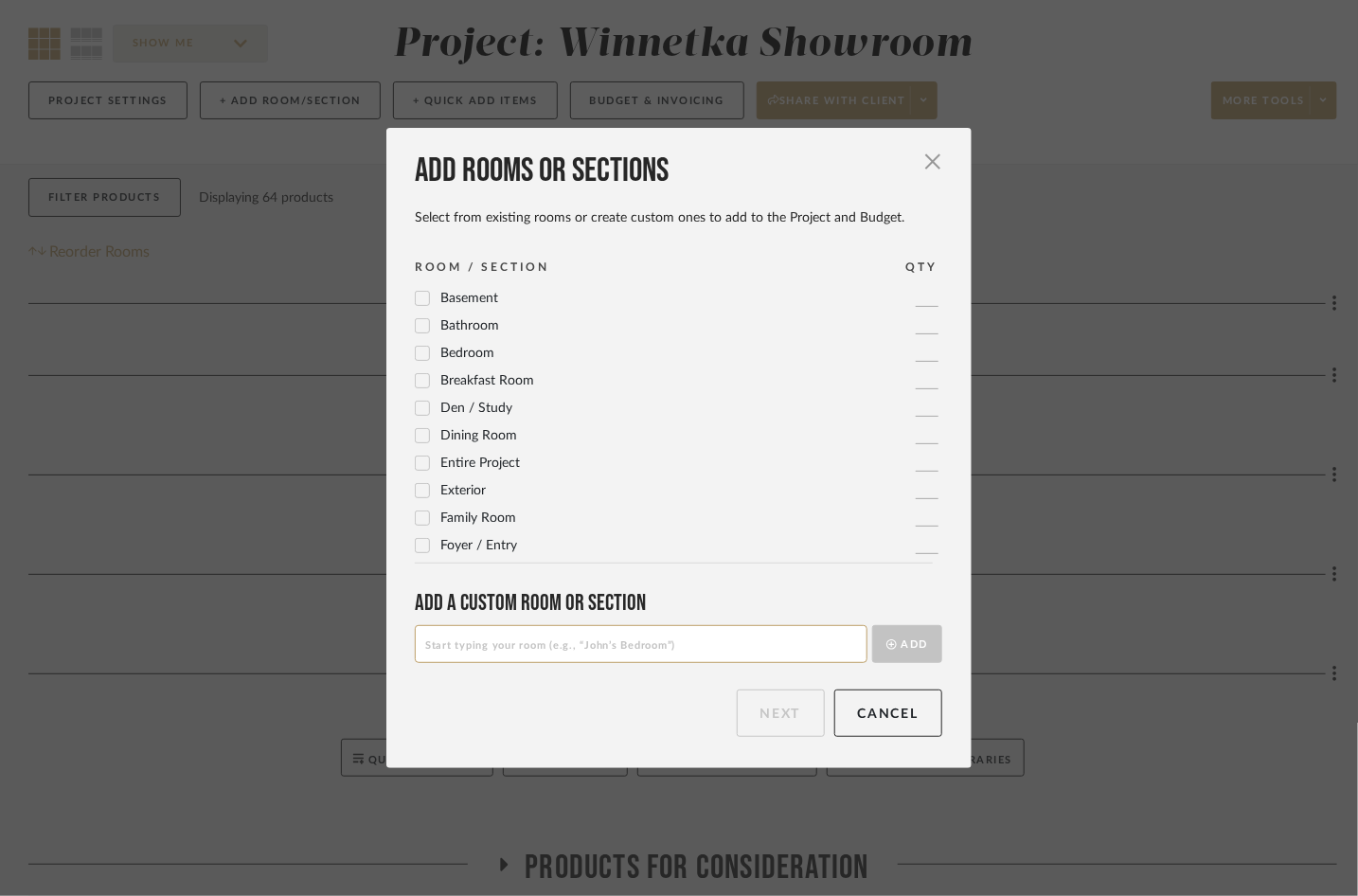 click at bounding box center (641, 644) 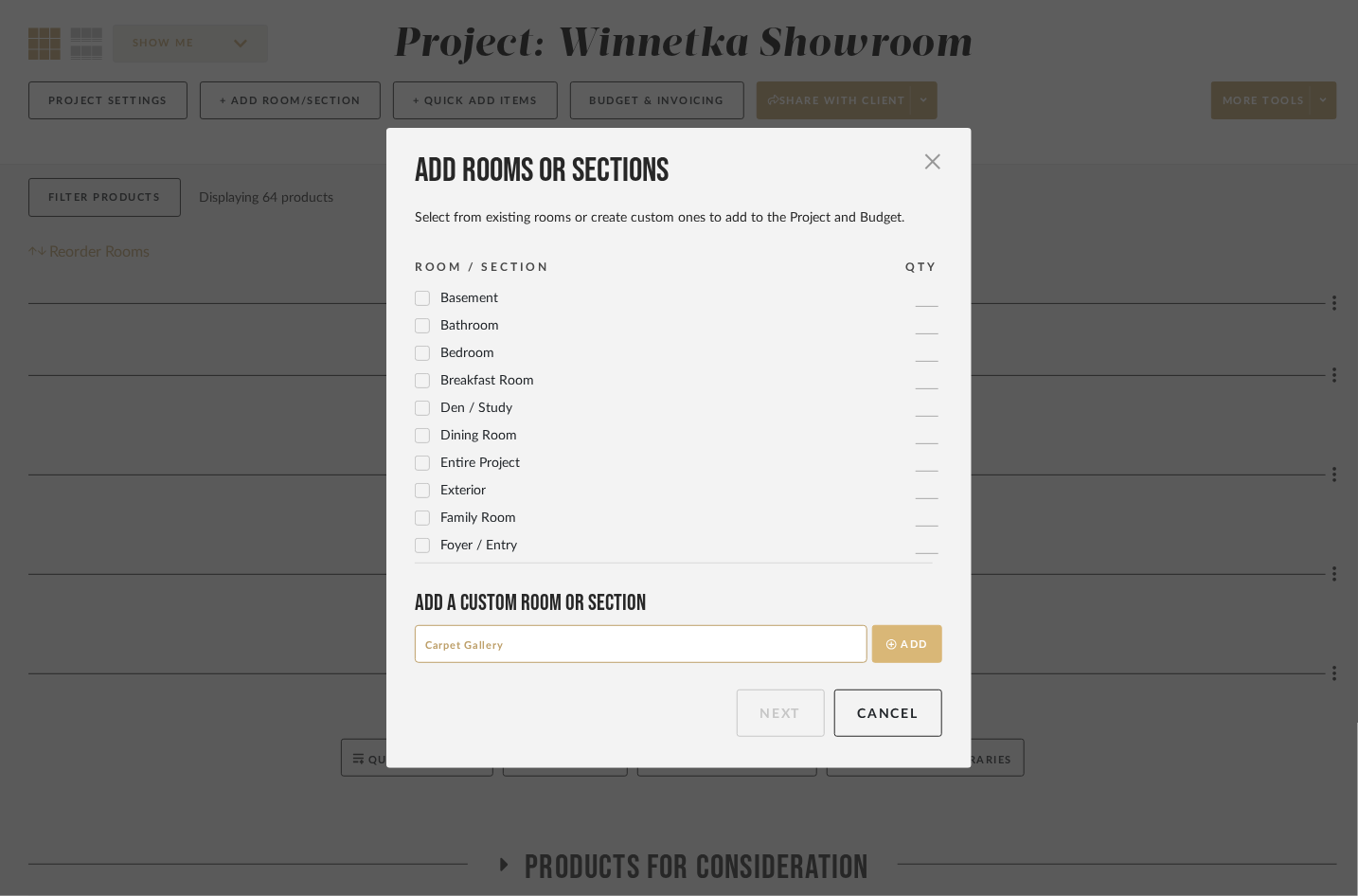 type on "Carpet Gallery" 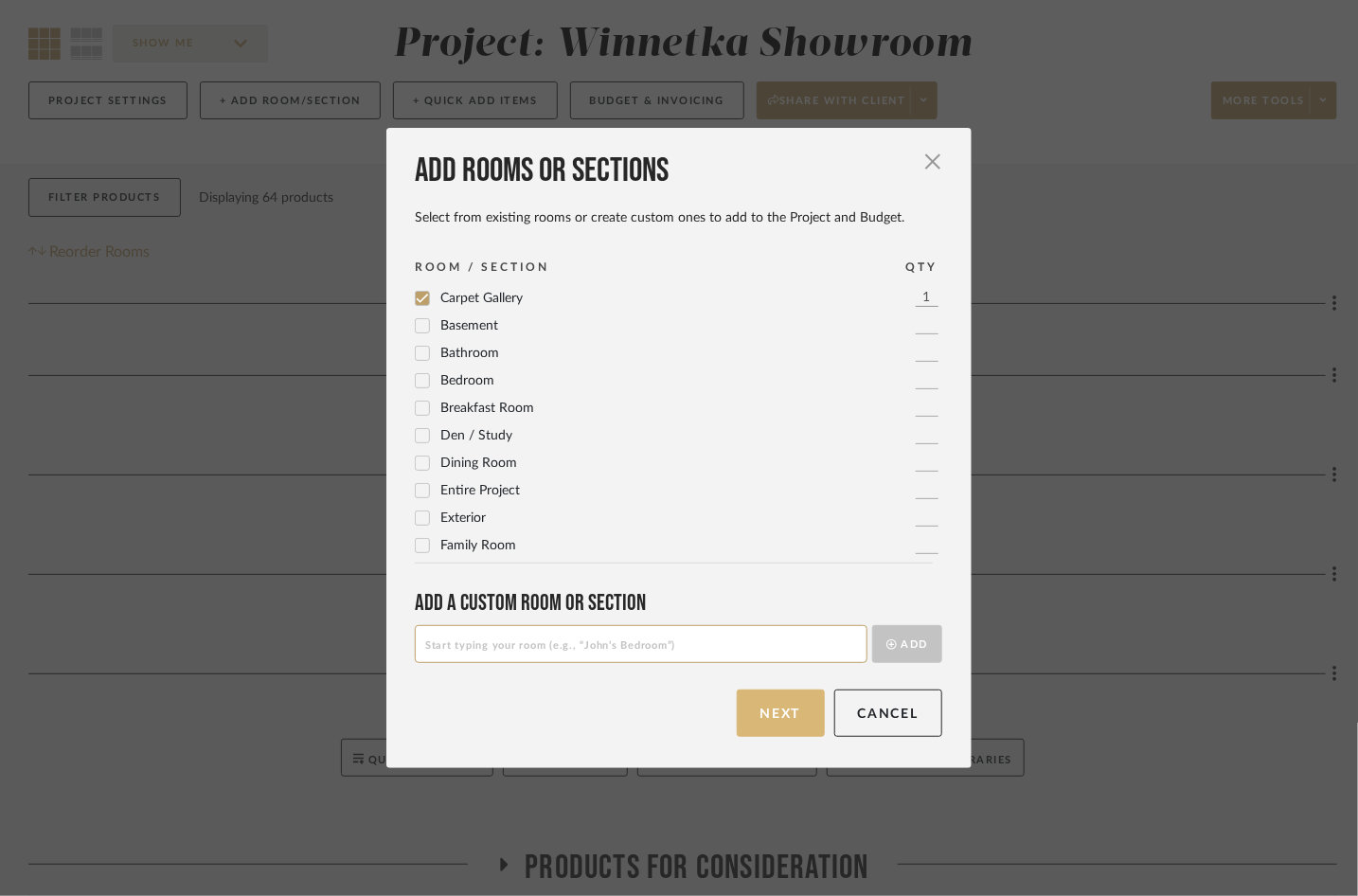 click on "Next" at bounding box center (780, 713) 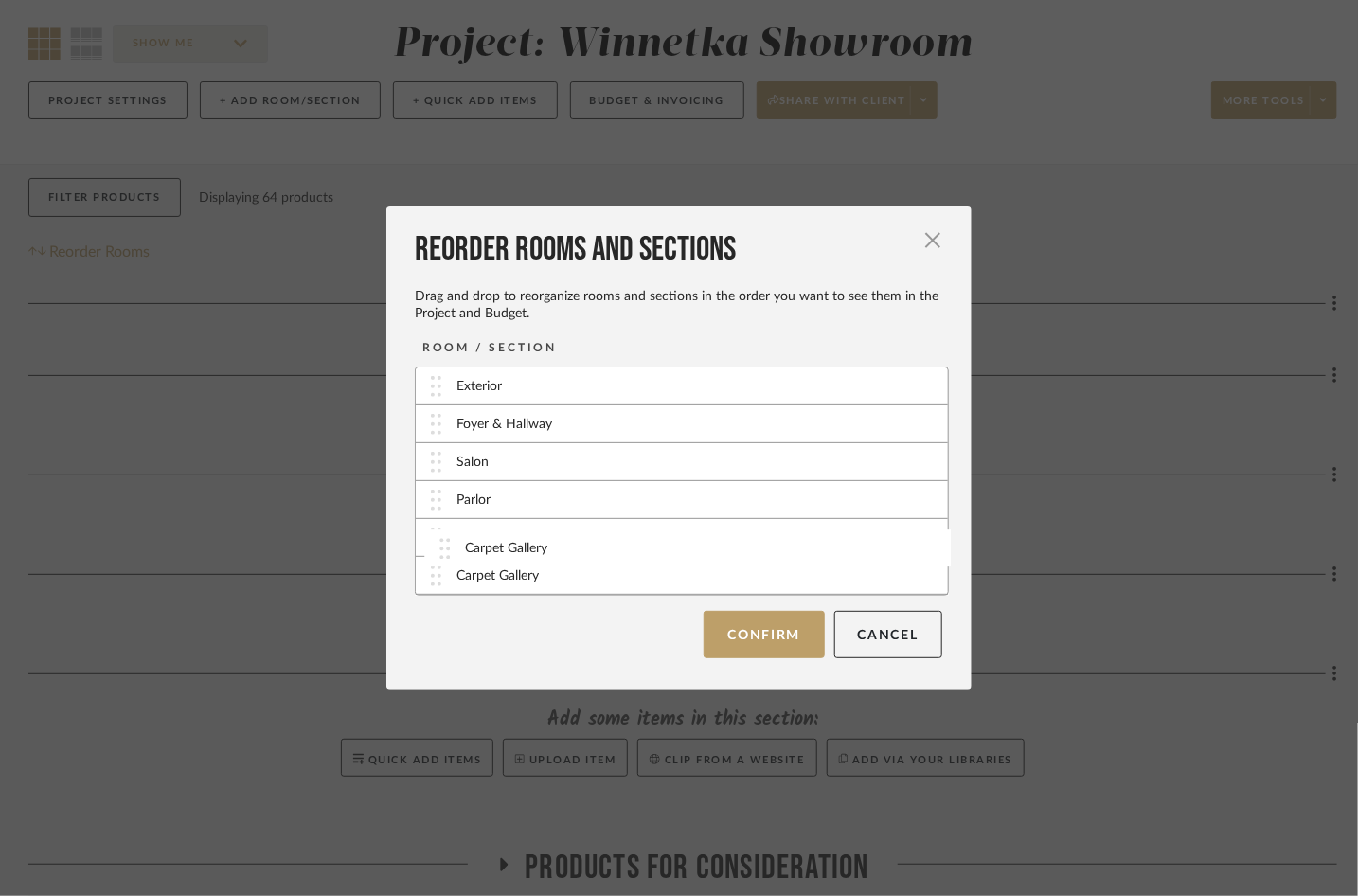 type 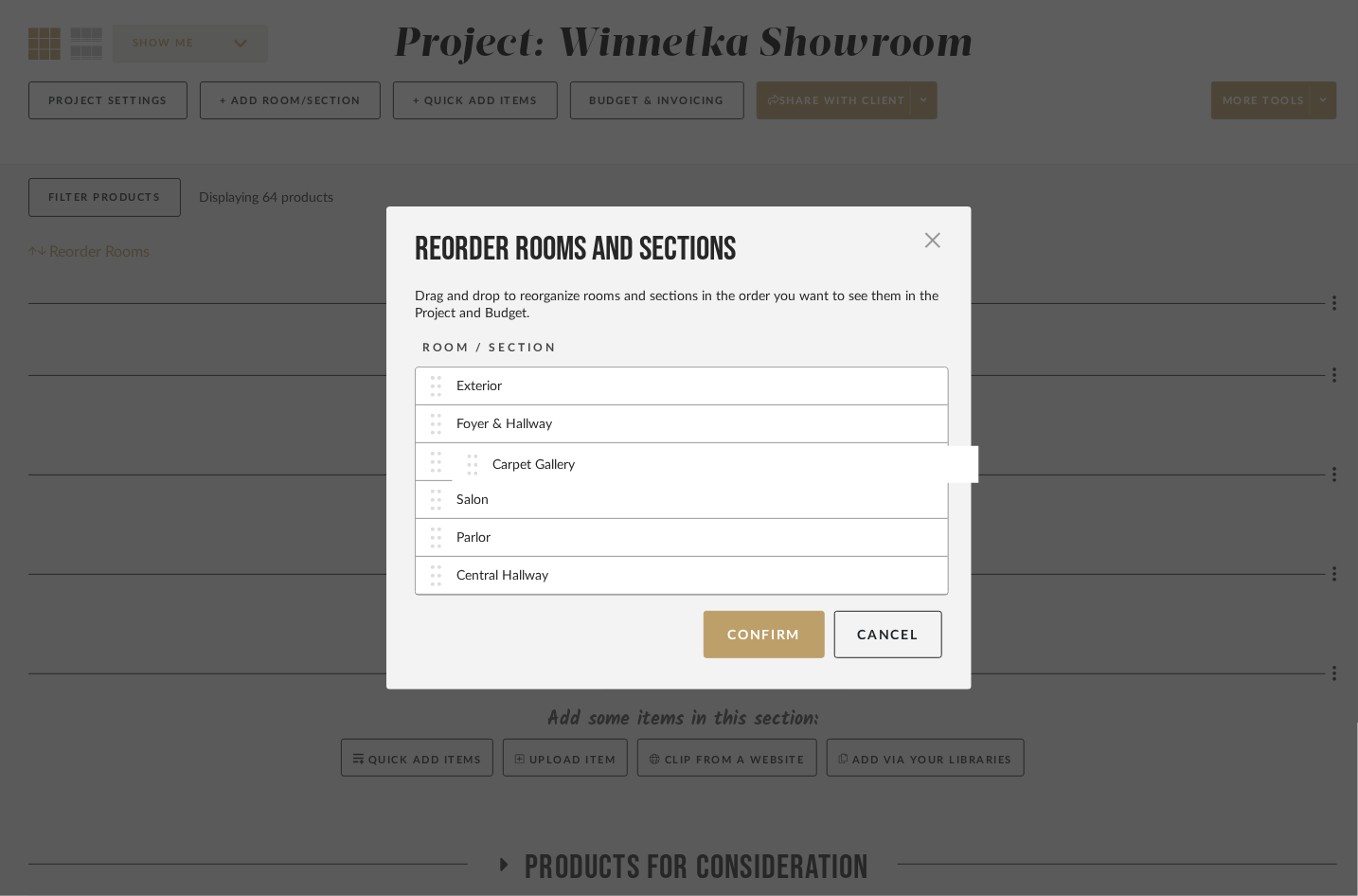 drag, startPoint x: 426, startPoint y: 574, endPoint x: 469, endPoint y: 463, distance: 119.03781 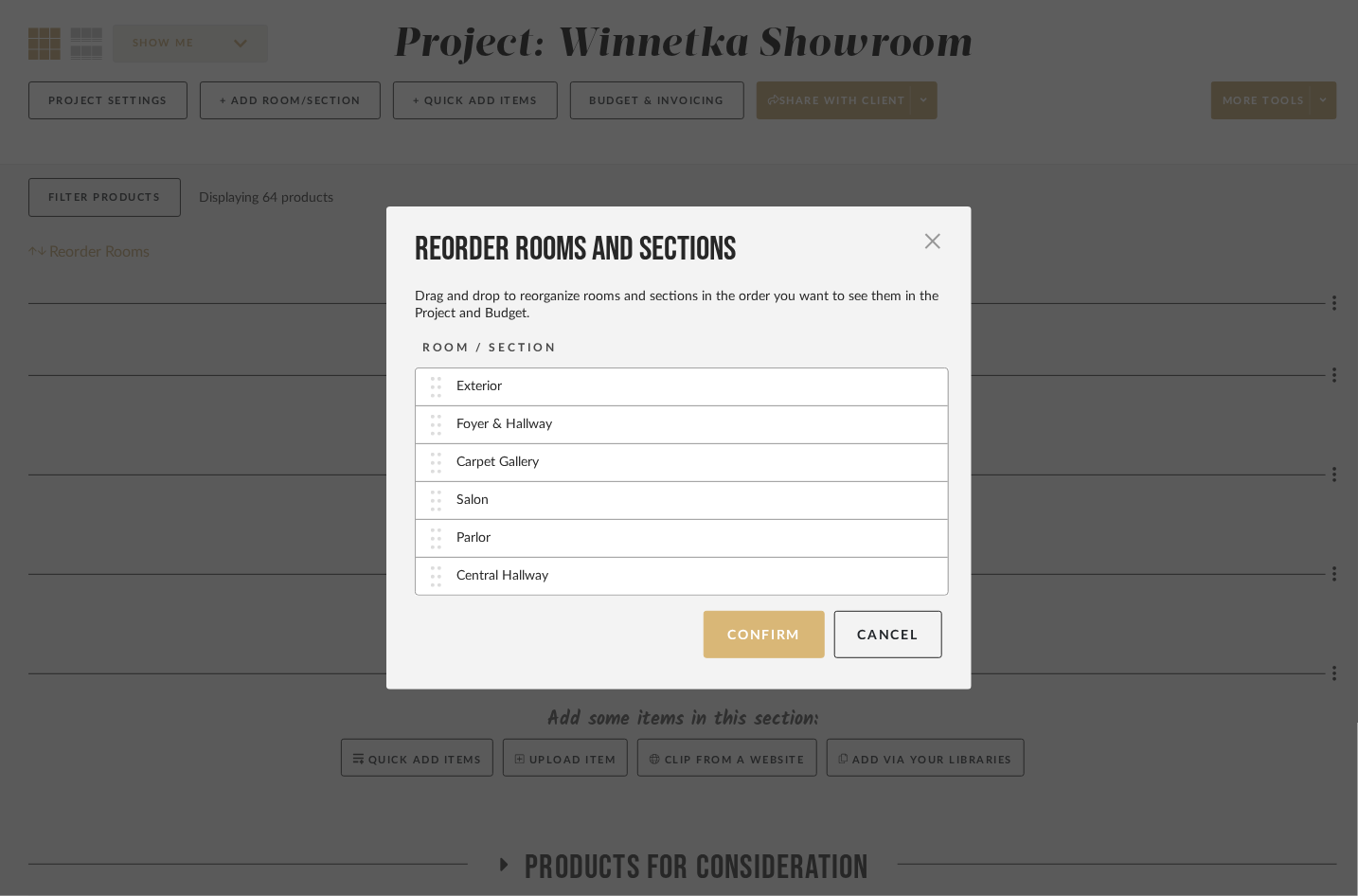 click on "Confirm" at bounding box center (763, 635) 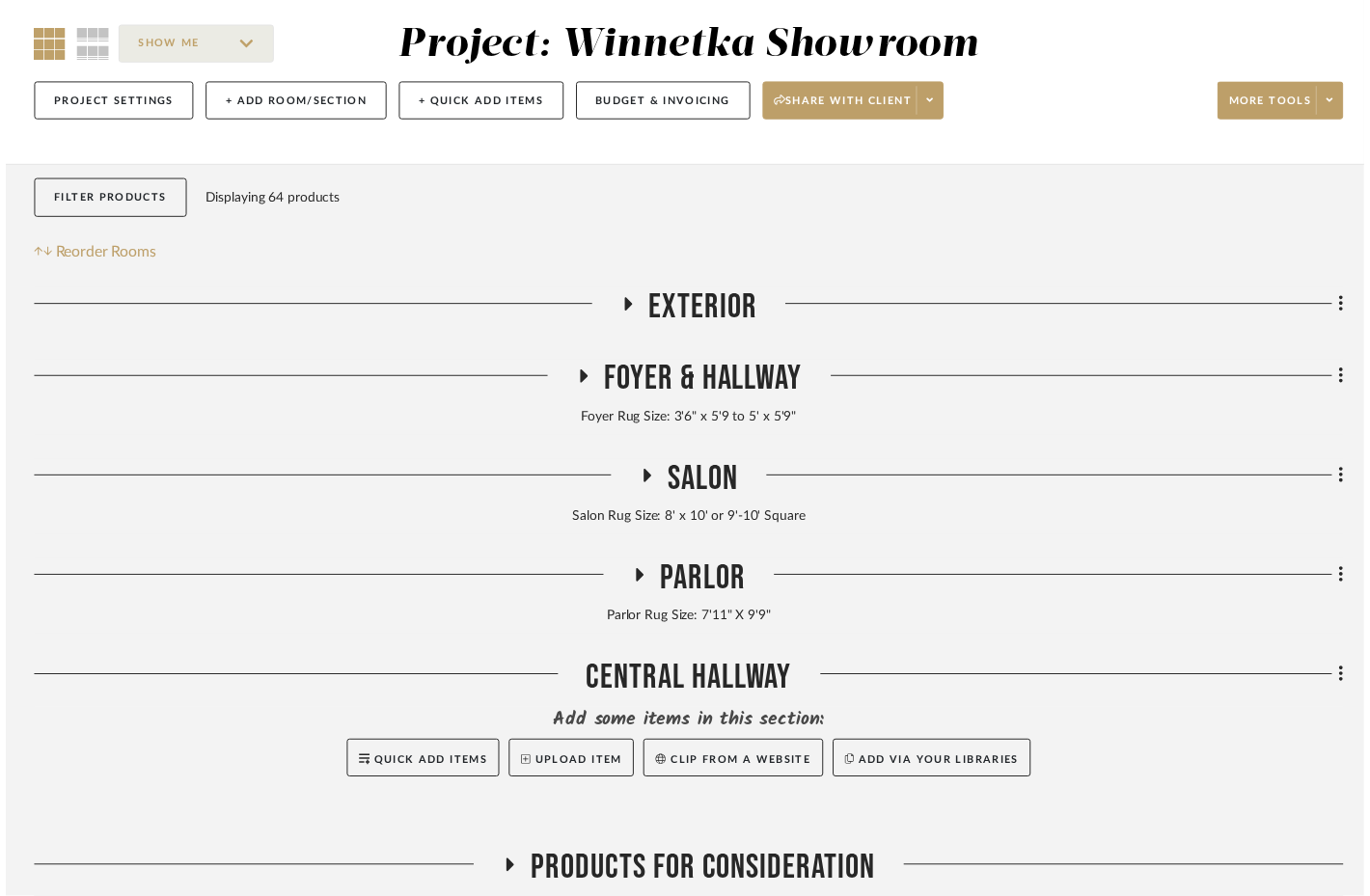 scroll, scrollTop: 161, scrollLeft: 0, axis: vertical 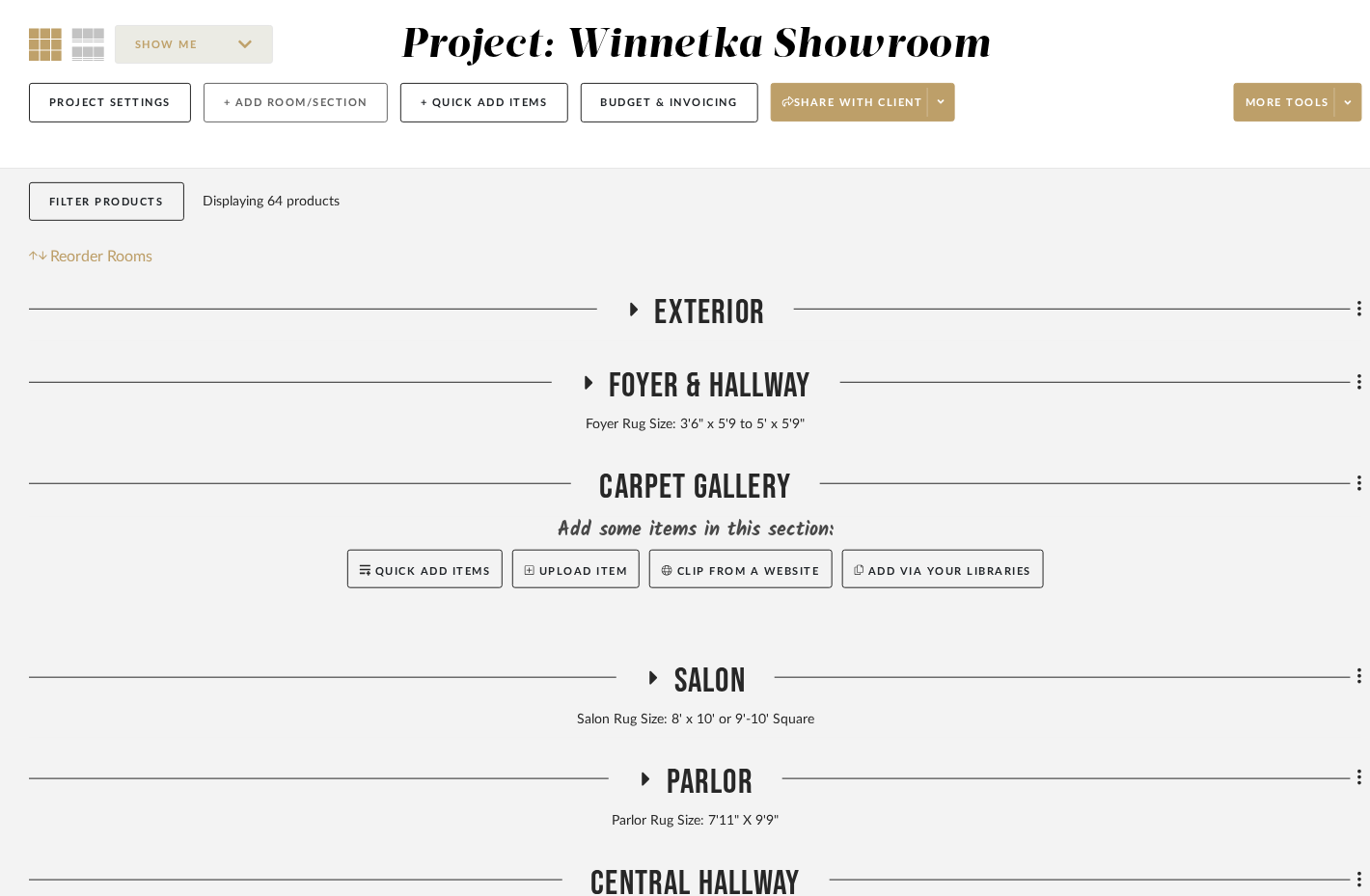 click on "+ Add Room/Section" 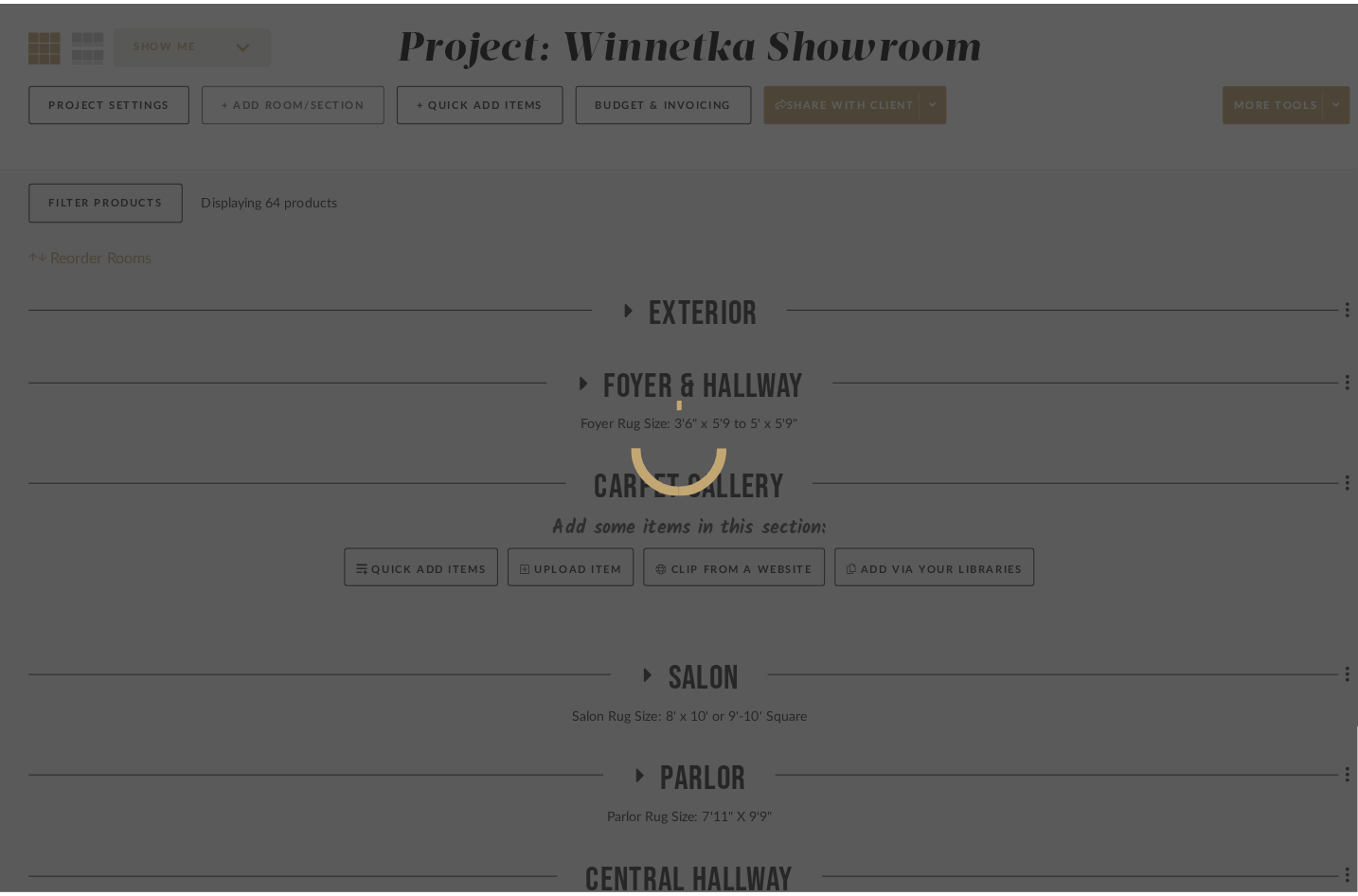 scroll, scrollTop: 0, scrollLeft: 0, axis: both 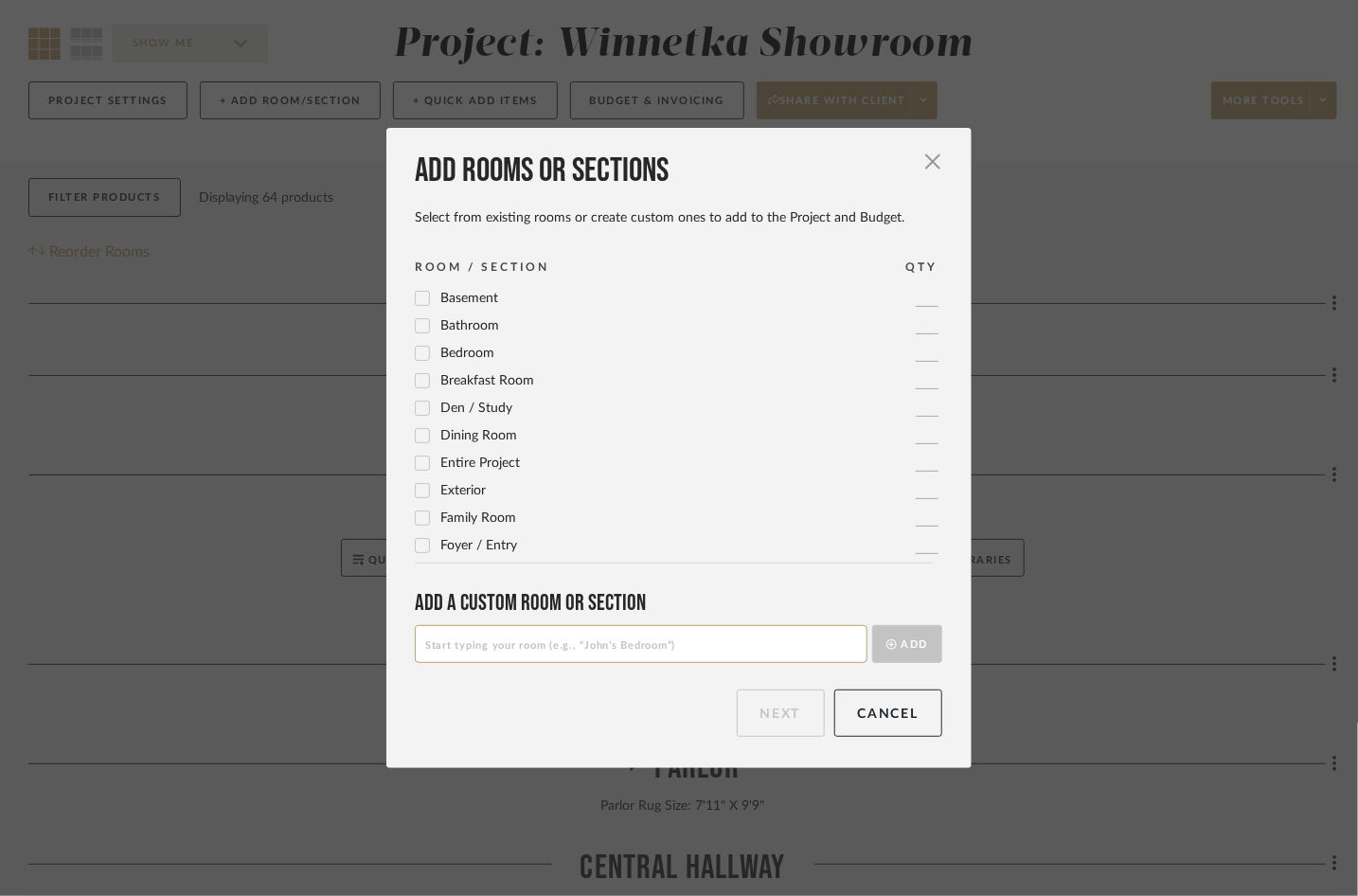 click at bounding box center [641, 644] 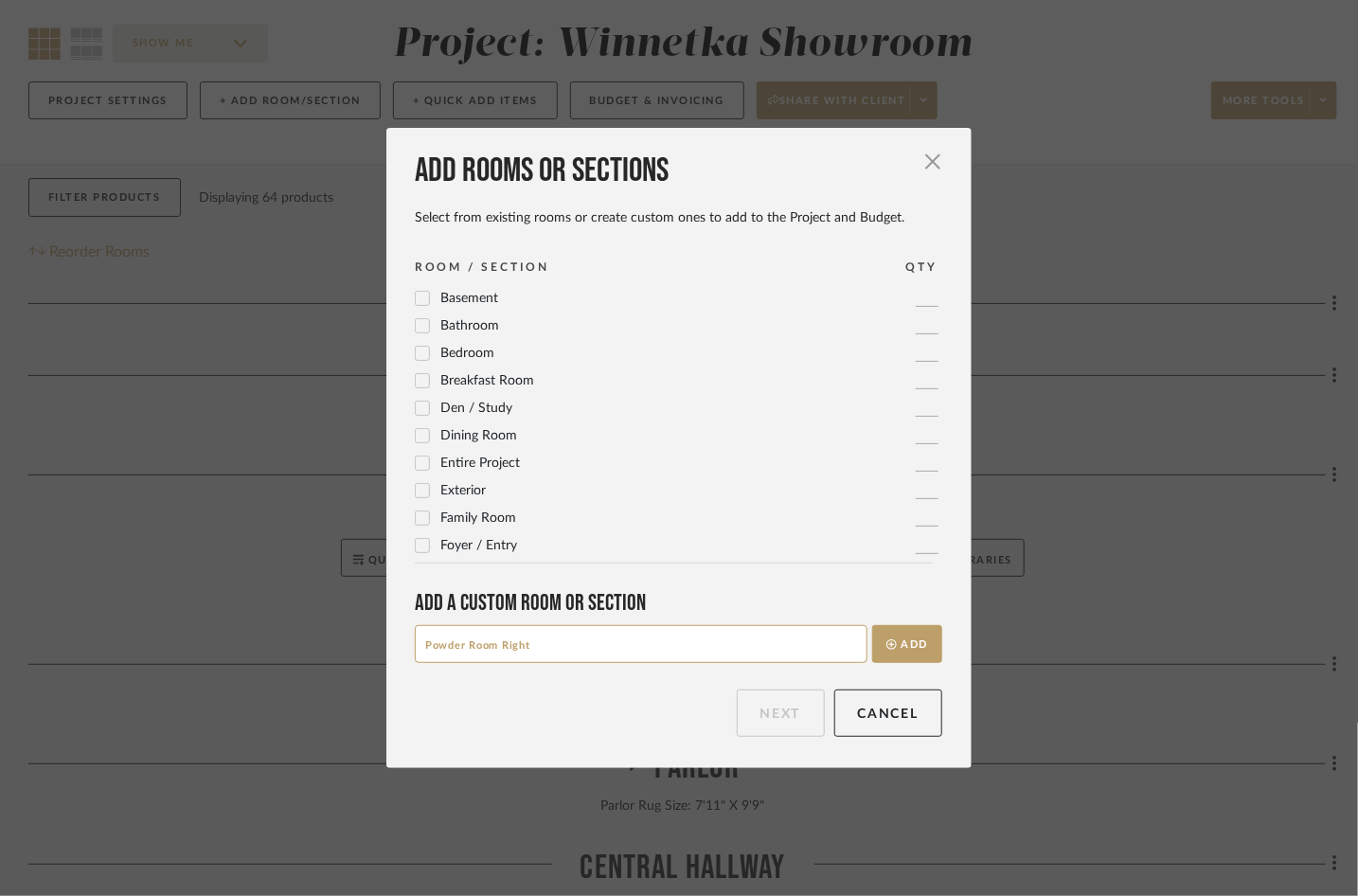 click on "Powder Room Right" at bounding box center (641, 644) 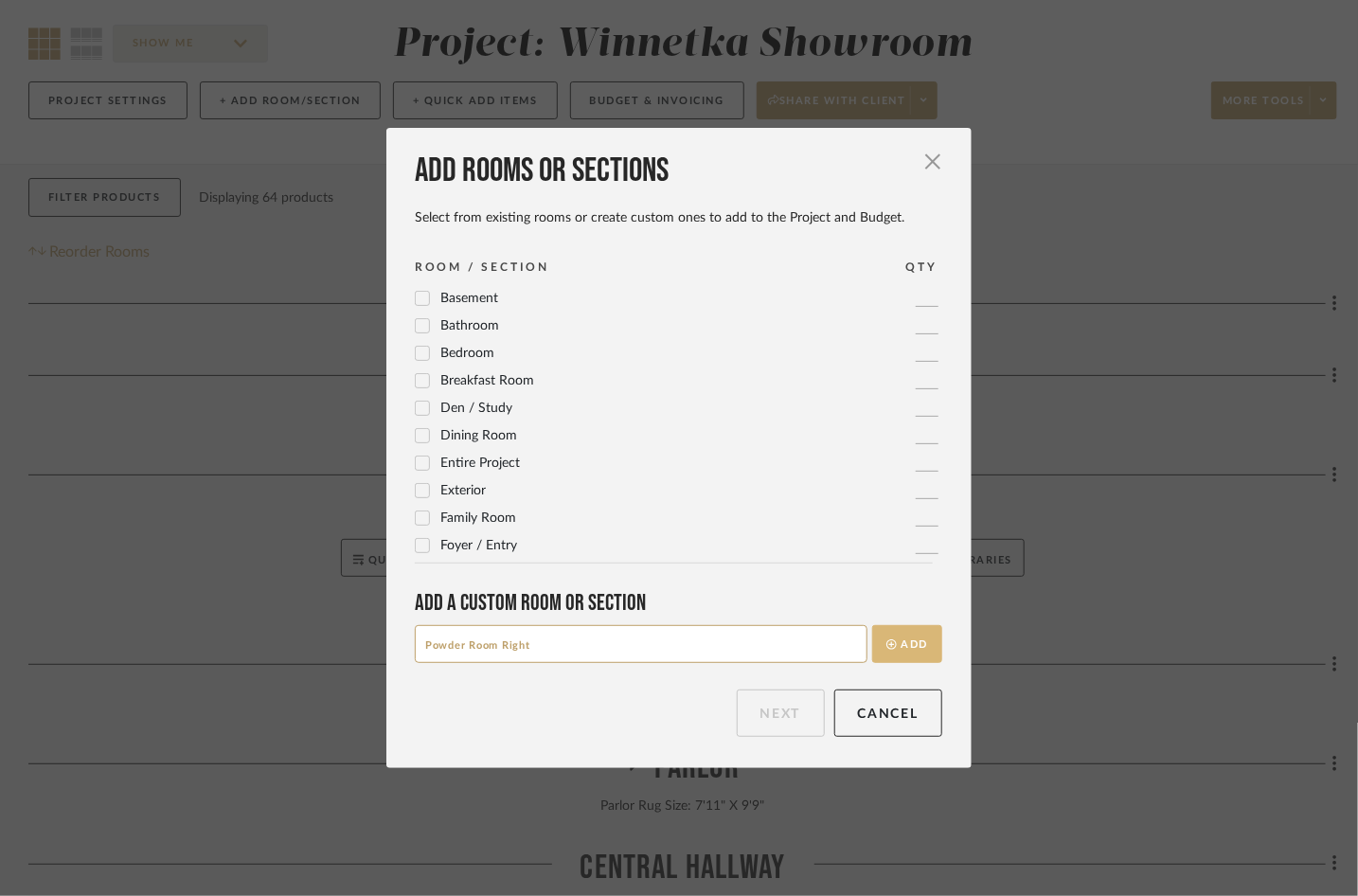 type on "Powder Room Right" 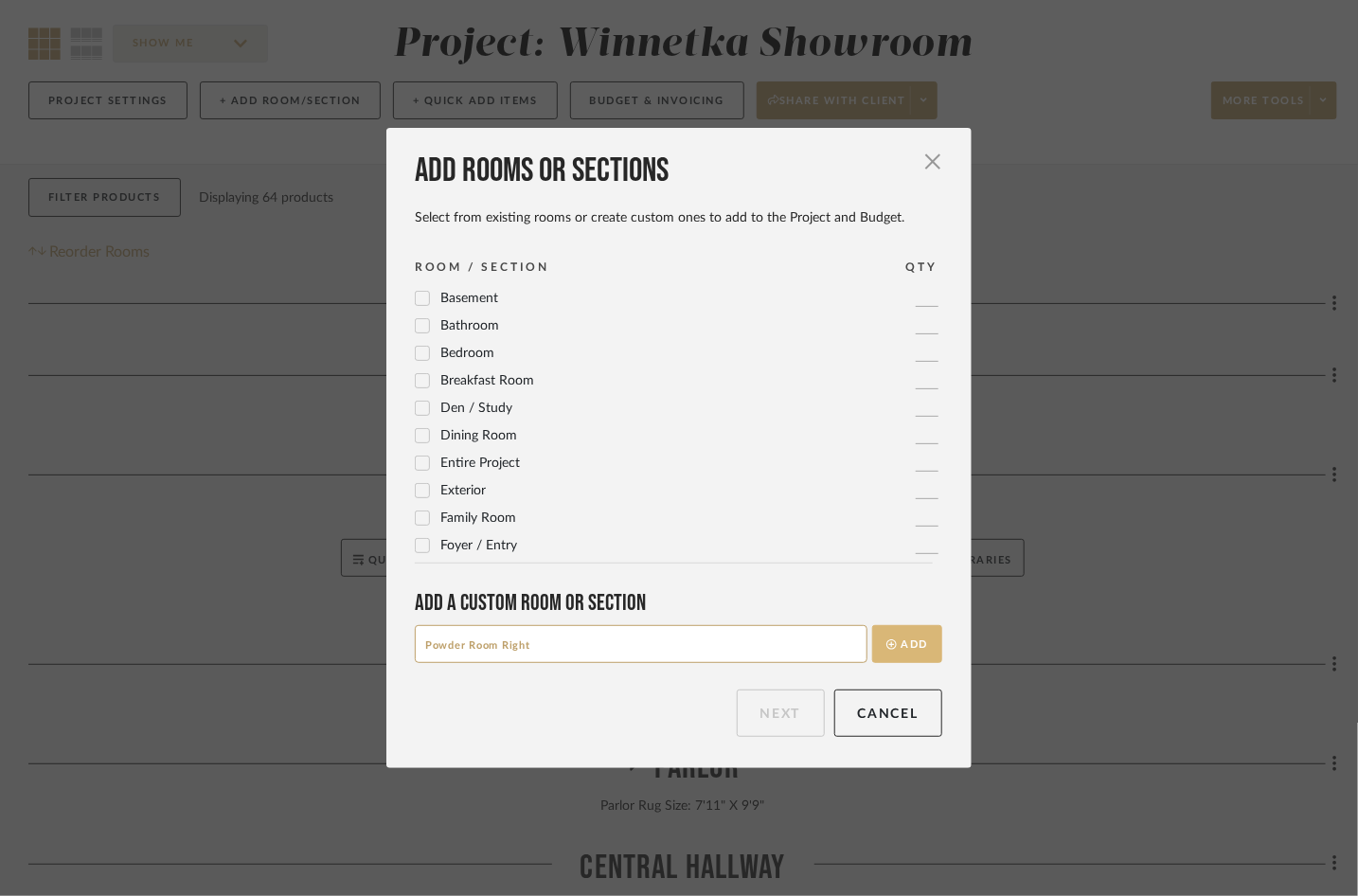 click on "Add" at bounding box center [907, 644] 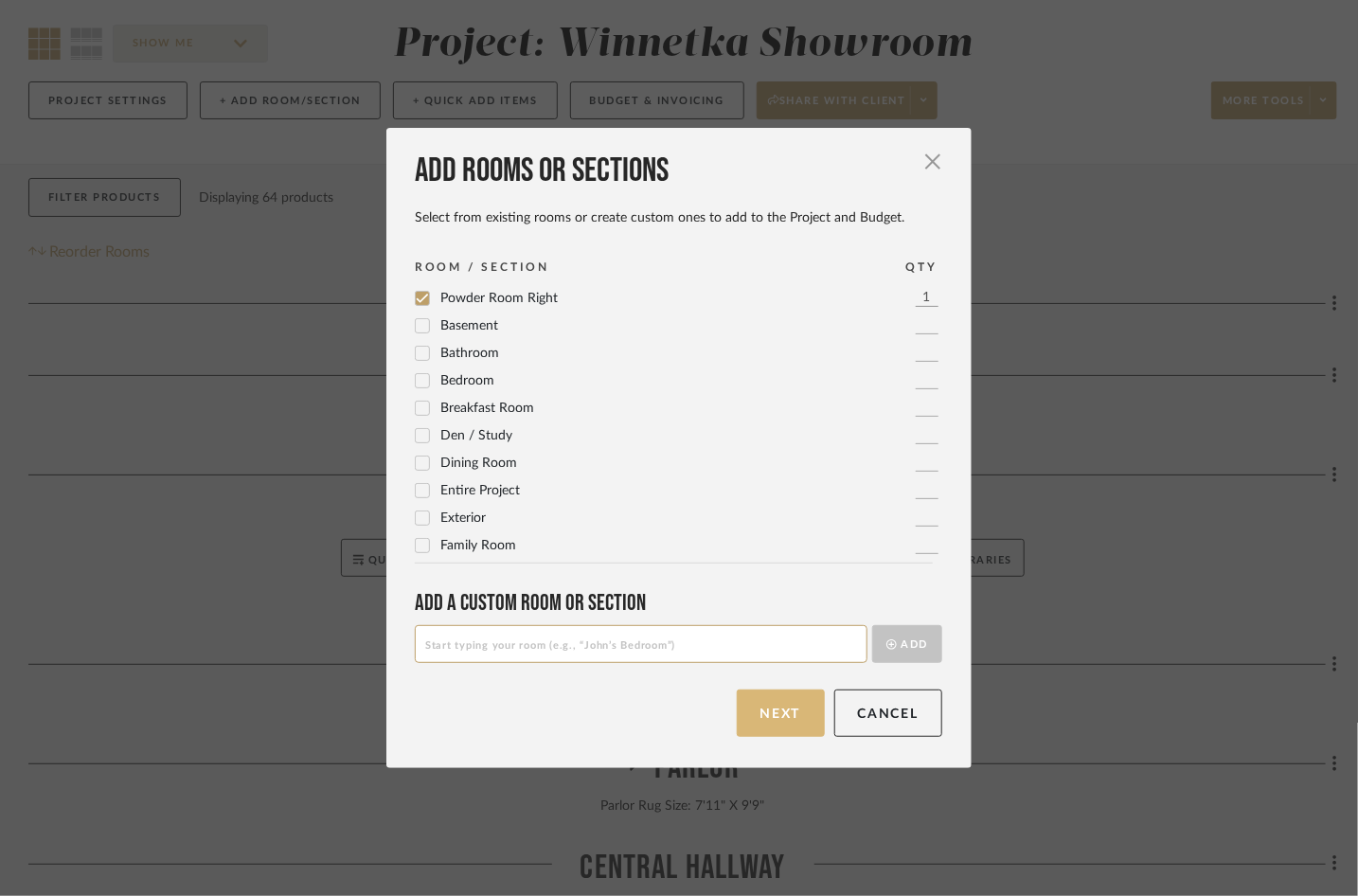 click on "Next" at bounding box center (780, 713) 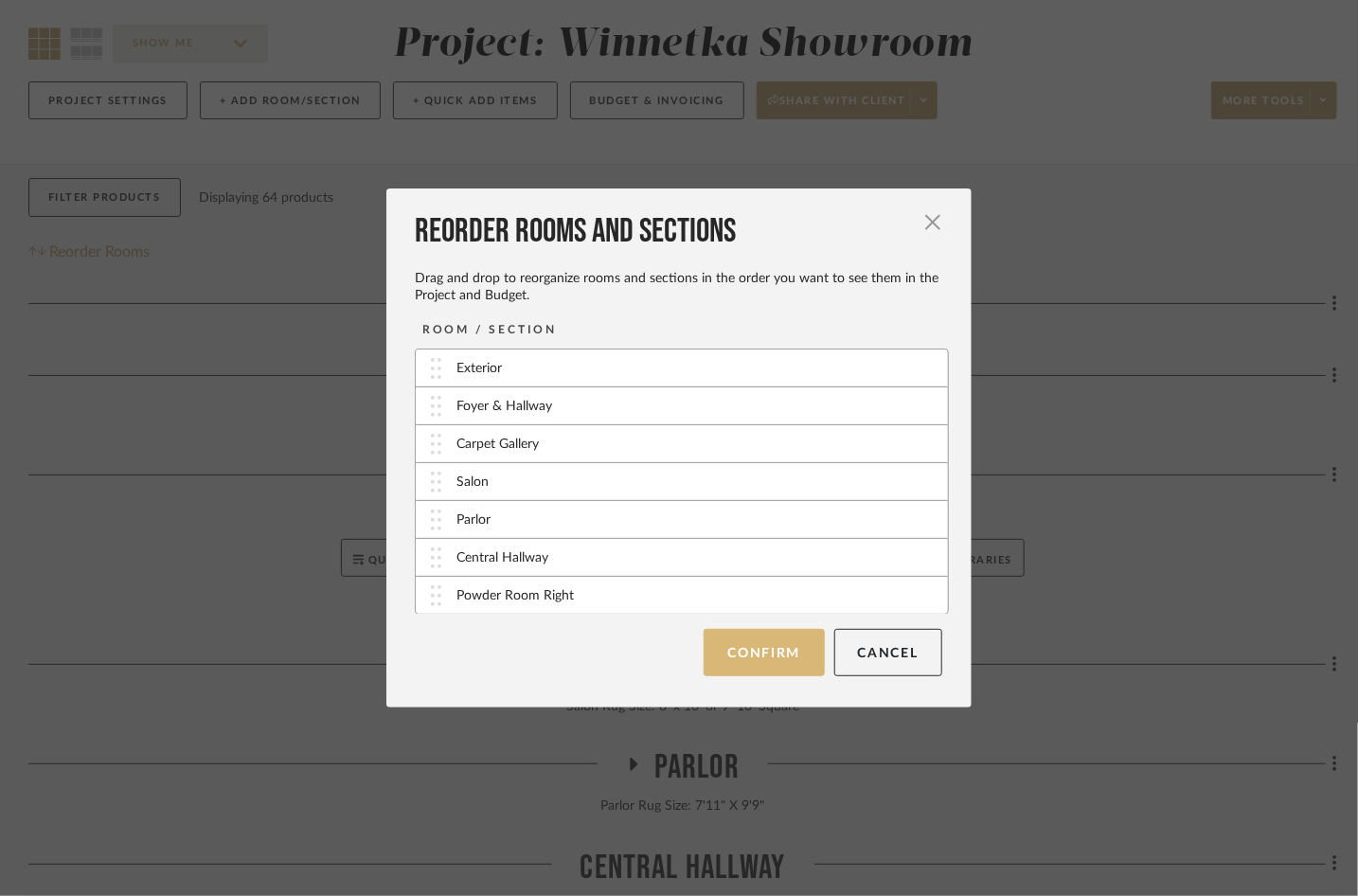 click on "Confirm" at bounding box center (763, 653) 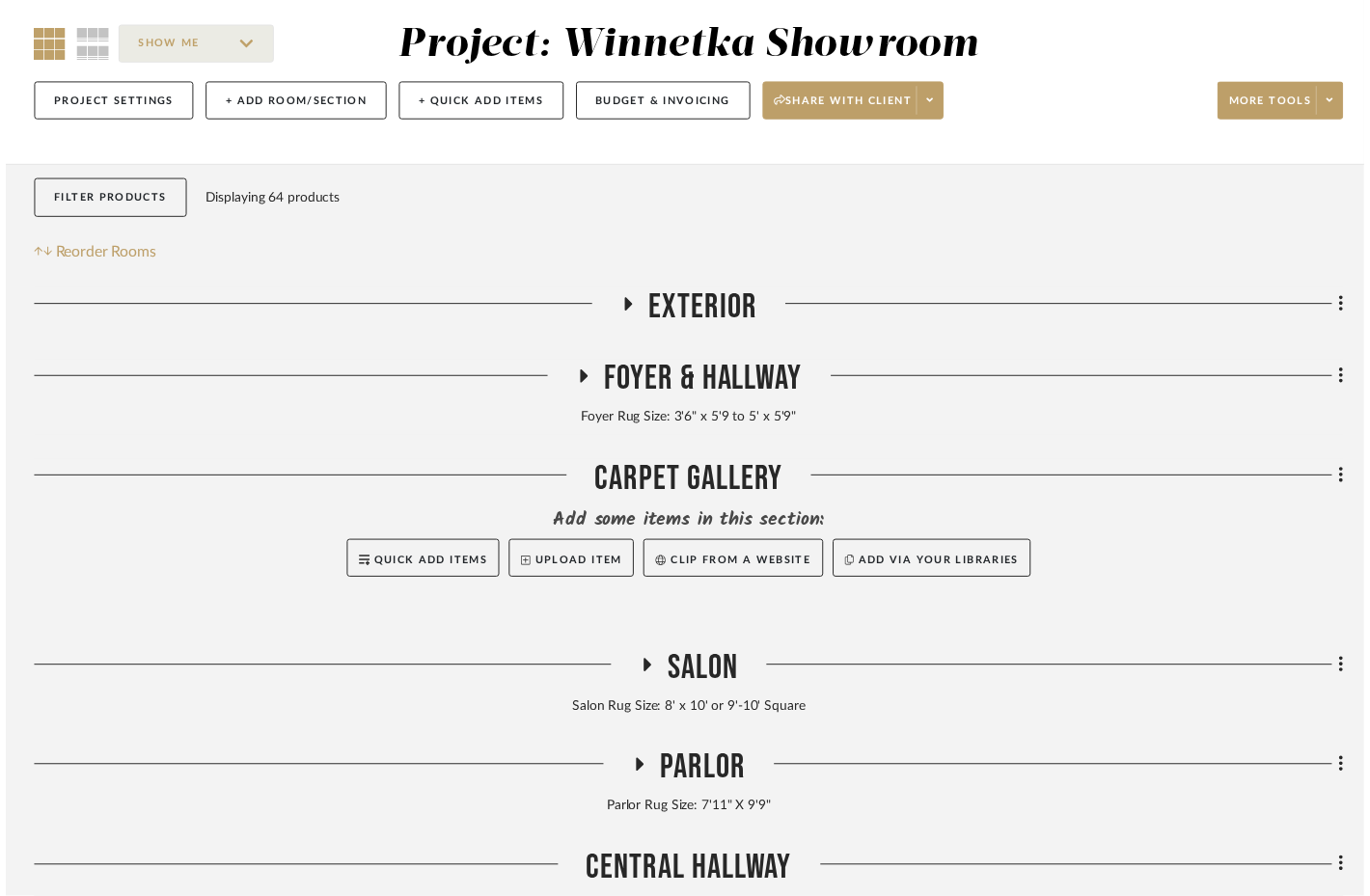 scroll, scrollTop: 161, scrollLeft: 0, axis: vertical 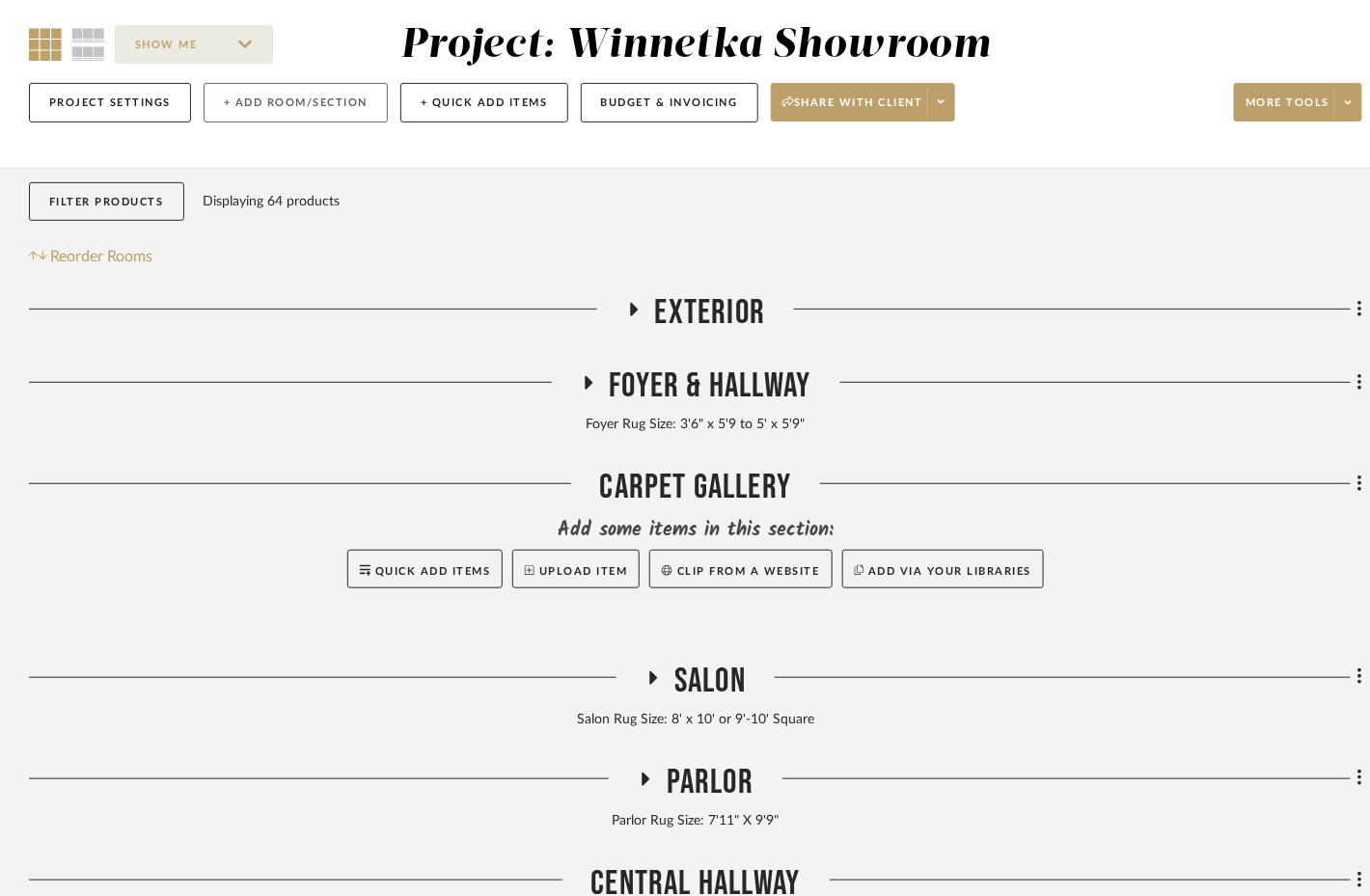 click on "+ Add Room/Section" 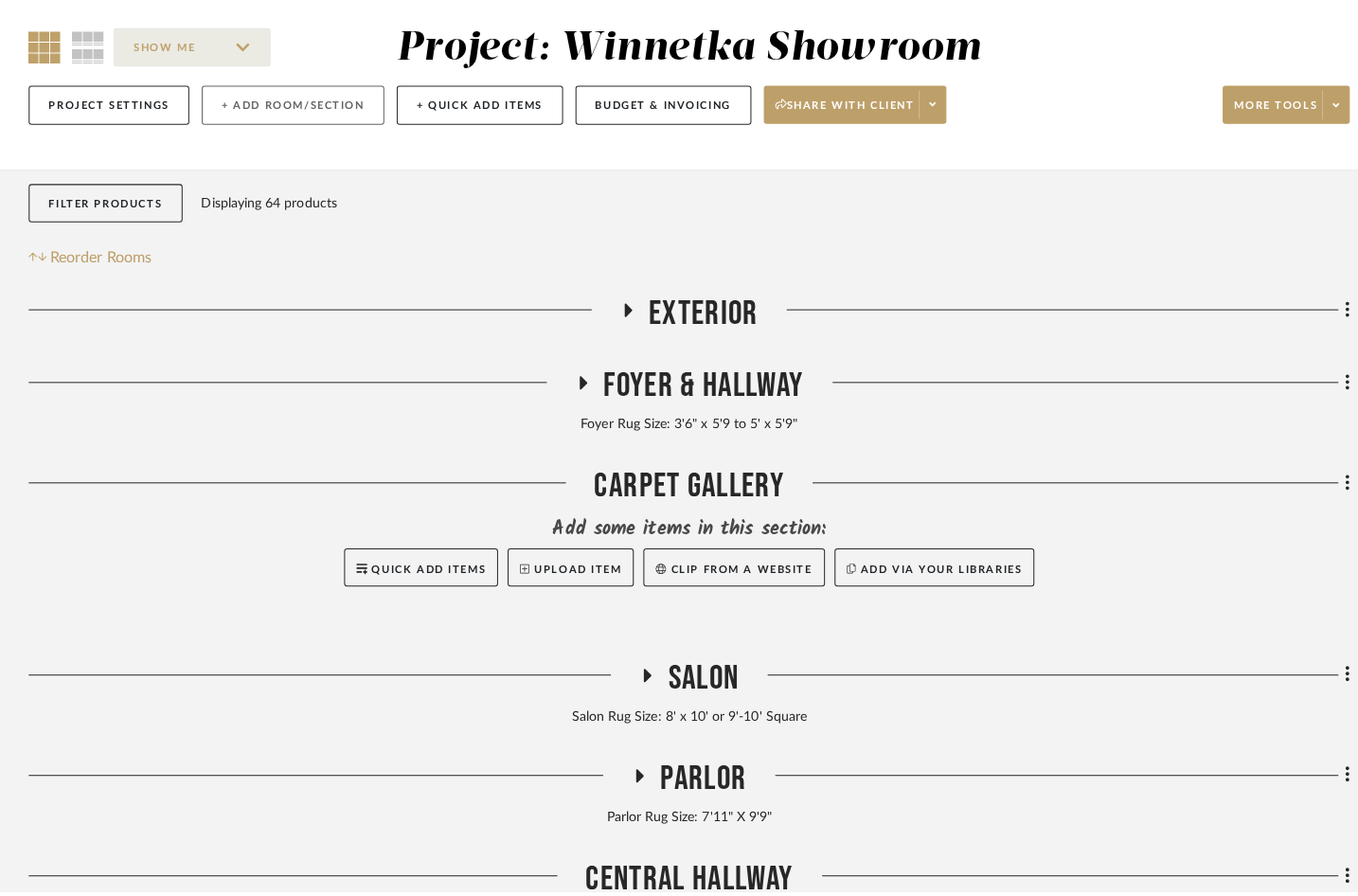 scroll, scrollTop: 0, scrollLeft: 0, axis: both 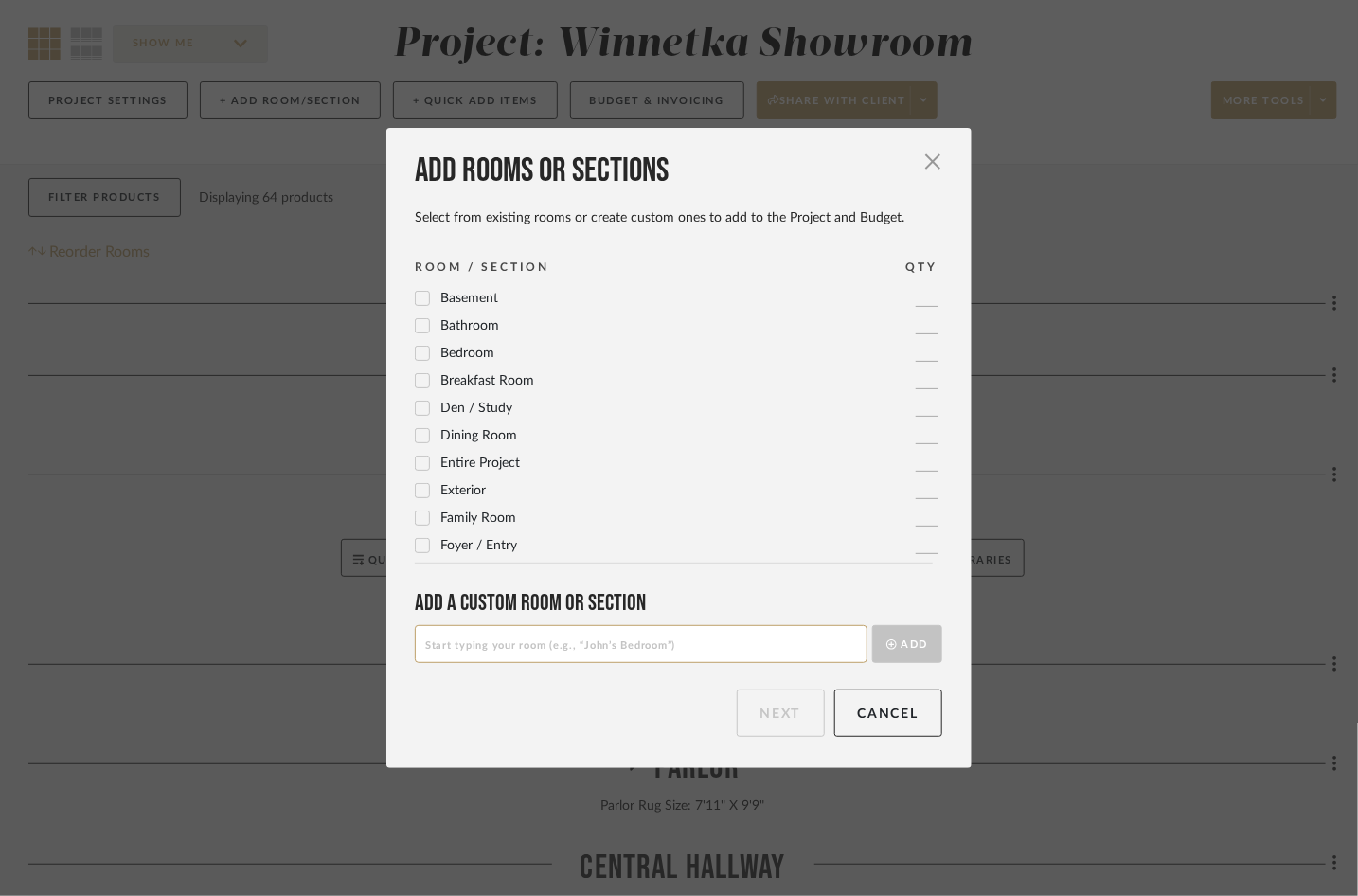 click at bounding box center [641, 644] 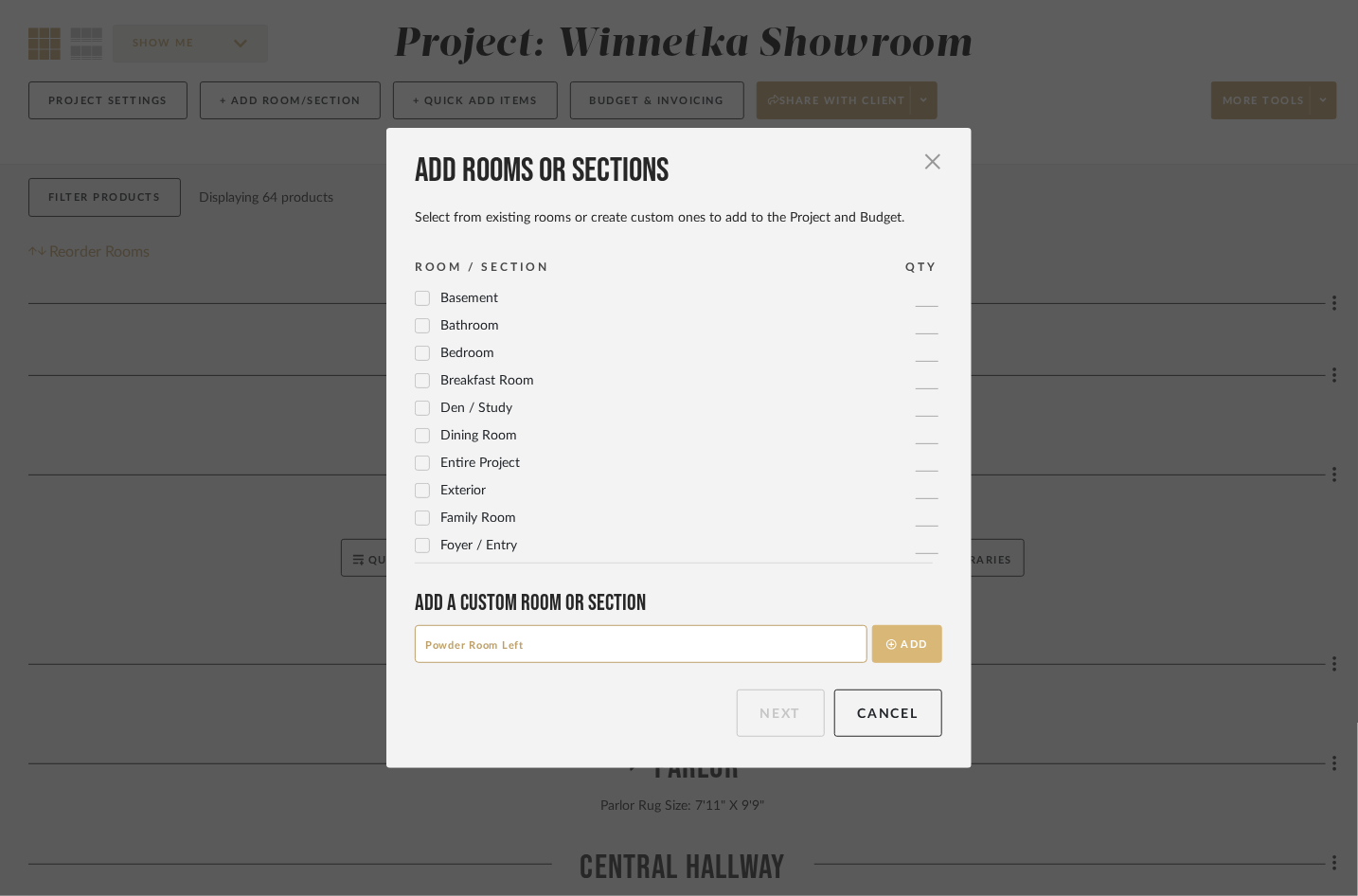 type on "Powder Room Left" 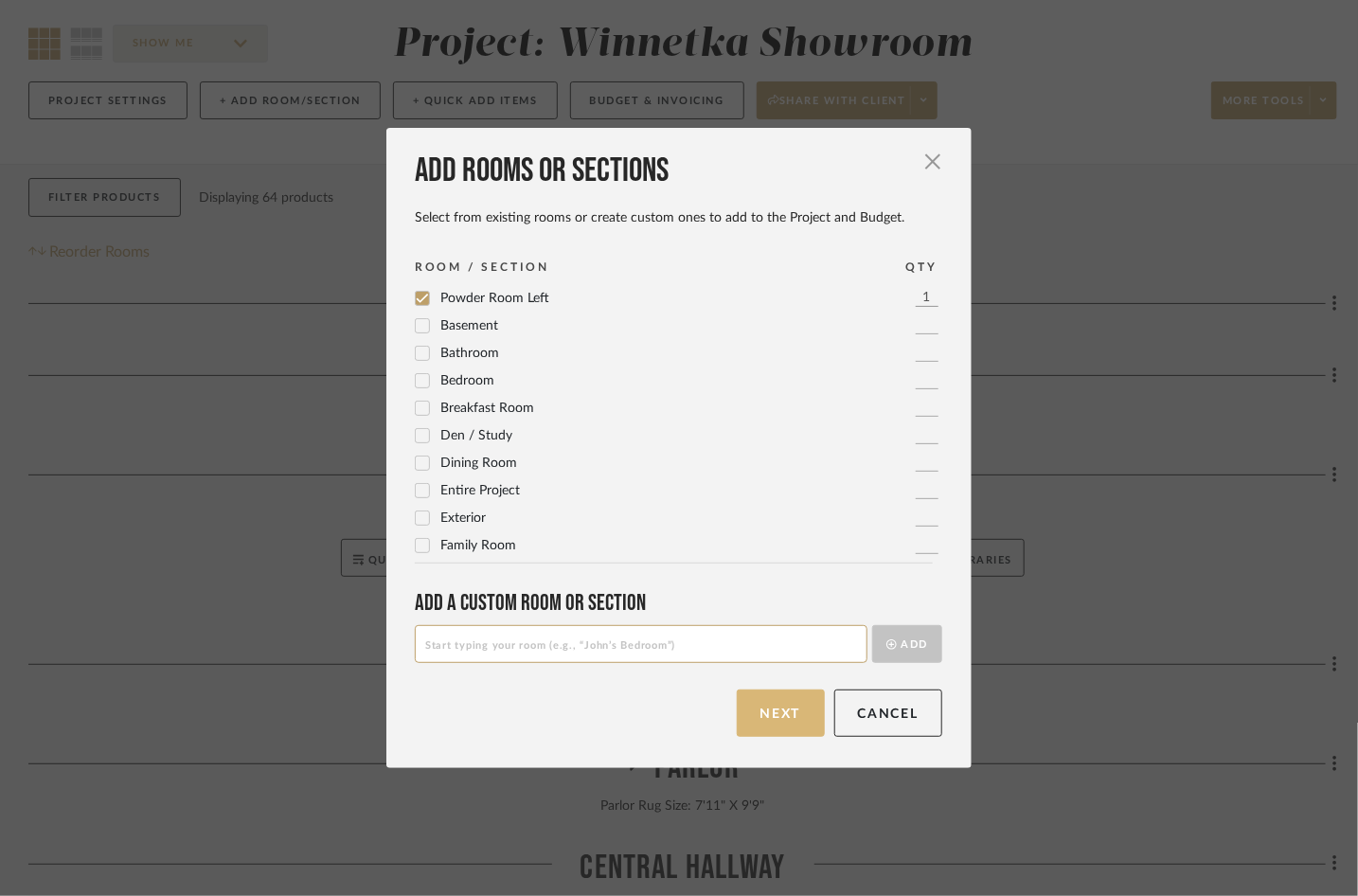 click on "Next" at bounding box center [780, 713] 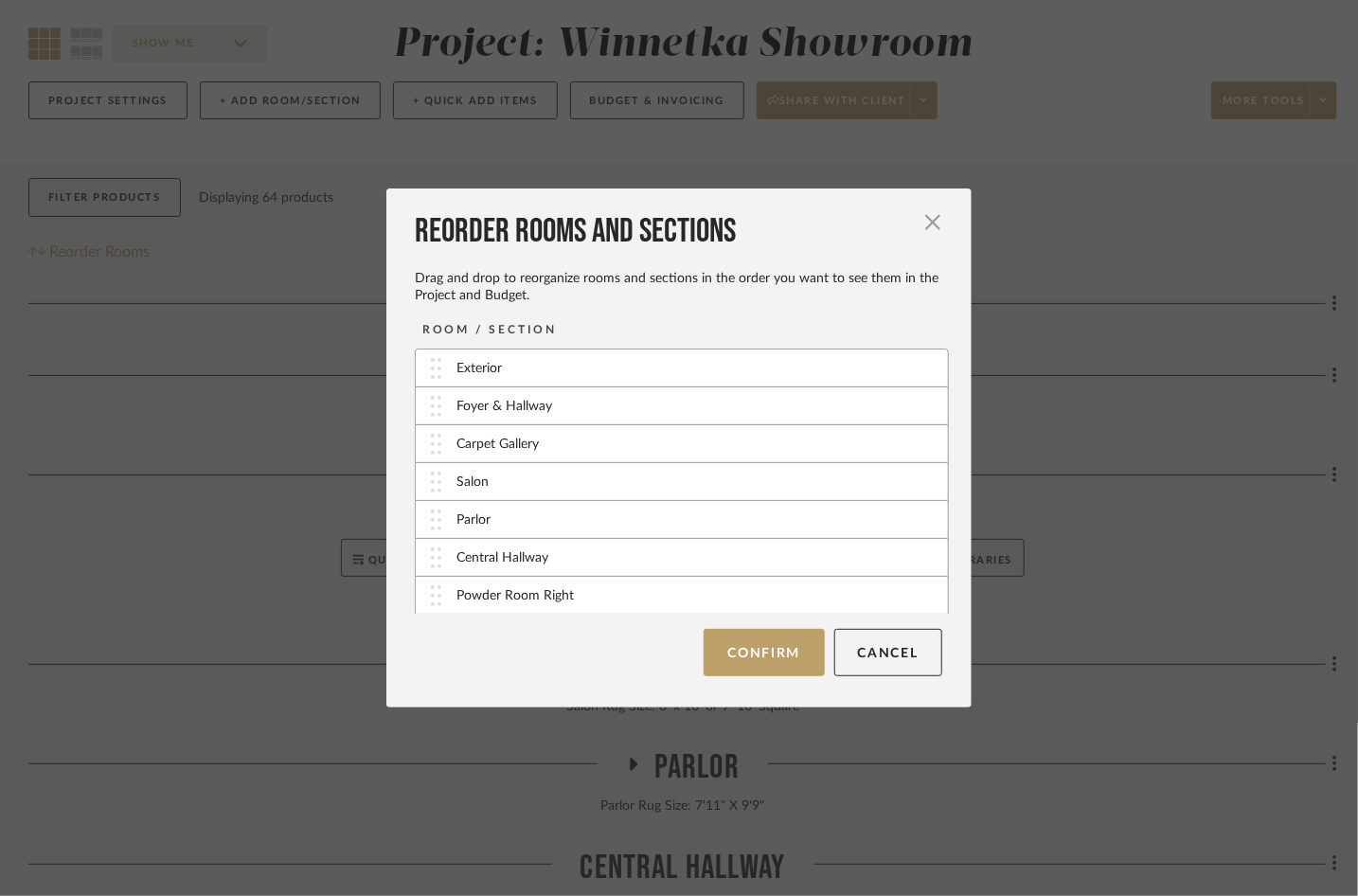 click on "Confirm" at bounding box center [763, 653] 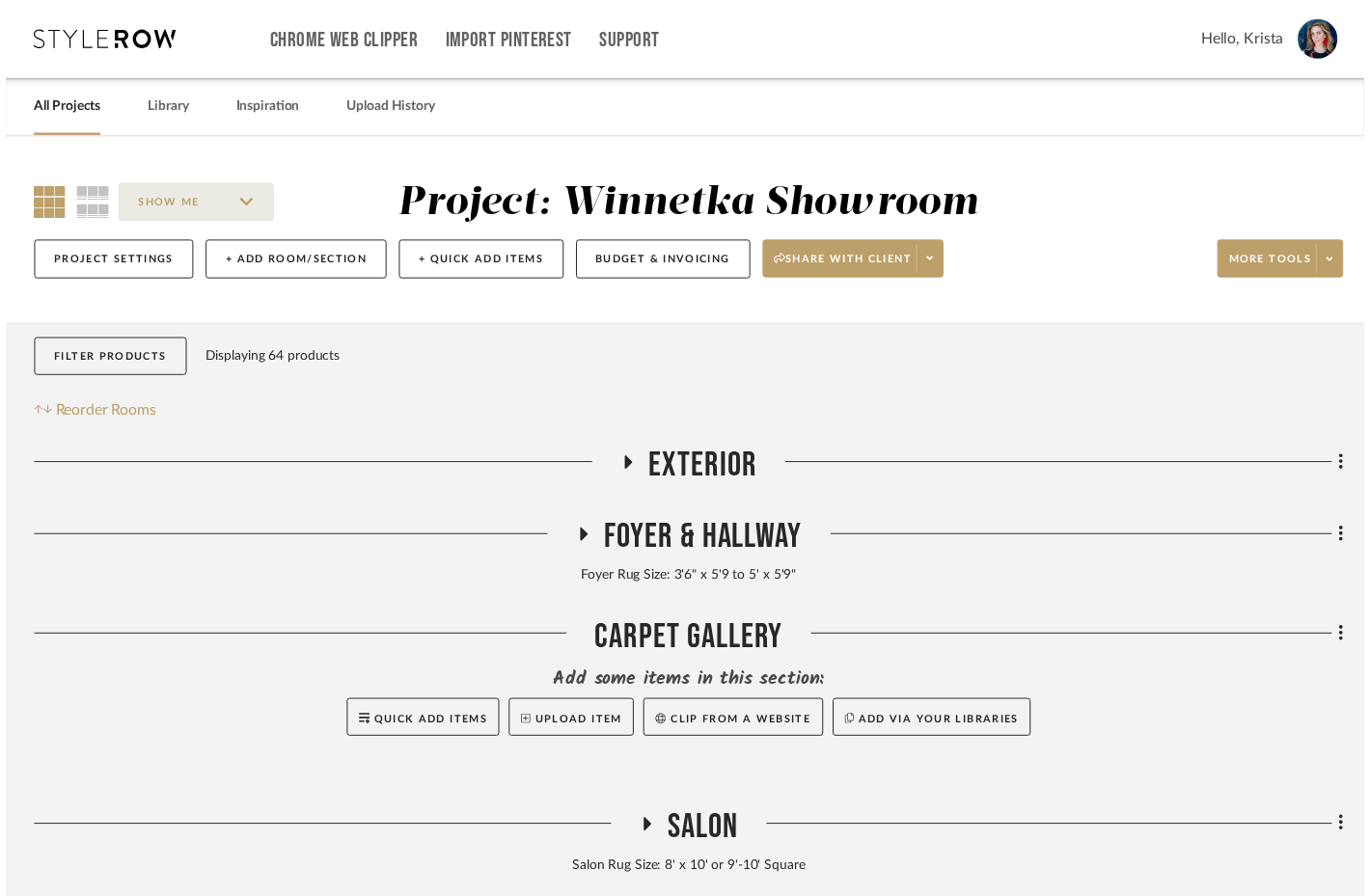 scroll, scrollTop: 161, scrollLeft: 0, axis: vertical 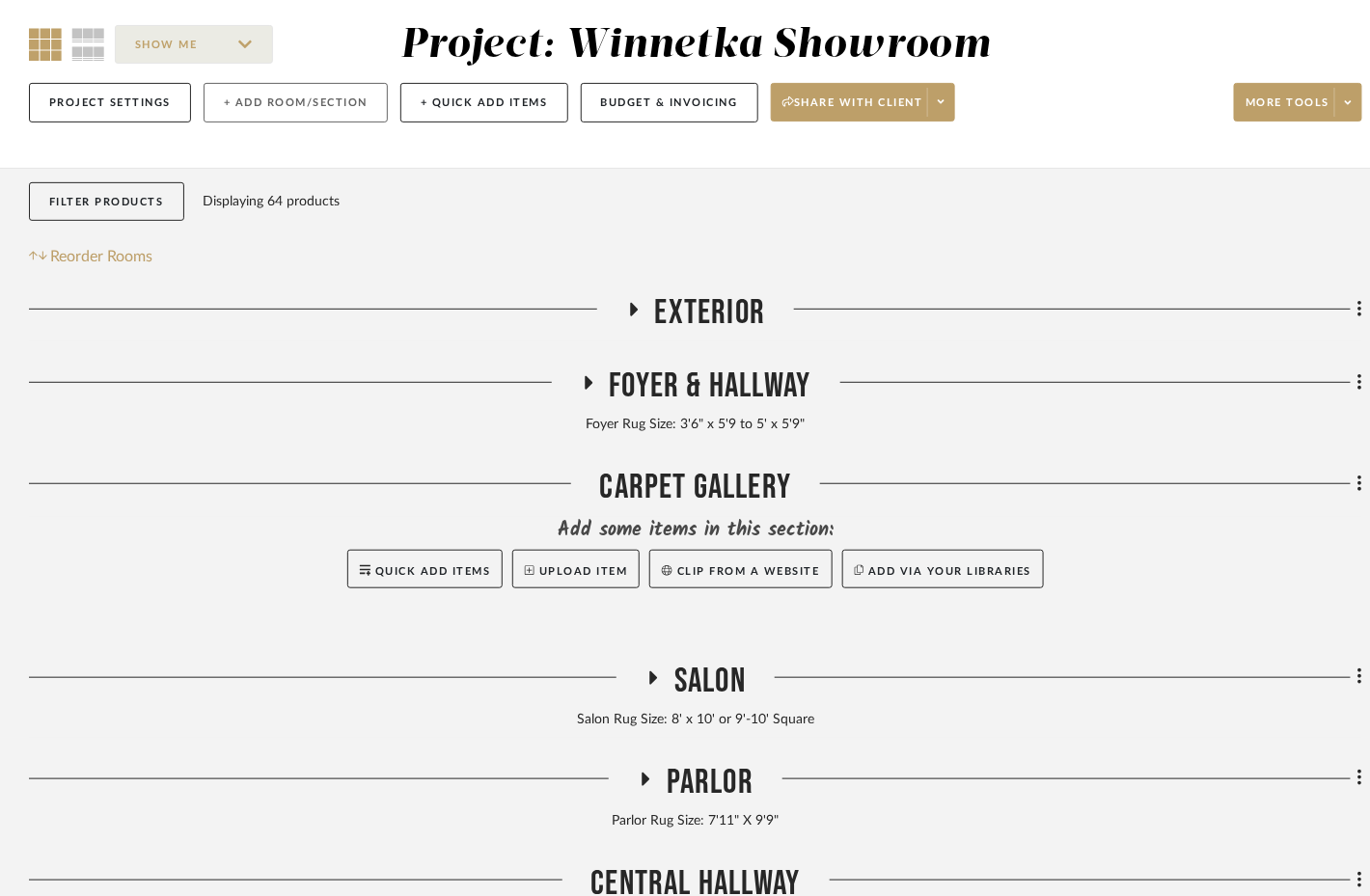 click on "+ Add Room/Section" 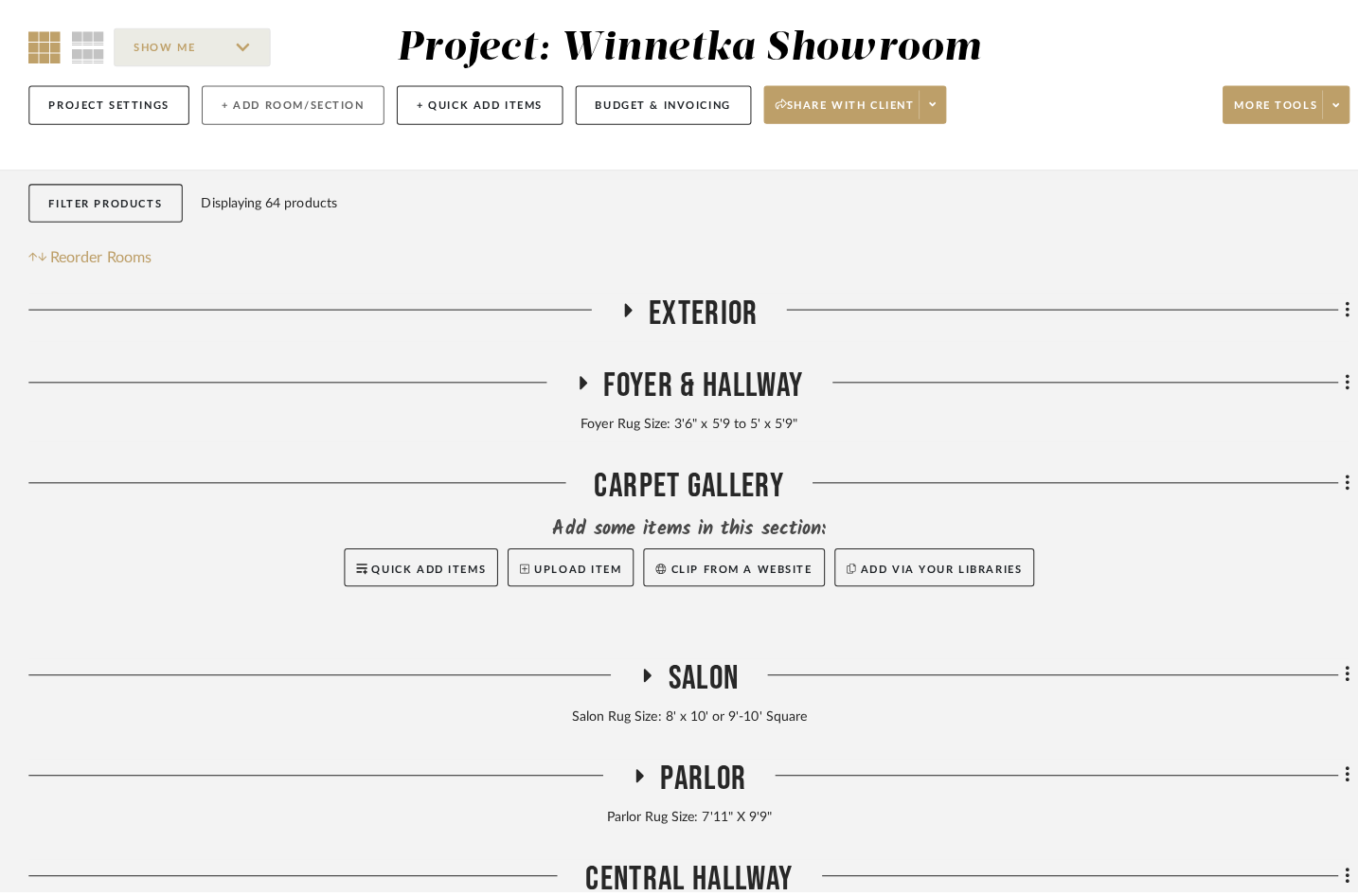 scroll, scrollTop: 0, scrollLeft: 0, axis: both 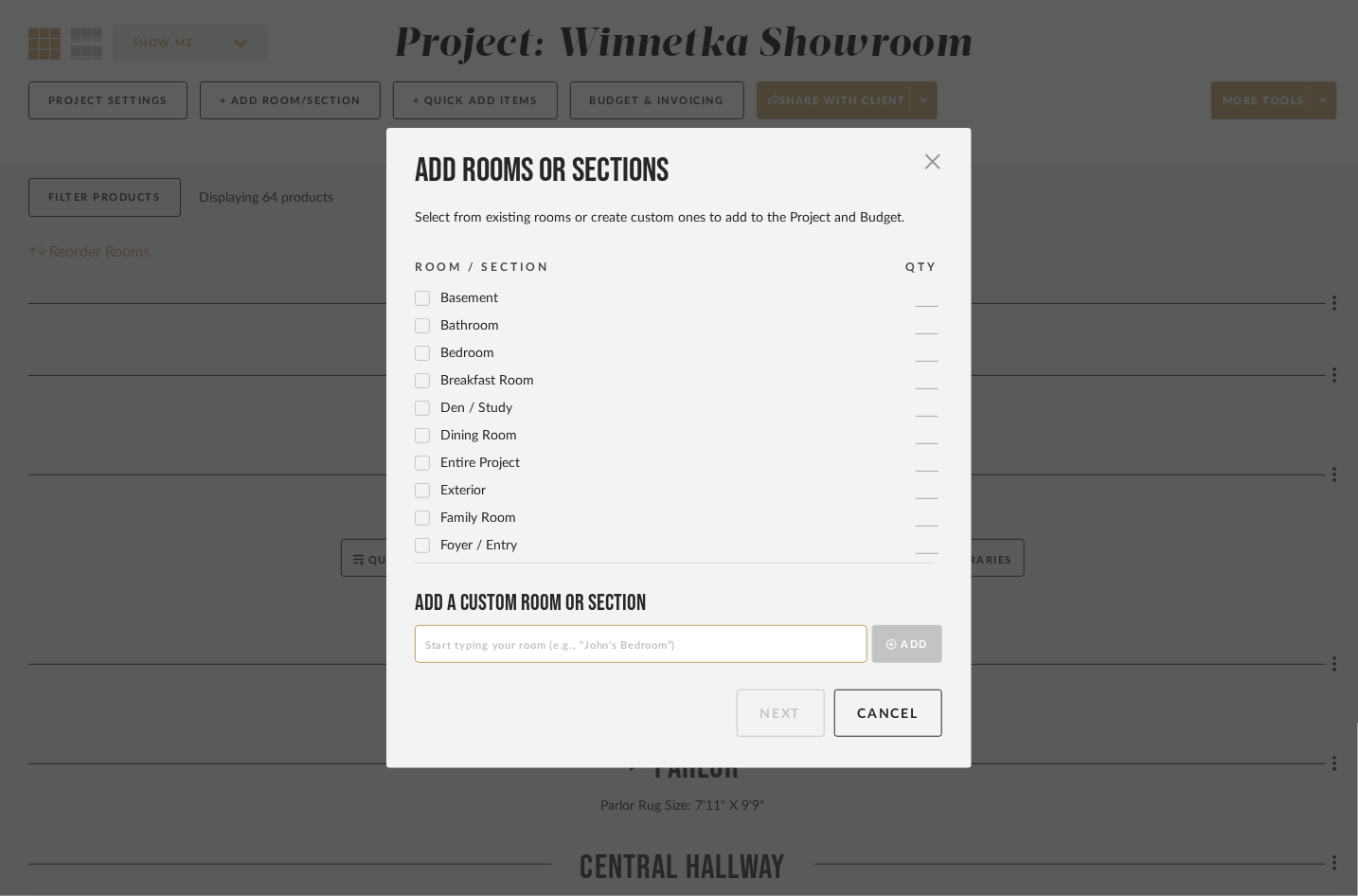 click at bounding box center (641, 644) 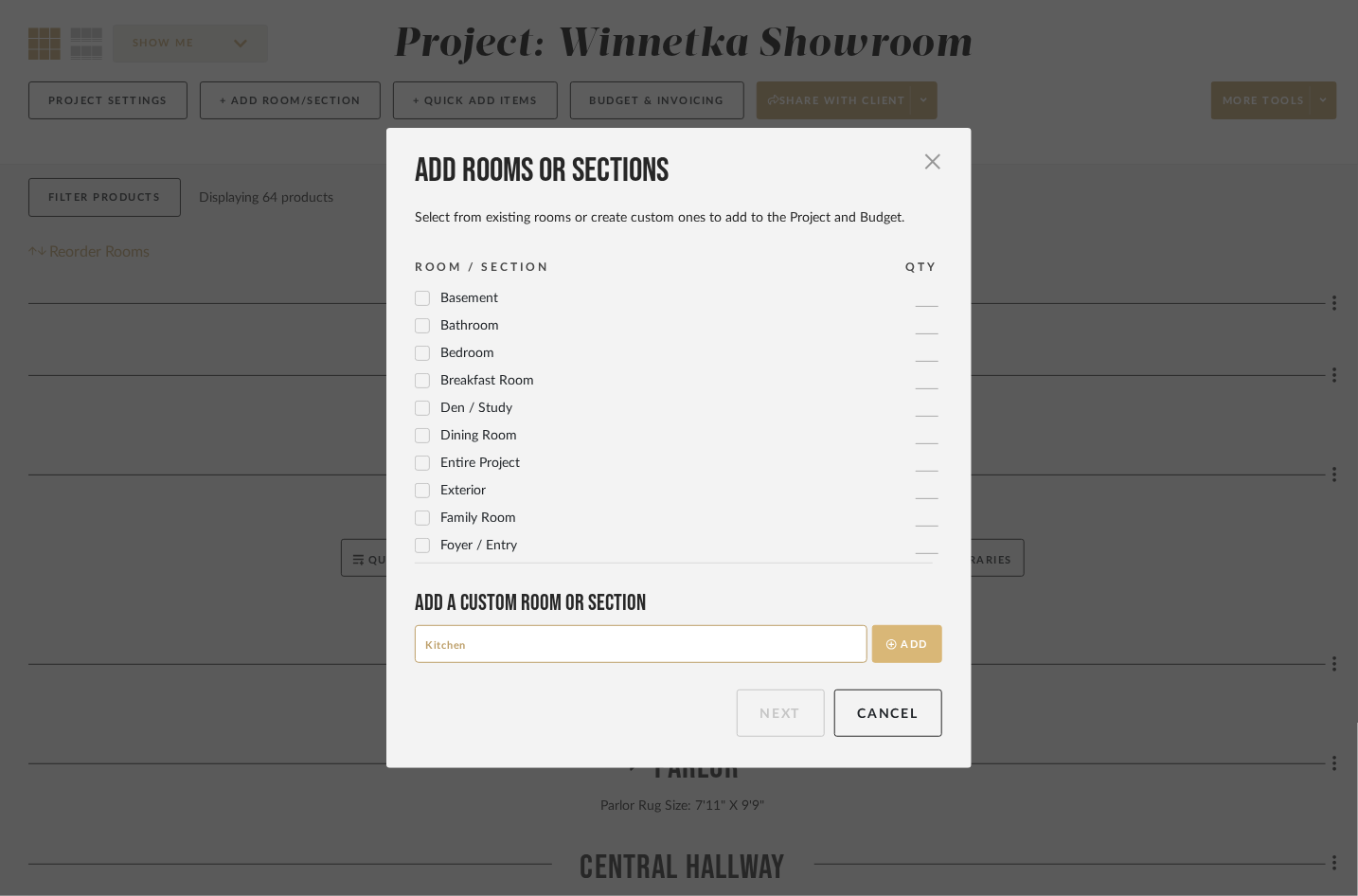 type on "Kitchen" 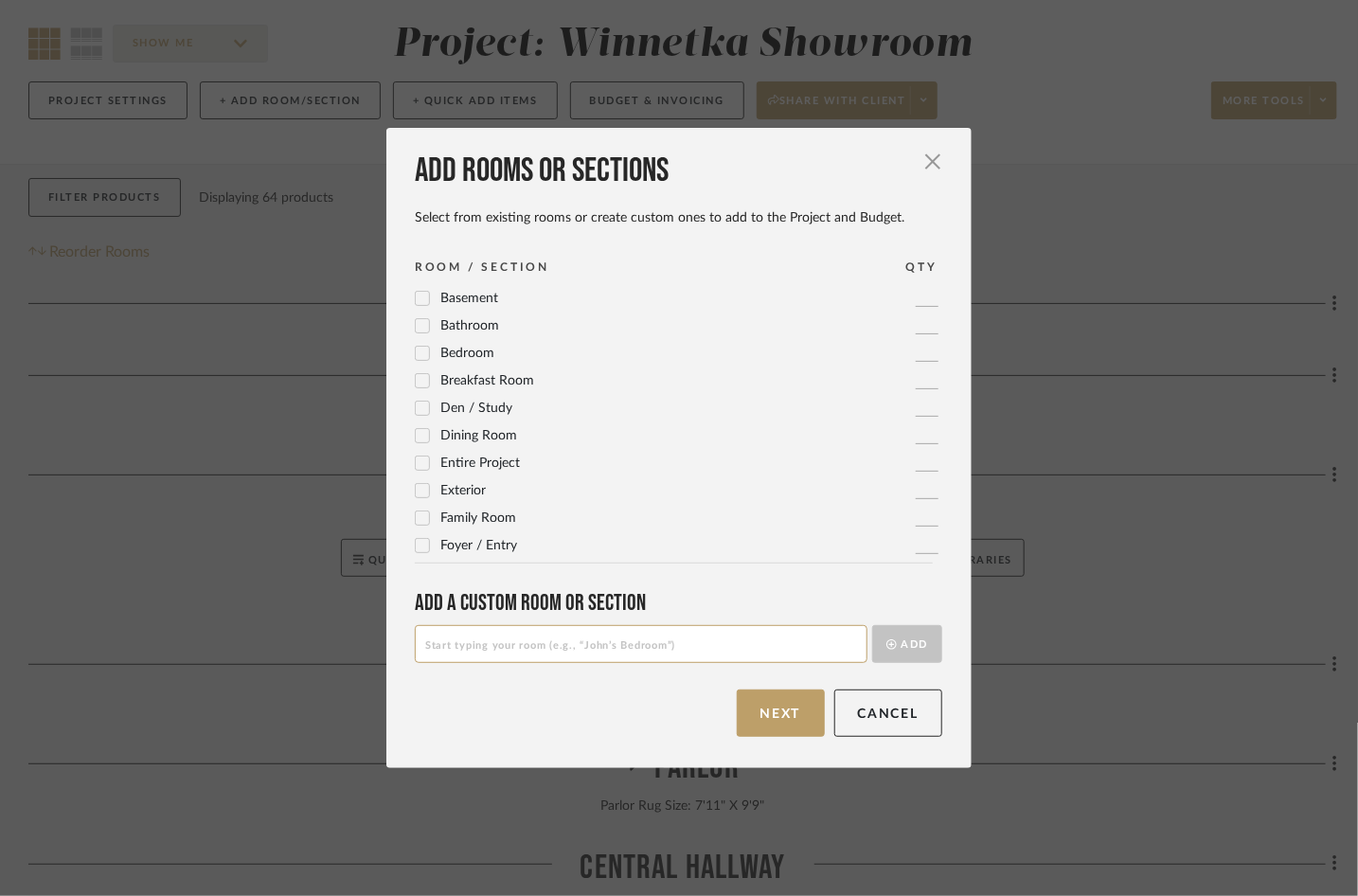 scroll, scrollTop: 493, scrollLeft: 0, axis: vertical 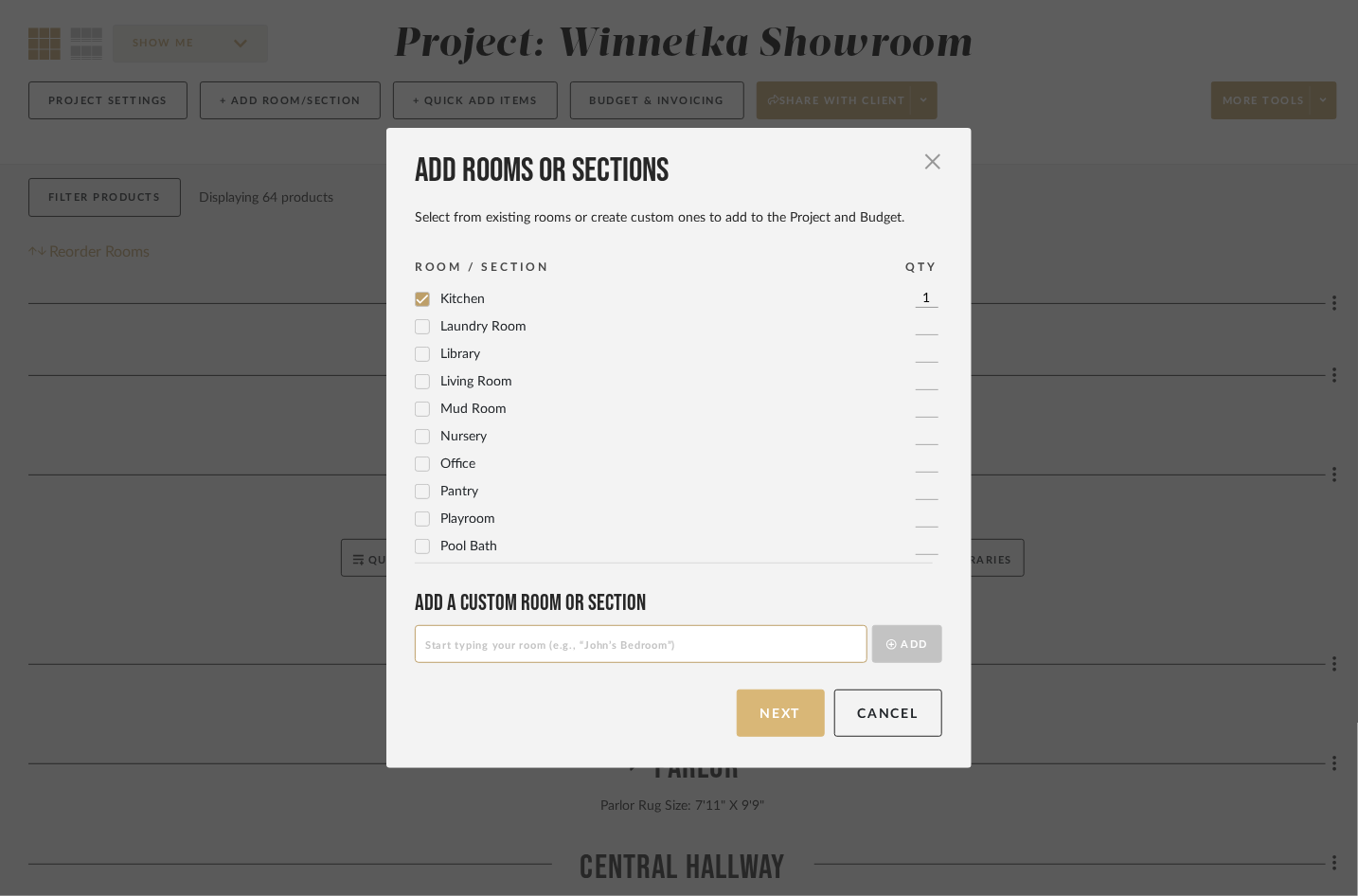 click on "Next" at bounding box center (780, 713) 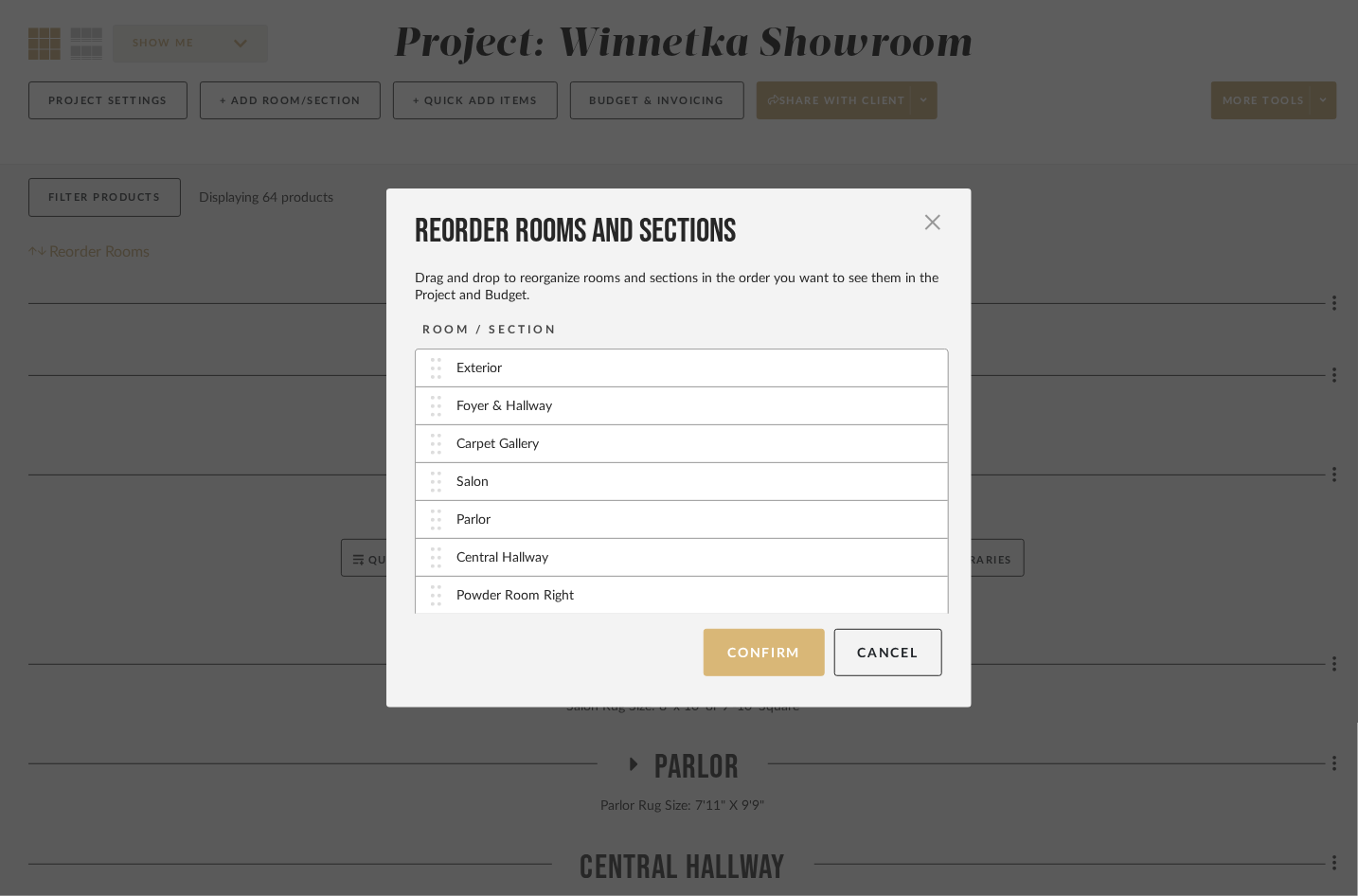 click on "Confirm" at bounding box center (763, 653) 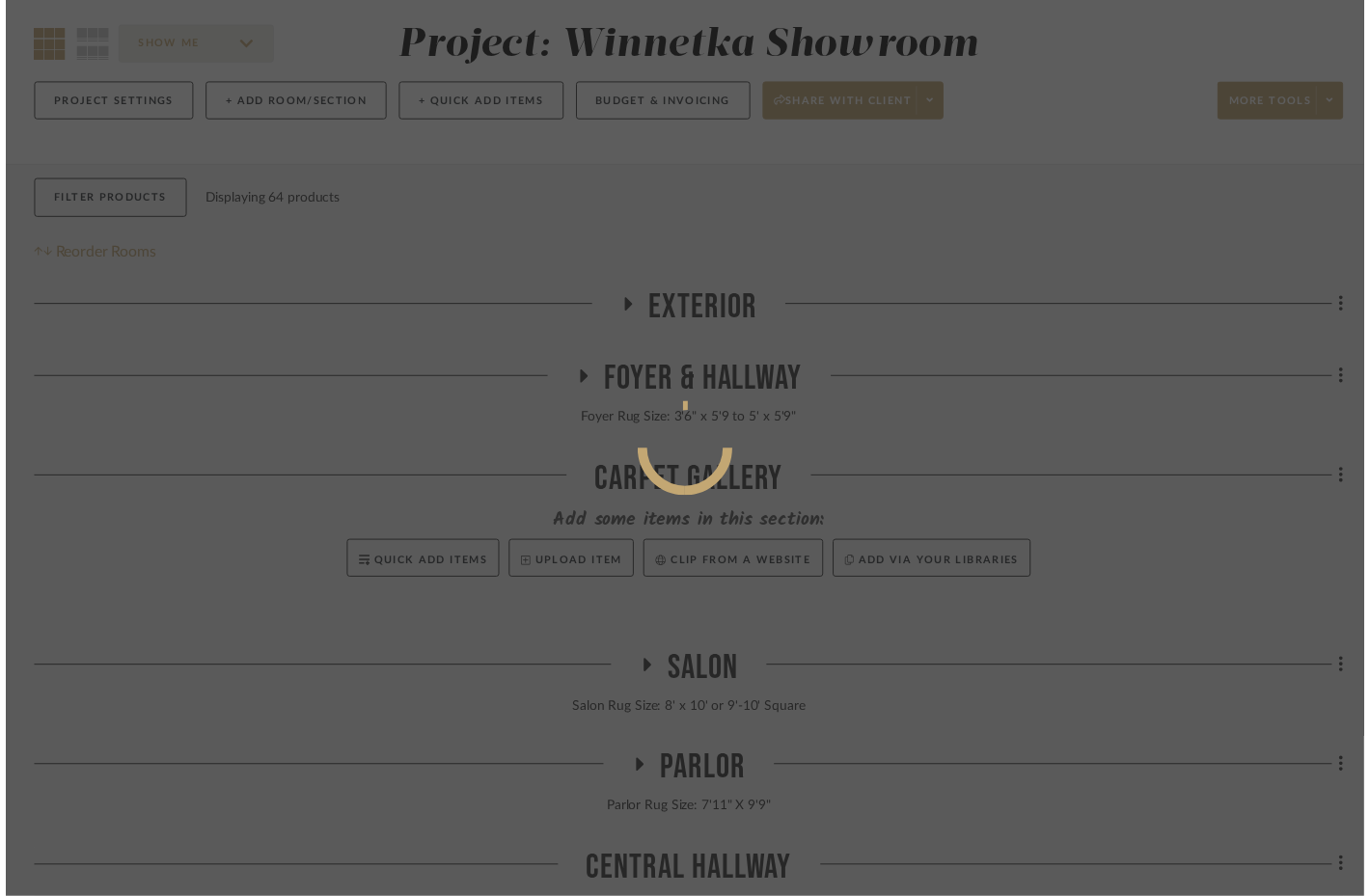scroll, scrollTop: 161, scrollLeft: 0, axis: vertical 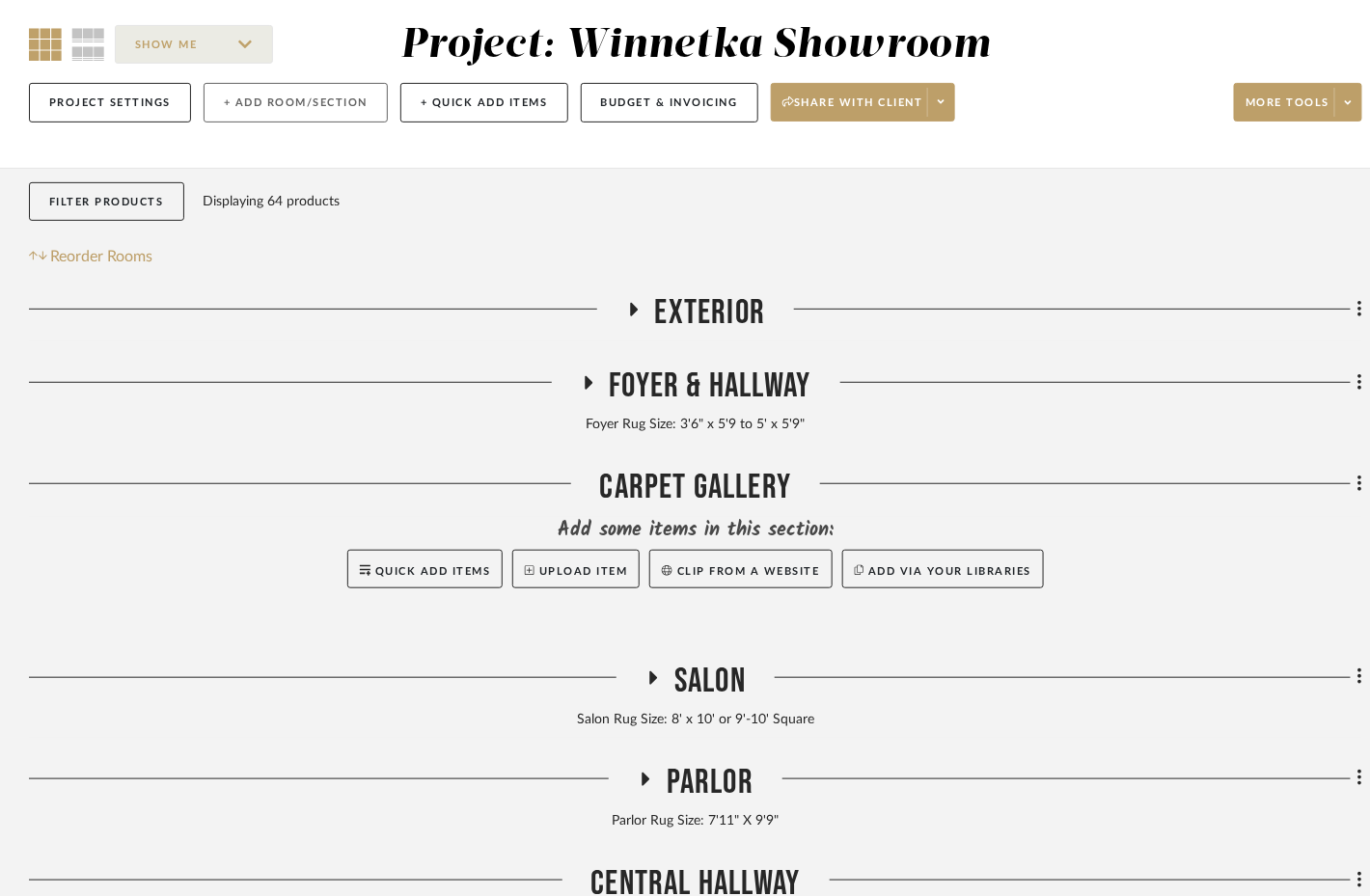 click on "+ Add Room/Section" 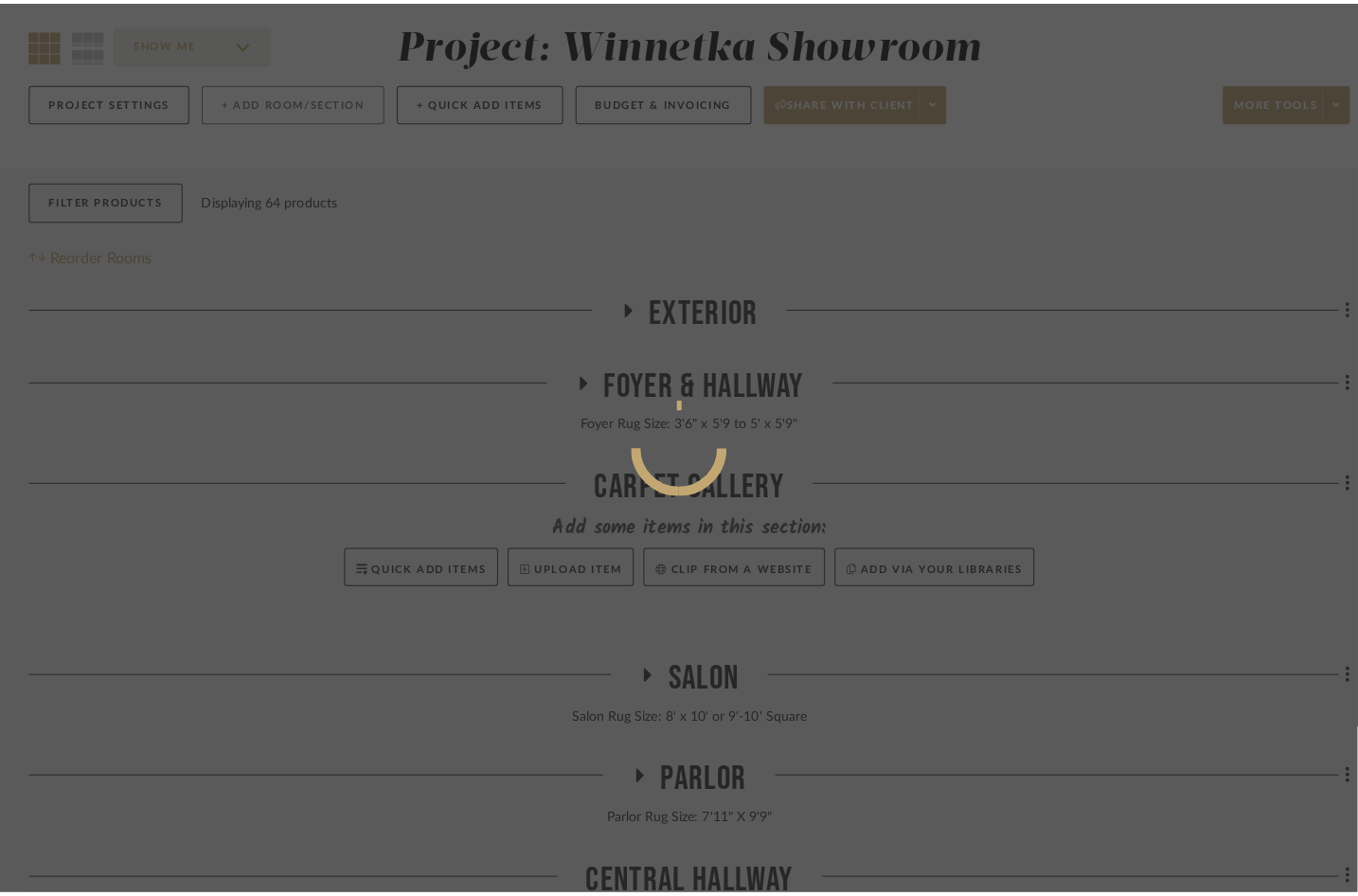 scroll, scrollTop: 0, scrollLeft: 0, axis: both 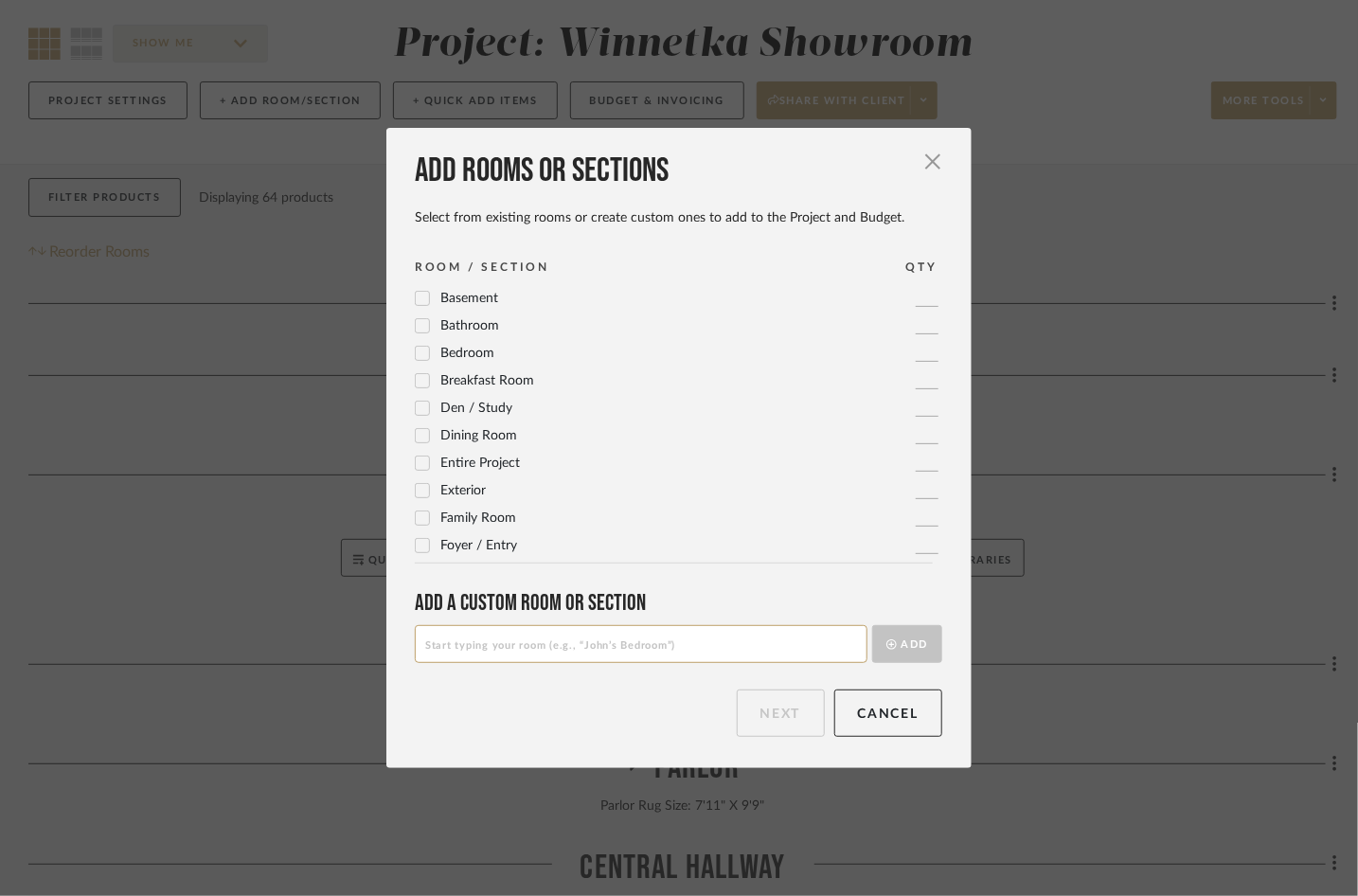 click at bounding box center [641, 644] 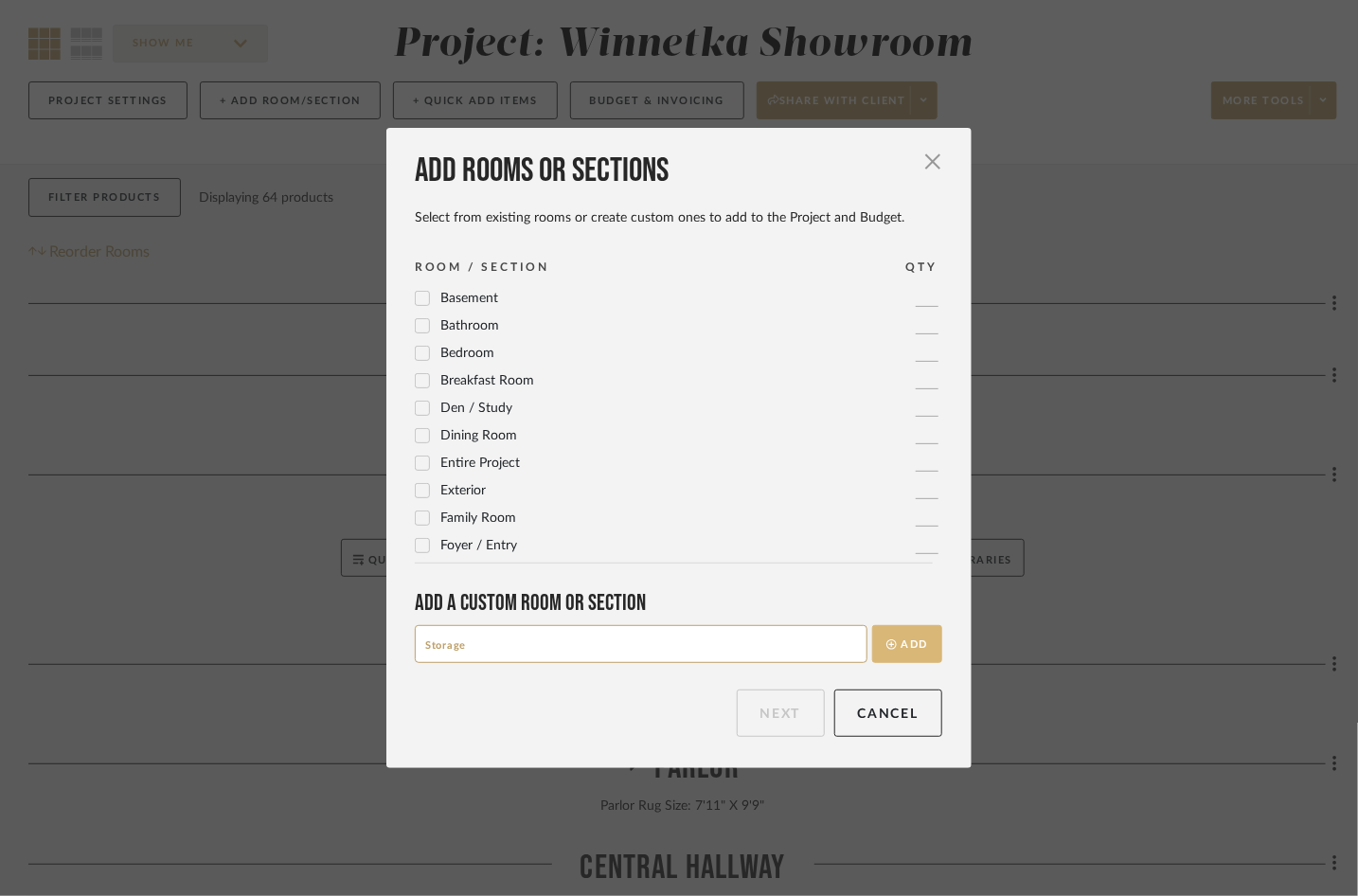 type on "Storage" 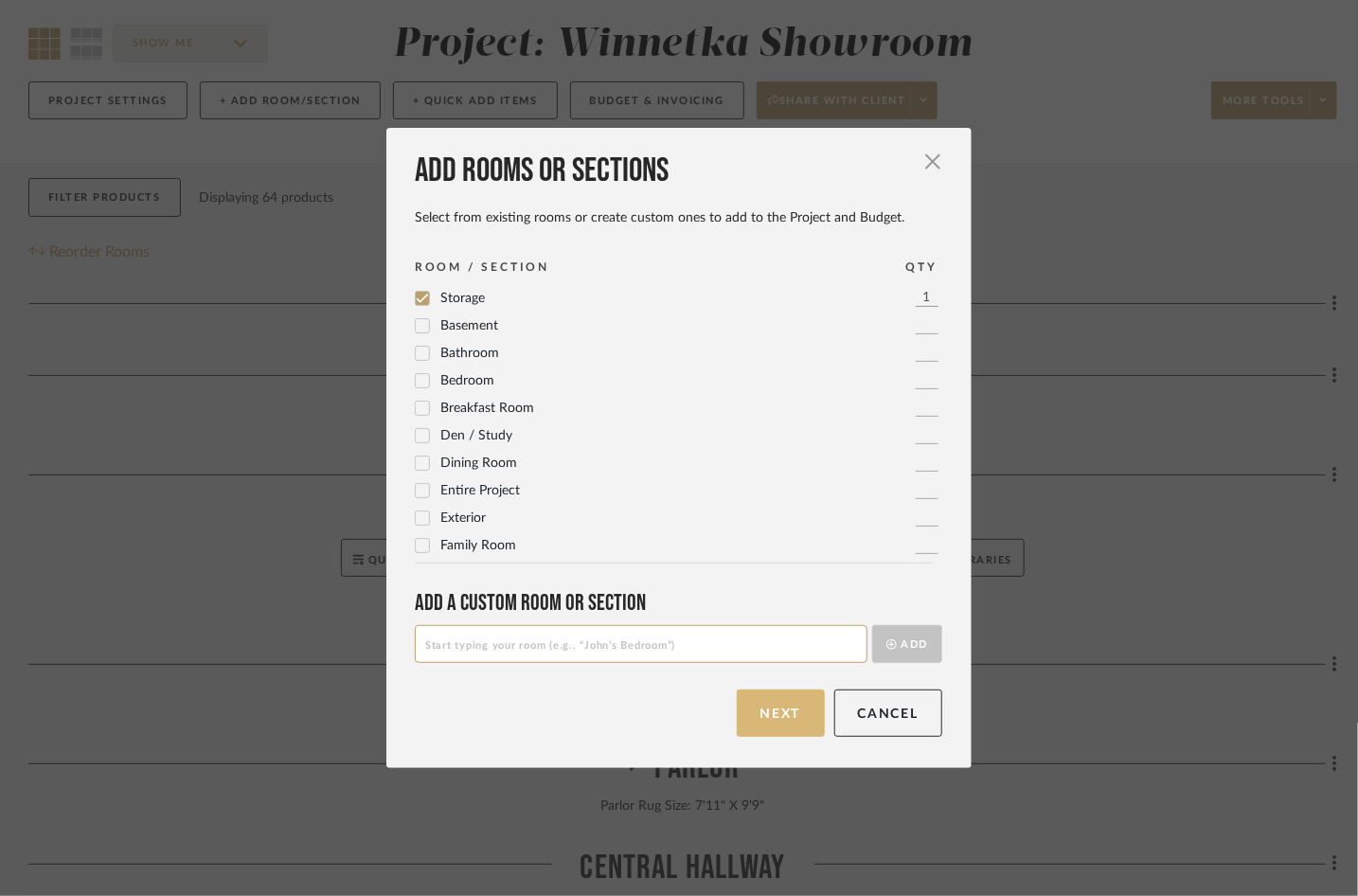 click on "Next" at bounding box center [780, 713] 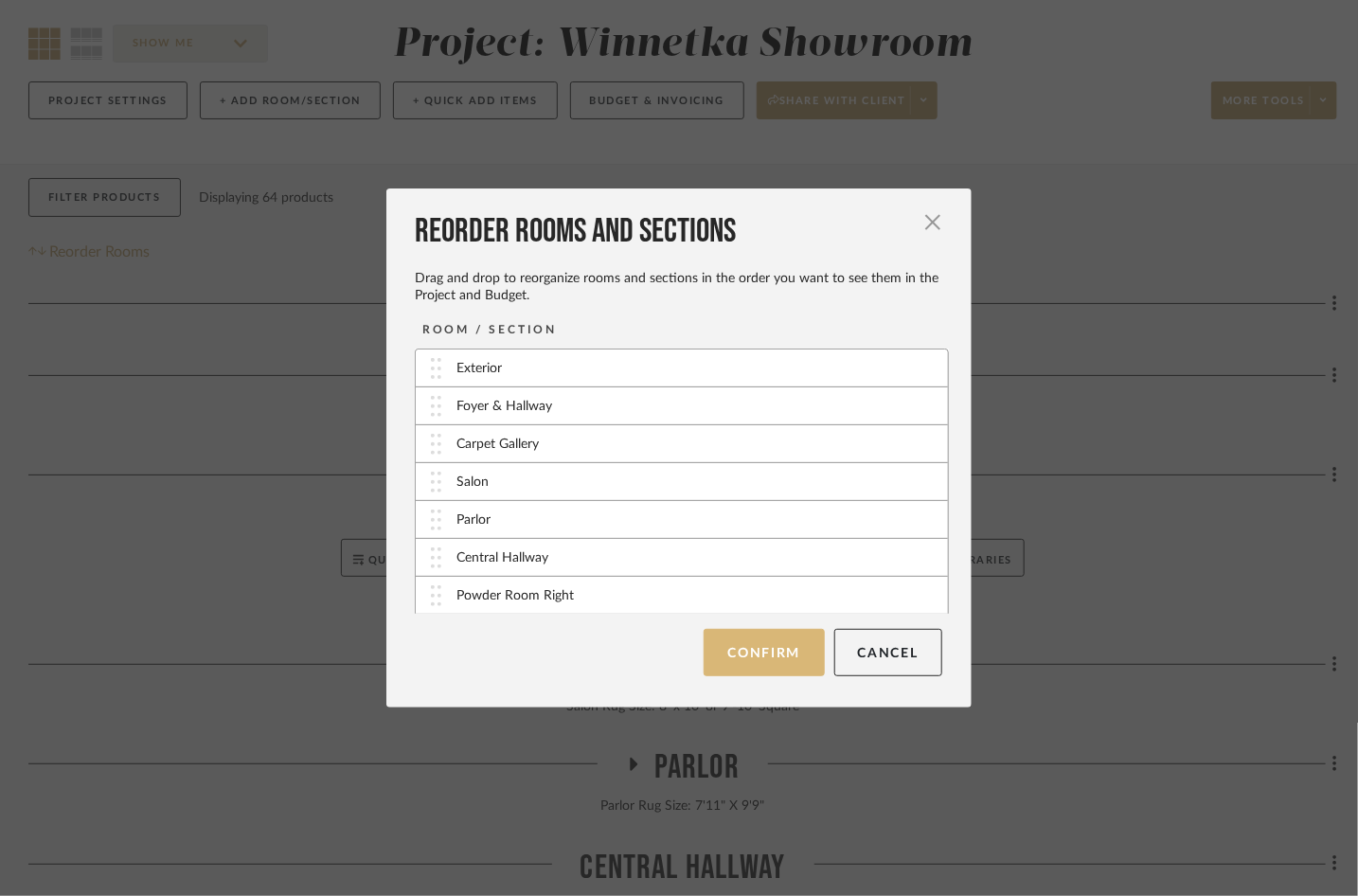 click on "Confirm" at bounding box center (763, 653) 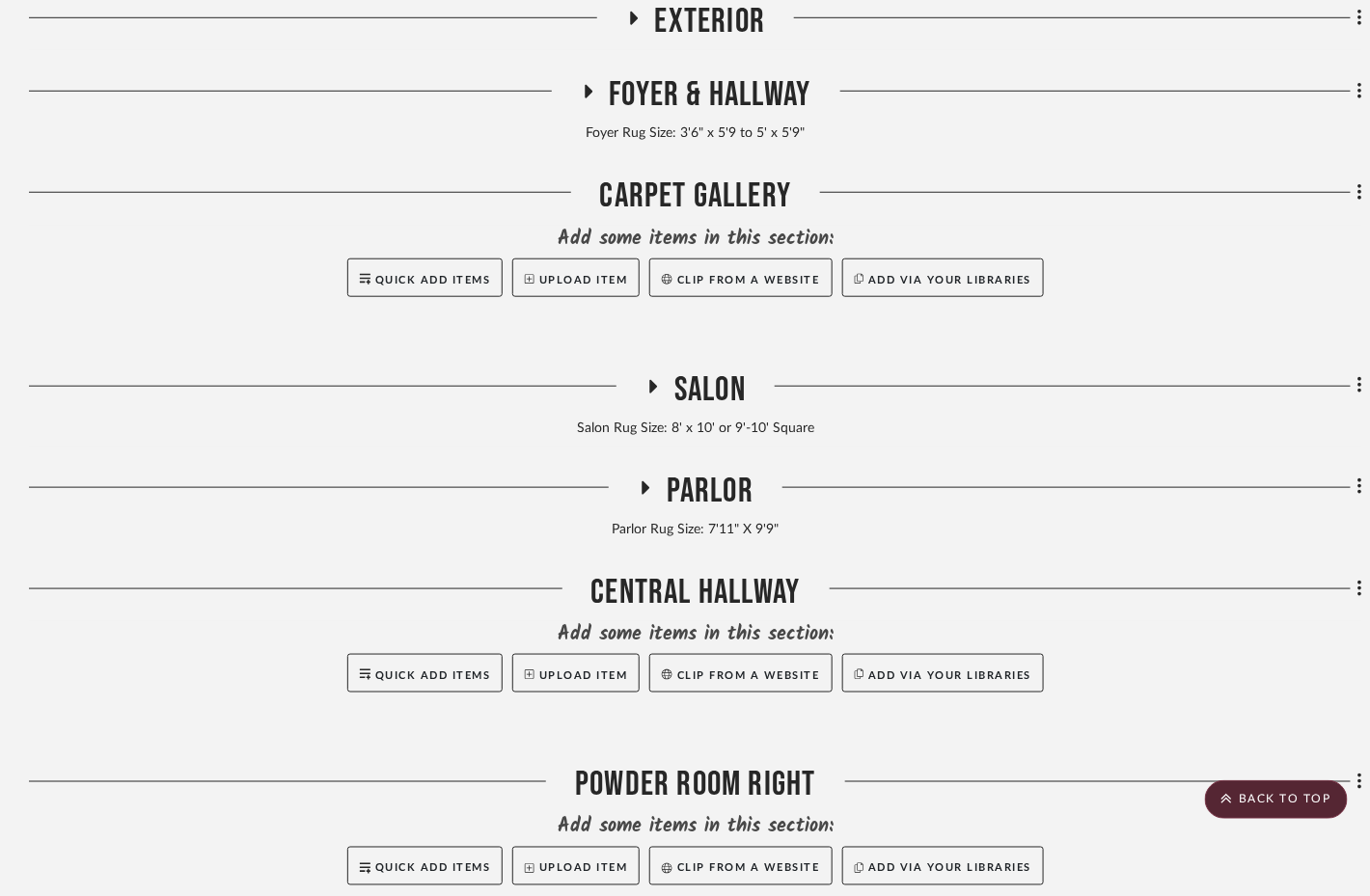 scroll, scrollTop: 451, scrollLeft: 0, axis: vertical 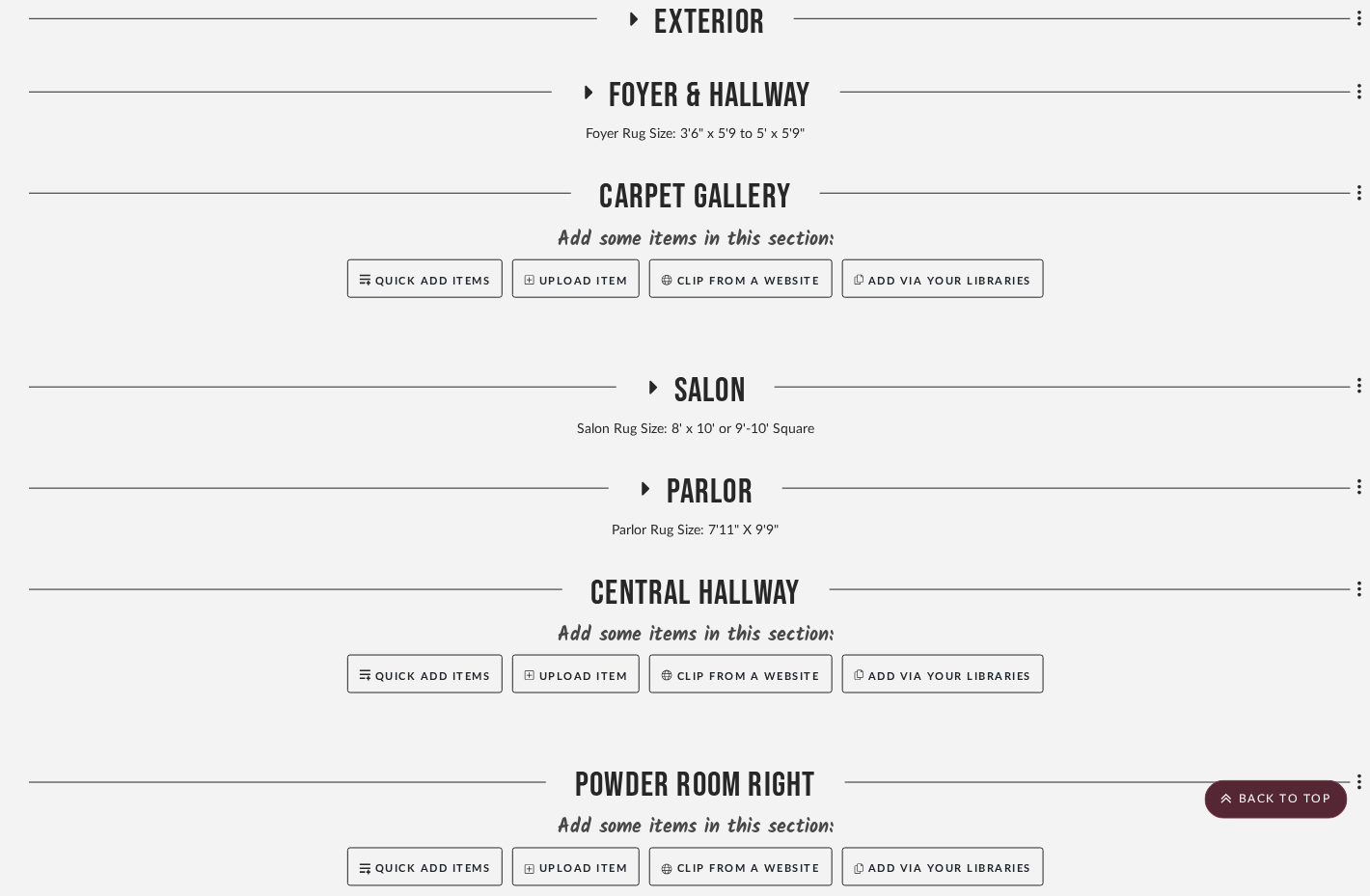 click 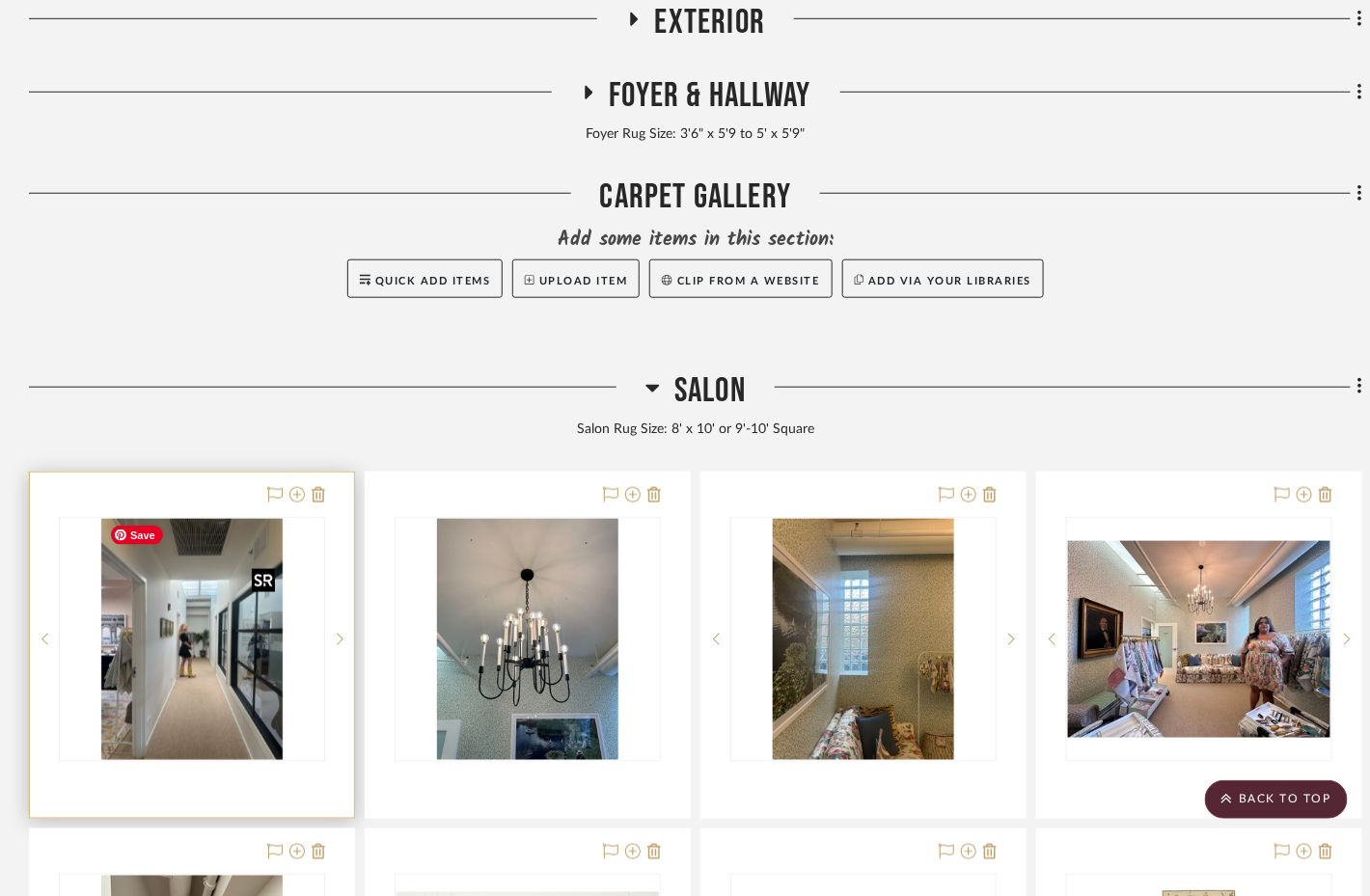 click at bounding box center [192, 639] 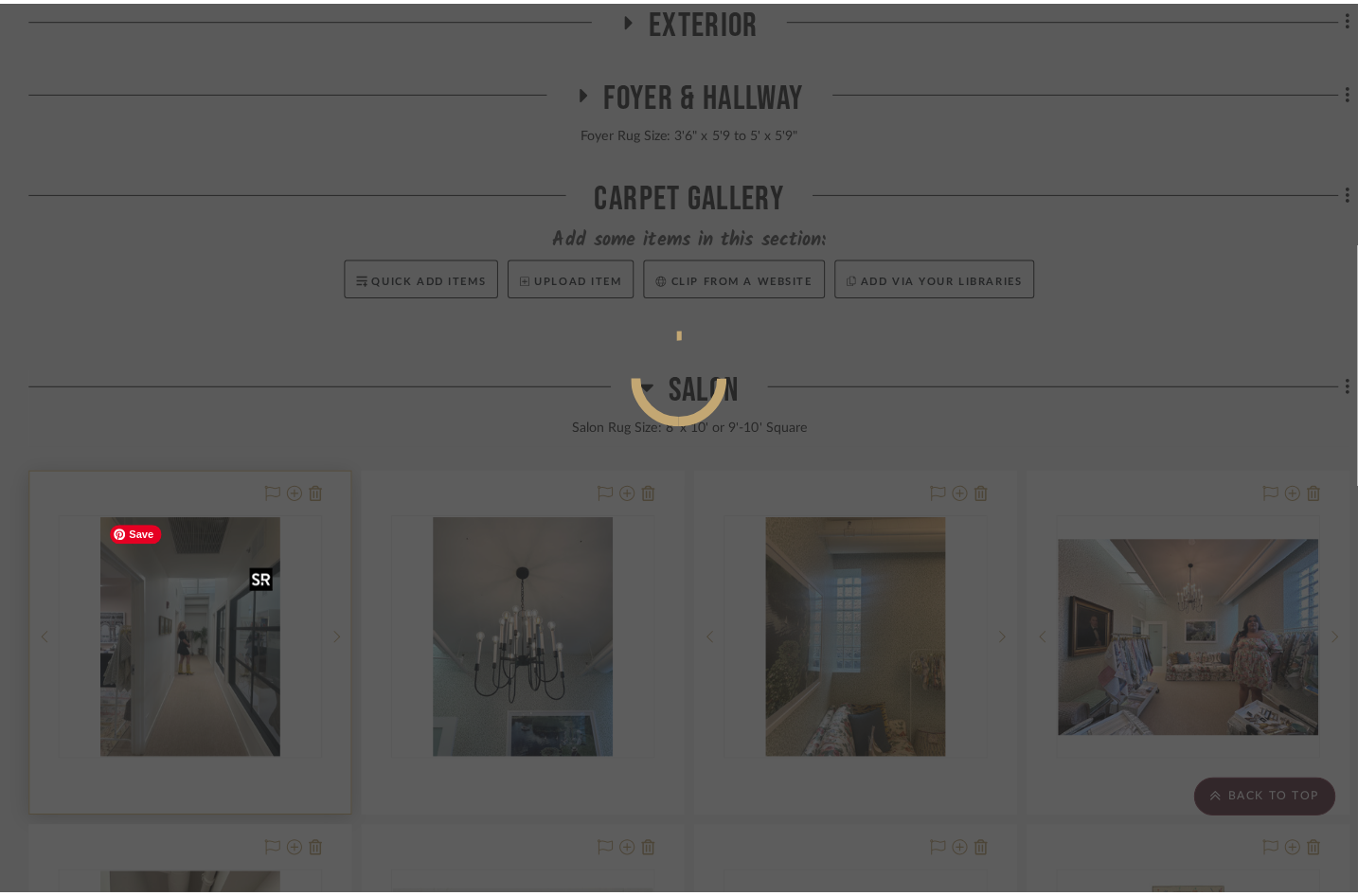 scroll, scrollTop: 0, scrollLeft: 0, axis: both 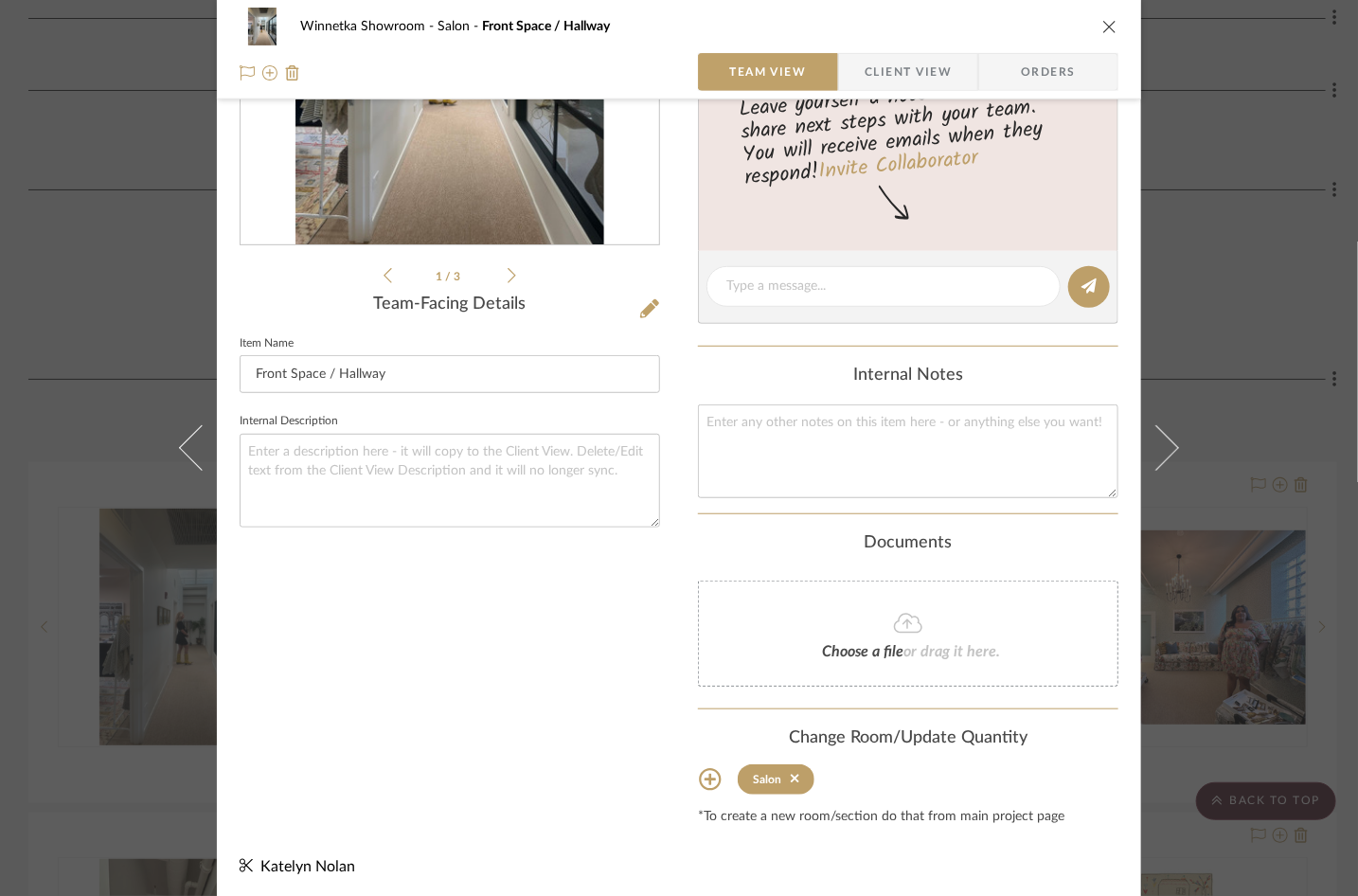 click 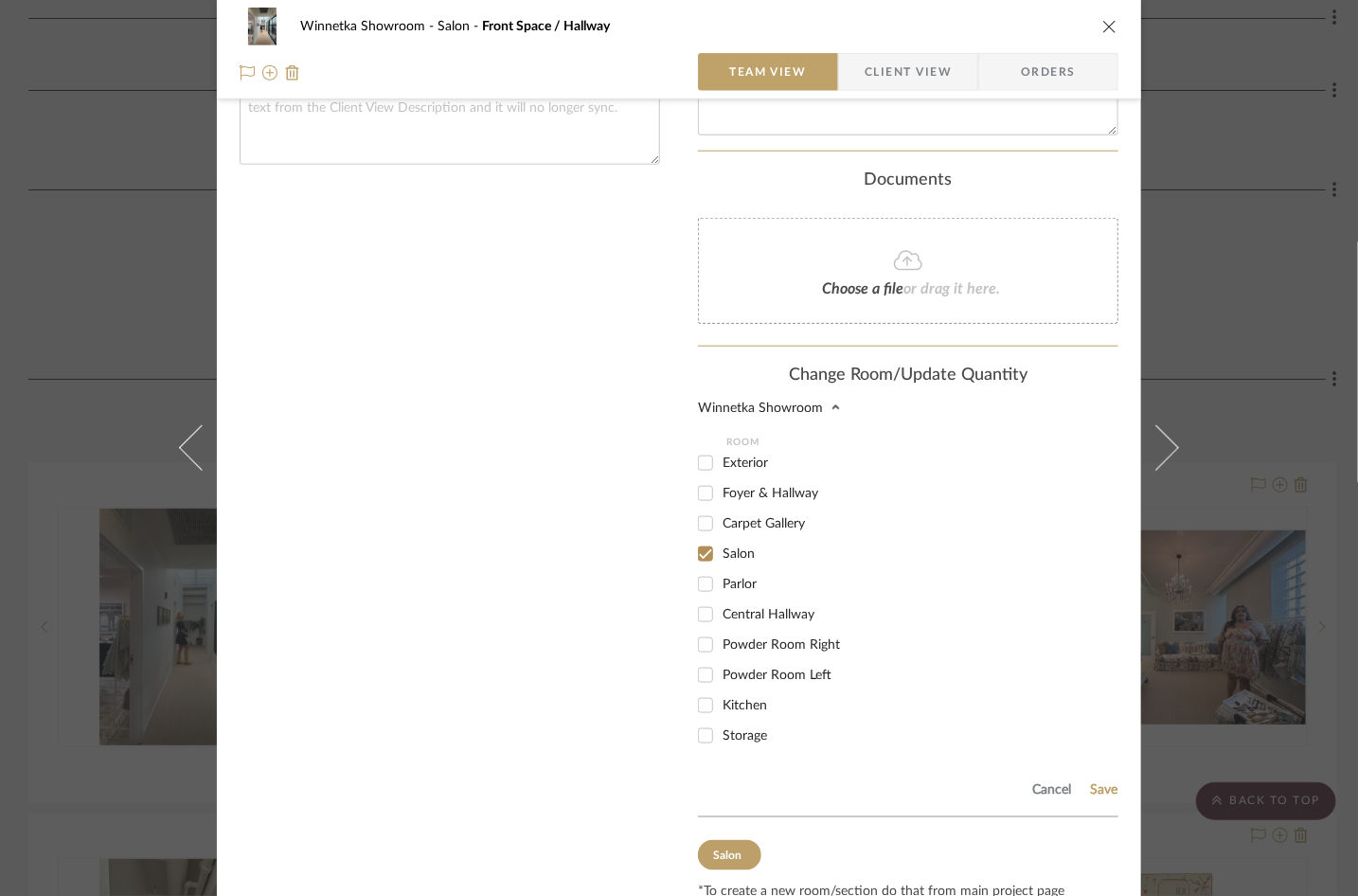 scroll, scrollTop: 744, scrollLeft: 0, axis: vertical 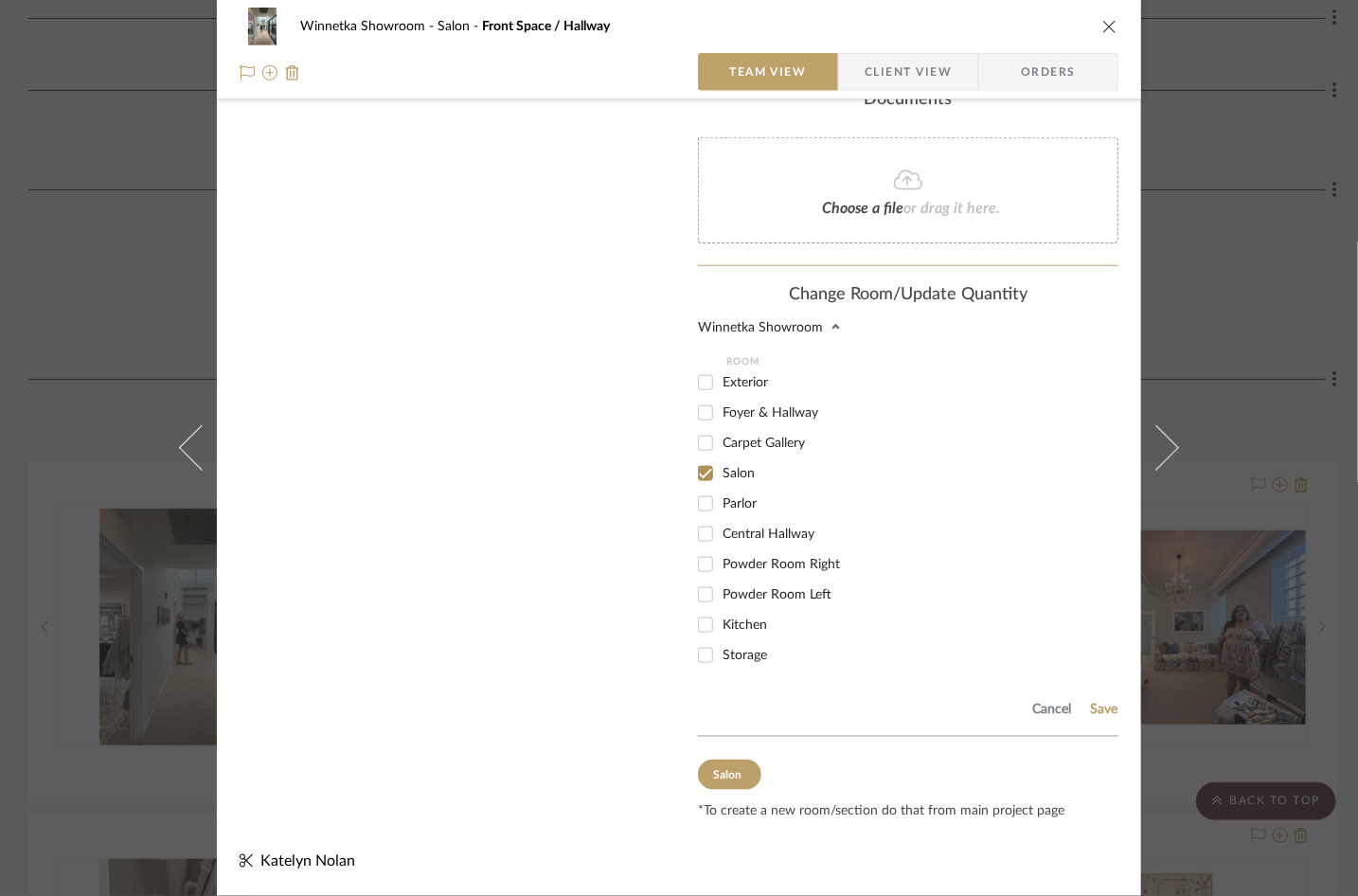 click on "Central Hallway" at bounding box center [706, 534] 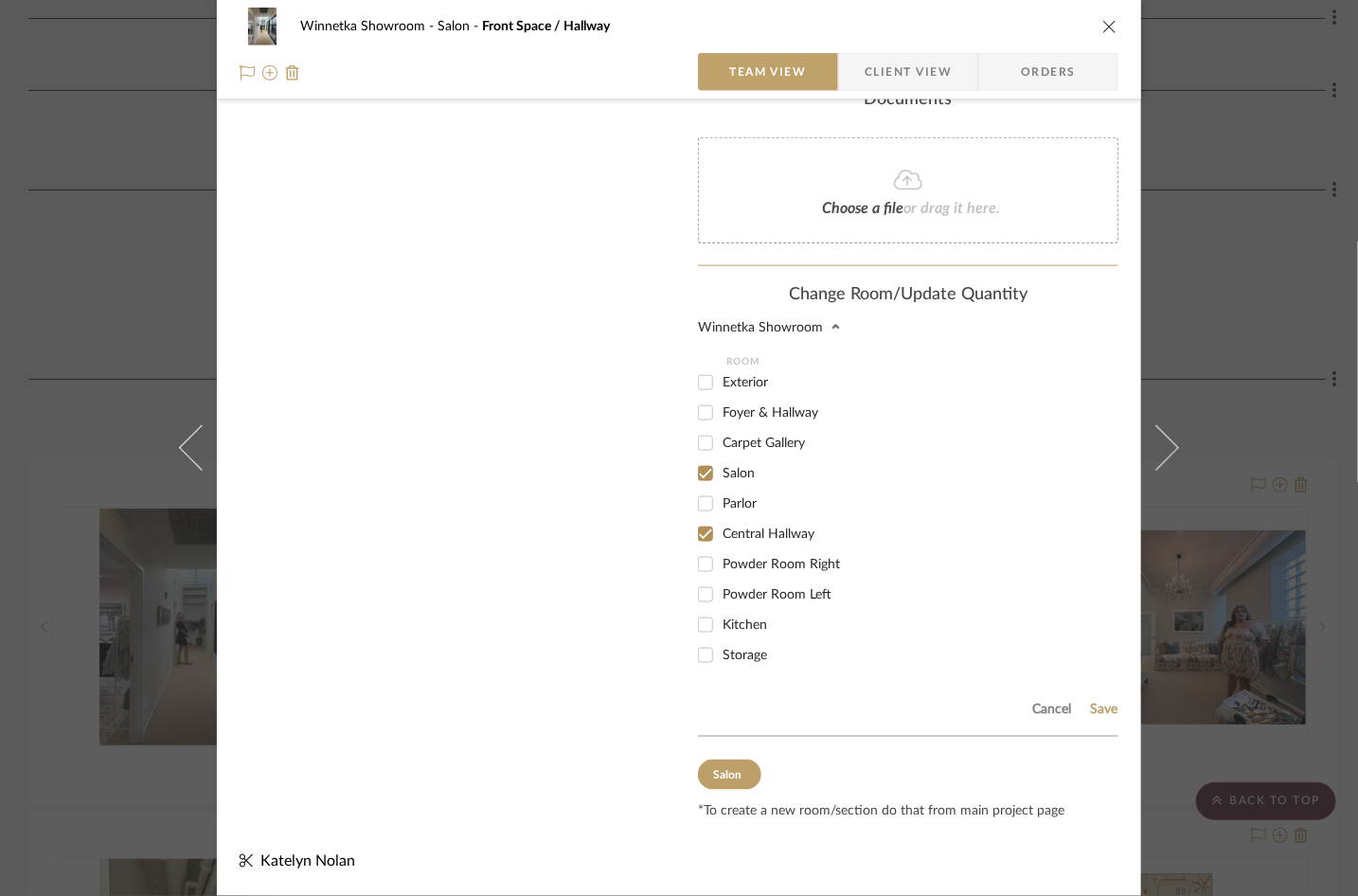 checkbox on "true" 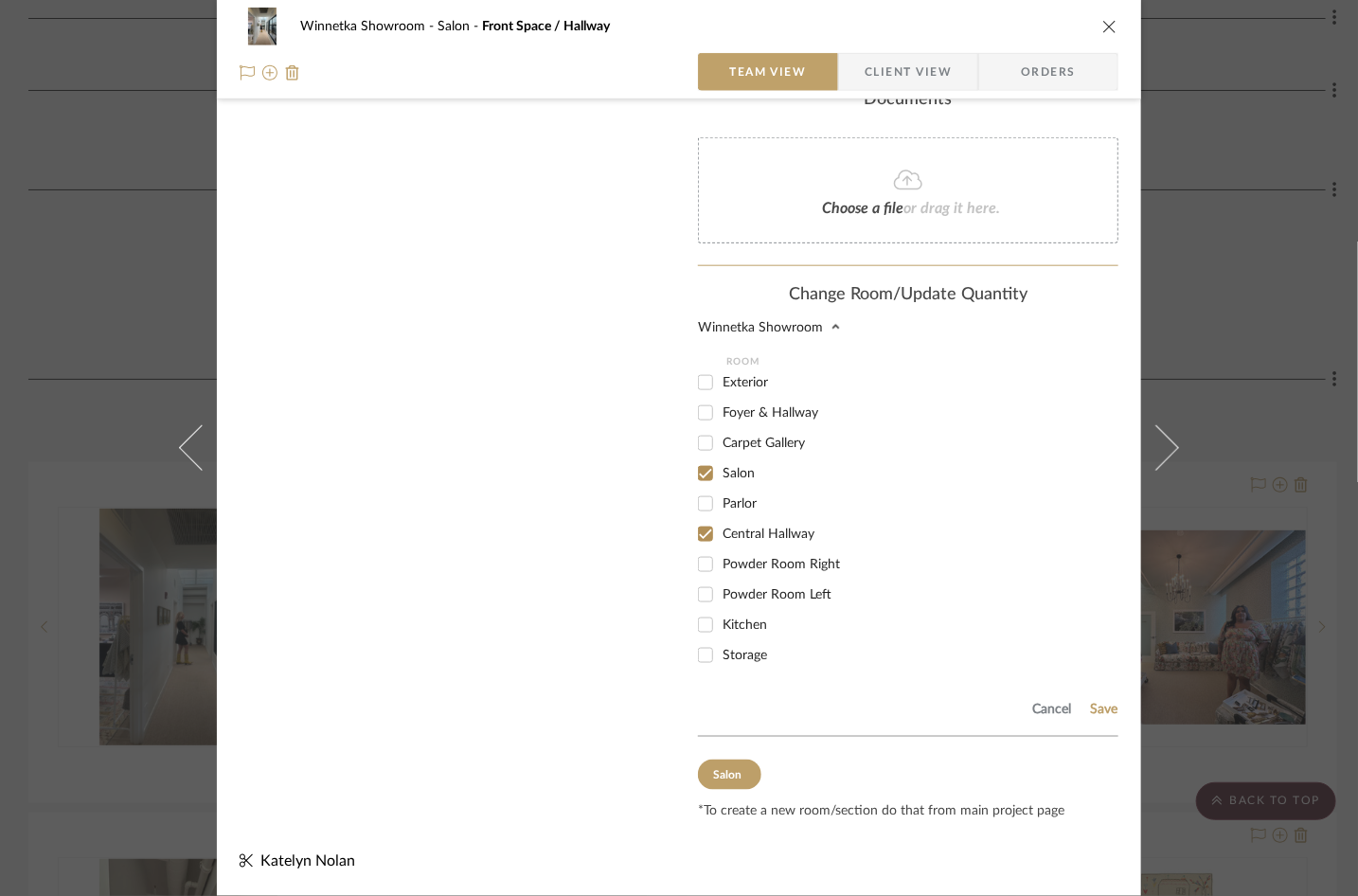 click on "Salon" at bounding box center (706, 474) 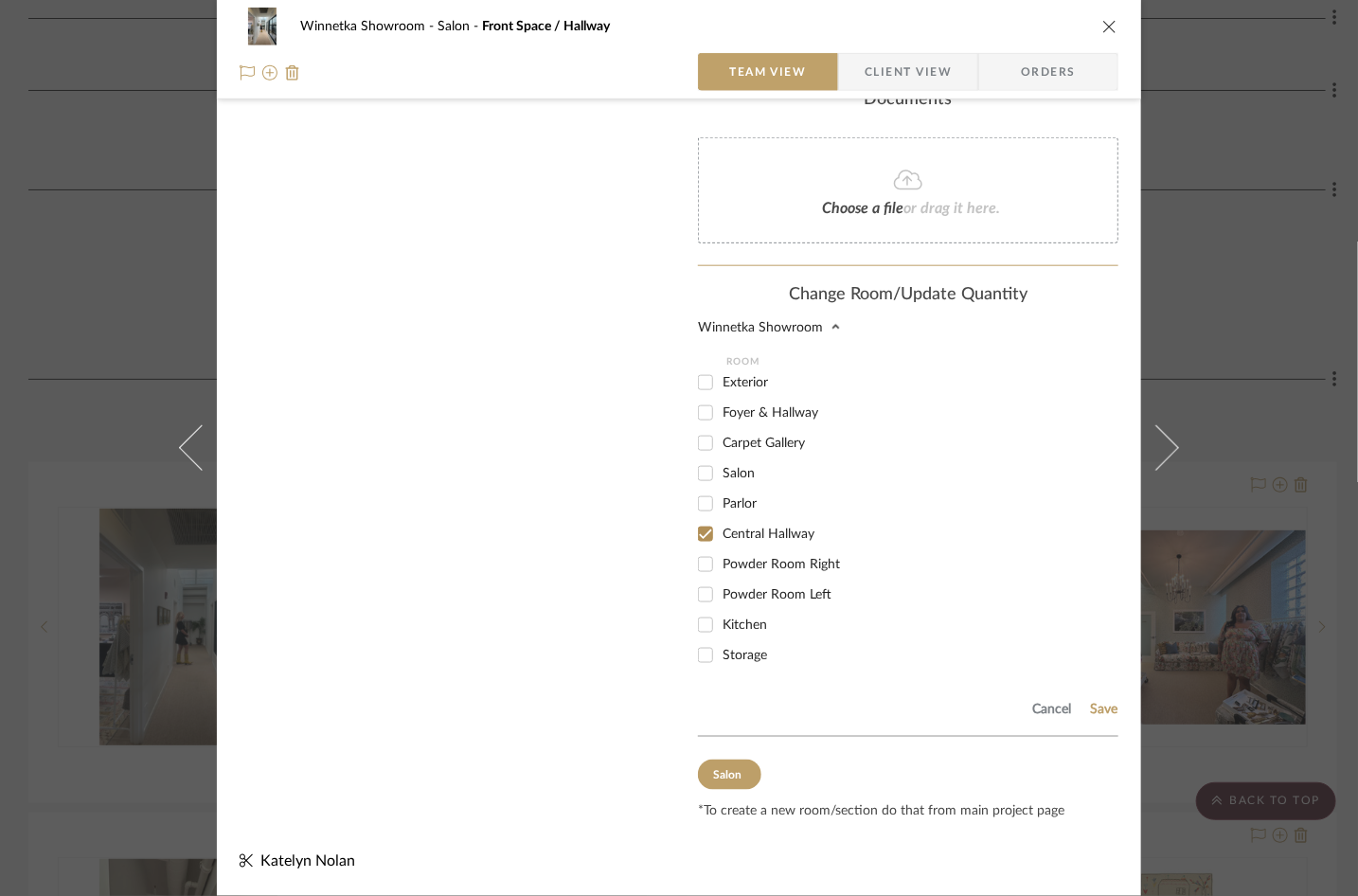 checkbox on "false" 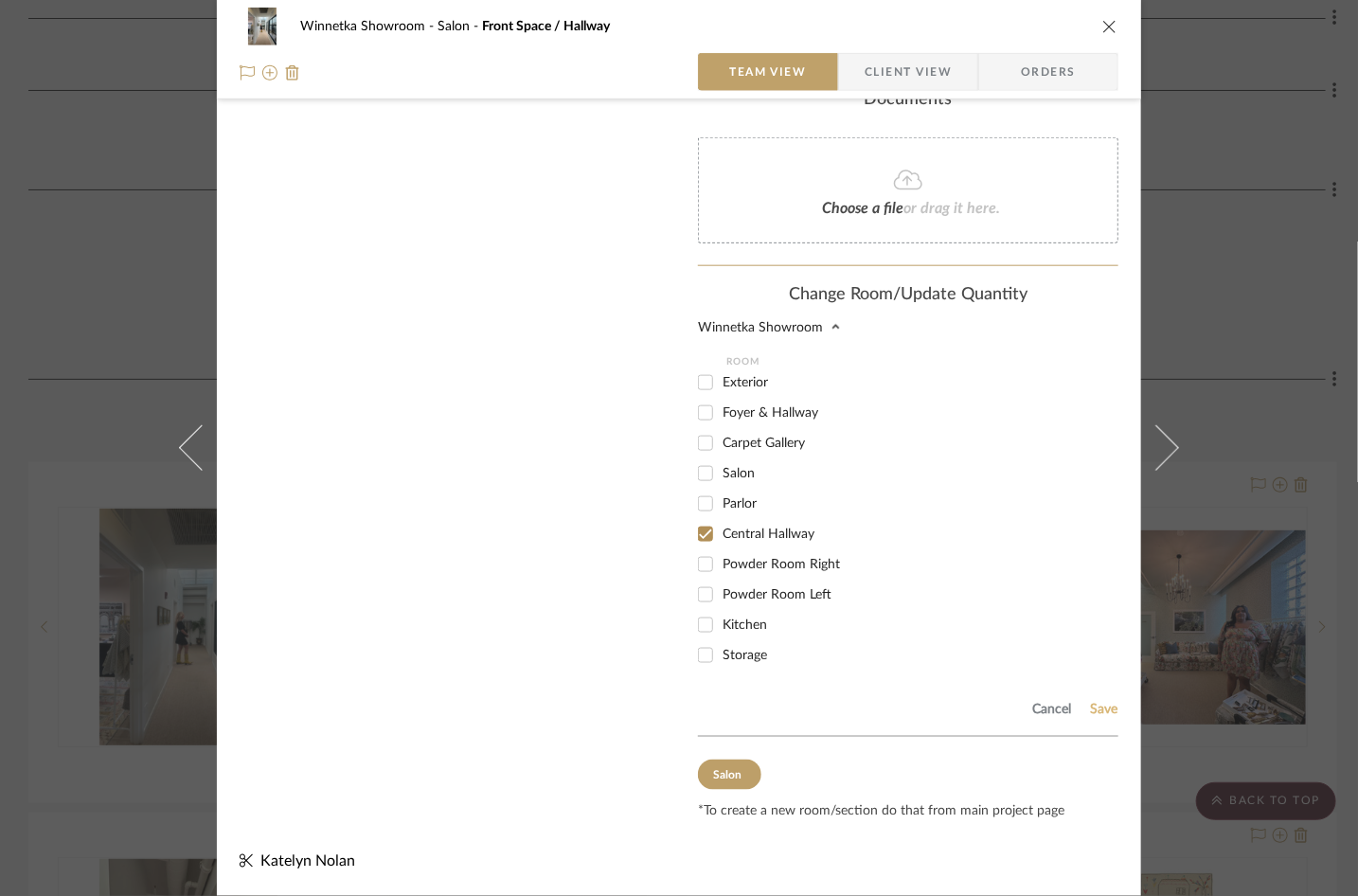 click on "Save" 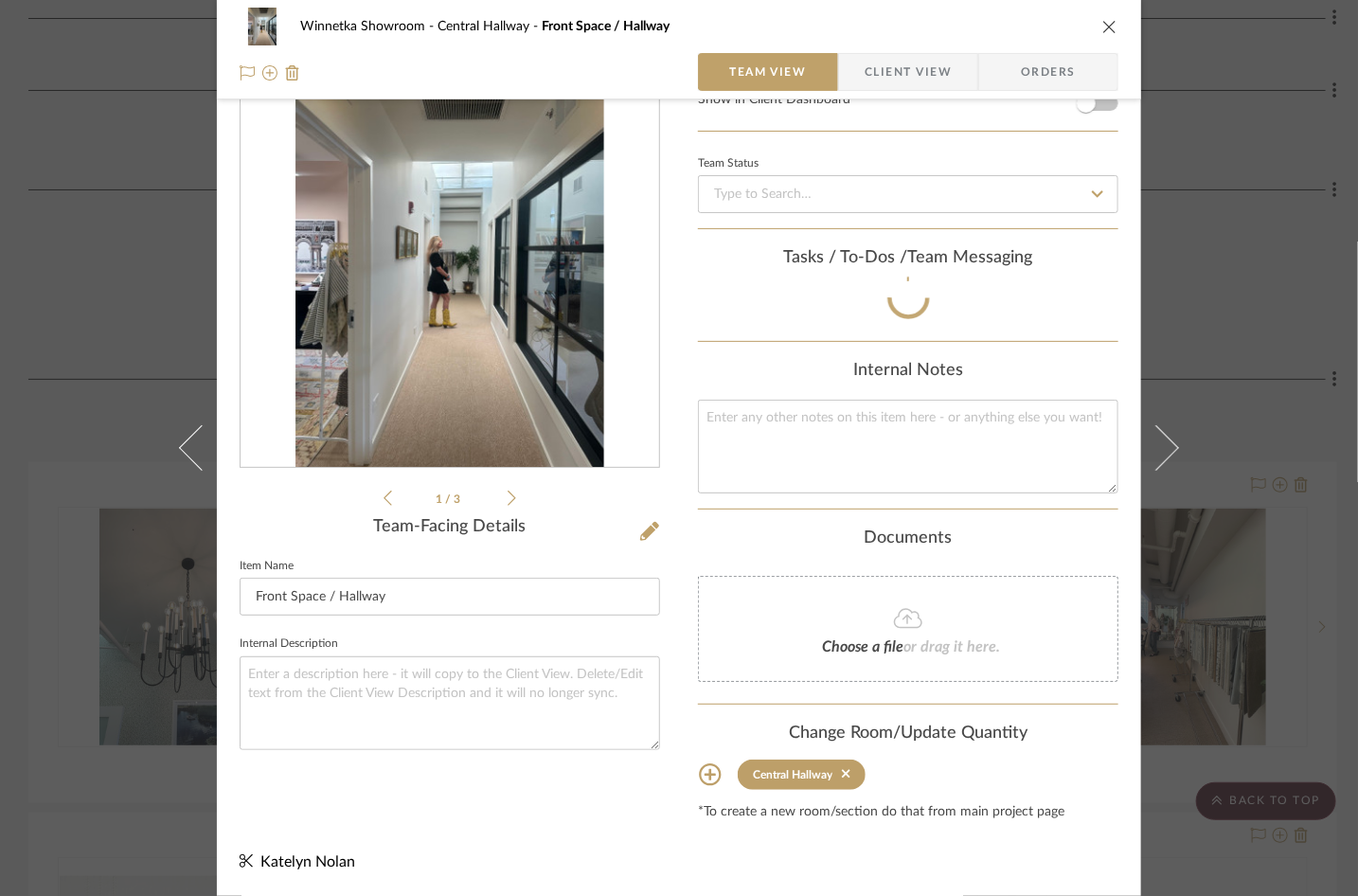 type 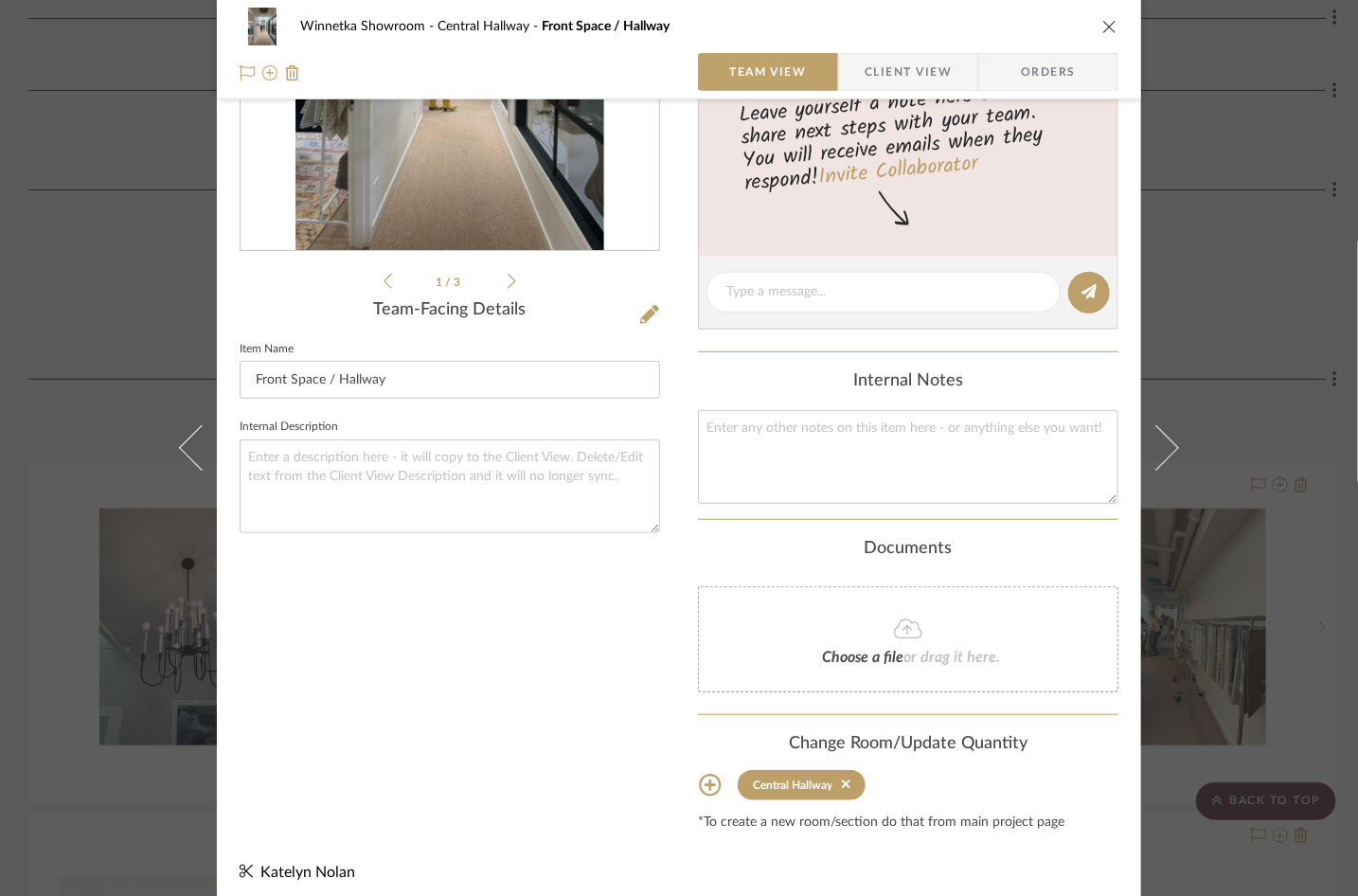 scroll, scrollTop: 0, scrollLeft: 0, axis: both 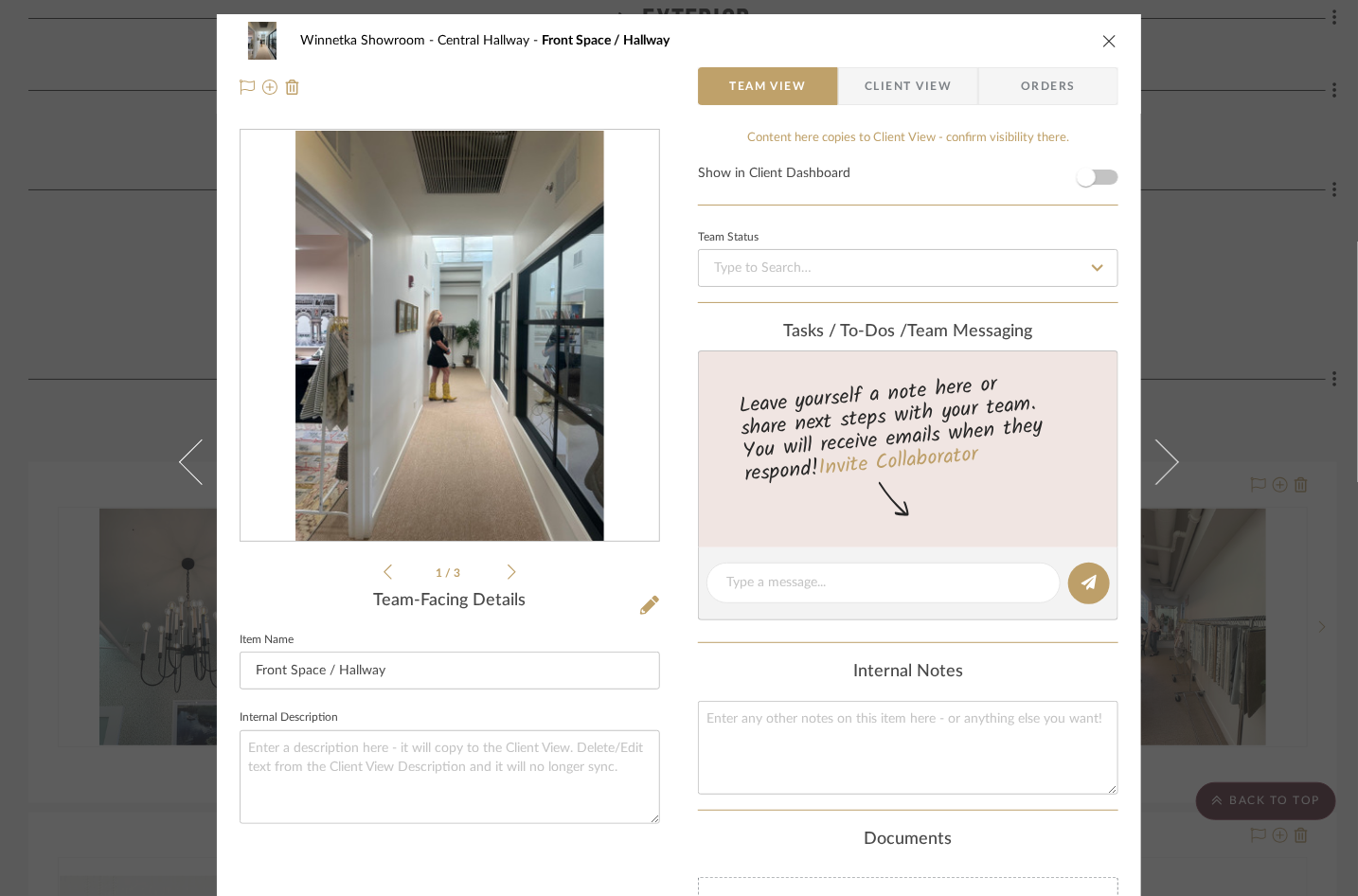 click on "1 / 3" at bounding box center [450, 356] 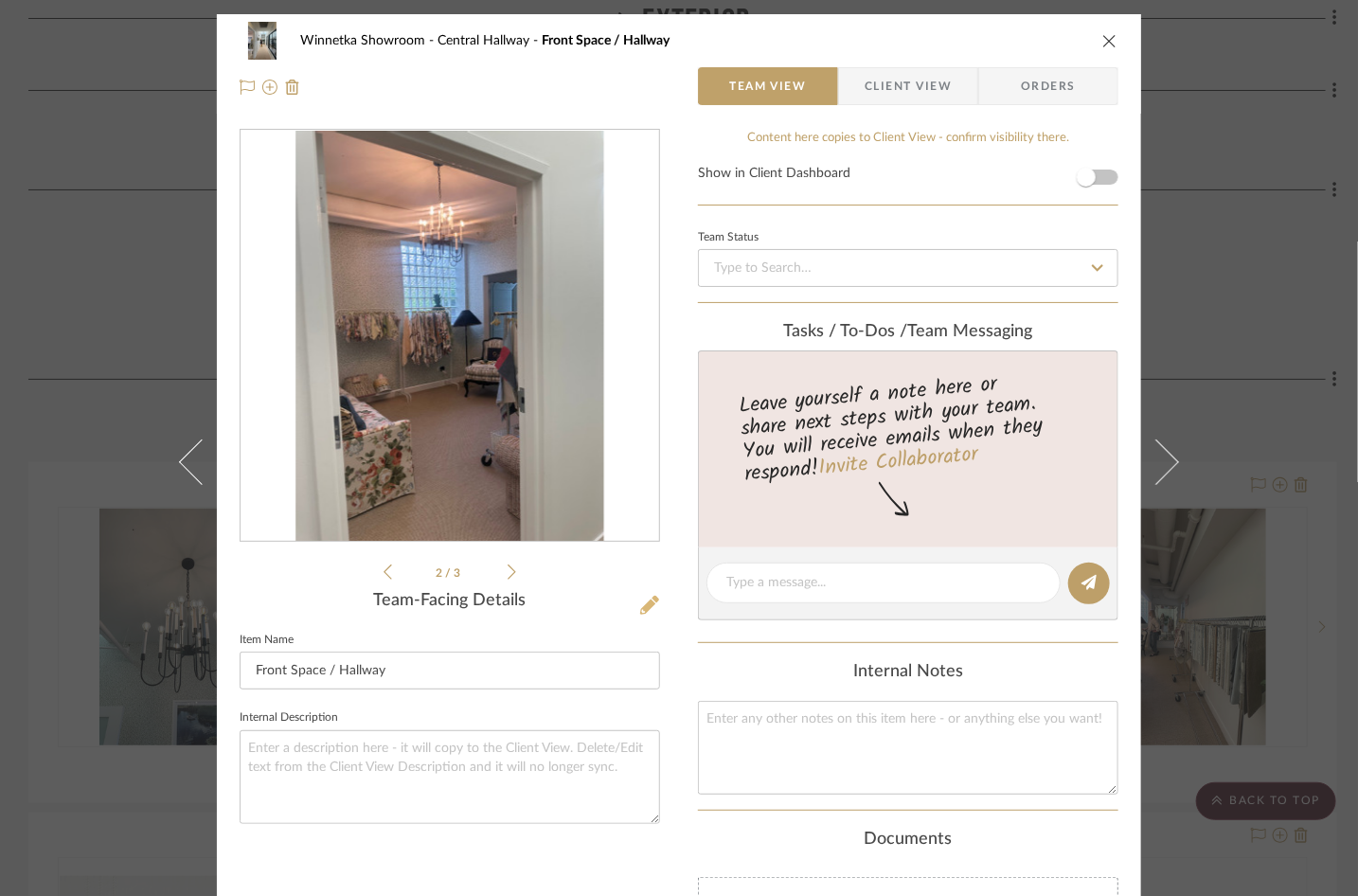 click 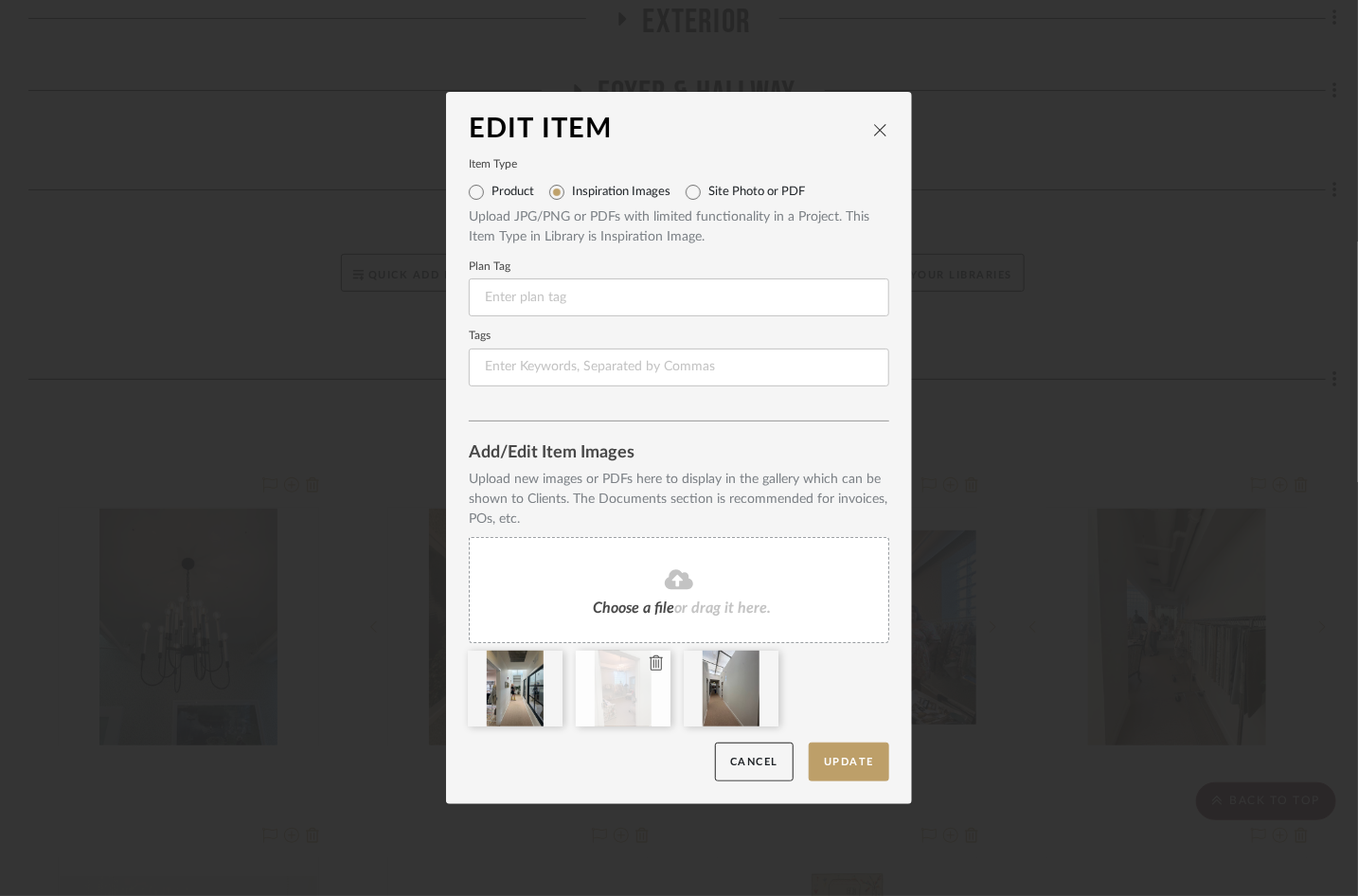 click 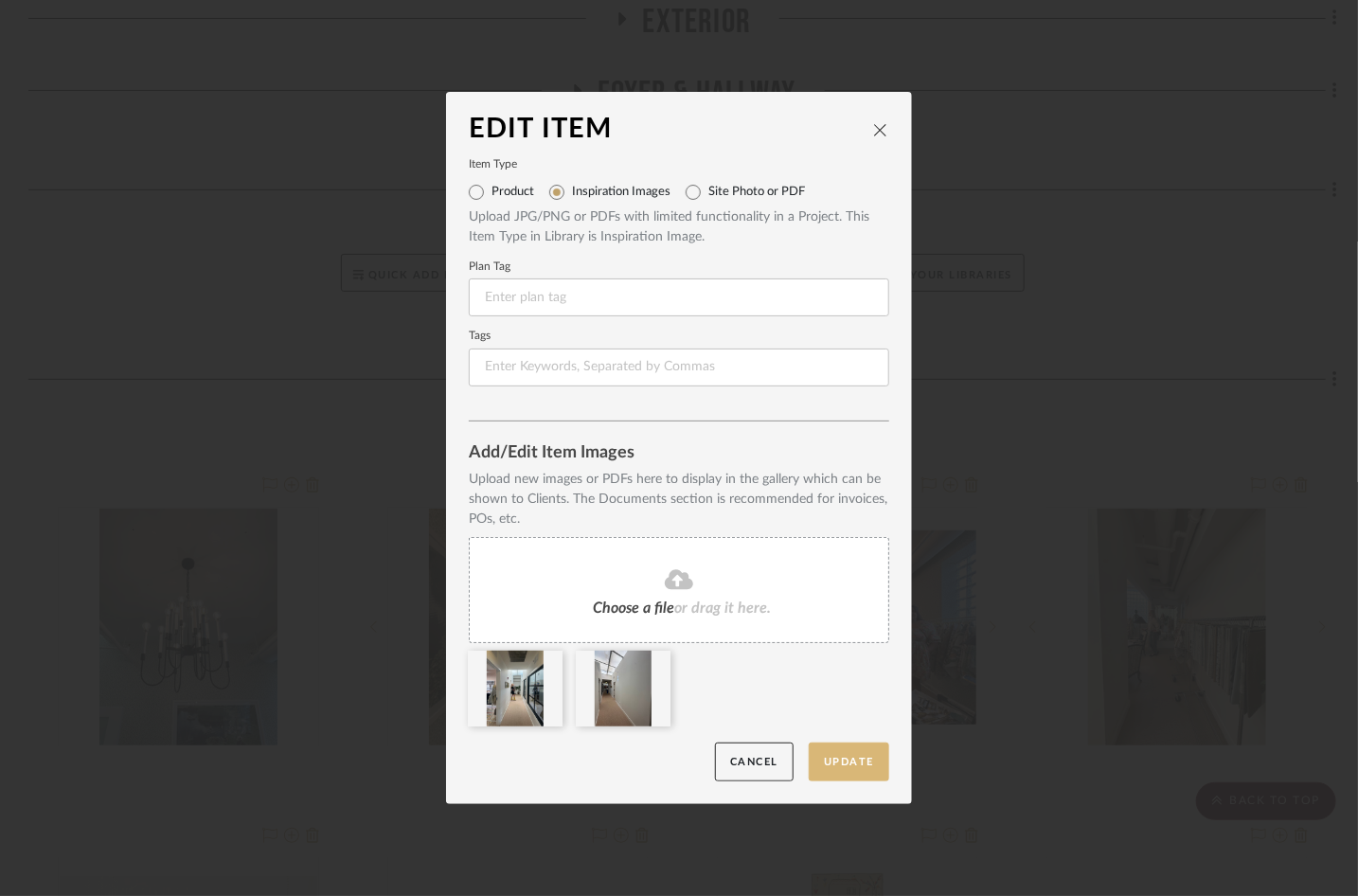 click on "Update" at bounding box center [849, 762] 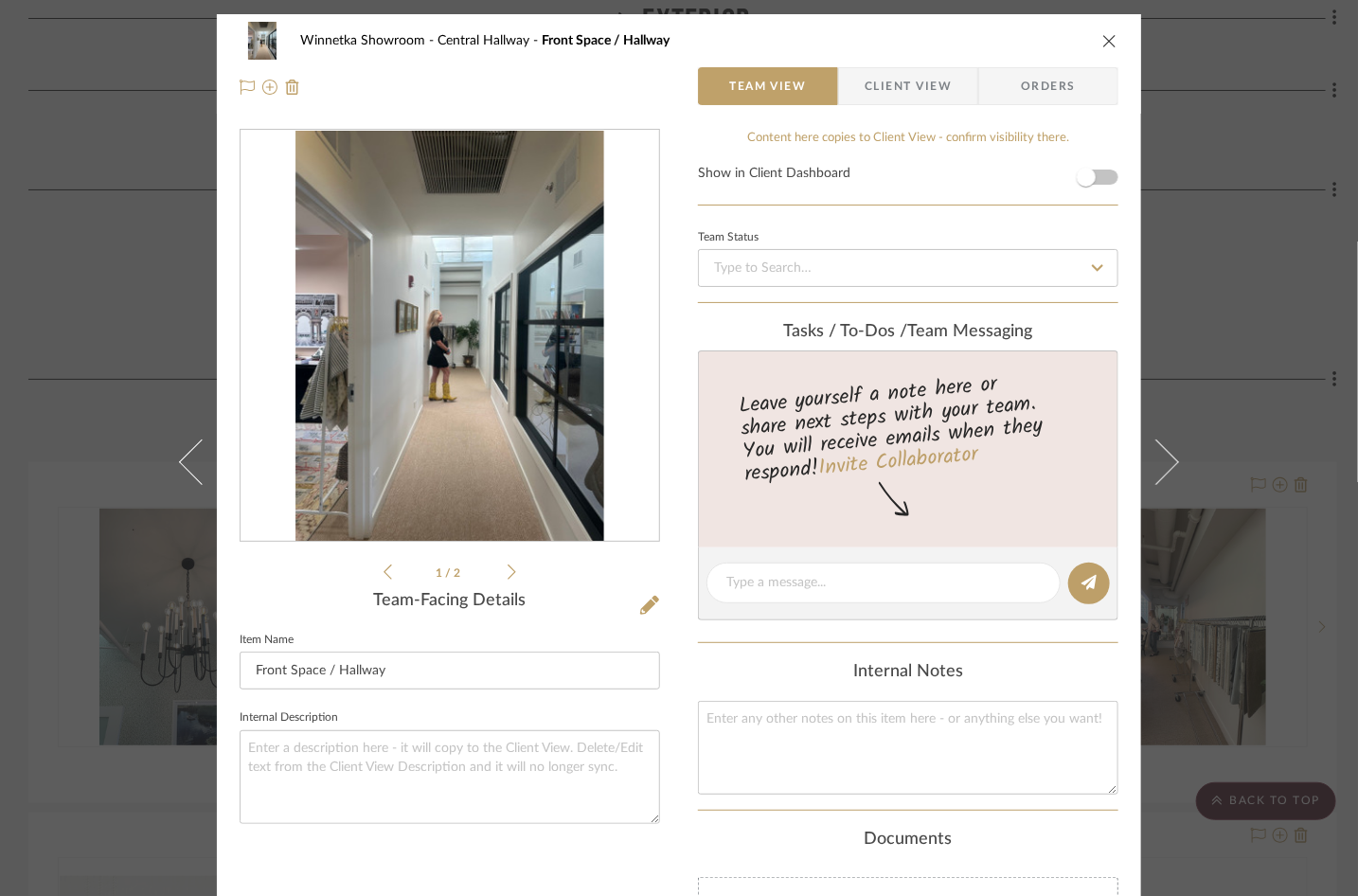 click 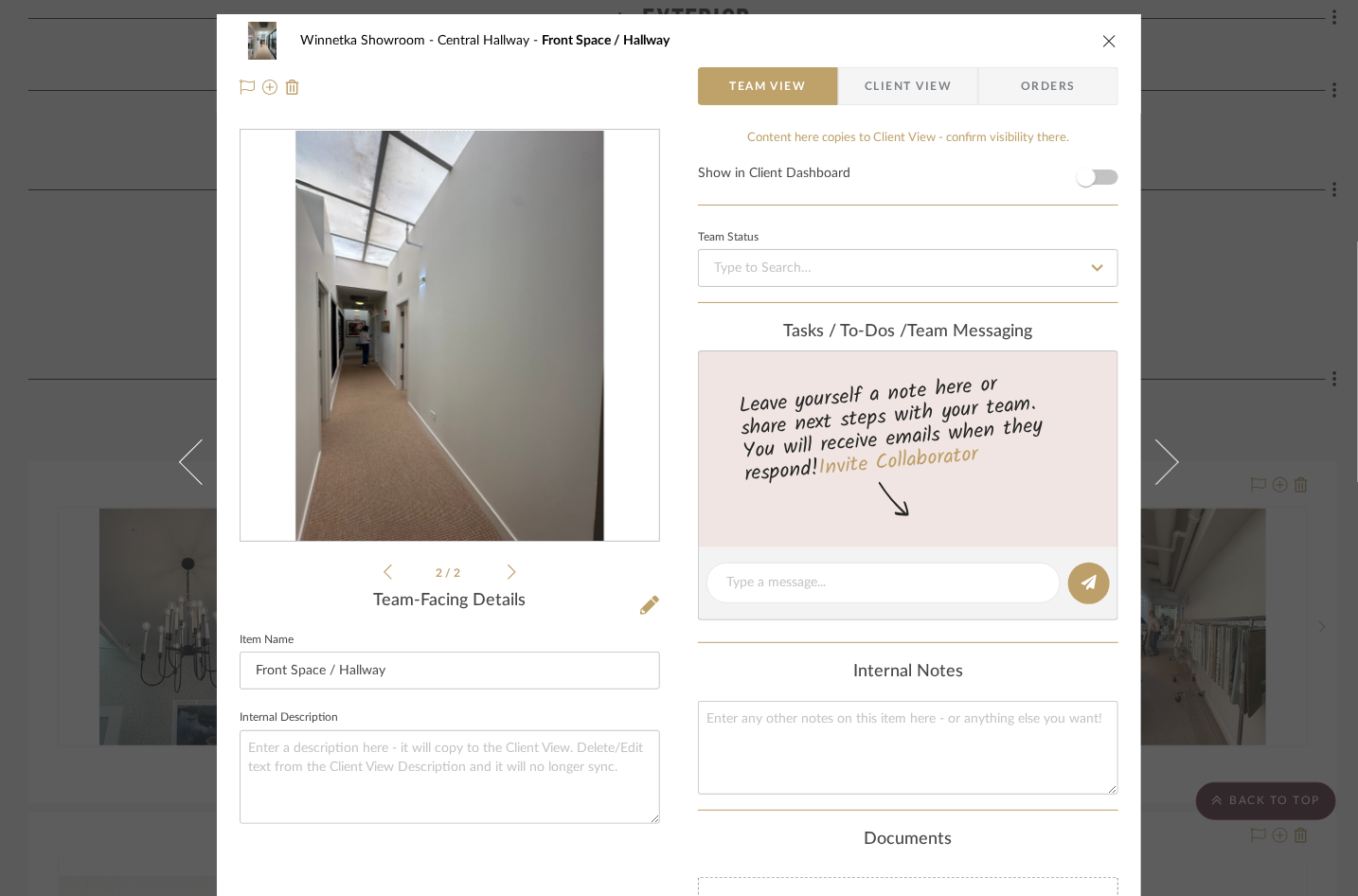 click at bounding box center [1110, 41] 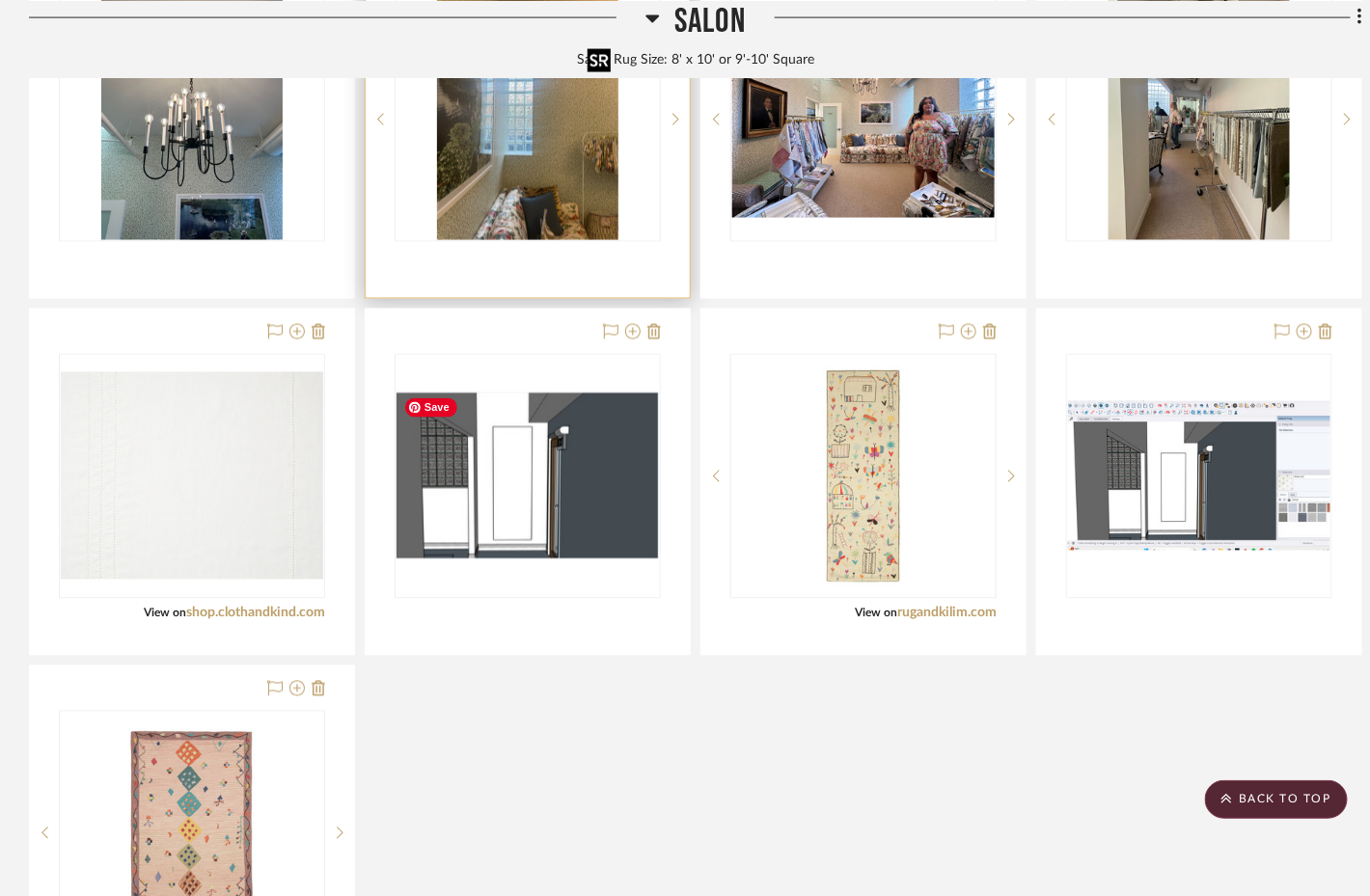scroll, scrollTop: 981, scrollLeft: 0, axis: vertical 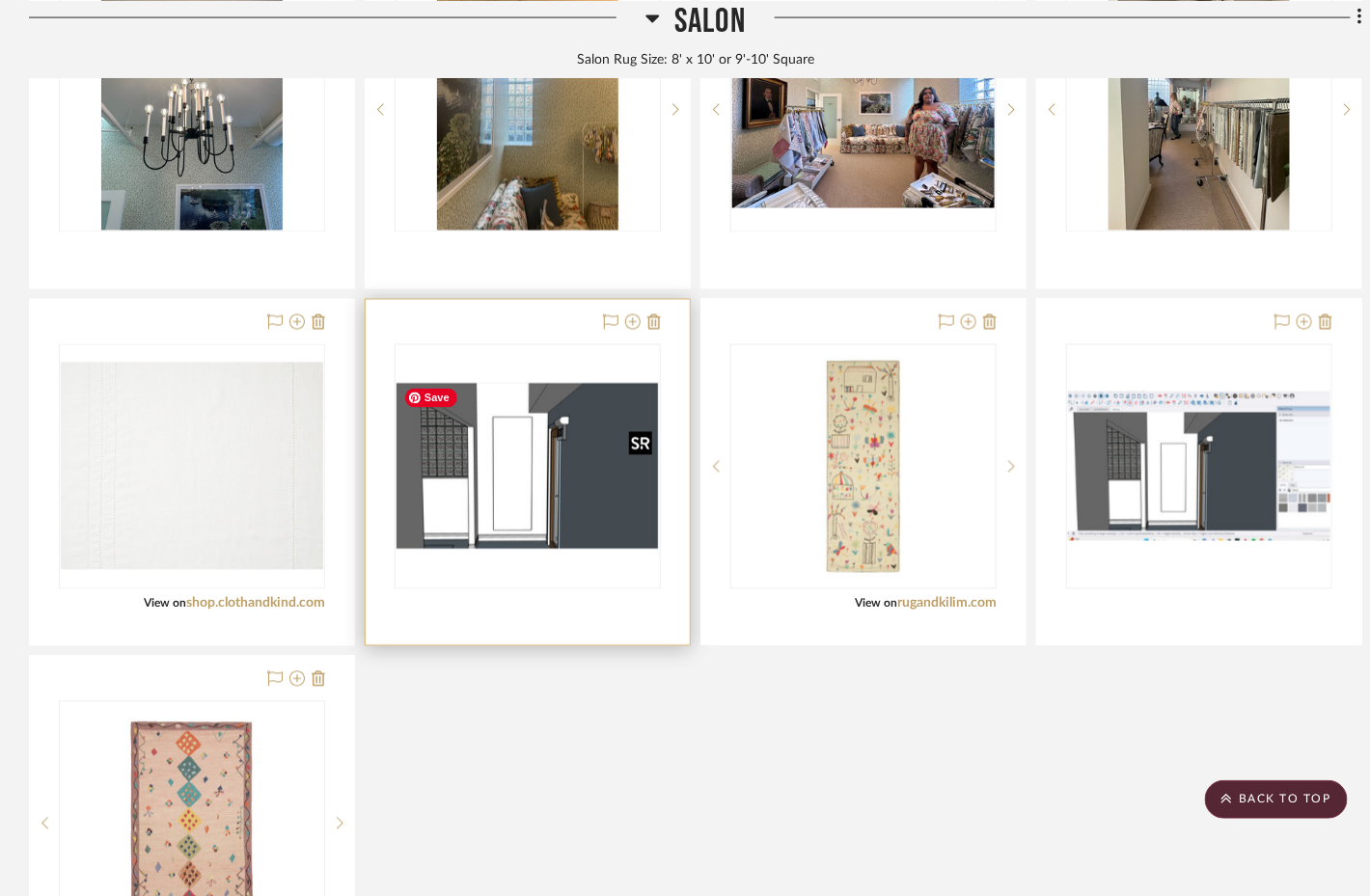type 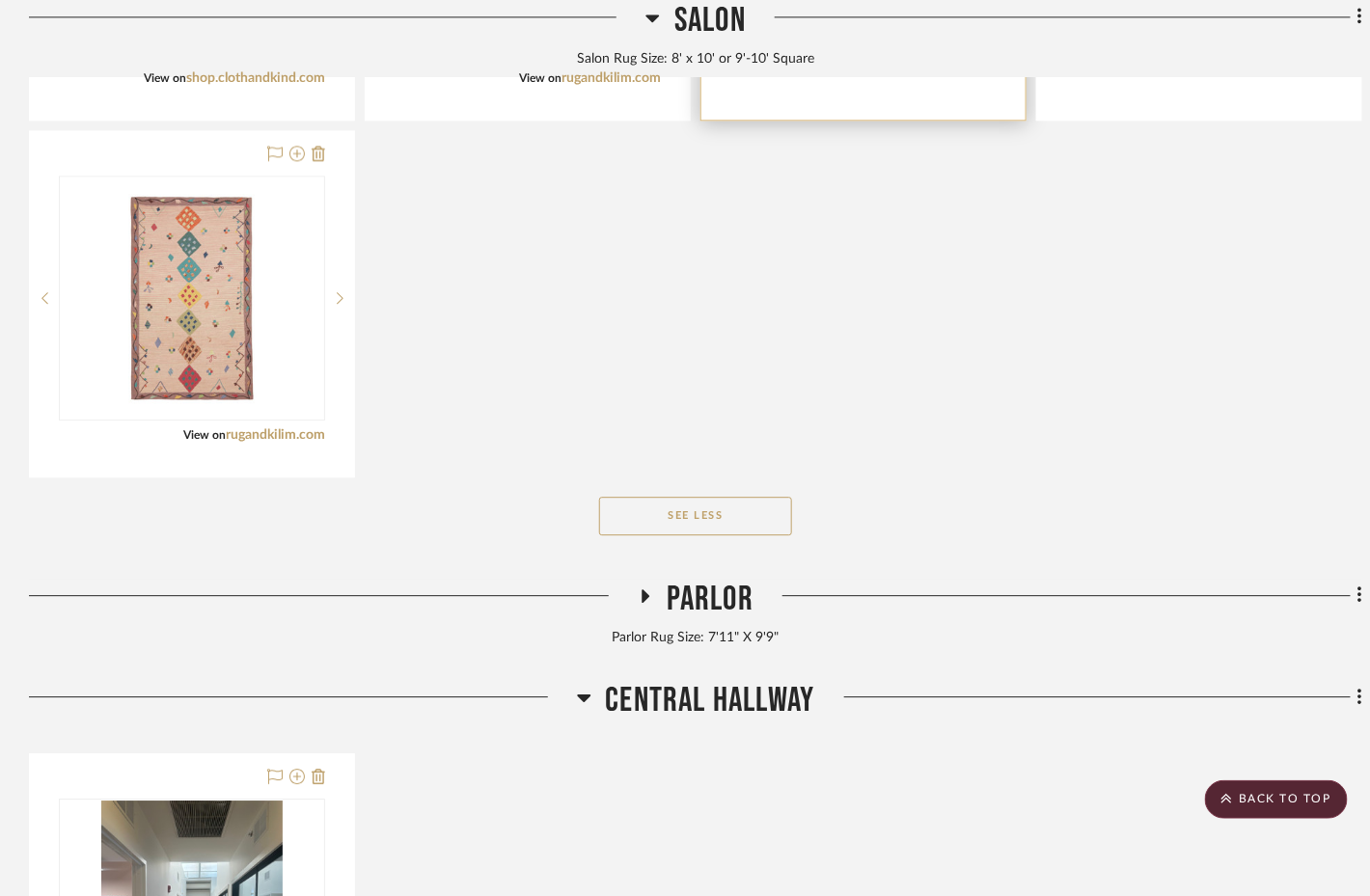 scroll, scrollTop: 1507, scrollLeft: 0, axis: vertical 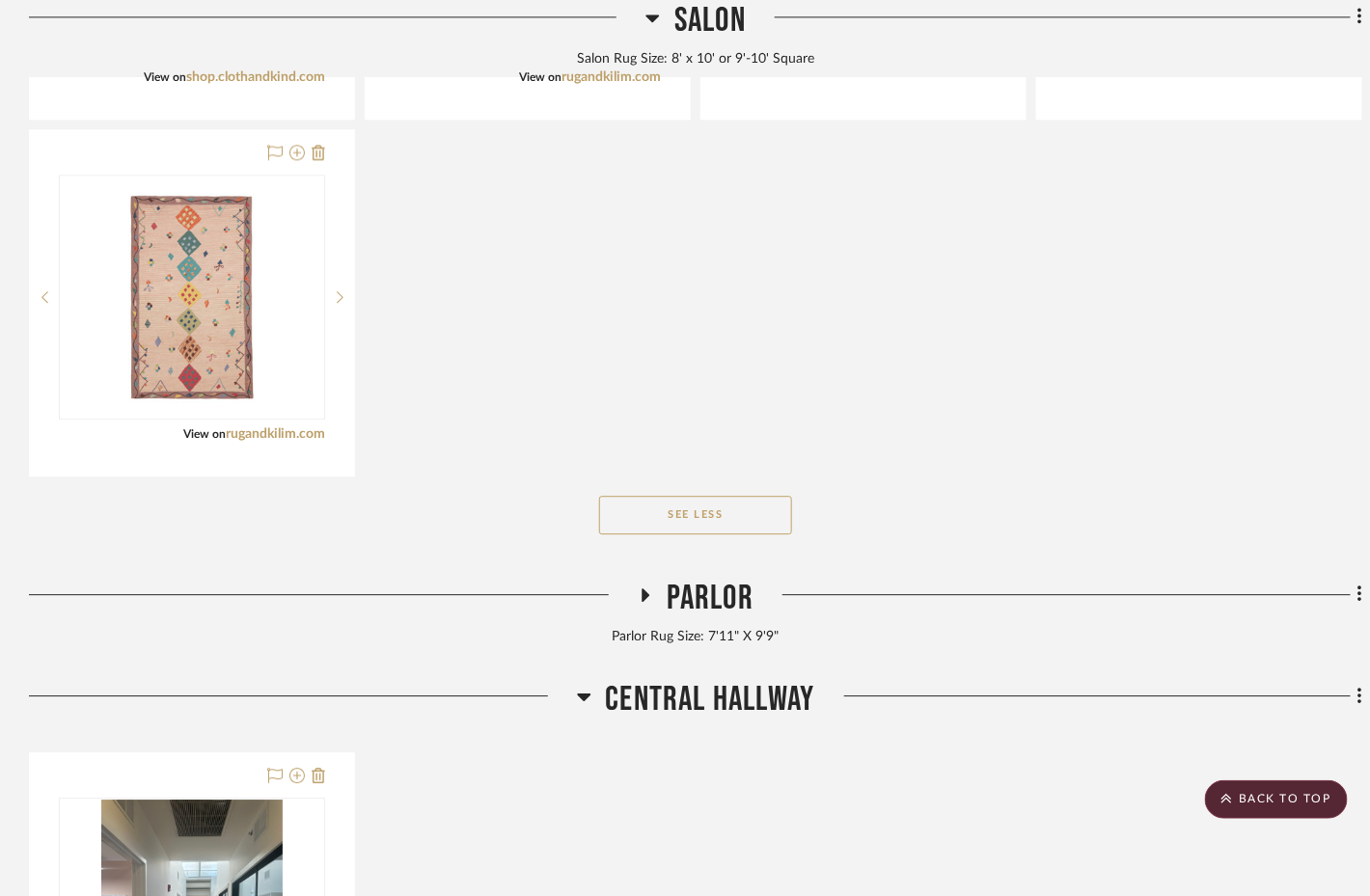 click 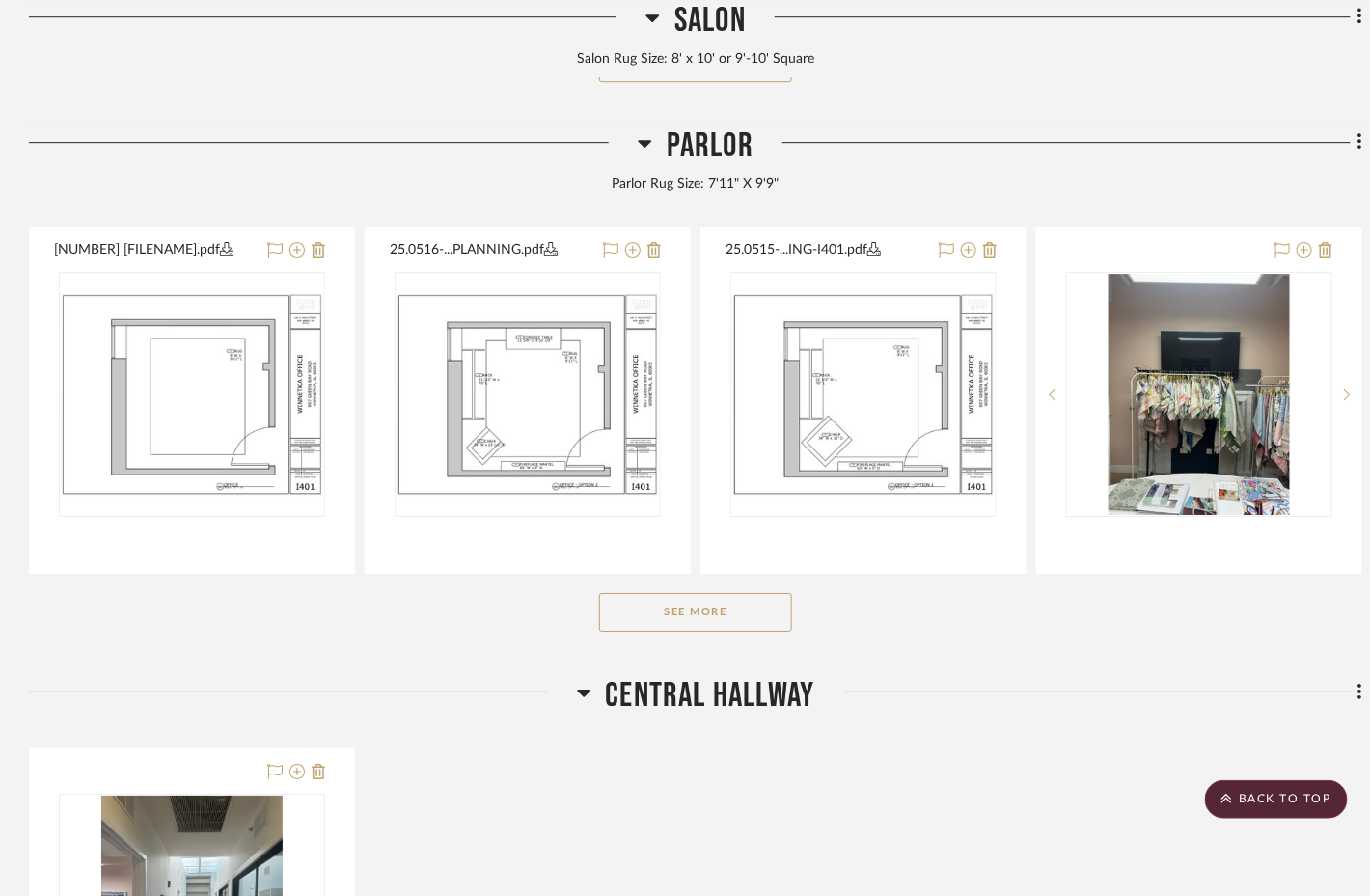 scroll, scrollTop: 1966, scrollLeft: 0, axis: vertical 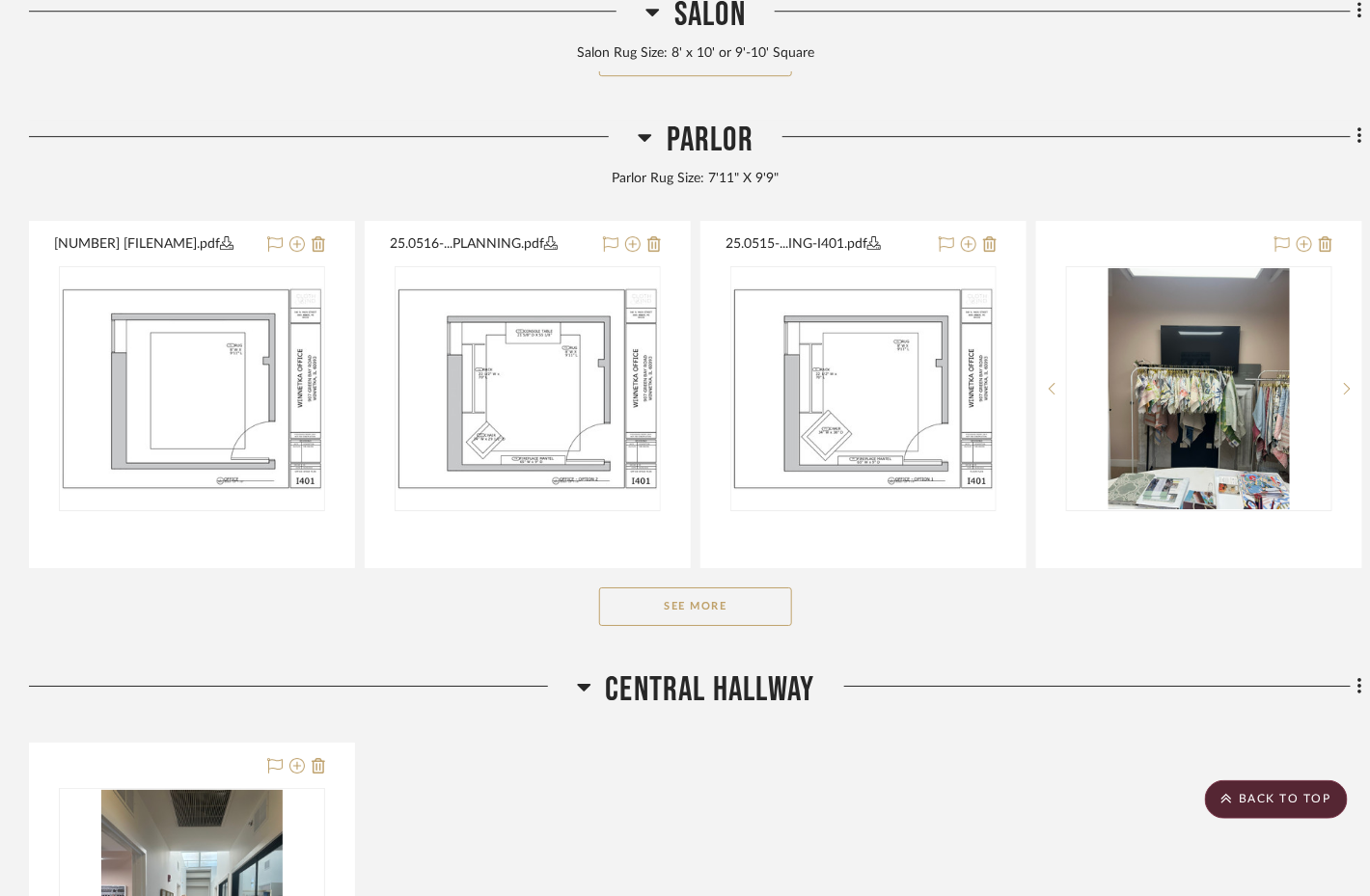 click on "See More" 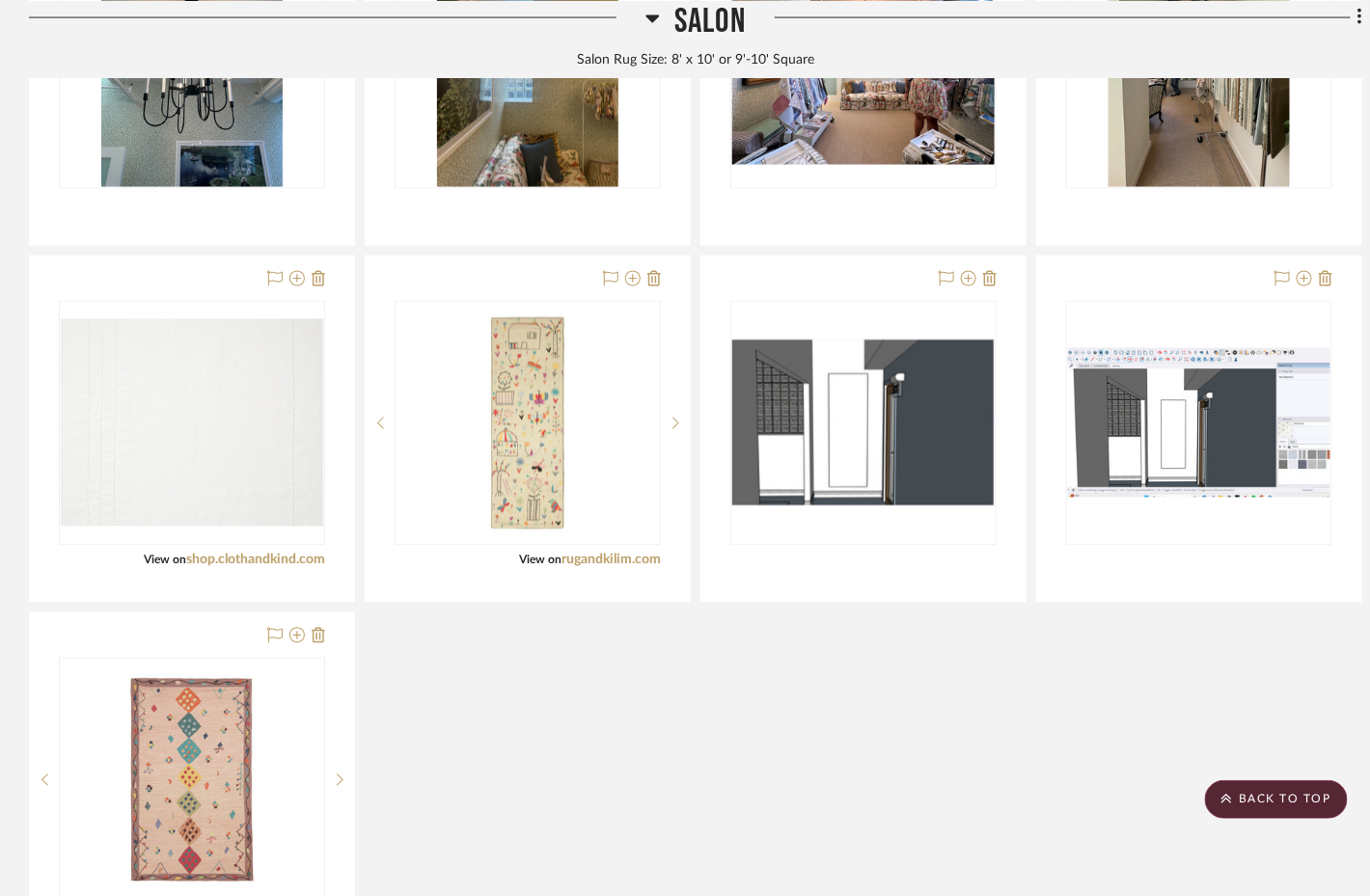 scroll, scrollTop: 0, scrollLeft: 0, axis: both 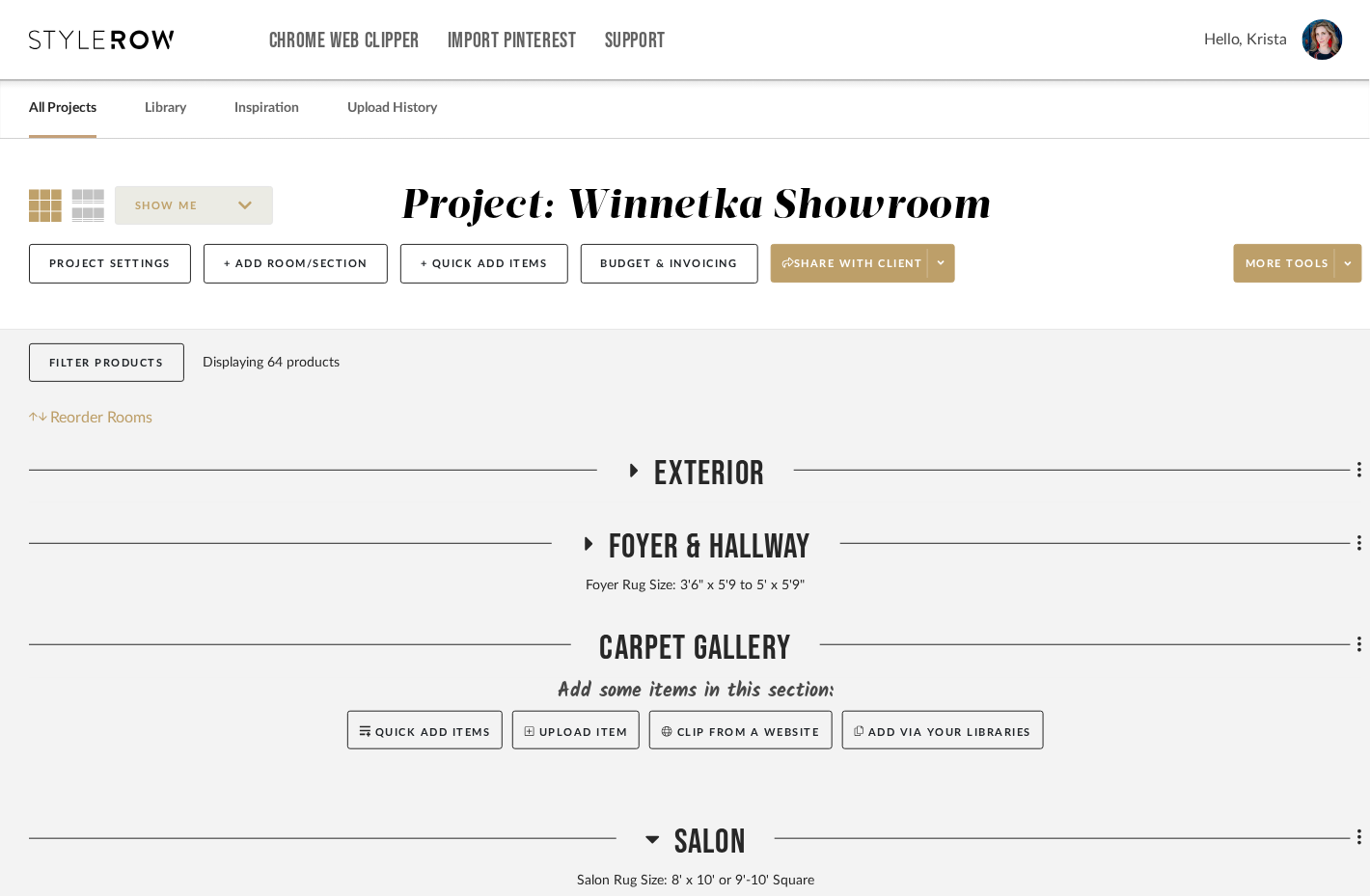 click 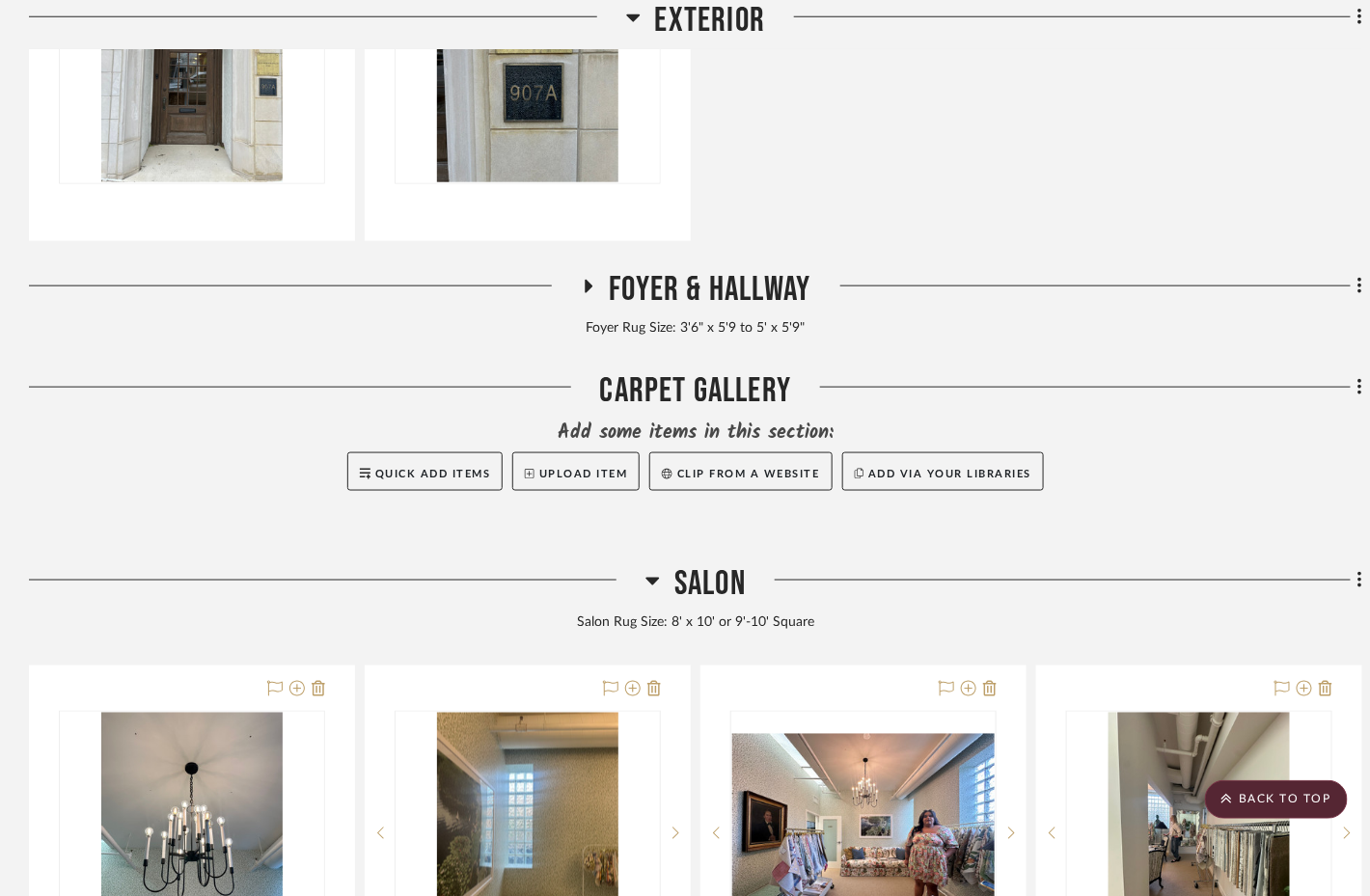 scroll, scrollTop: 634, scrollLeft: 0, axis: vertical 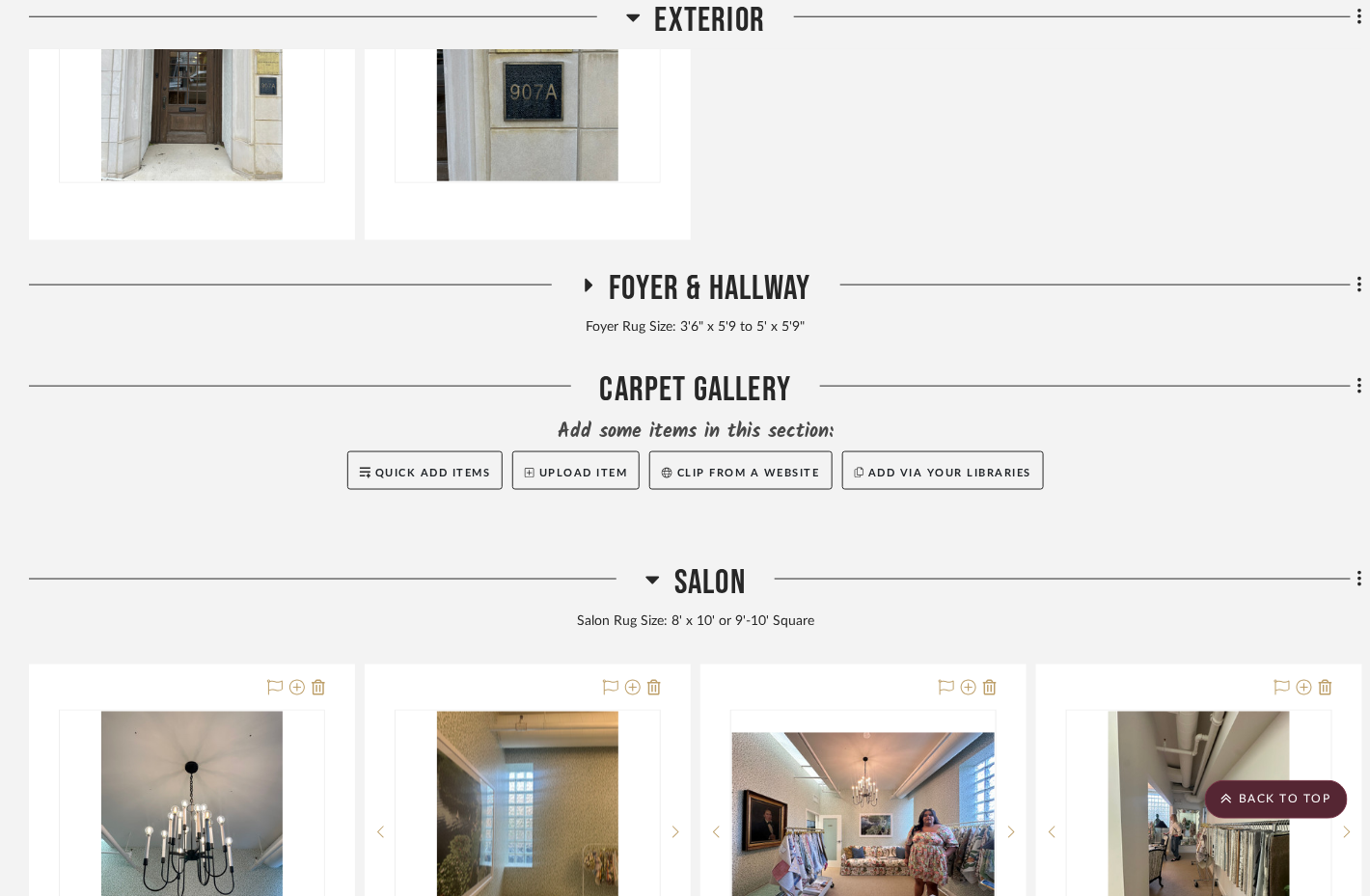 click 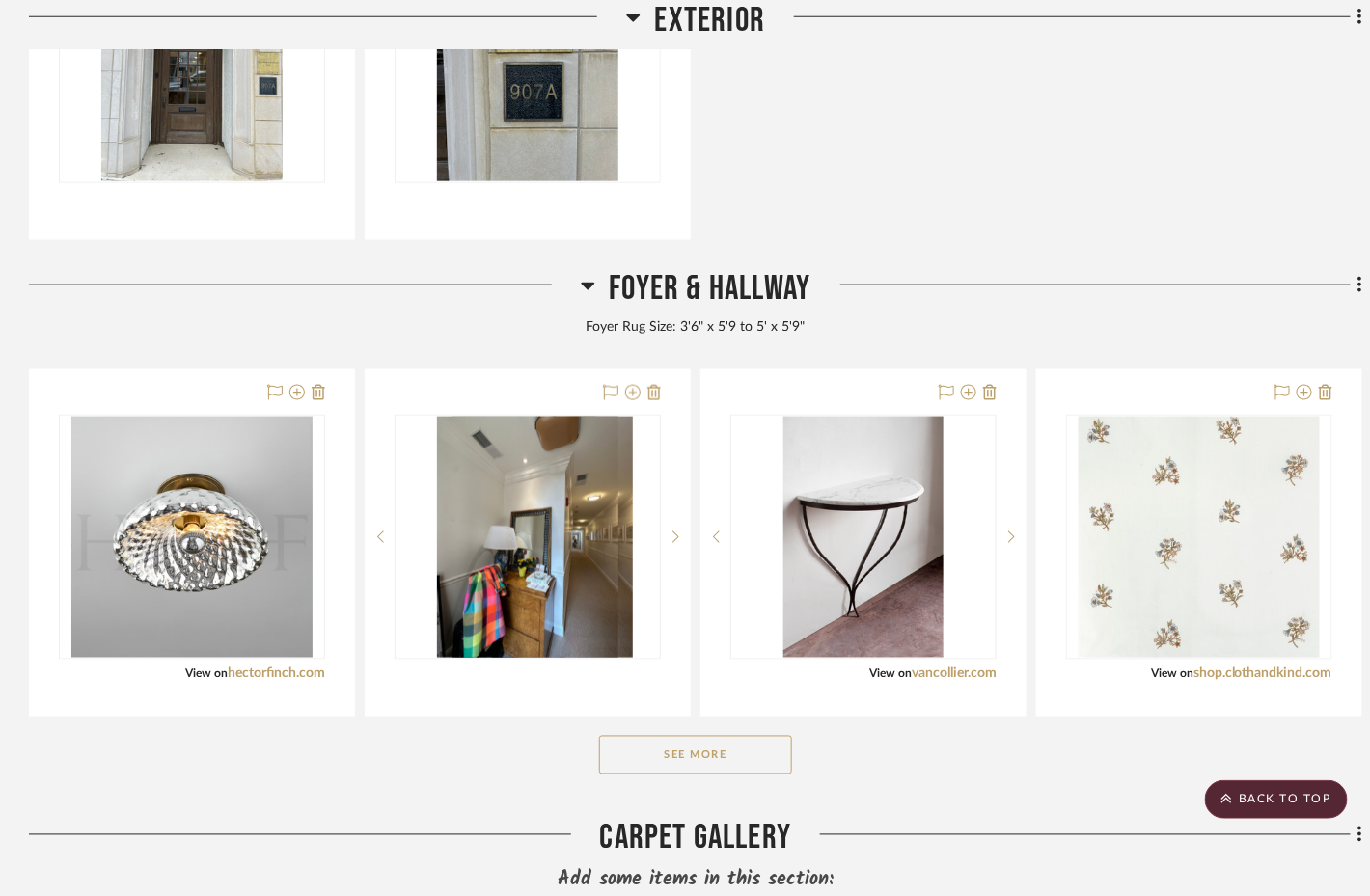 click on "See More" 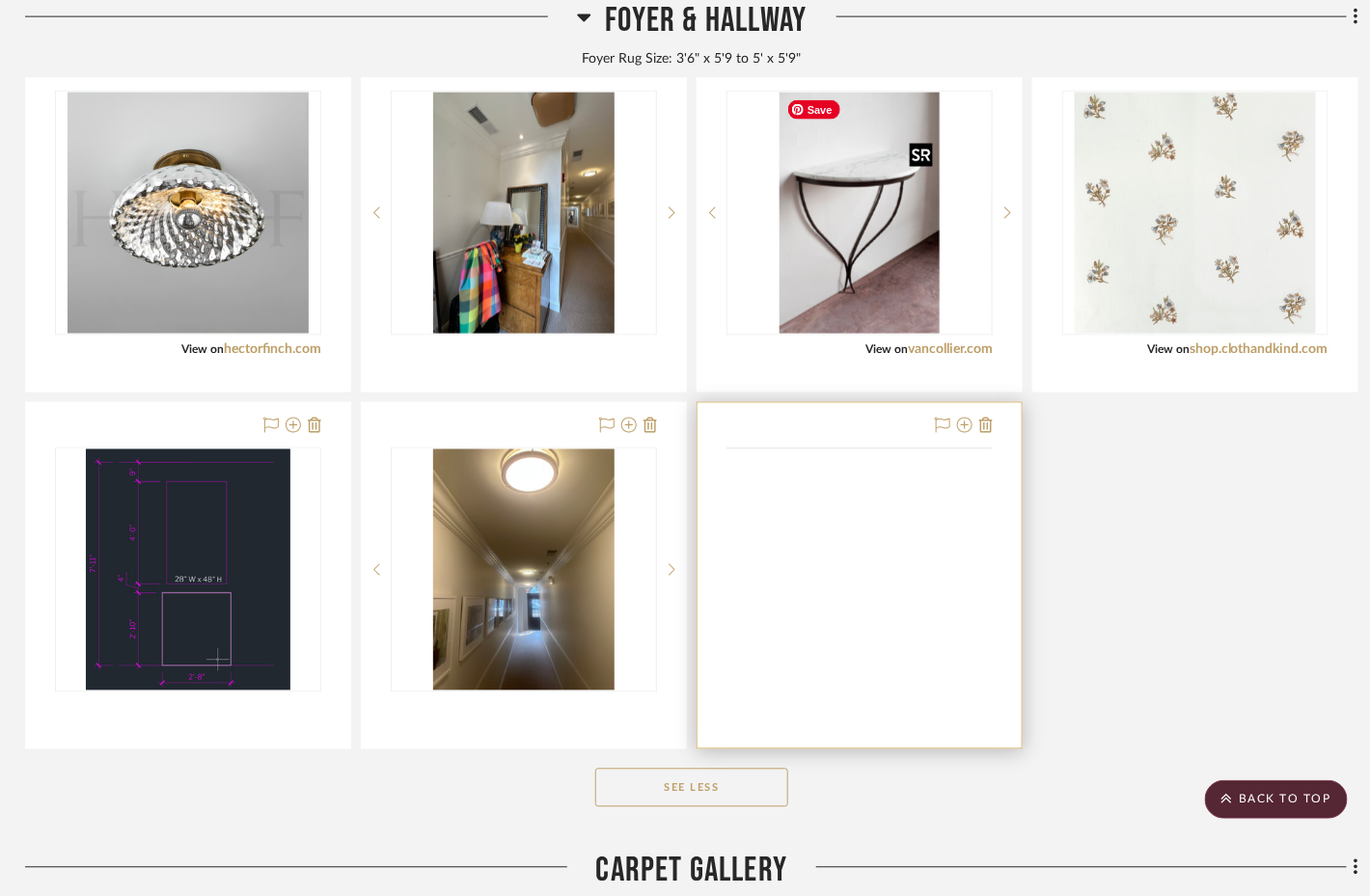 scroll, scrollTop: 964, scrollLeft: 4, axis: both 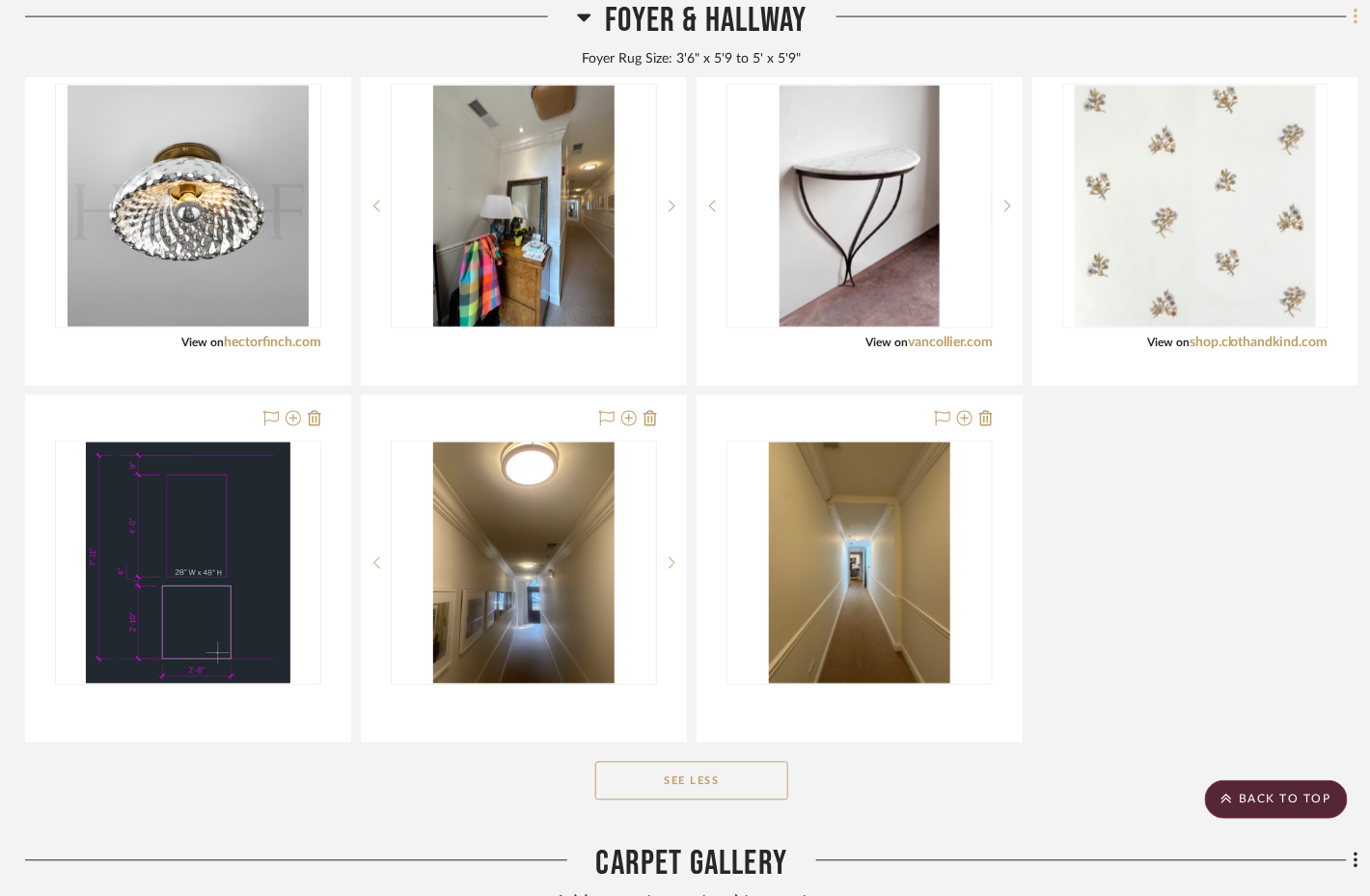 click 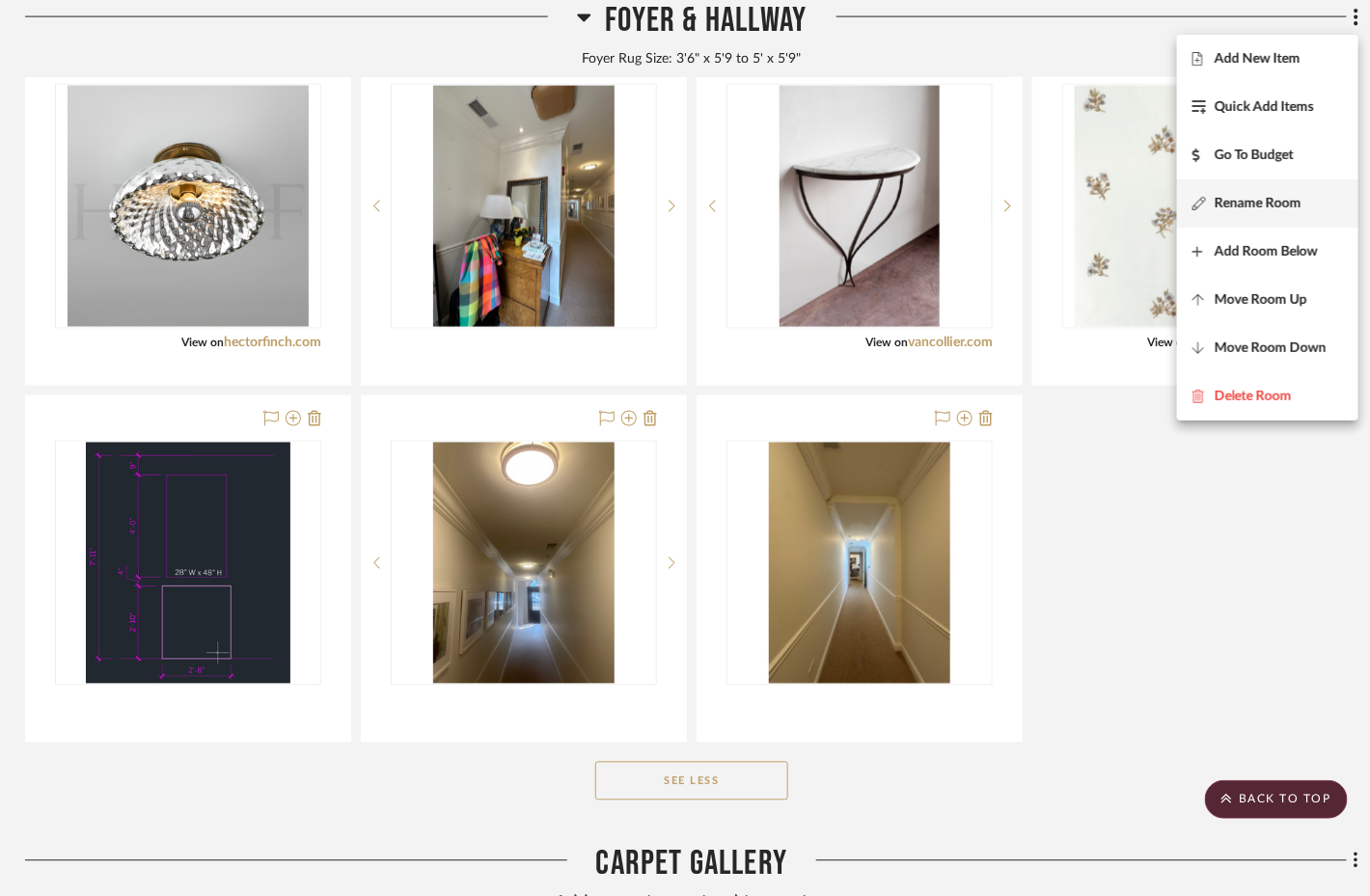 click on "Rename Room" at bounding box center (1258, 203) 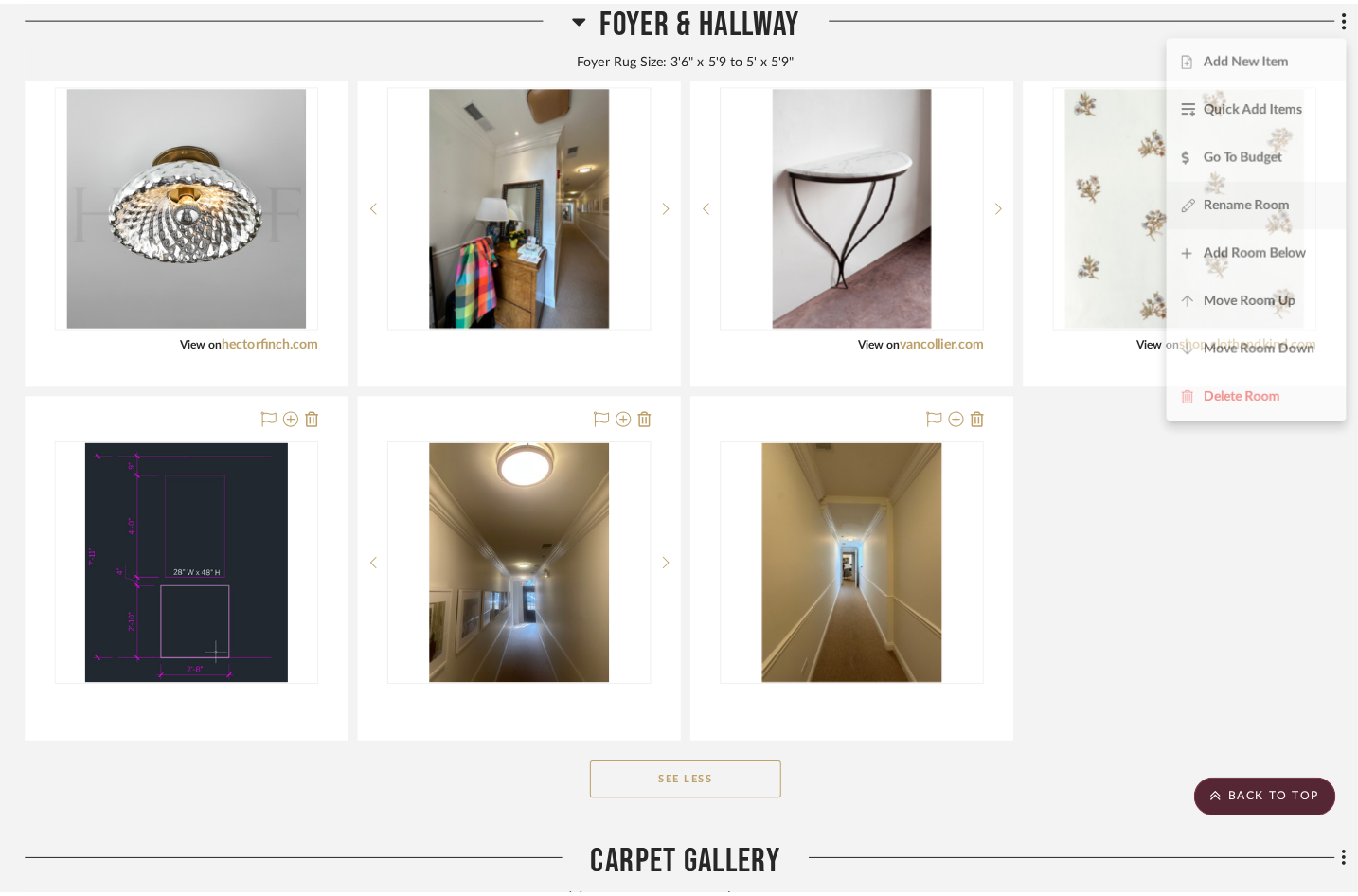 scroll, scrollTop: 0, scrollLeft: 0, axis: both 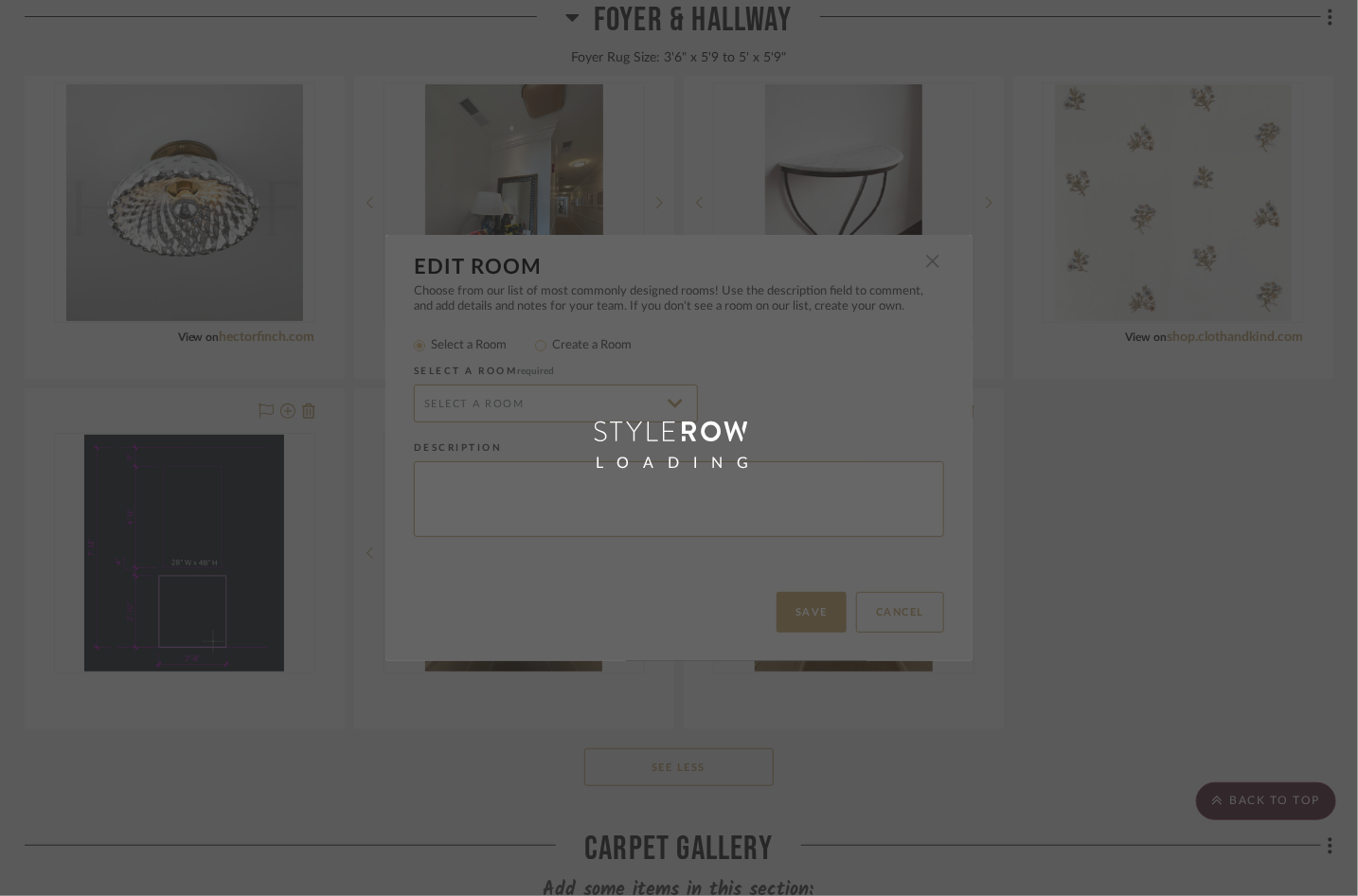 type on "Foyer Rug Size: 3'6" x 5'9 to 5' x 5'9"" 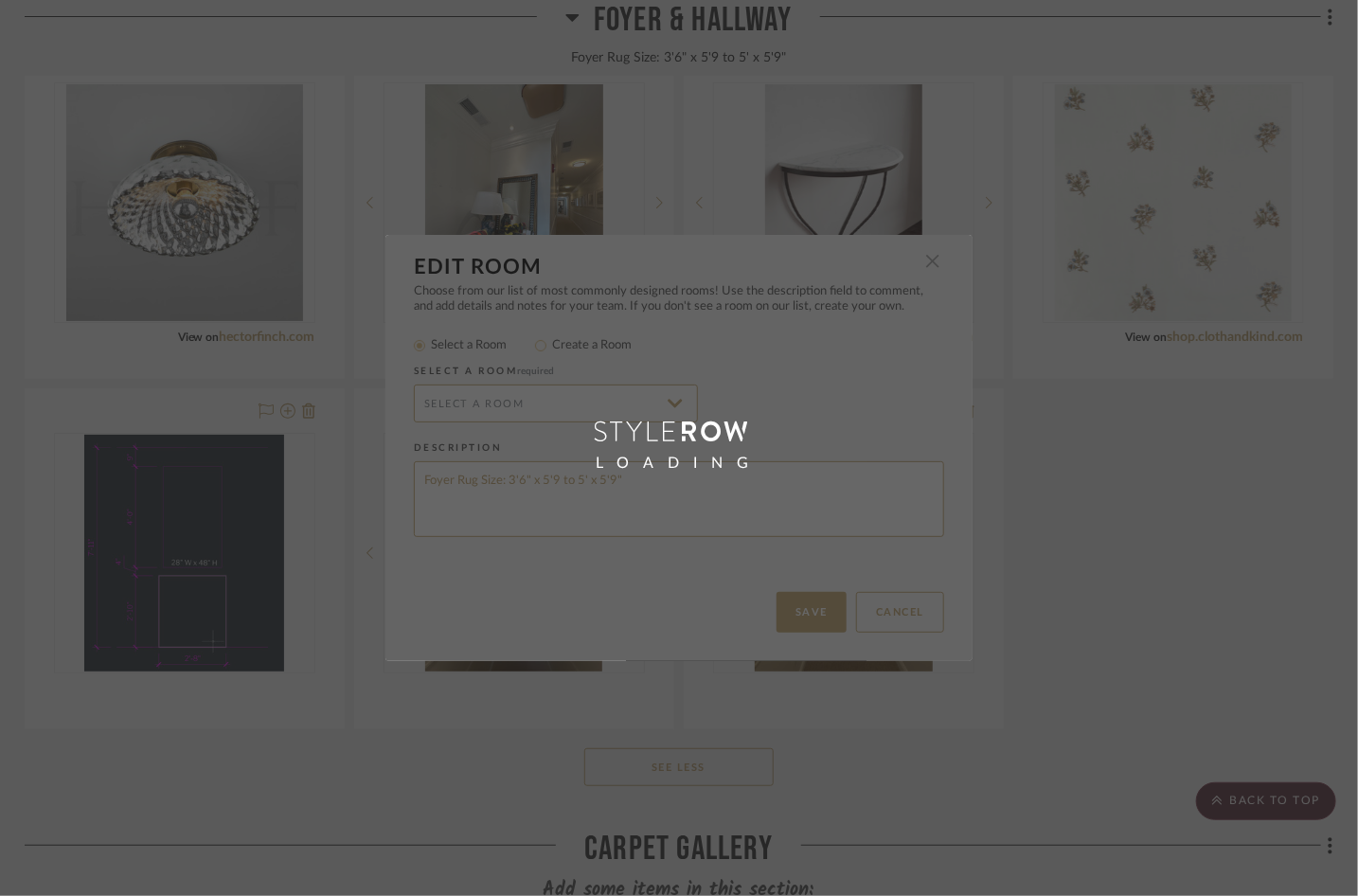 radio on "false" 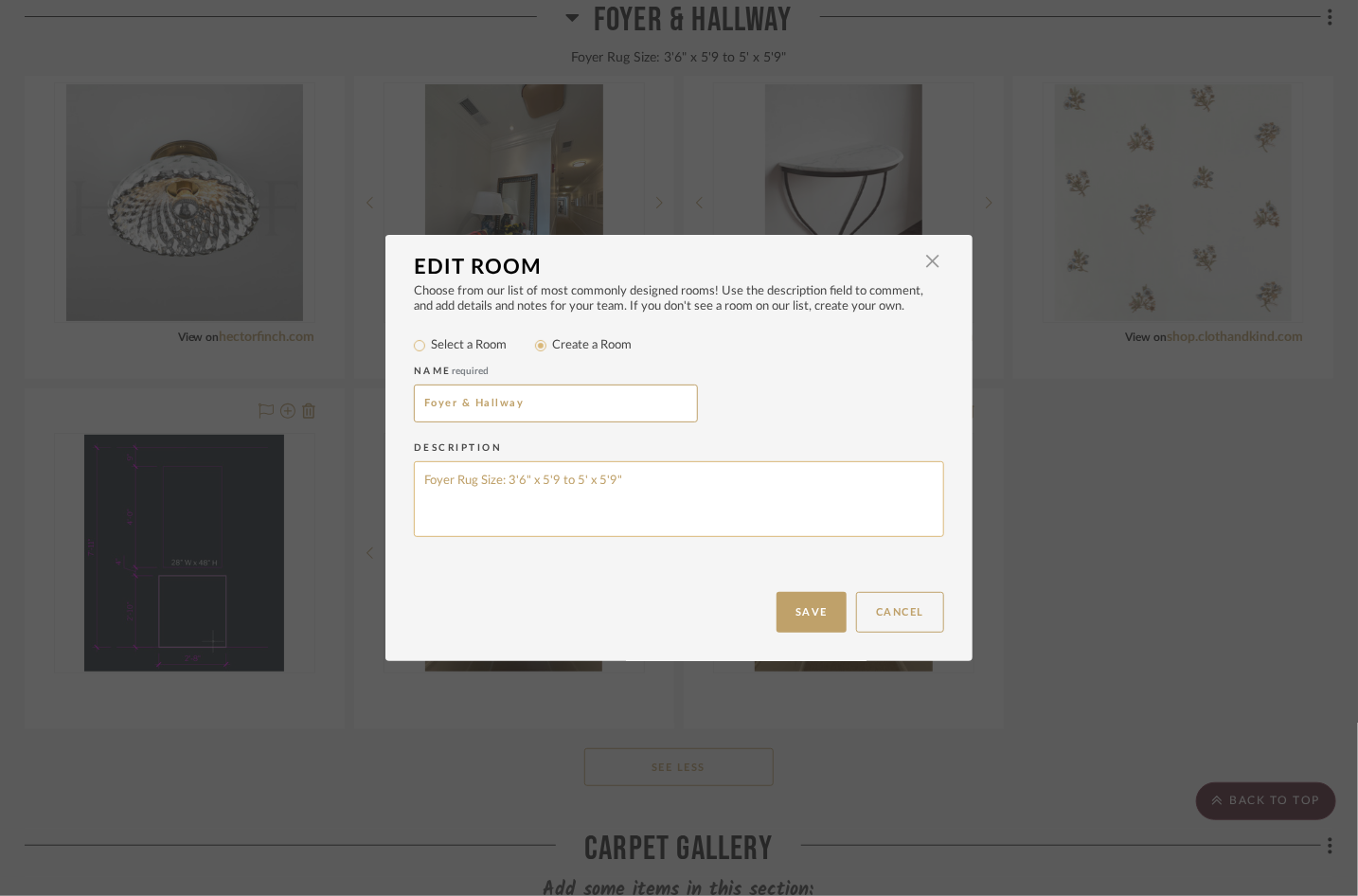 click on "Foyer Rug Size: 3'6" x 5'9 to 5' x 5'9"" at bounding box center (679, 499) 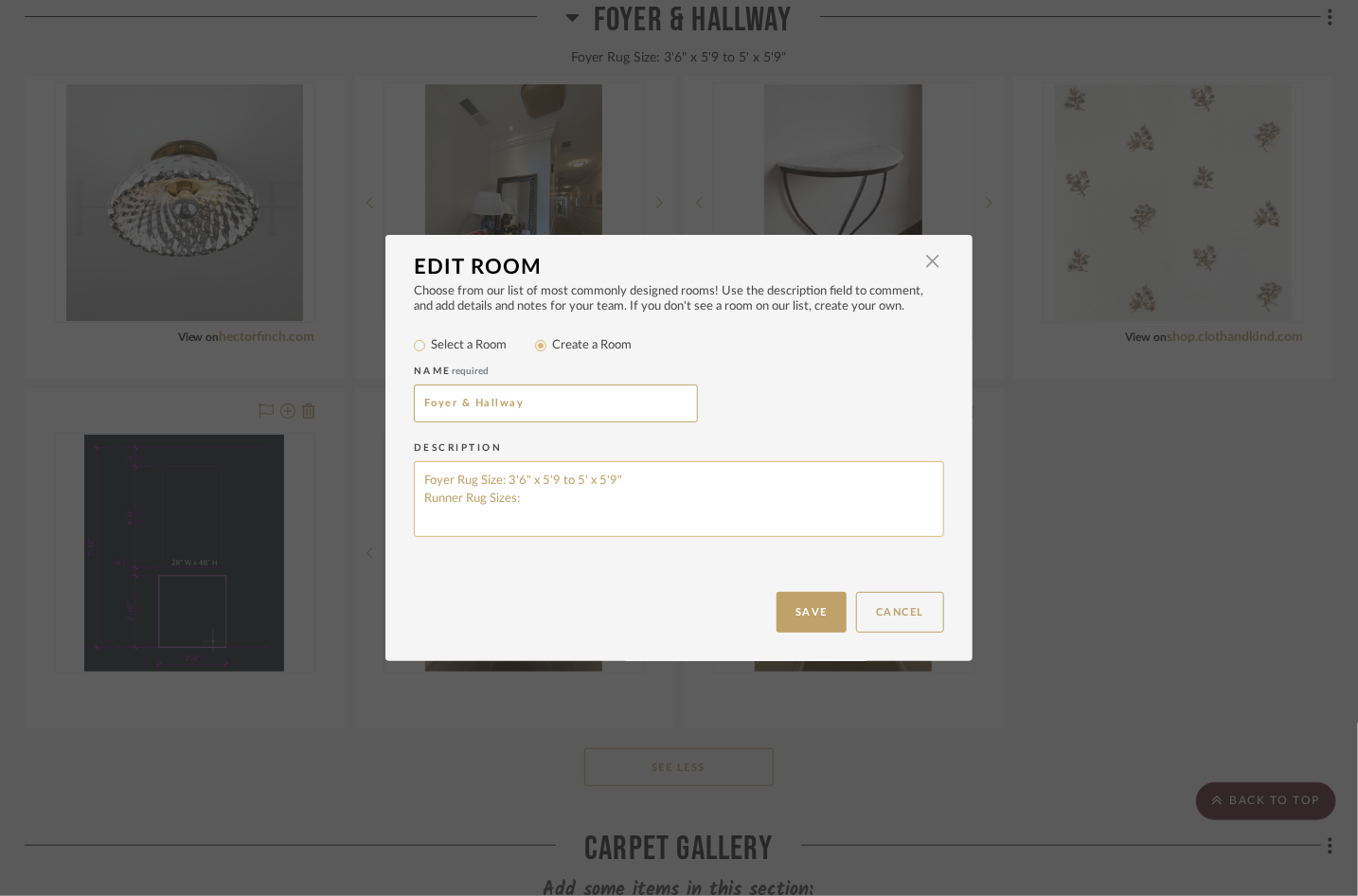paste on "(2-3 Runners to cover 3' w x 33' l)" 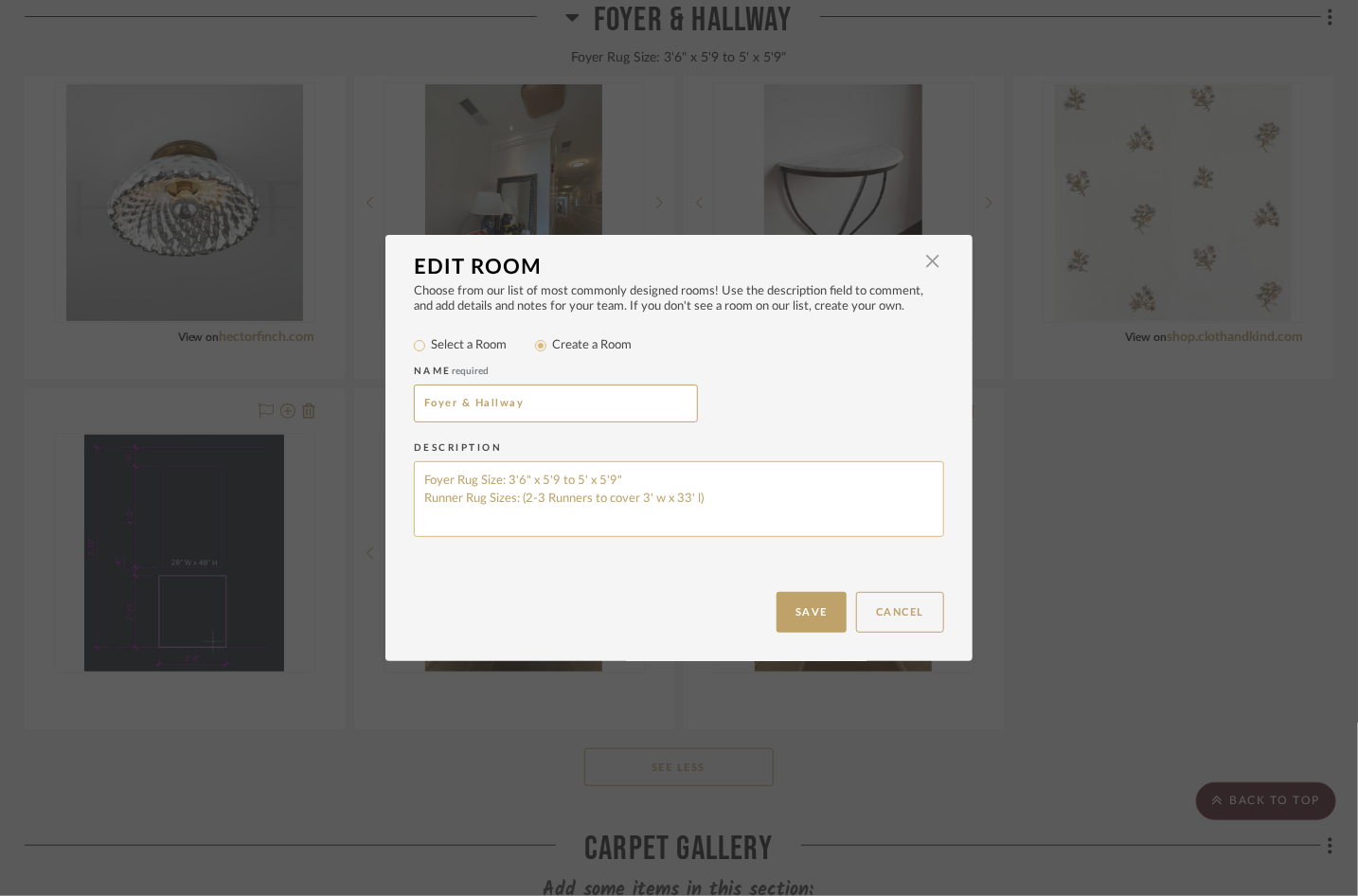 click on "Foyer Rug Size: 3'6" x 5'9 to 5' x 5'9"
Runner Rug Sizes: (2-3 Runners to cover 3' w x 33' l)" at bounding box center (679, 499) 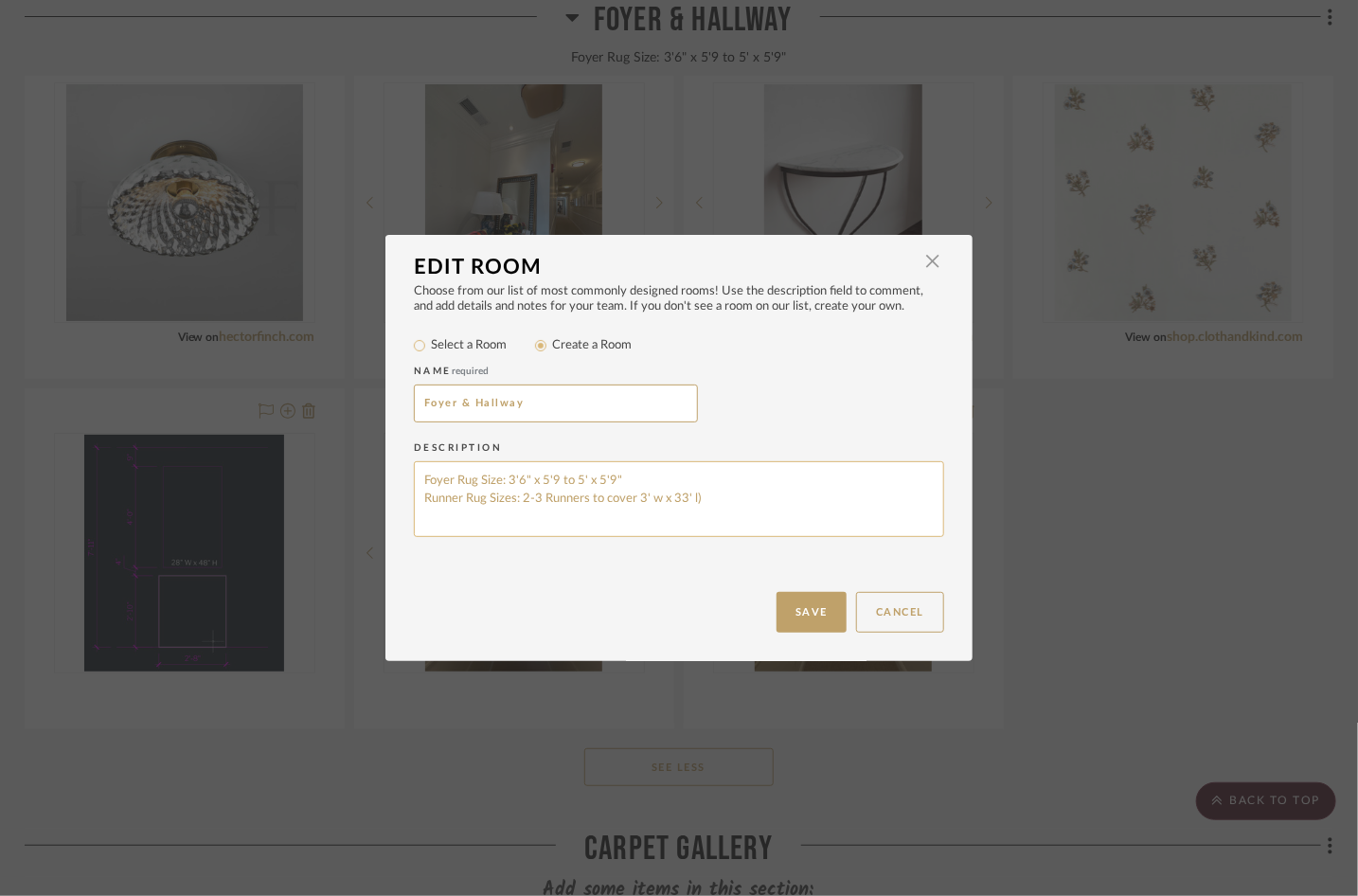 click on "Foyer Rug Size: 3'6" x 5'9 to 5' x 5'9"
Runner Rug Sizes: 2-3 Runners to cover 3' w x 33' l)" at bounding box center (679, 499) 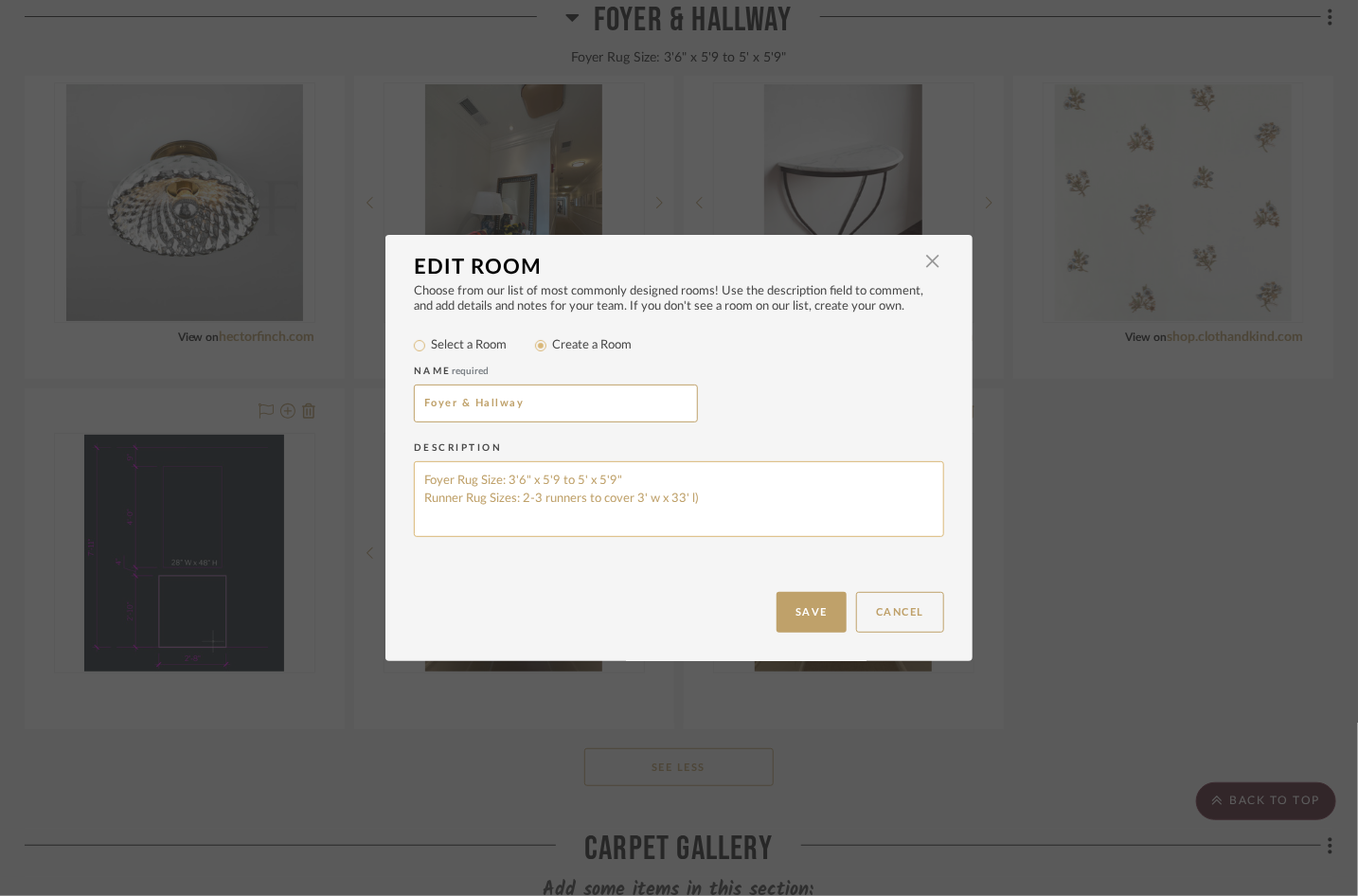 click on "Foyer Rug Size: 3'6" x 5'9 to 5' x 5'9"
Runner Rug Sizes: 2-3 runners to cover 3' w x 33' l)" at bounding box center (679, 499) 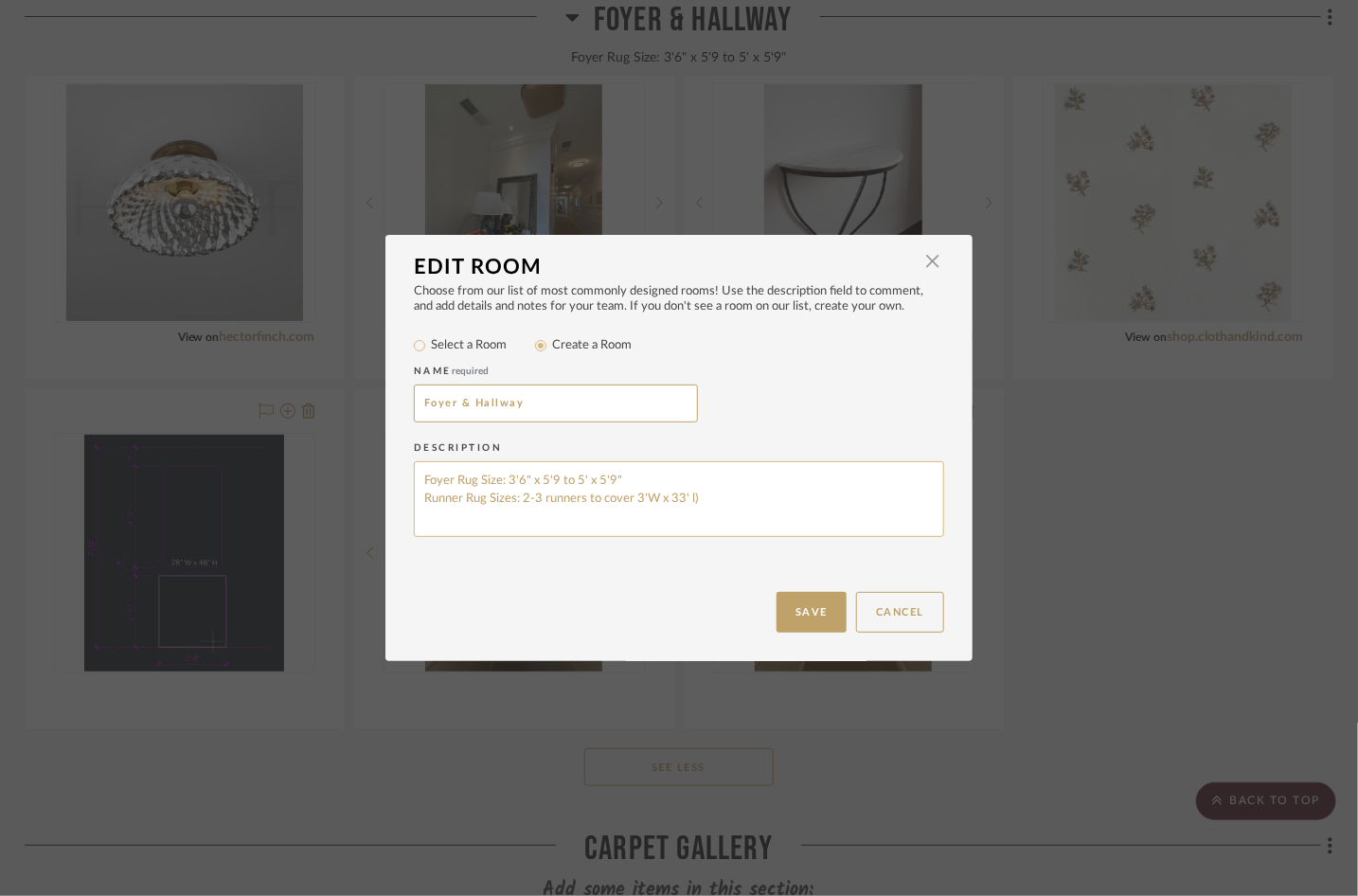 click on "Foyer Rug Size: 3'6" x 5'9 to 5' x 5'9"
Runner Rug Sizes: 2-3 runners to cover 3'W x 33' l)" at bounding box center [679, 499] 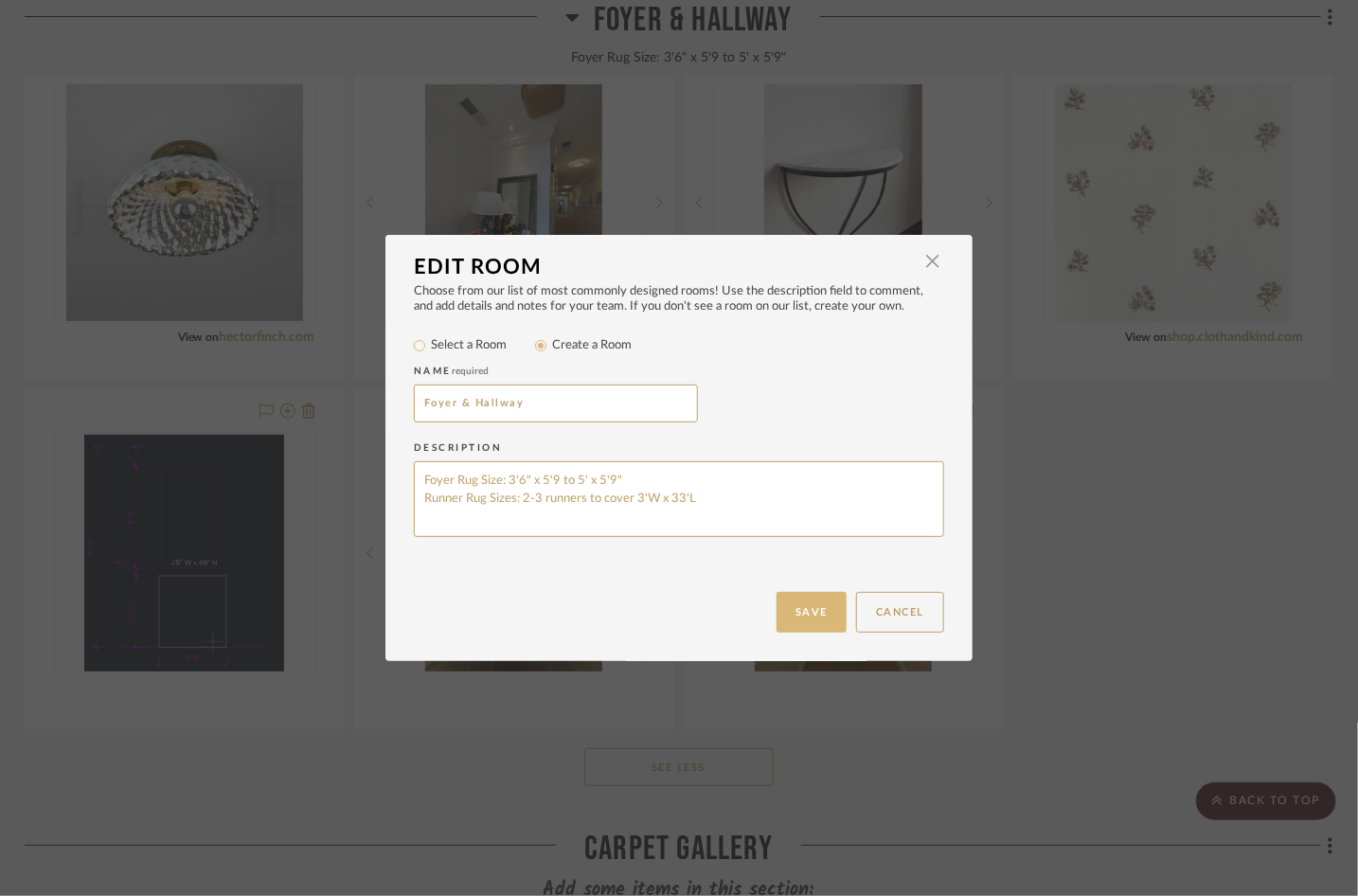 type on "Foyer Rug Size: 3'6" x 5'9 to 5' x 5'9"
Runner Rug Sizes: 2-3 runners to cover 3'W x 33'L" 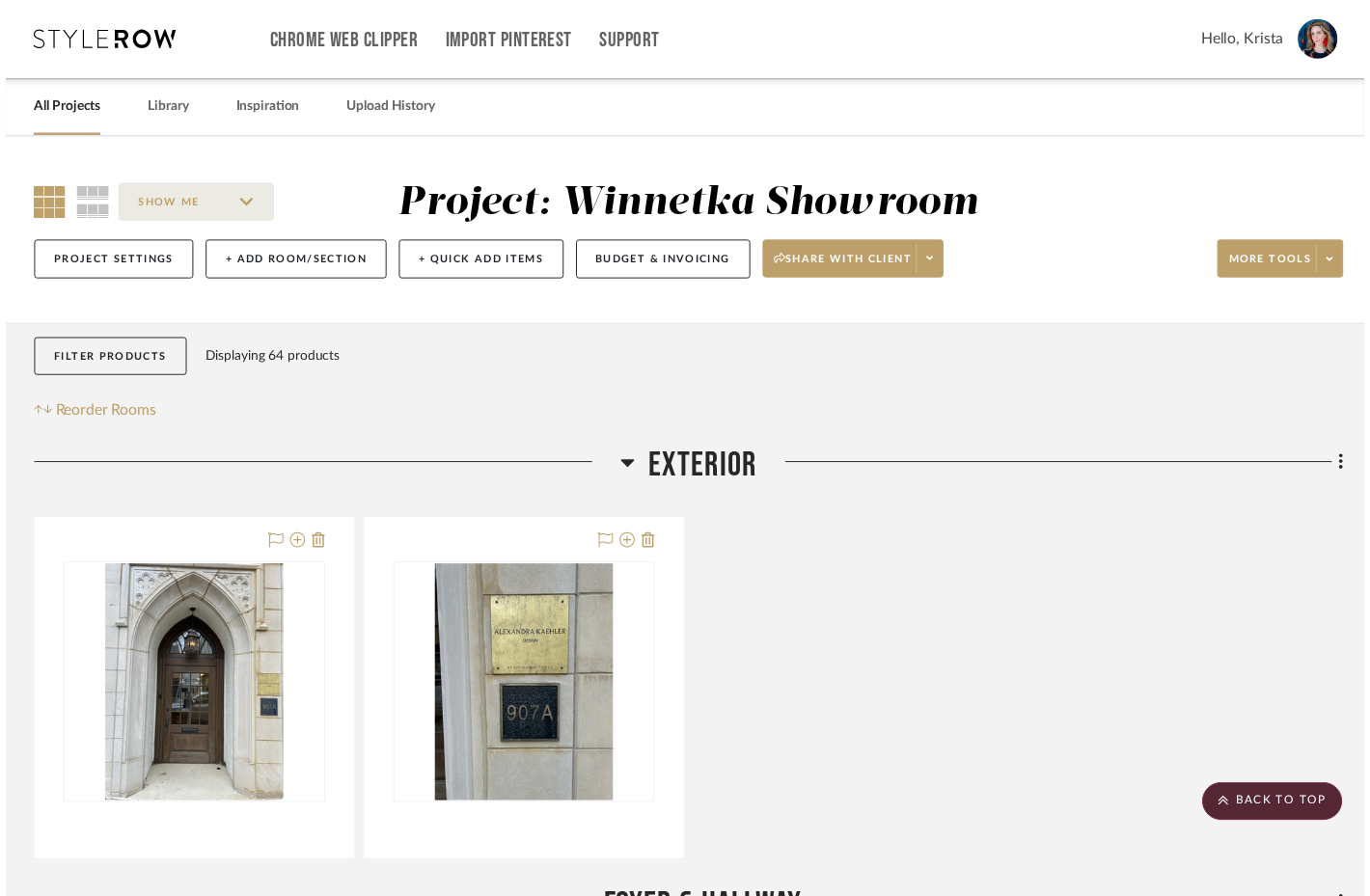 scroll, scrollTop: 964, scrollLeft: 4, axis: both 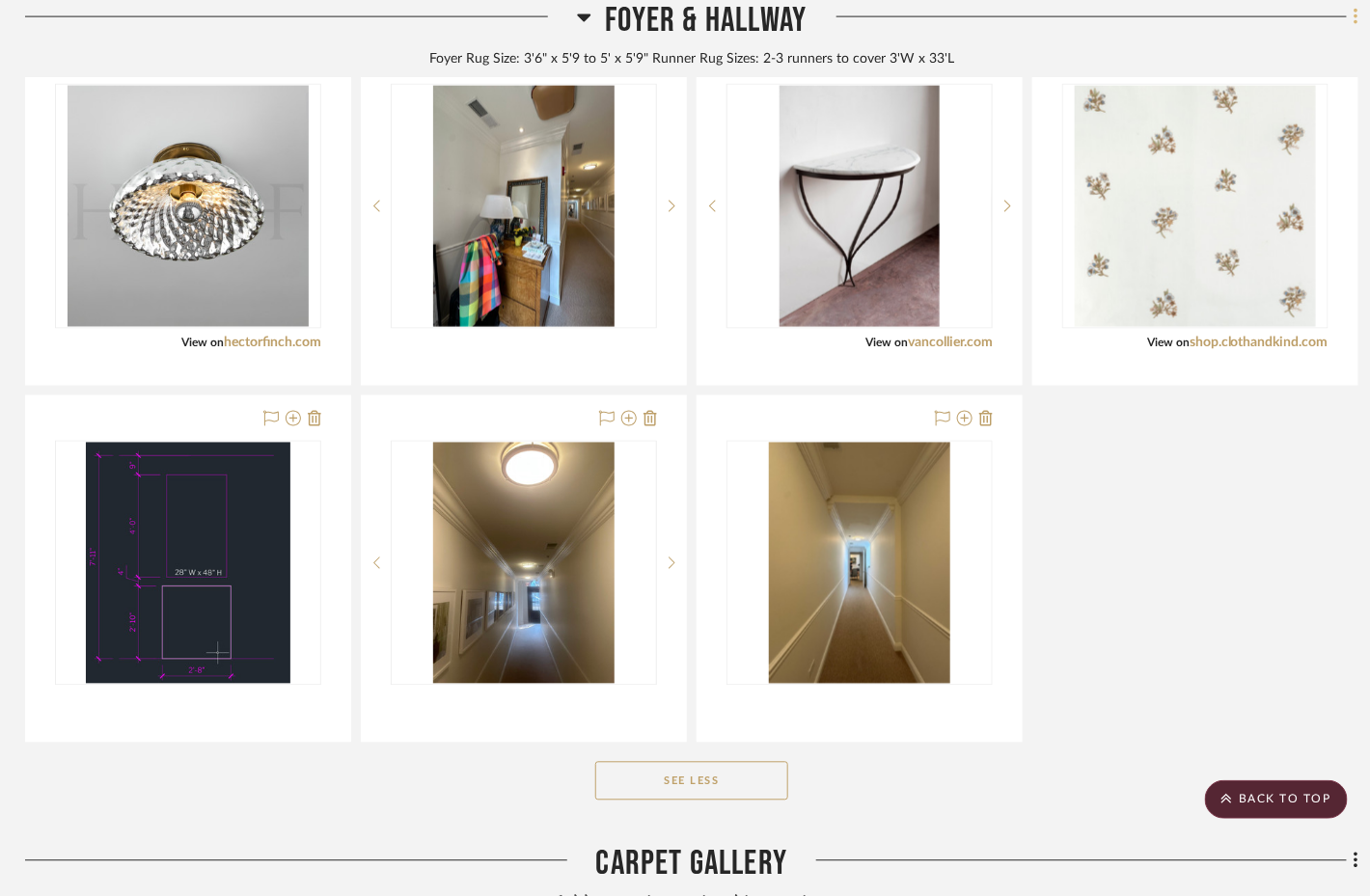 click 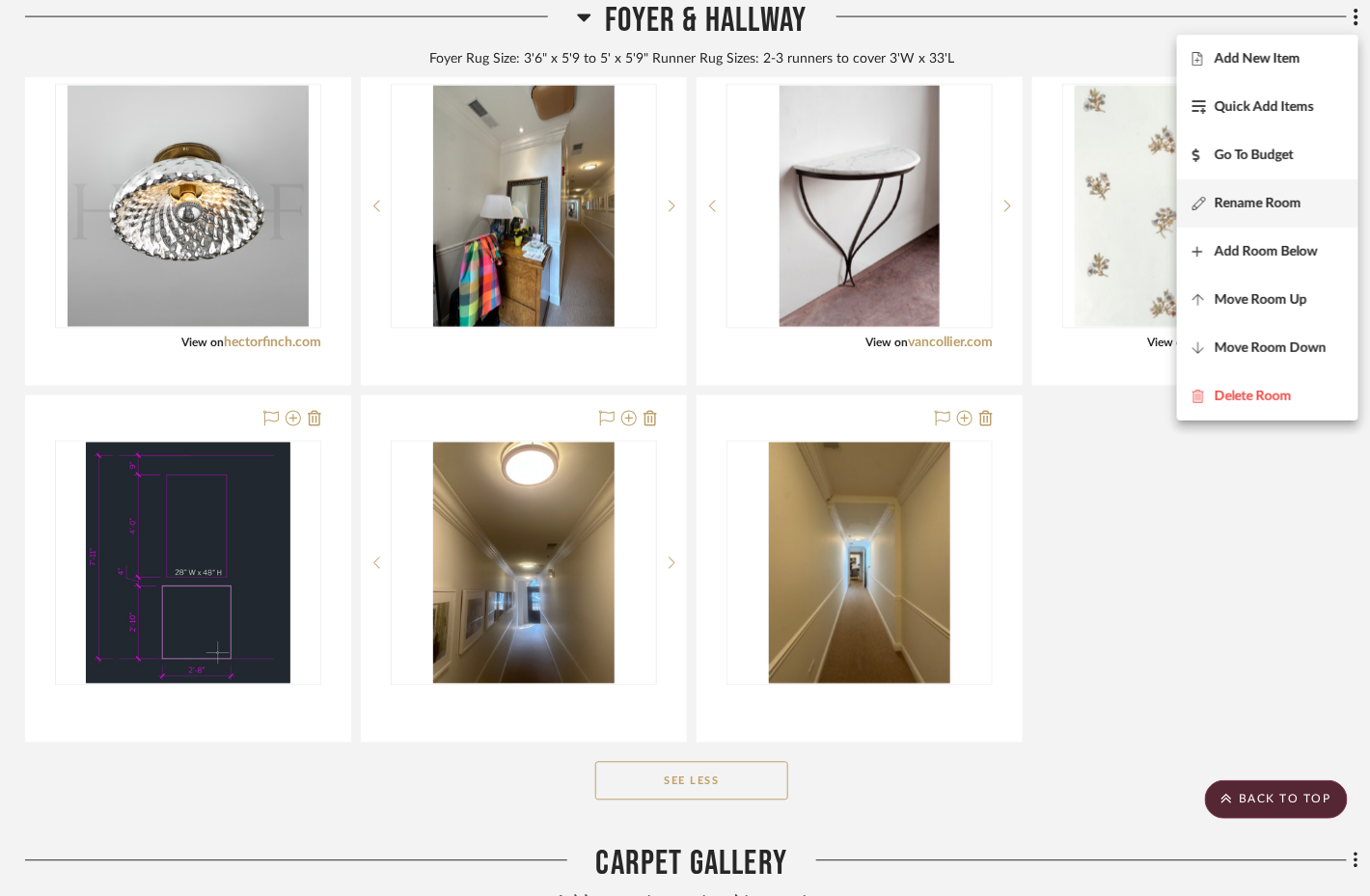 click on "Rename Room" at bounding box center (1268, 204) 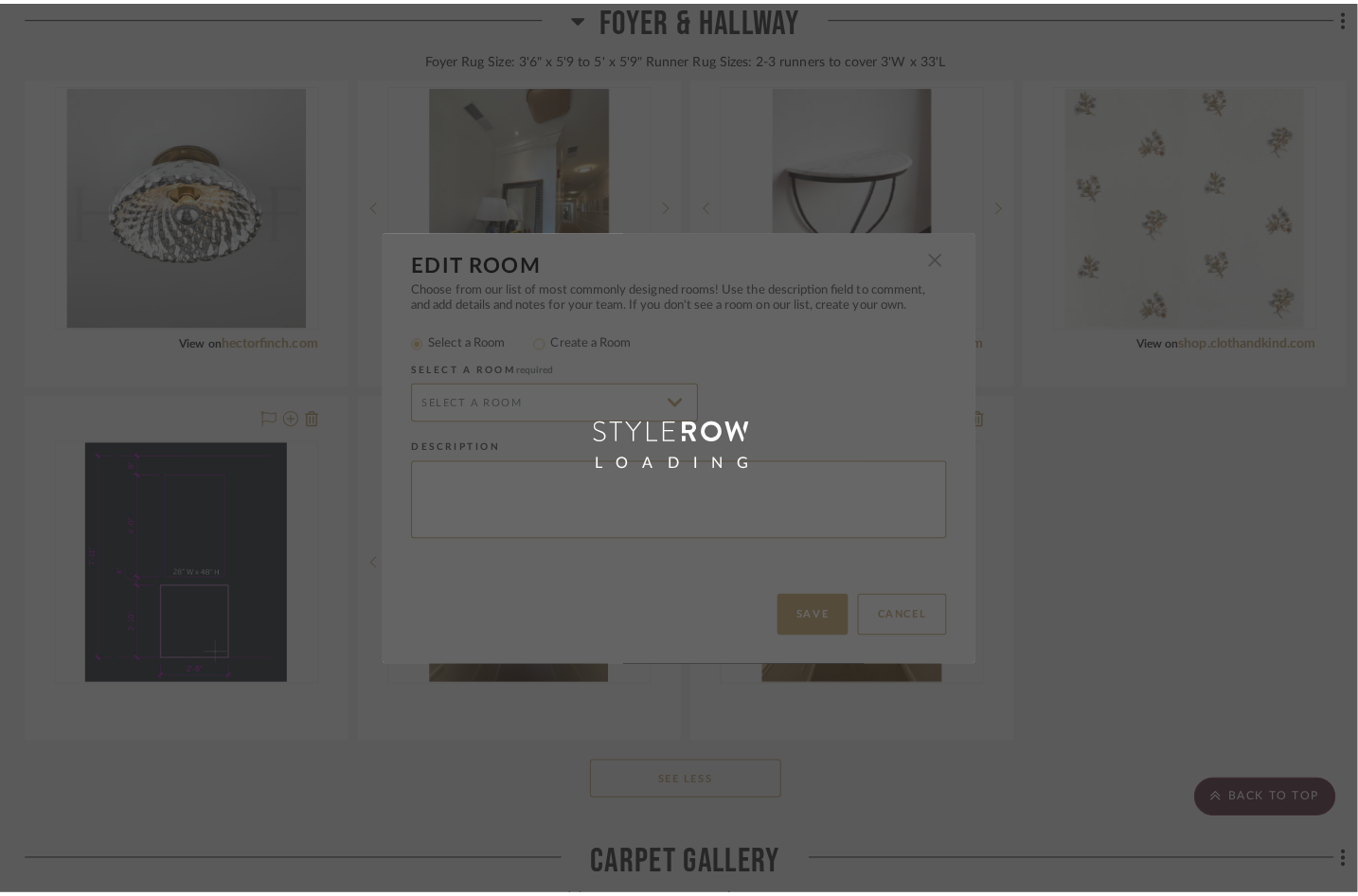 scroll, scrollTop: 0, scrollLeft: 0, axis: both 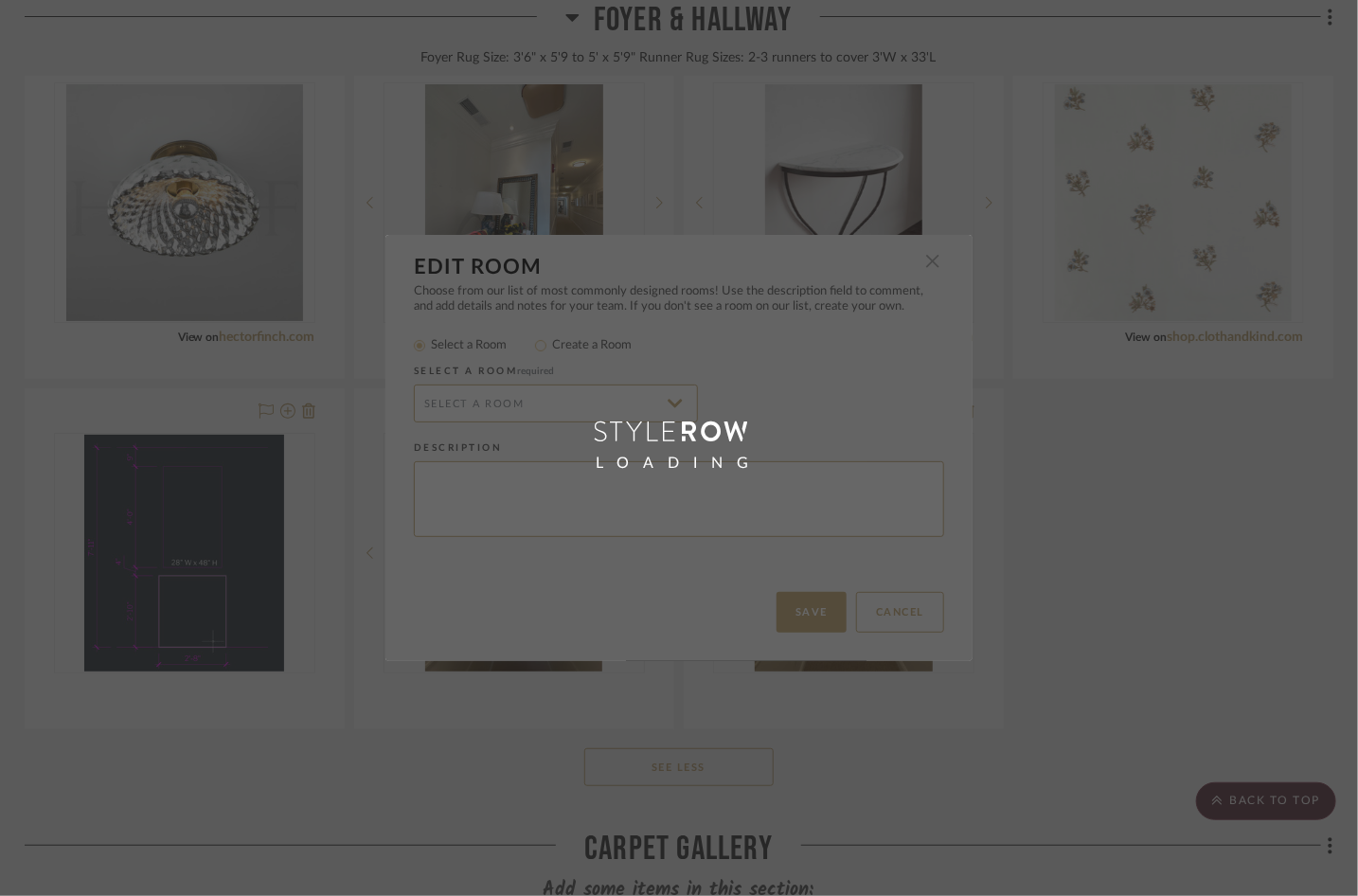 type on "Foyer Rug Size: 3'6" x 5'9 to 5' x 5'9"
Runner Rug Sizes: 2-3 runners to cover 3'W x 33'L" 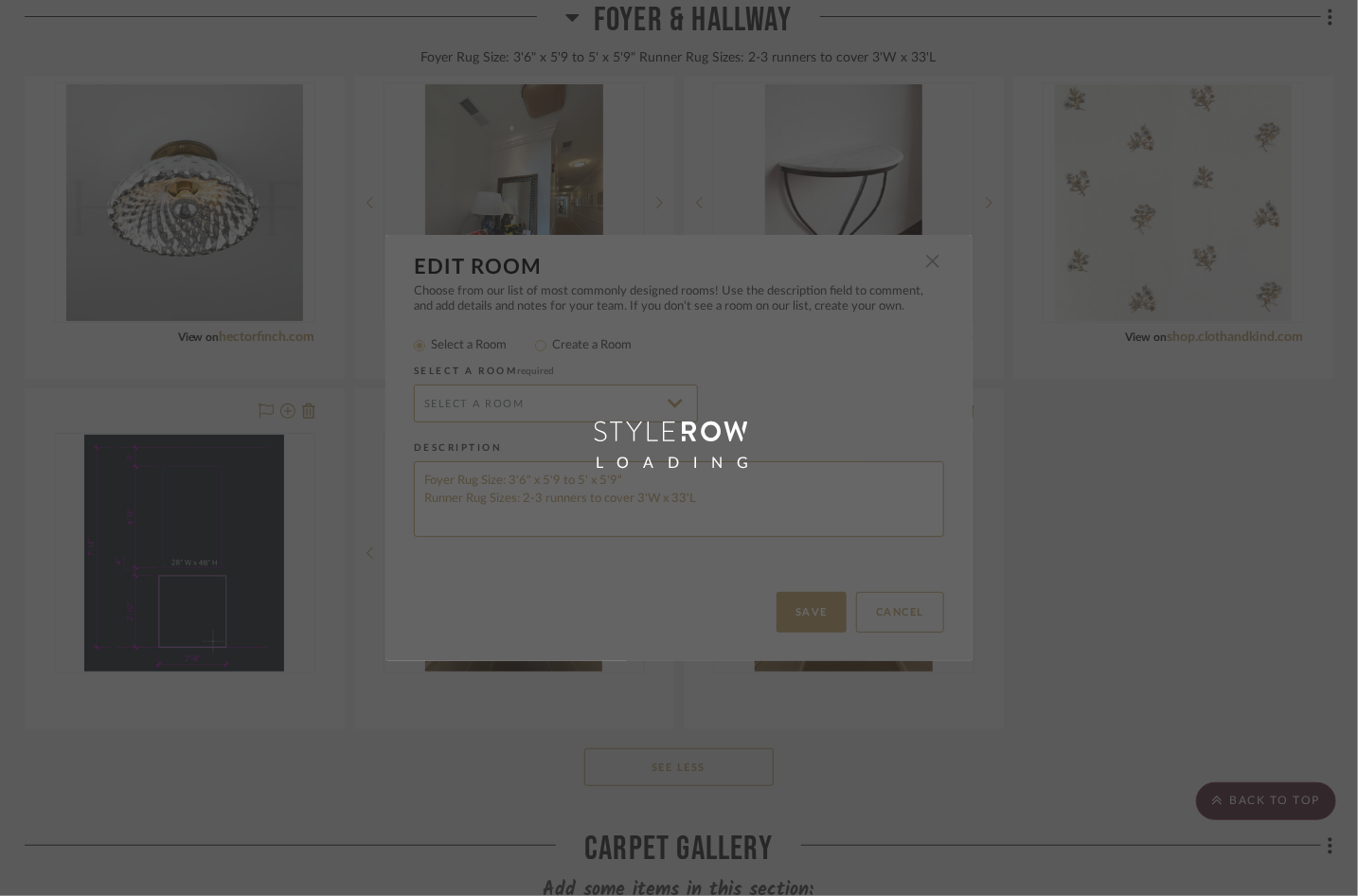 radio on "false" 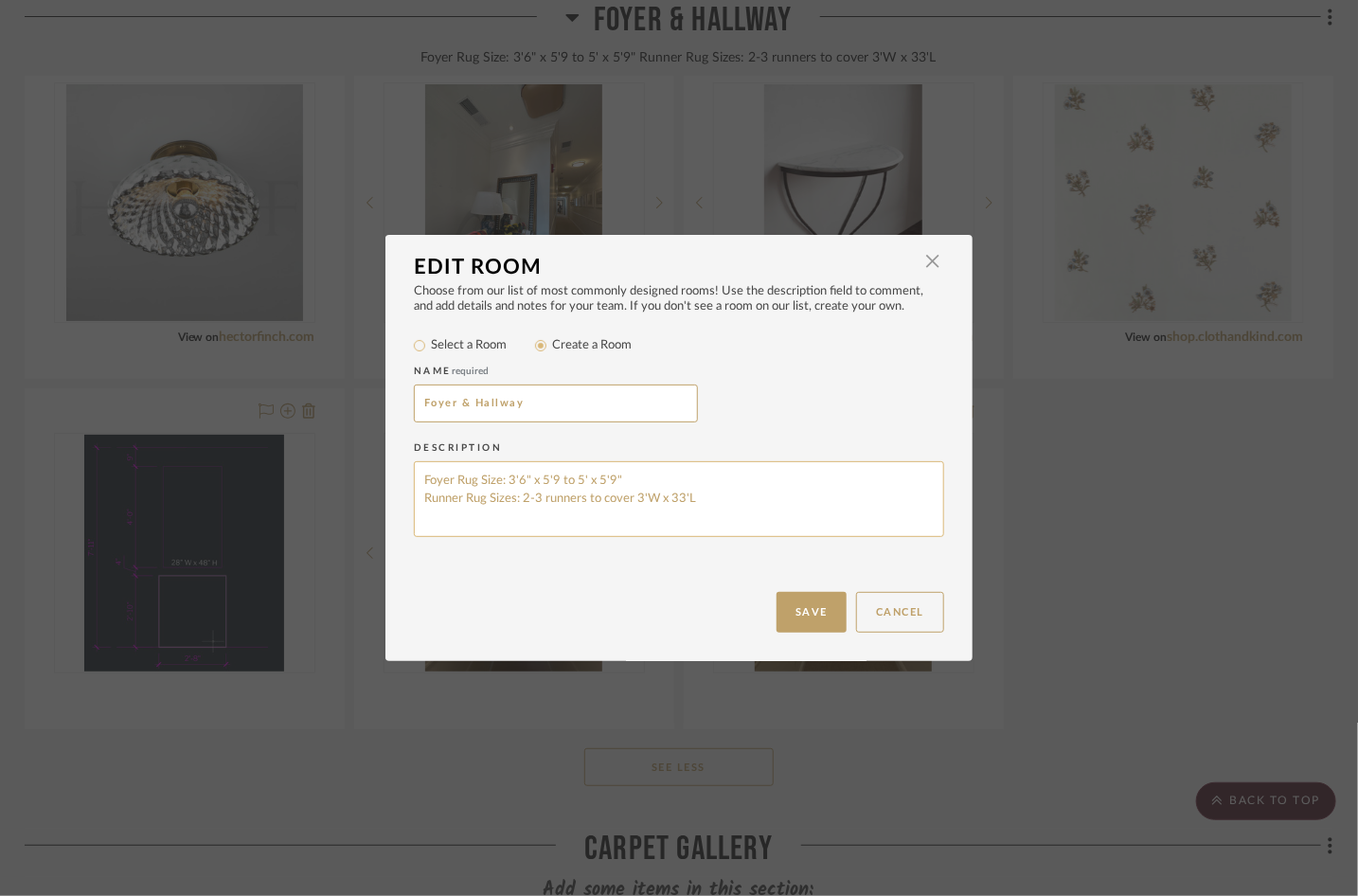 click on "Foyer Rug Size: 3'6" x 5'9 to 5' x 5'9"
Runner Rug Sizes: 2-3 runners to cover 3'W x 33'L" at bounding box center [679, 499] 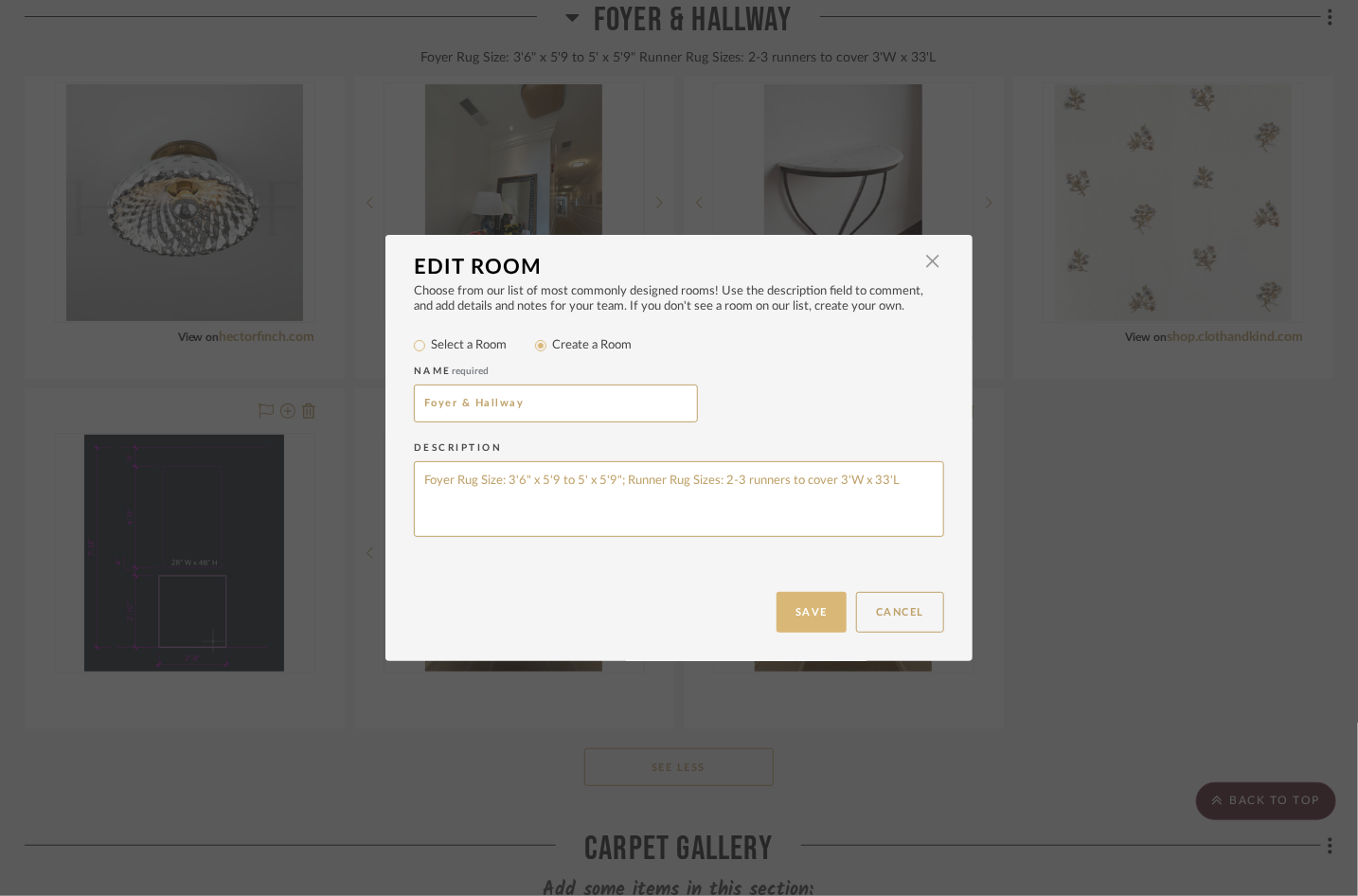 type on "Foyer Rug Size: 3'6" x 5'9 to 5' x 5'9"; Runner Rug Sizes: 2-3 runners to cover 3'W x 33'L" 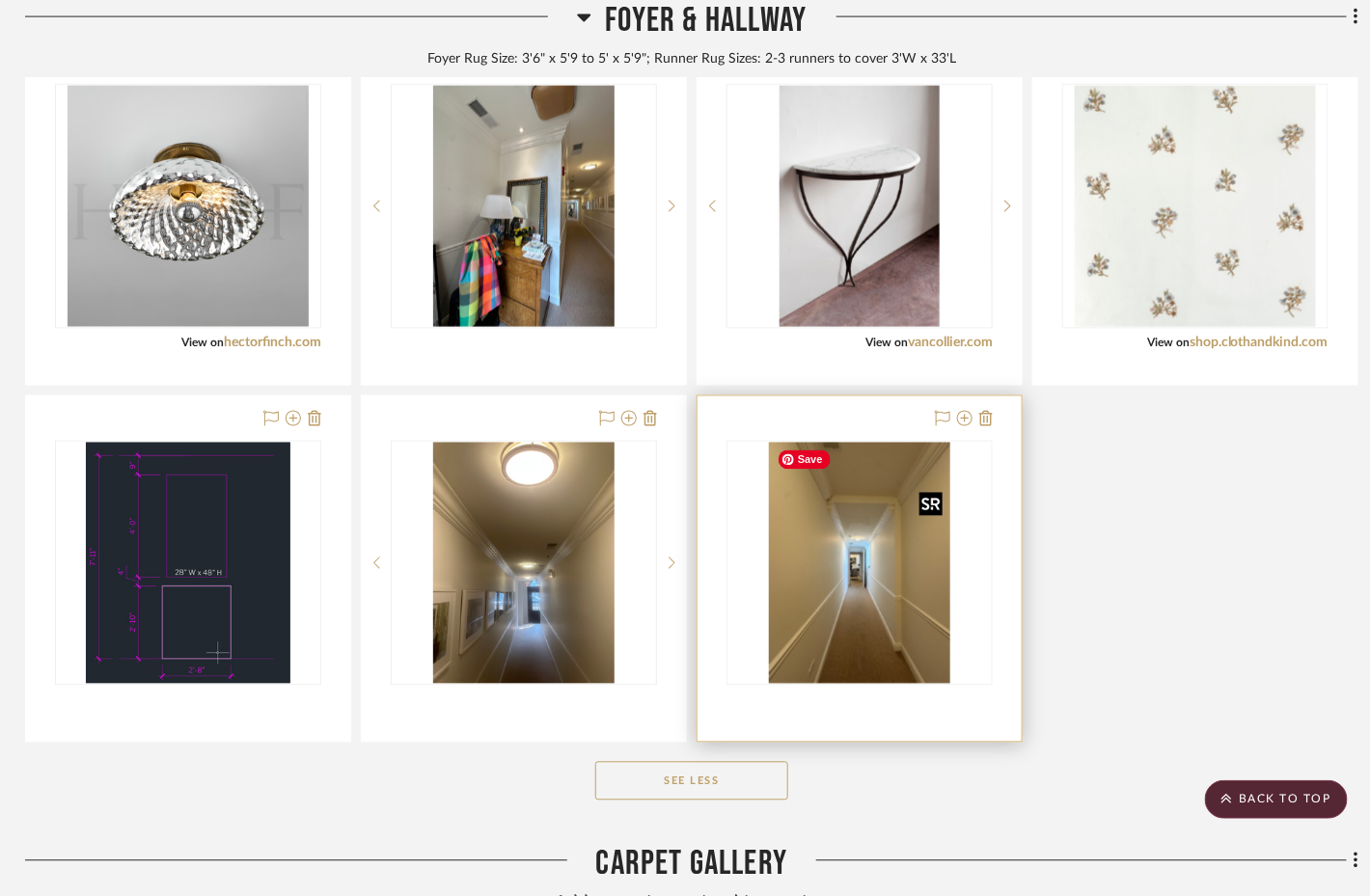 scroll, scrollTop: 963, scrollLeft: 4, axis: both 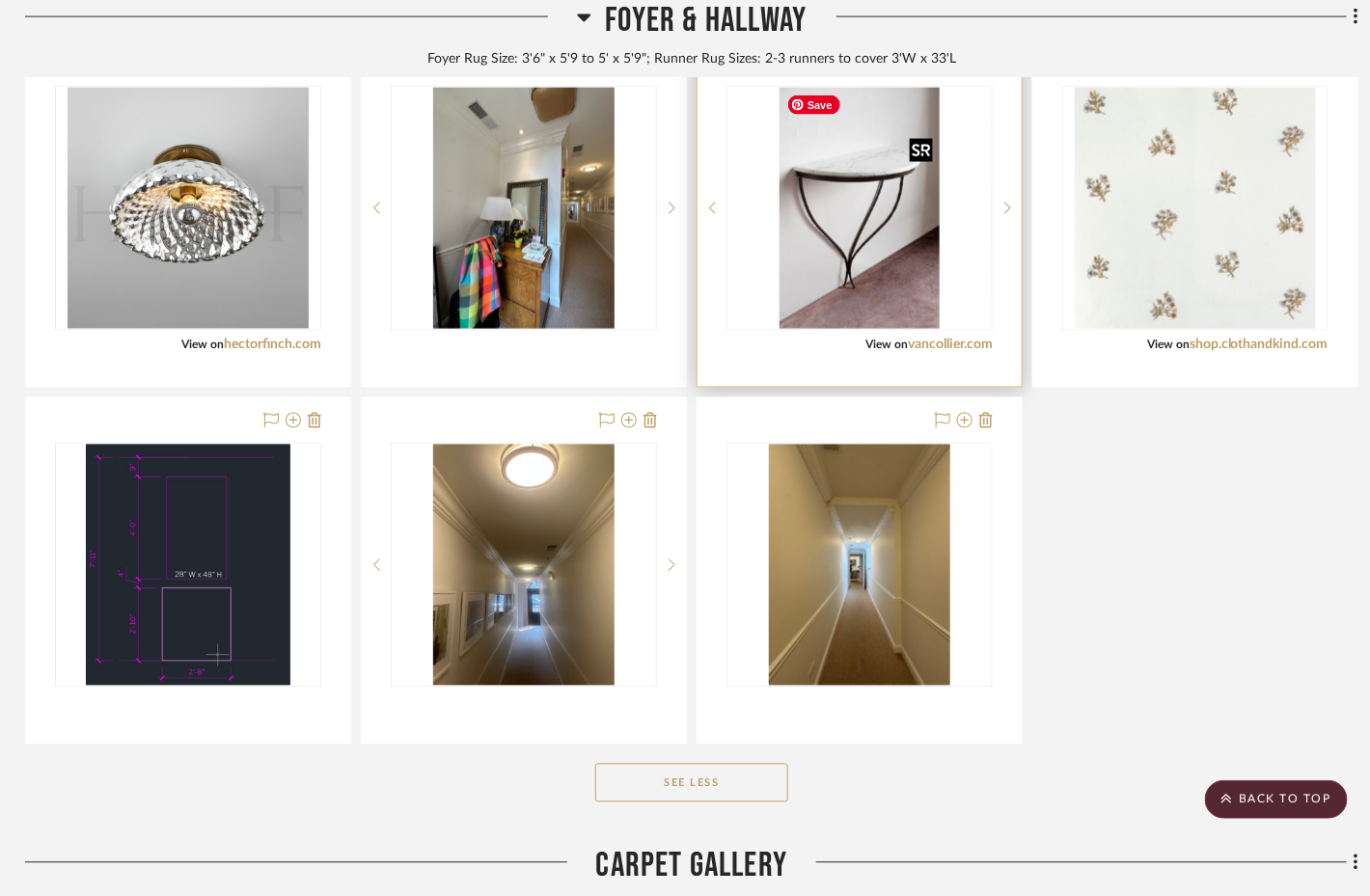 click at bounding box center [860, 208] 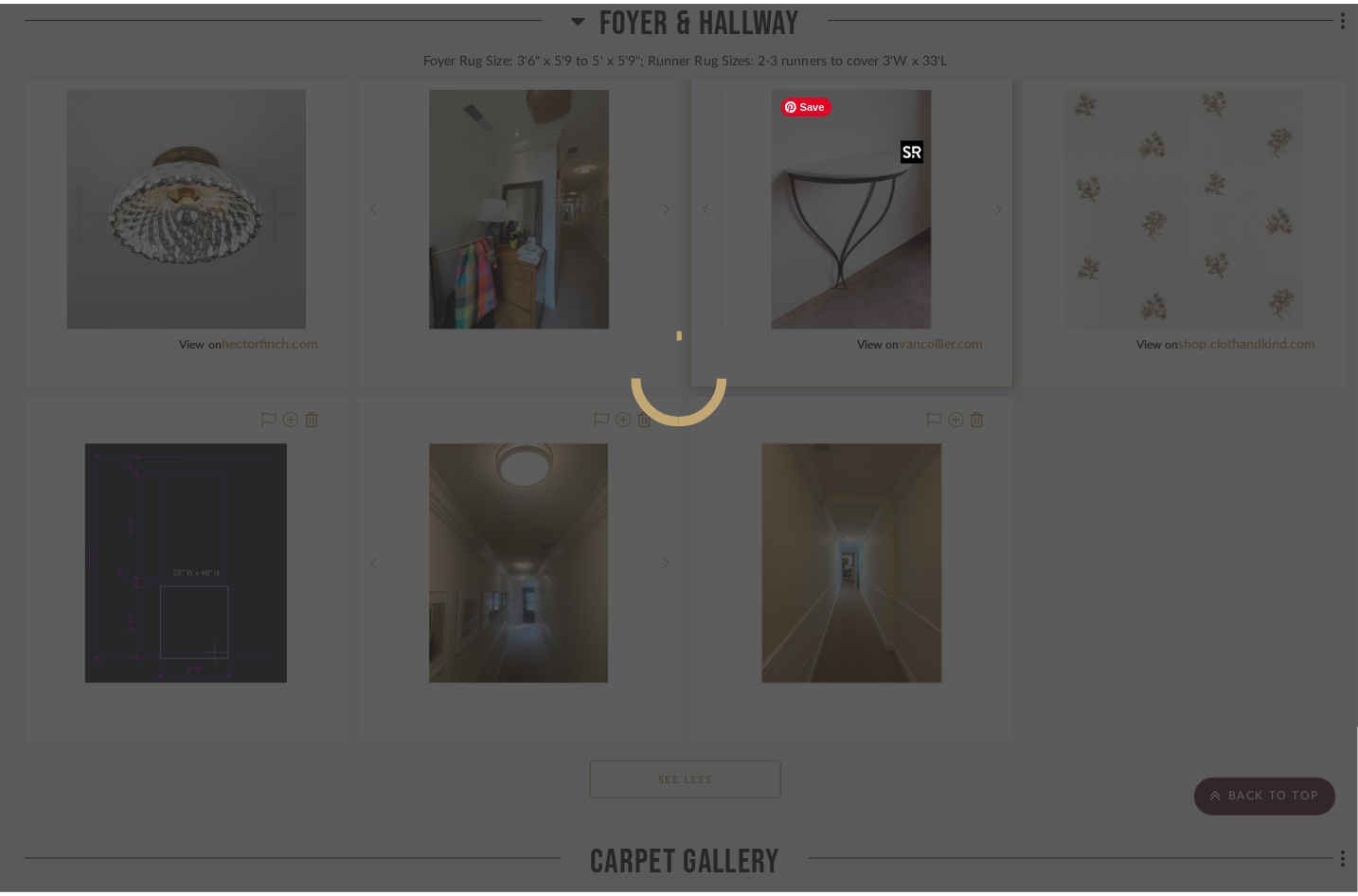 scroll, scrollTop: 0, scrollLeft: 0, axis: both 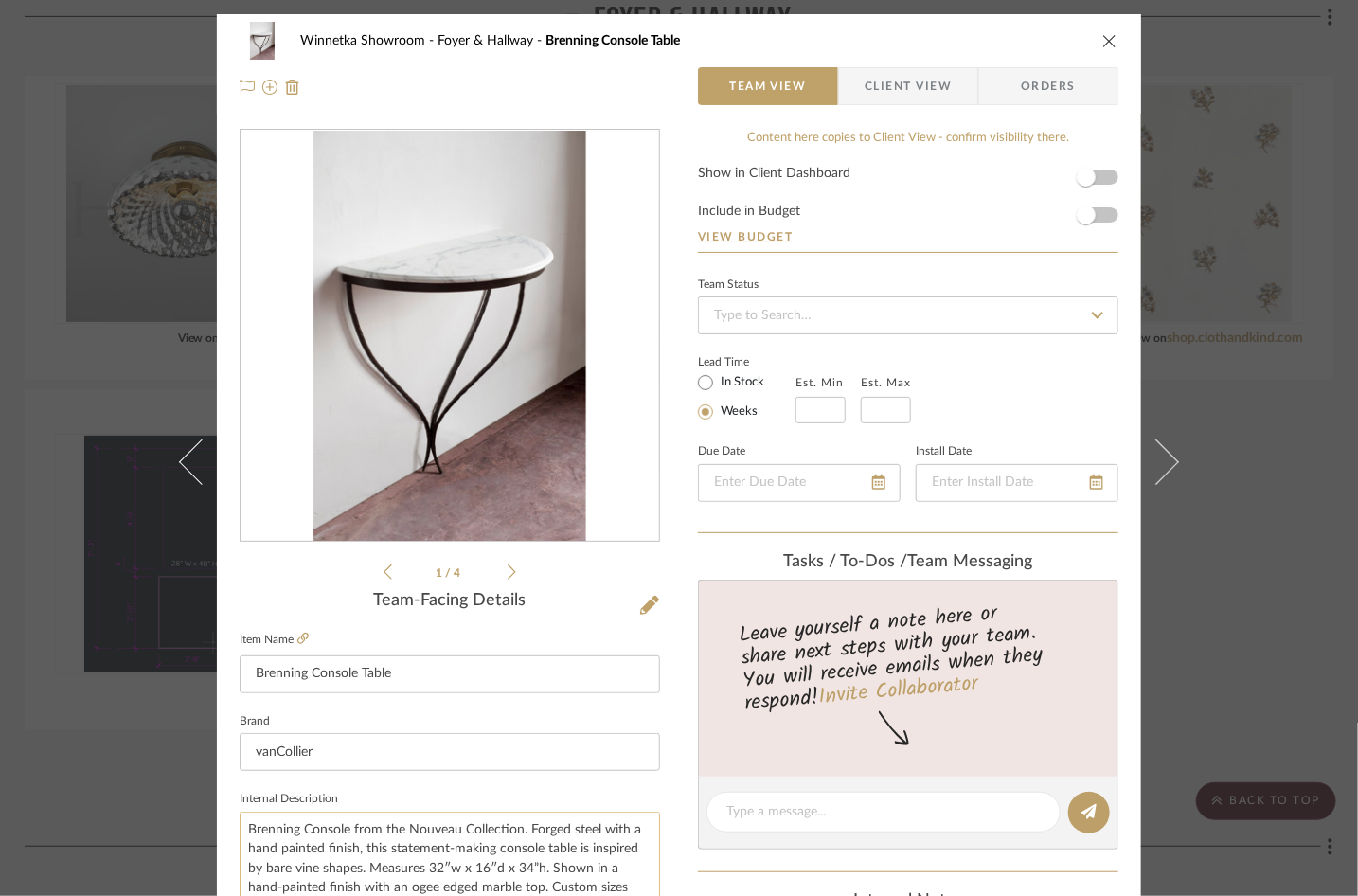 click on "Brenning Console from the Nouveau Collection. Forged steel with a hand painted finish, this statement-making console table is inspired by bare vine shapes. Measures 32″w x 16″d x 34”h. Shown in a hand-painted finish with an ogee edged marble top. Custom sizes and finishes available.
Last image shows gold finish." 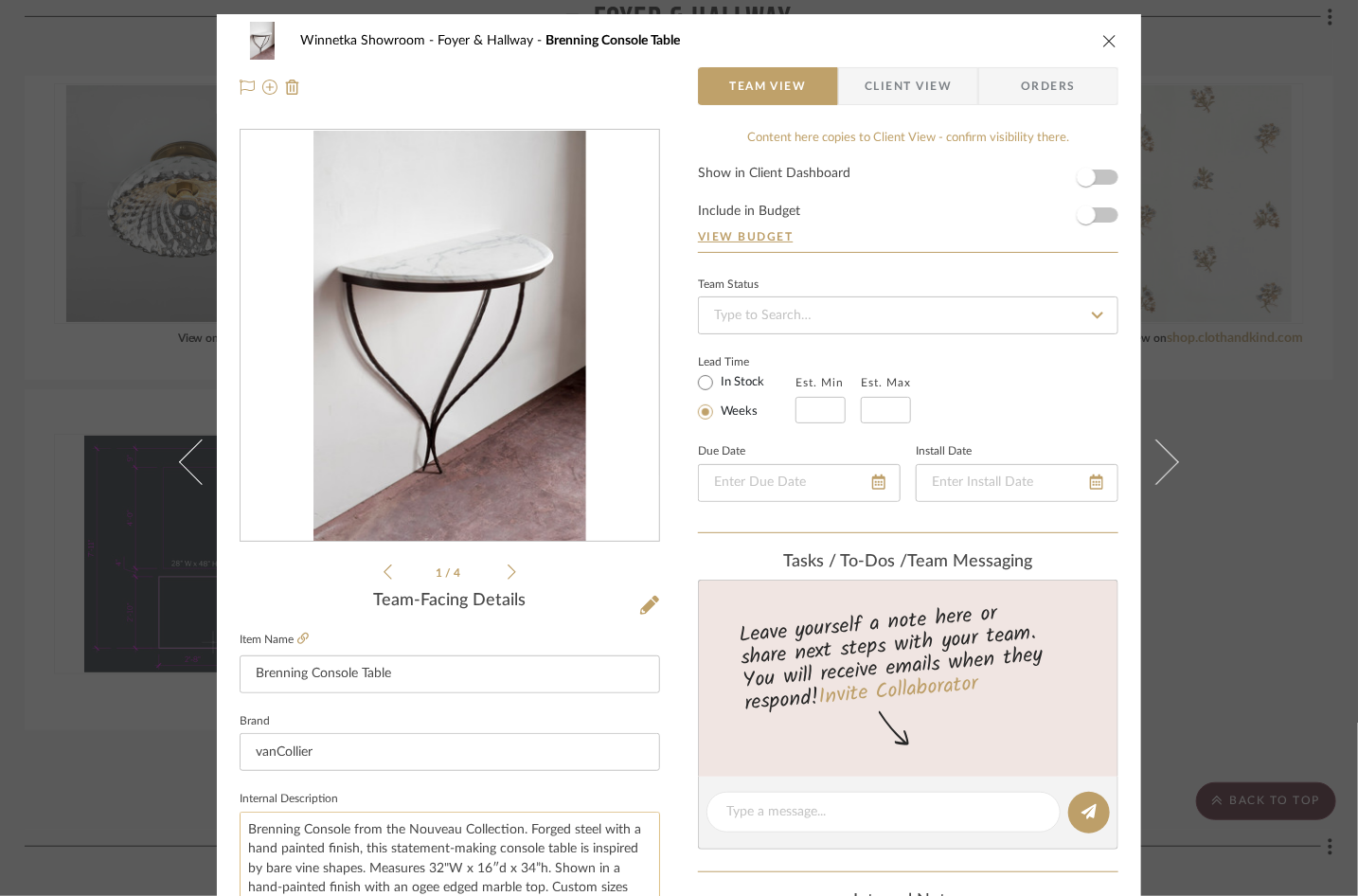 scroll, scrollTop: 1, scrollLeft: 0, axis: vertical 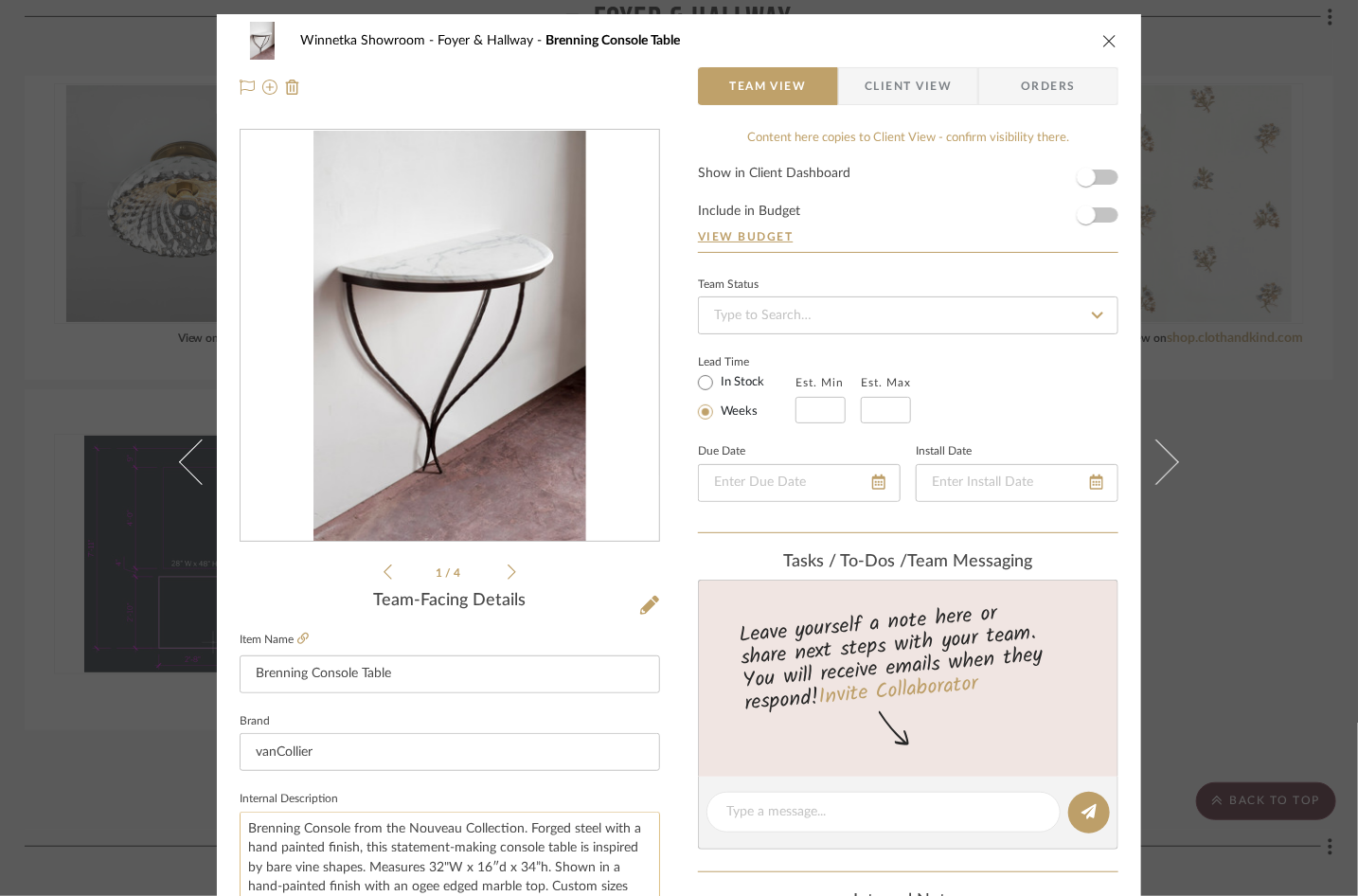 click on "Brenning Console from the Nouveau Collection. Forged steel with a hand painted finish, this statement-making console table is inspired by bare vine shapes. Measures 32"W x 16″d x 34”h. Shown in a hand-painted finish with an ogee edged marble top. Custom sizes and finishes available.
Last image shows gold finish." 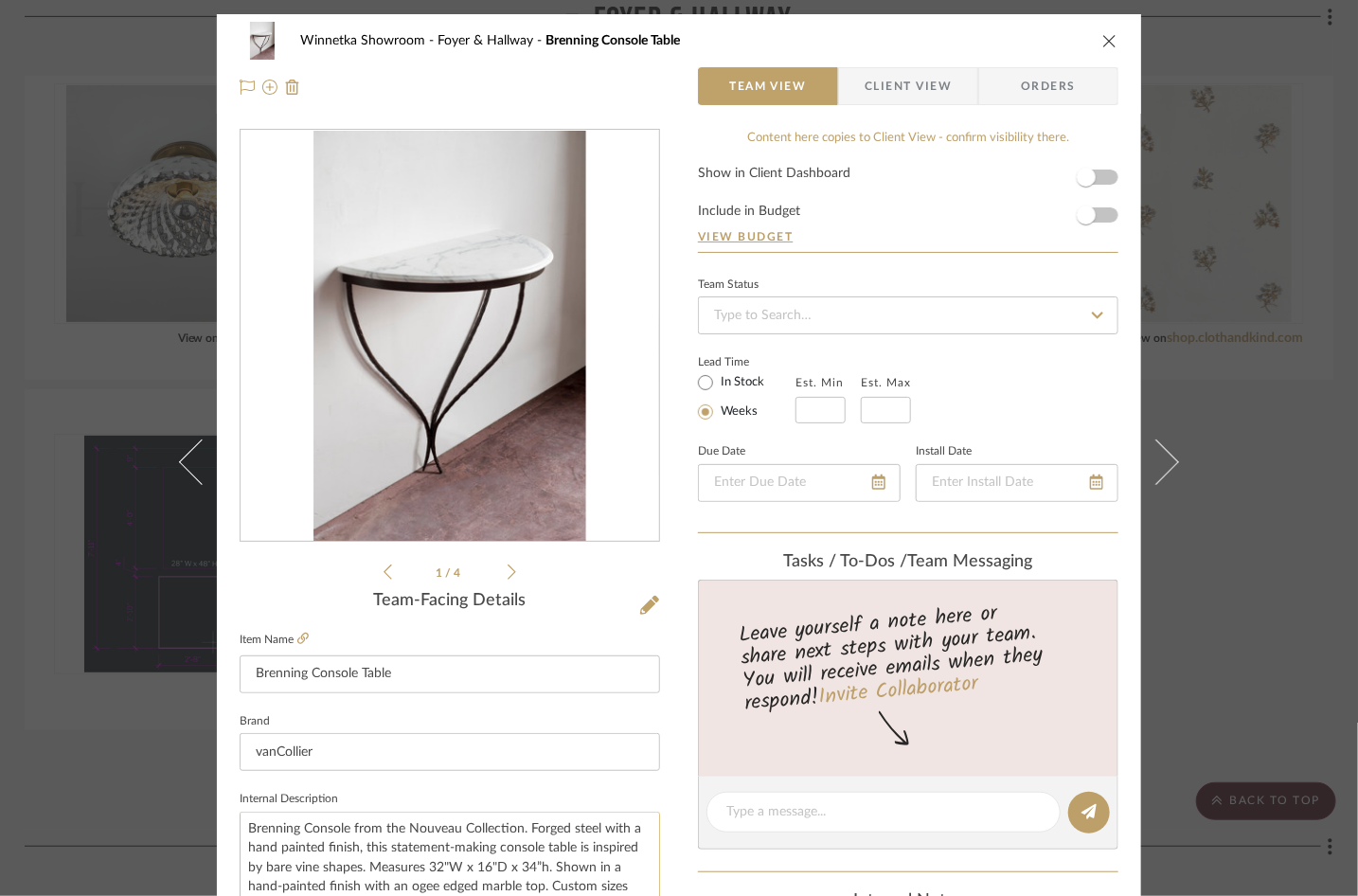 click on "Brenning Console from the Nouveau Collection. Forged steel with a hand painted finish, this statement-making console table is inspired by bare vine shapes. Measures 32"W x 16"D x 34”h. Shown in a hand-painted finish with an ogee edged marble top. Custom sizes and finishes available.
Last image shows gold finish." 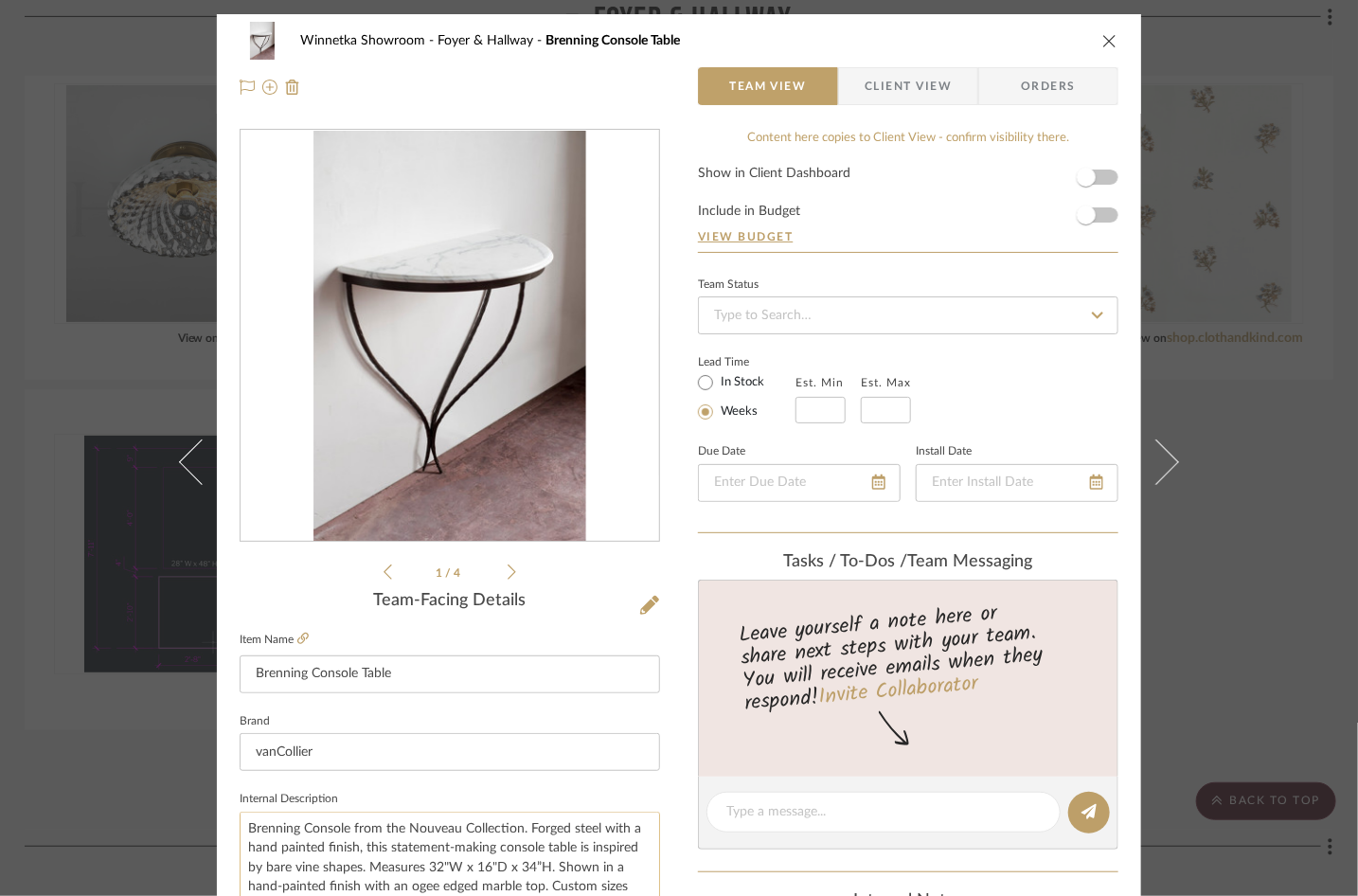 scroll, scrollTop: 57, scrollLeft: 0, axis: vertical 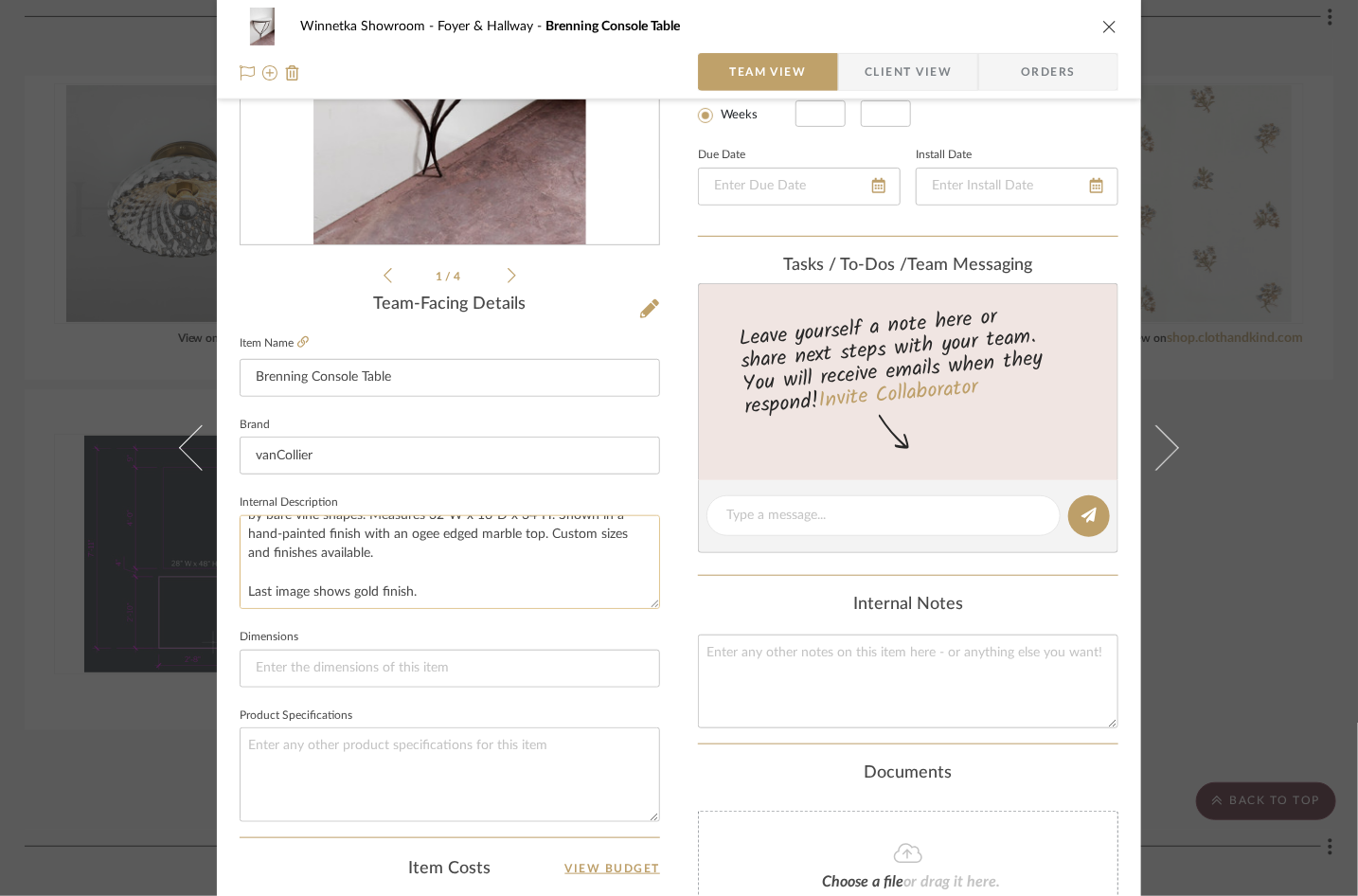 click on "Brenning Console from the Nouveau Collection. Forged steel with a hand painted finish, this statement-making console table is inspired by bare vine shapes. Measures 32"W x 16"D x 34”H. Shown in a hand-painted finish with an ogee edged marble top. Custom sizes and finishes available.
Last image shows gold finish." 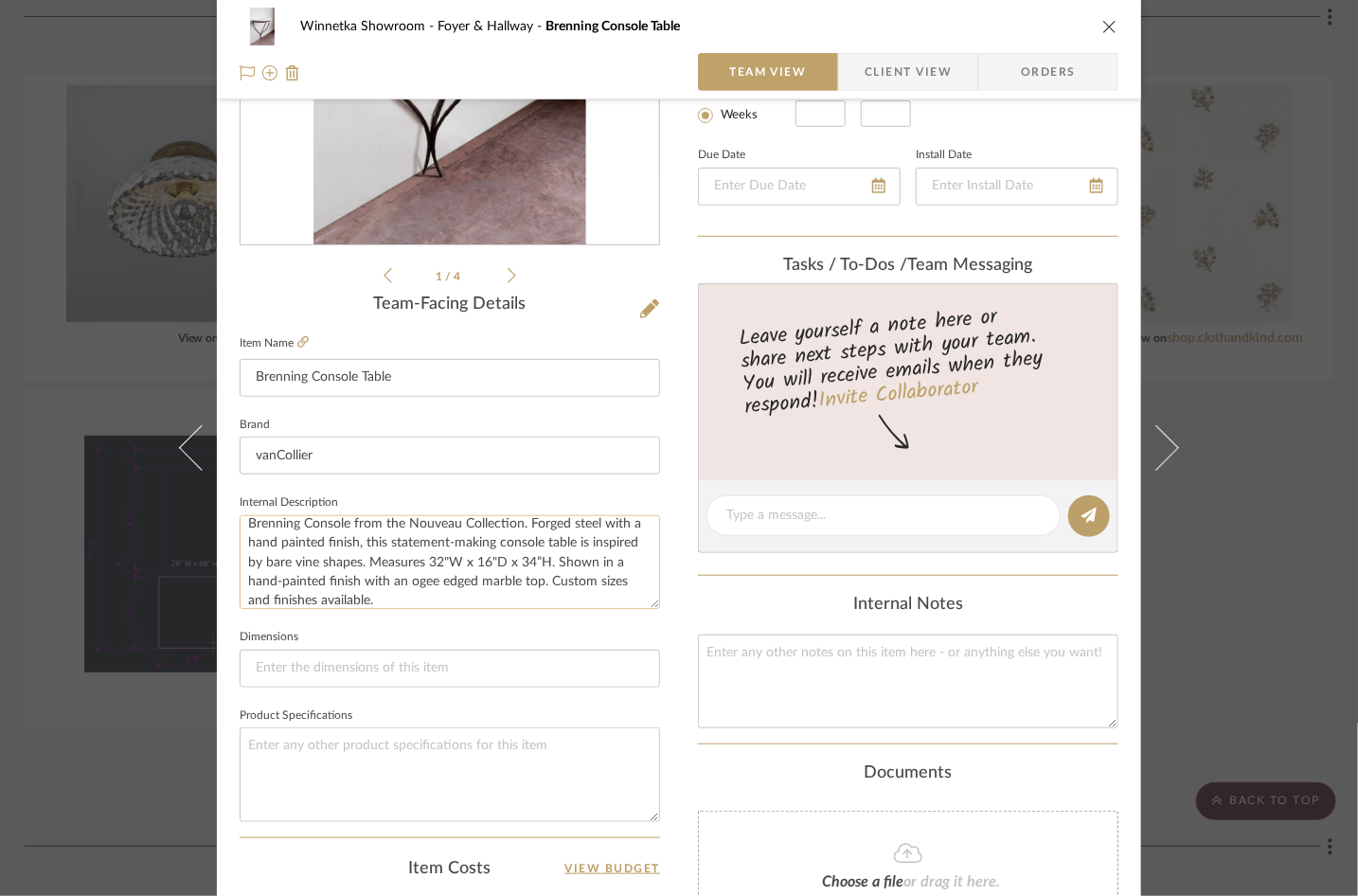scroll, scrollTop: 1, scrollLeft: 0, axis: vertical 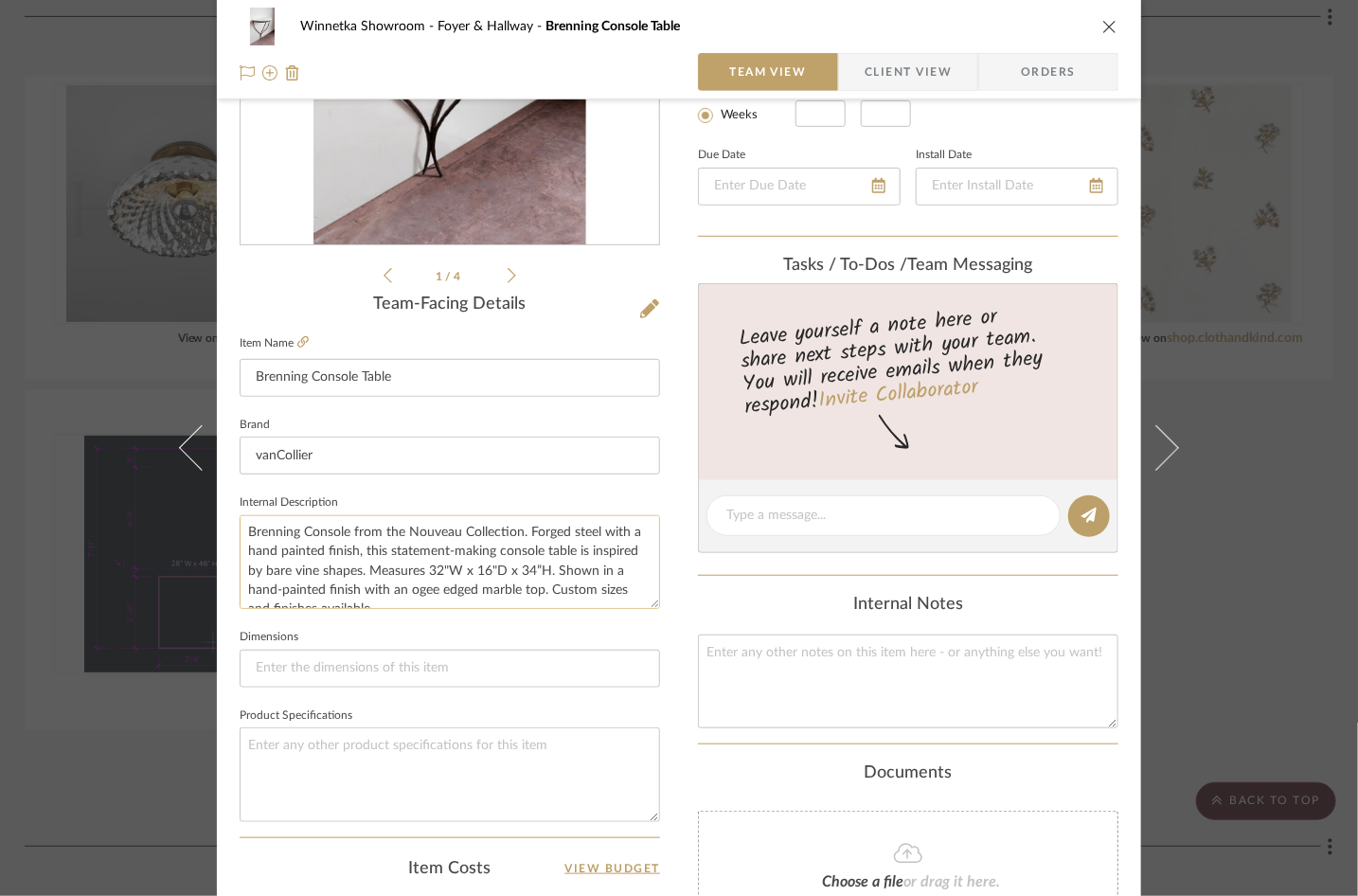 drag, startPoint x: 421, startPoint y: 568, endPoint x: 536, endPoint y: 575, distance: 115.21285 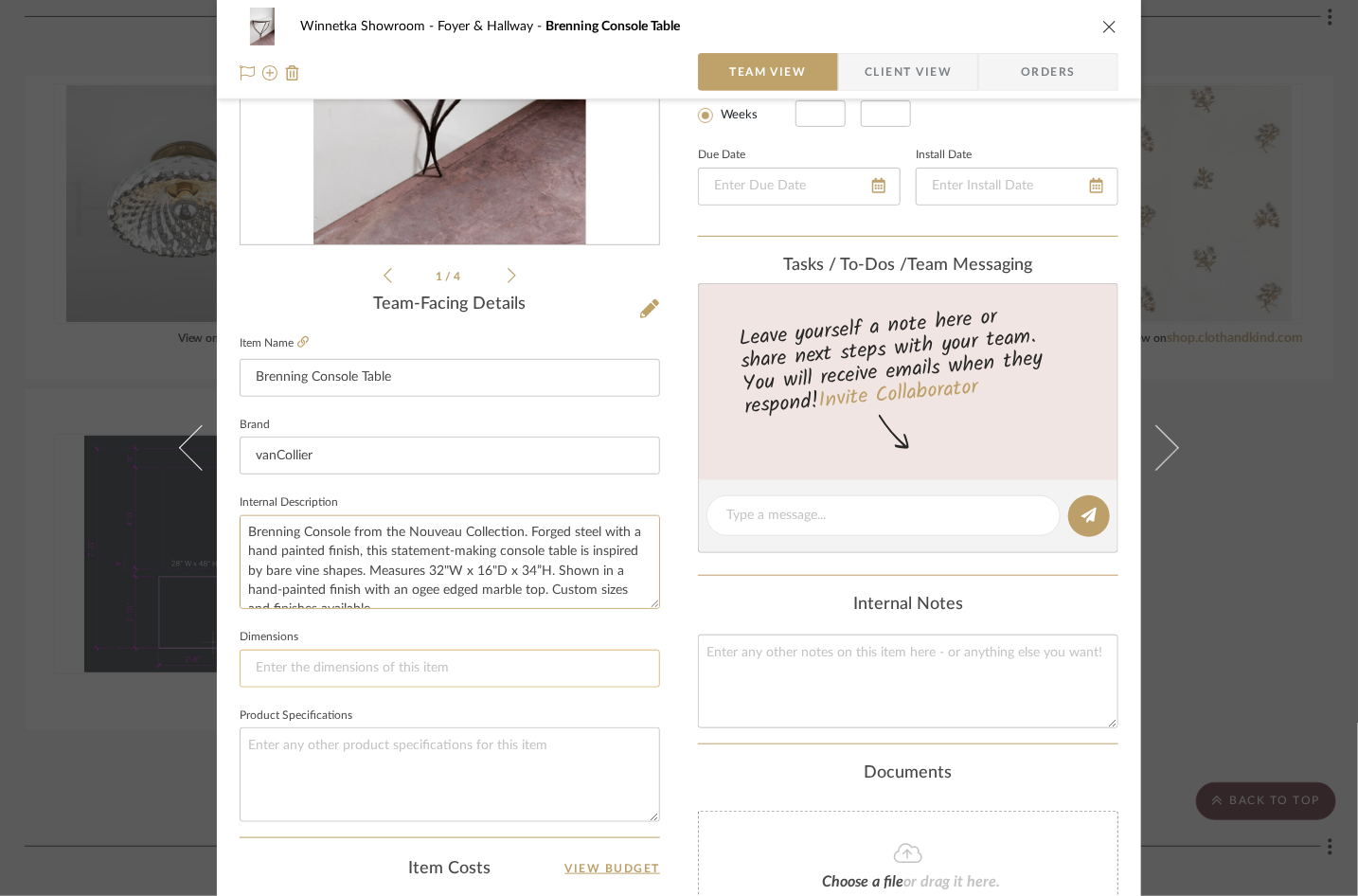 type on "Brenning Console from the Nouveau Collection. Forged steel with a hand painted finish, this statement-making console table is inspired by bare vine shapes. Measures 32"W x 16"D x 34”H. Shown in a hand-painted finish with an ogee edged marble top. Custom sizes and finishes available.
Last image shows gold finish." 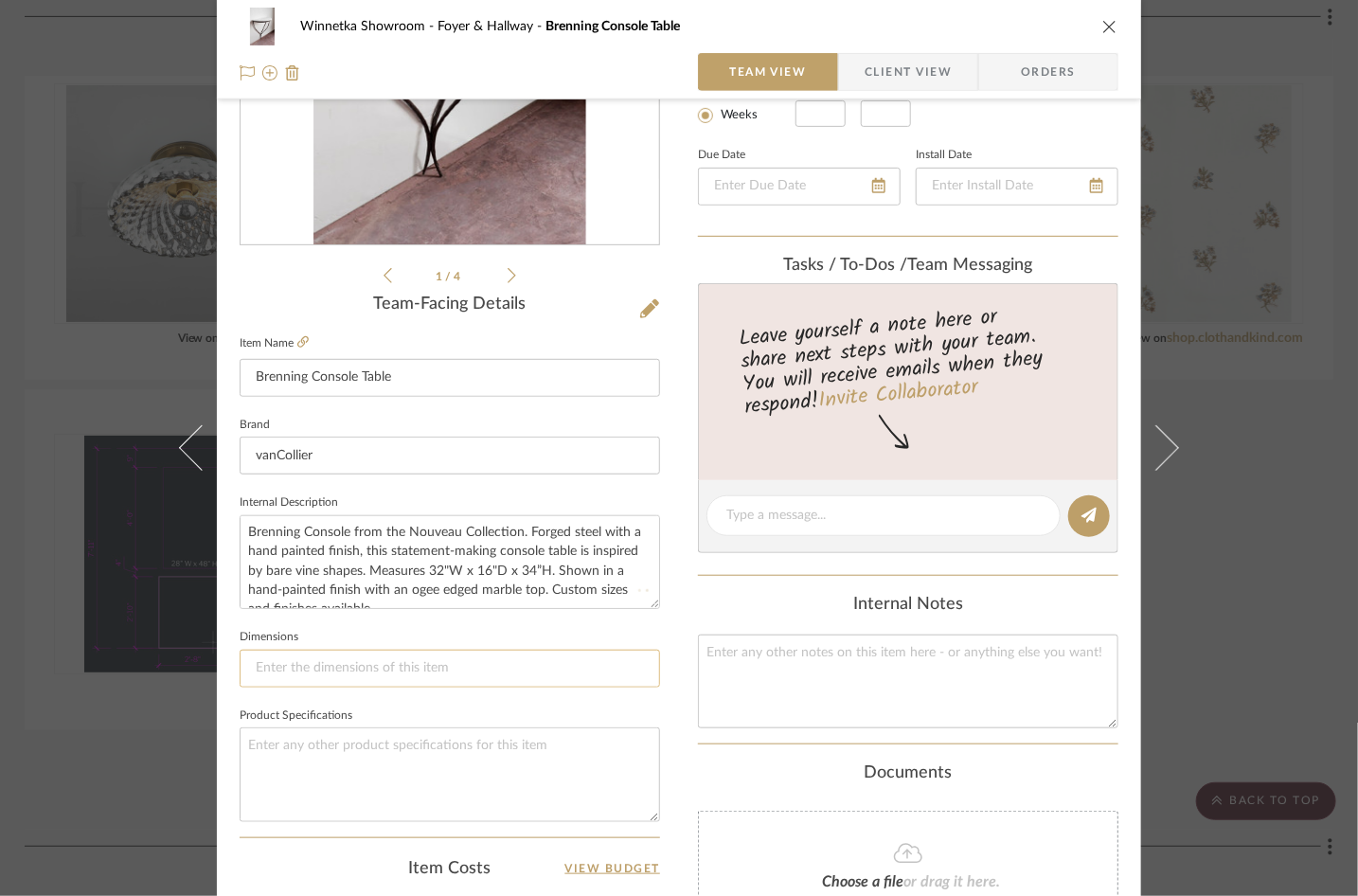click 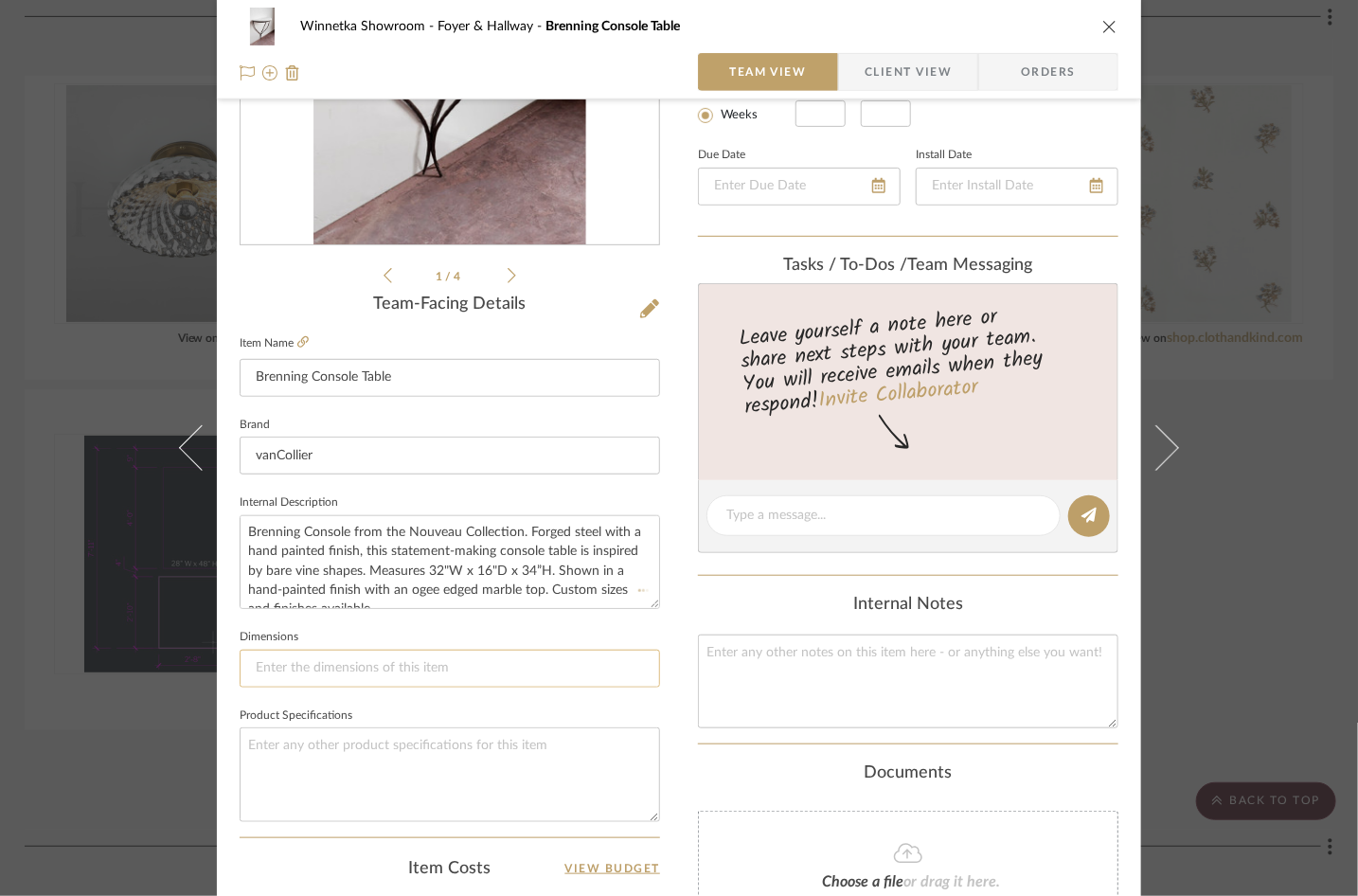 paste on "32"W x 16"D x 34”" 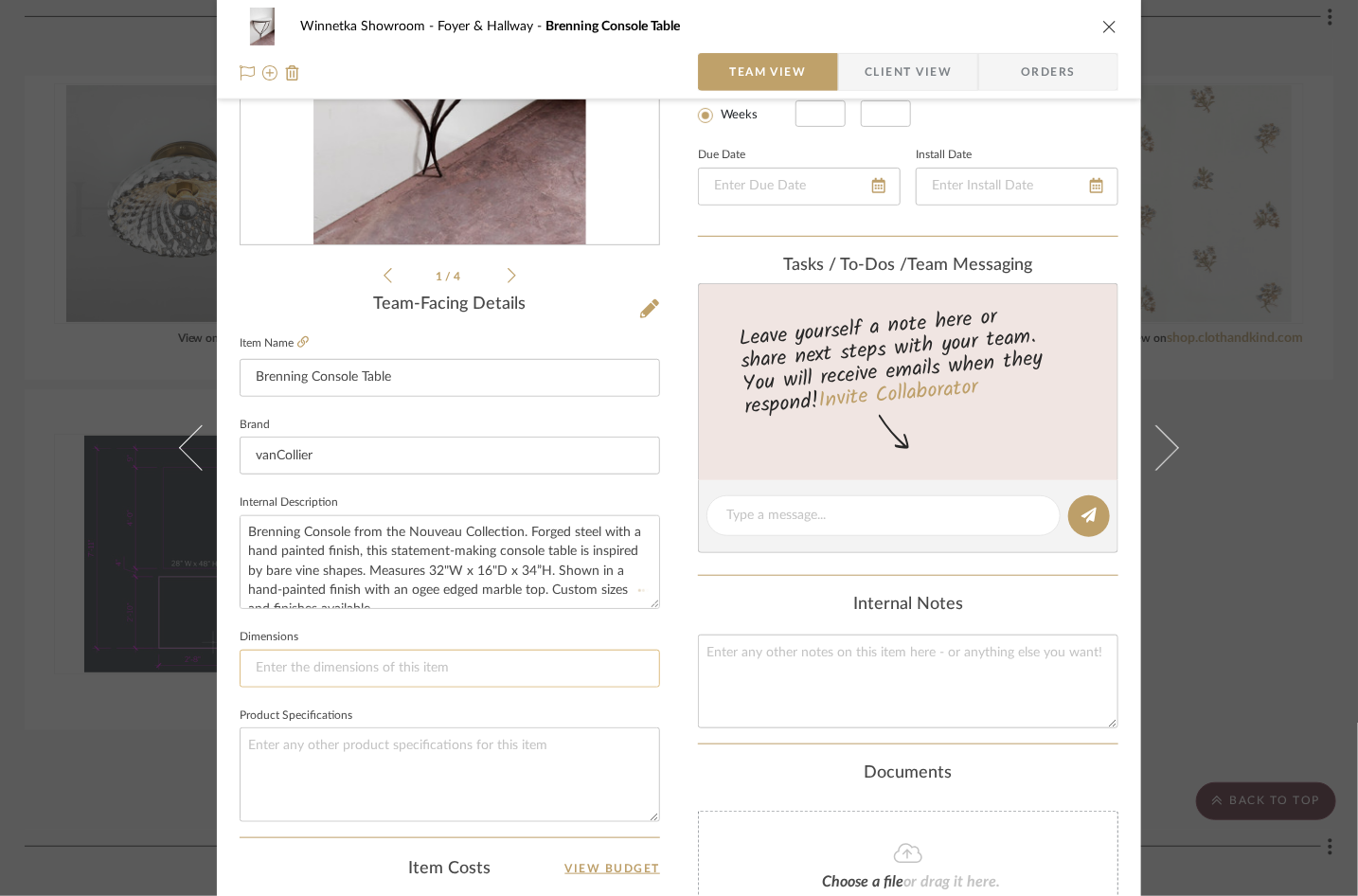 type on "32"W x 16"D x 34”" 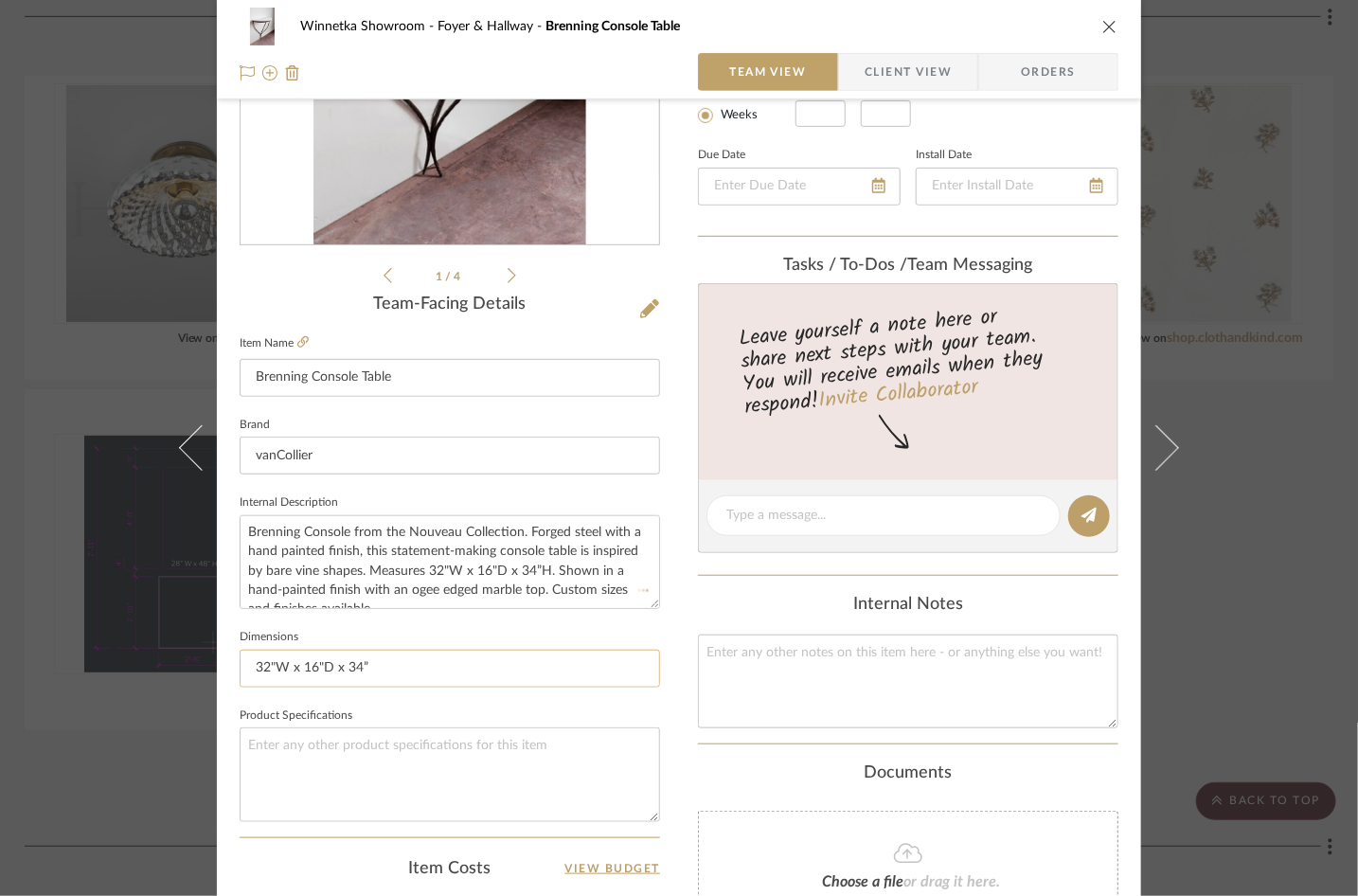 type 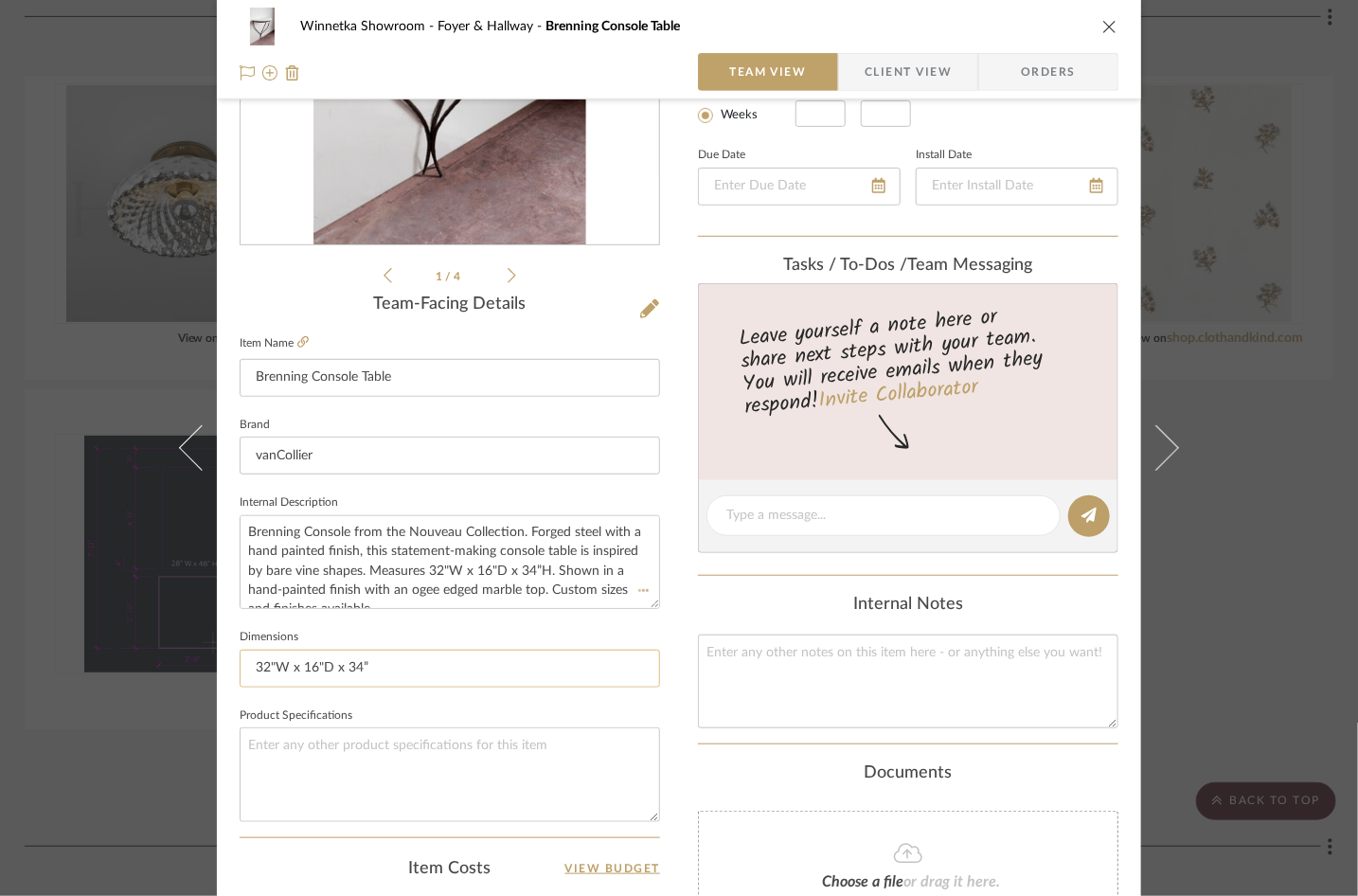 type 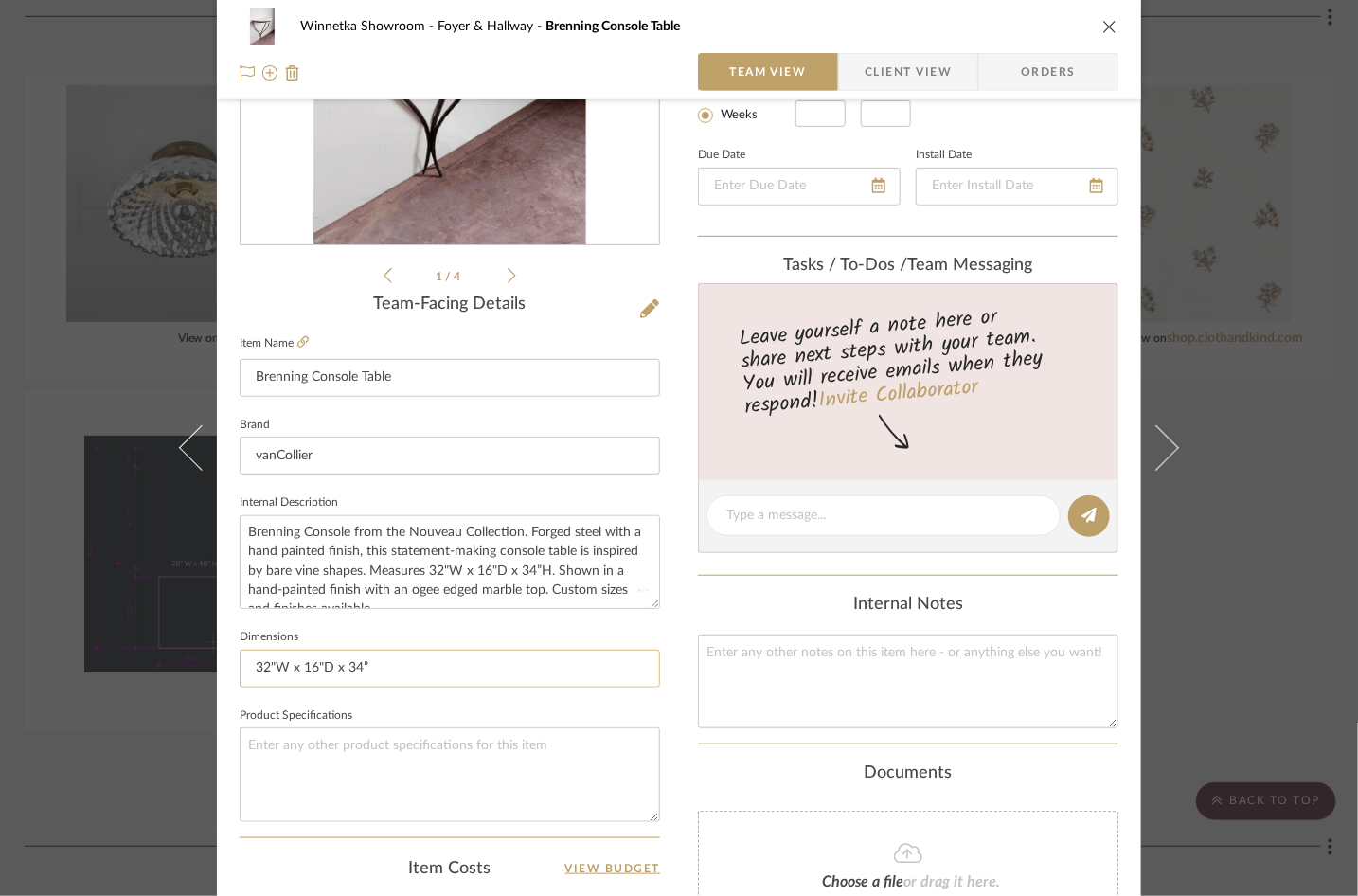type 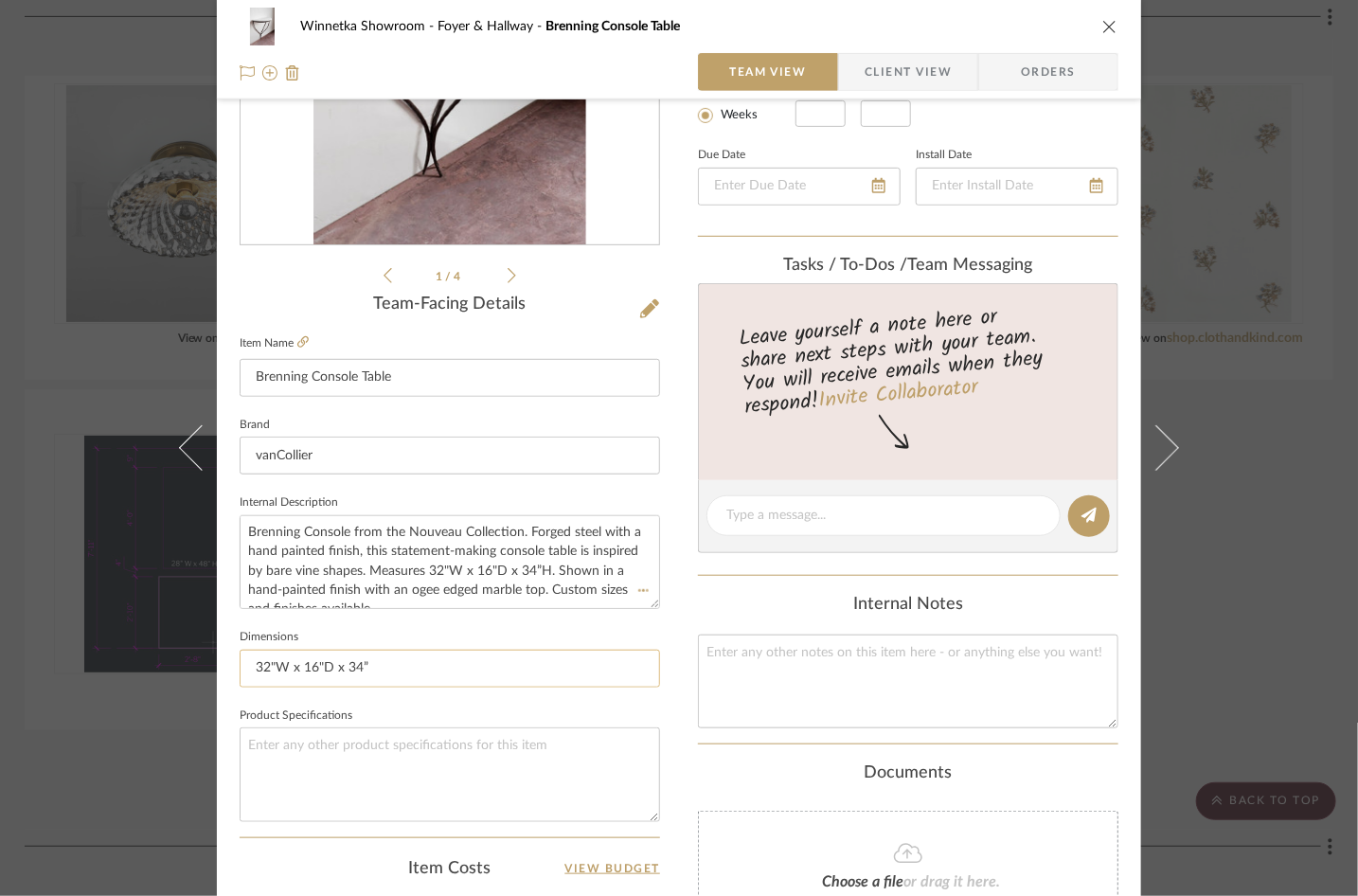 type 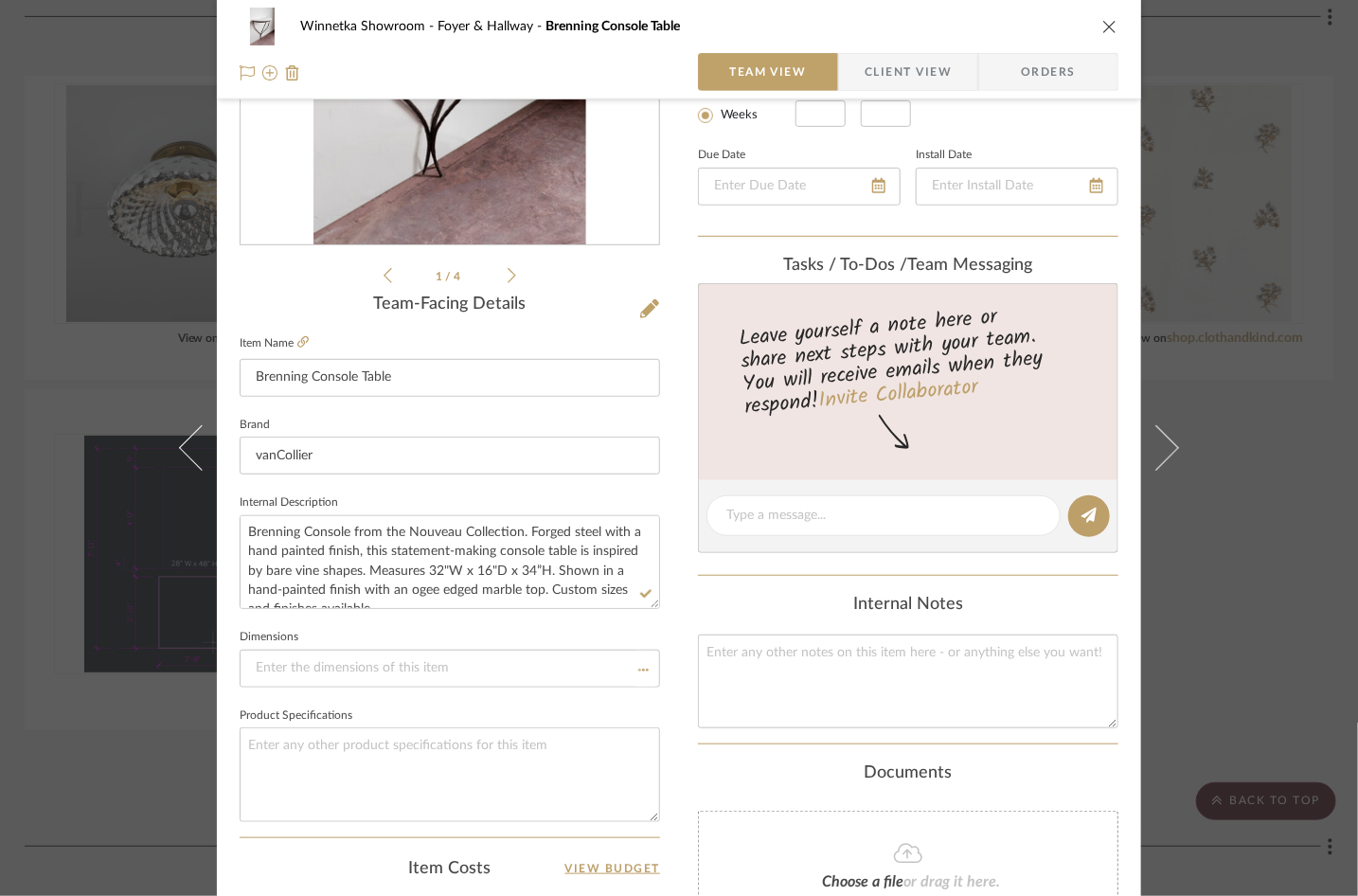 click at bounding box center (1110, 27) 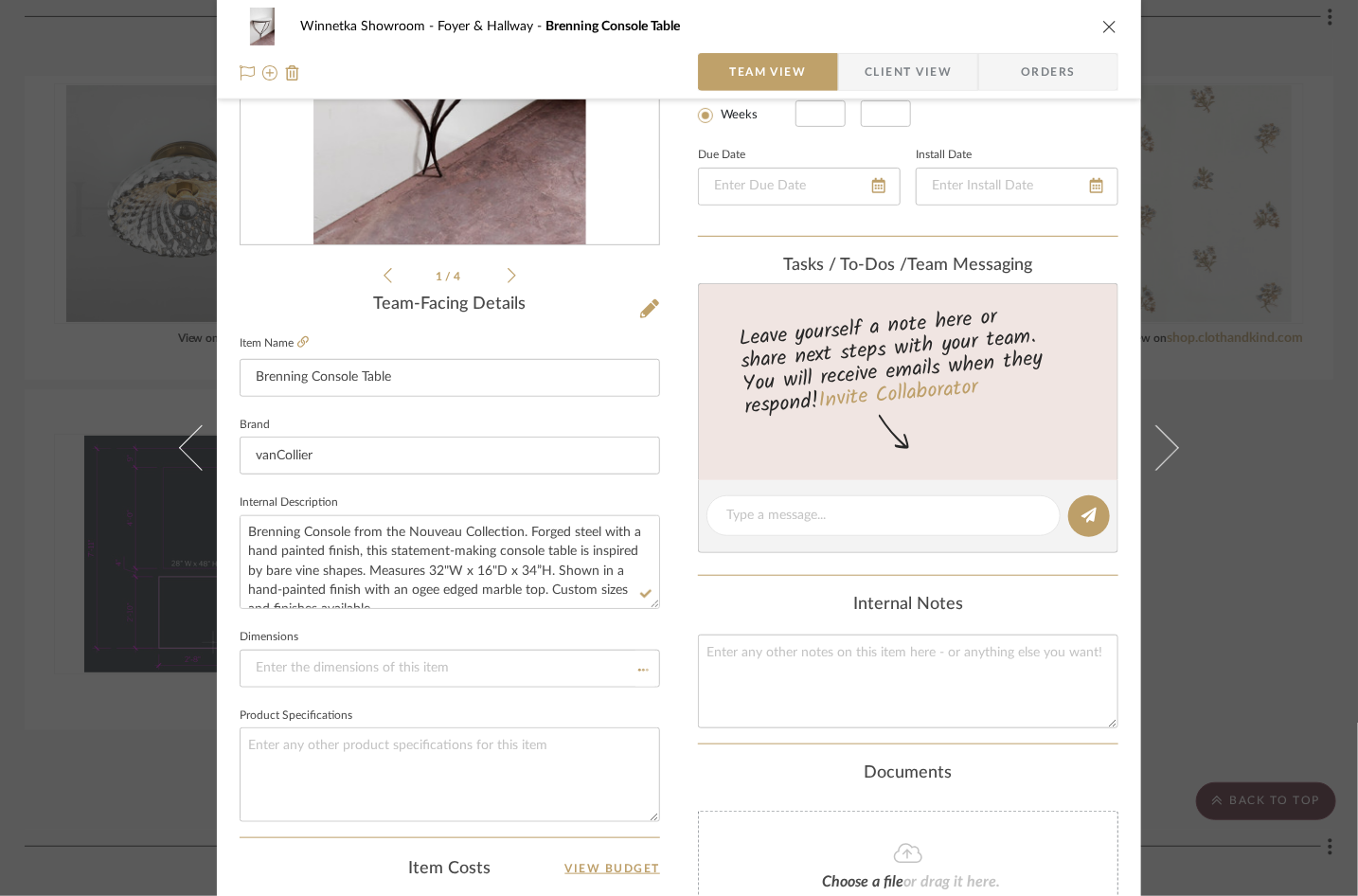 type 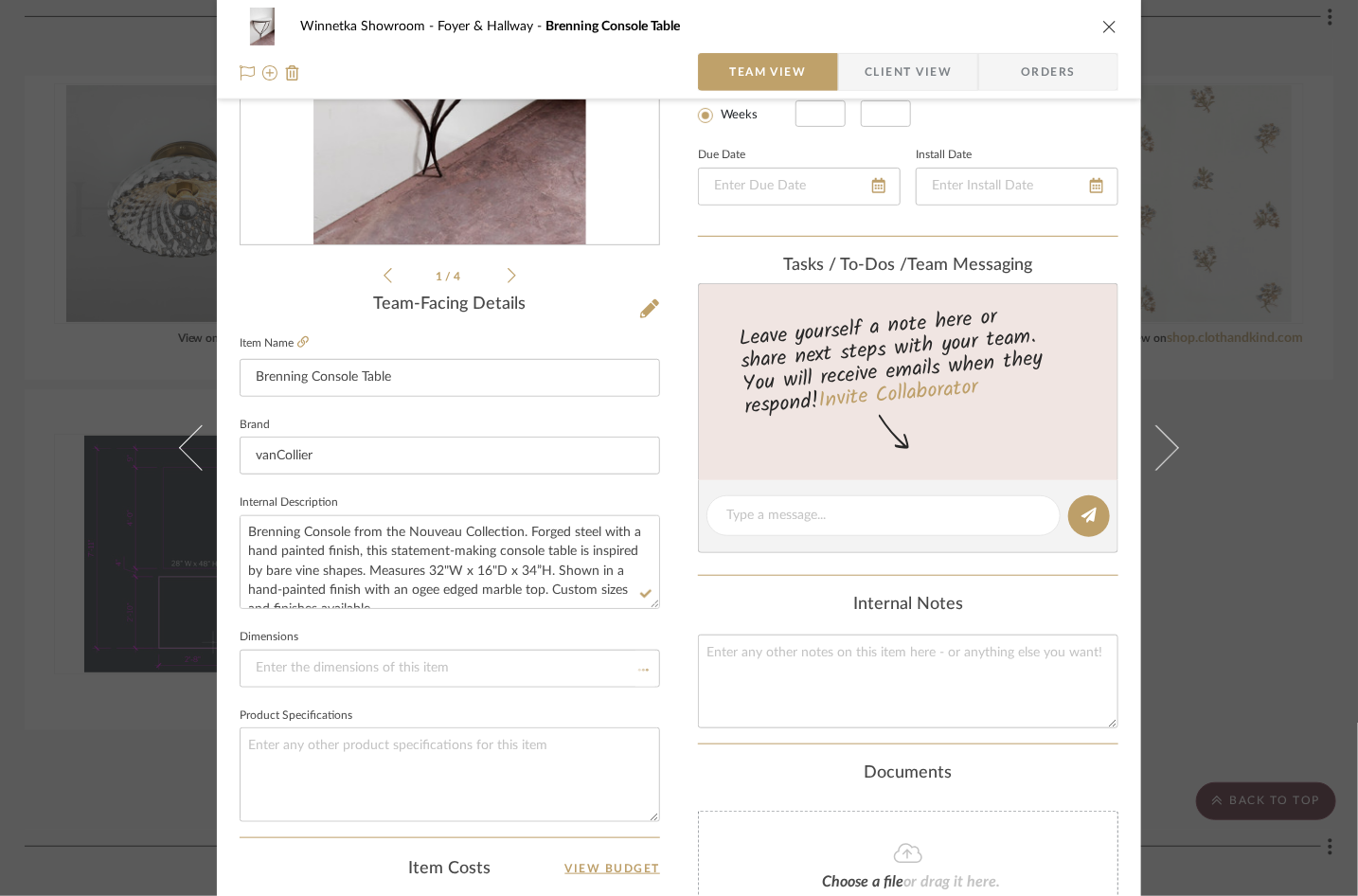 type 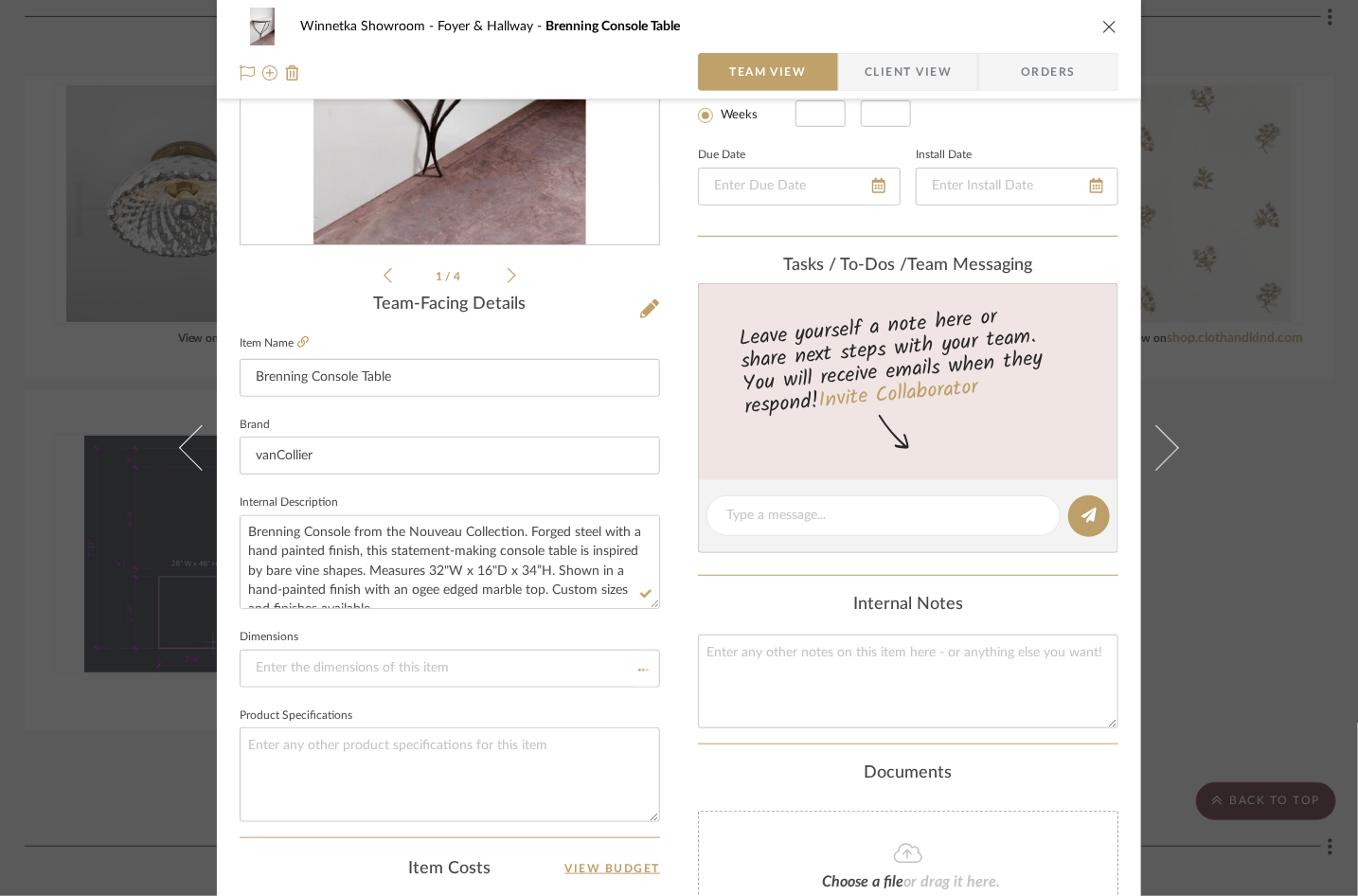 type 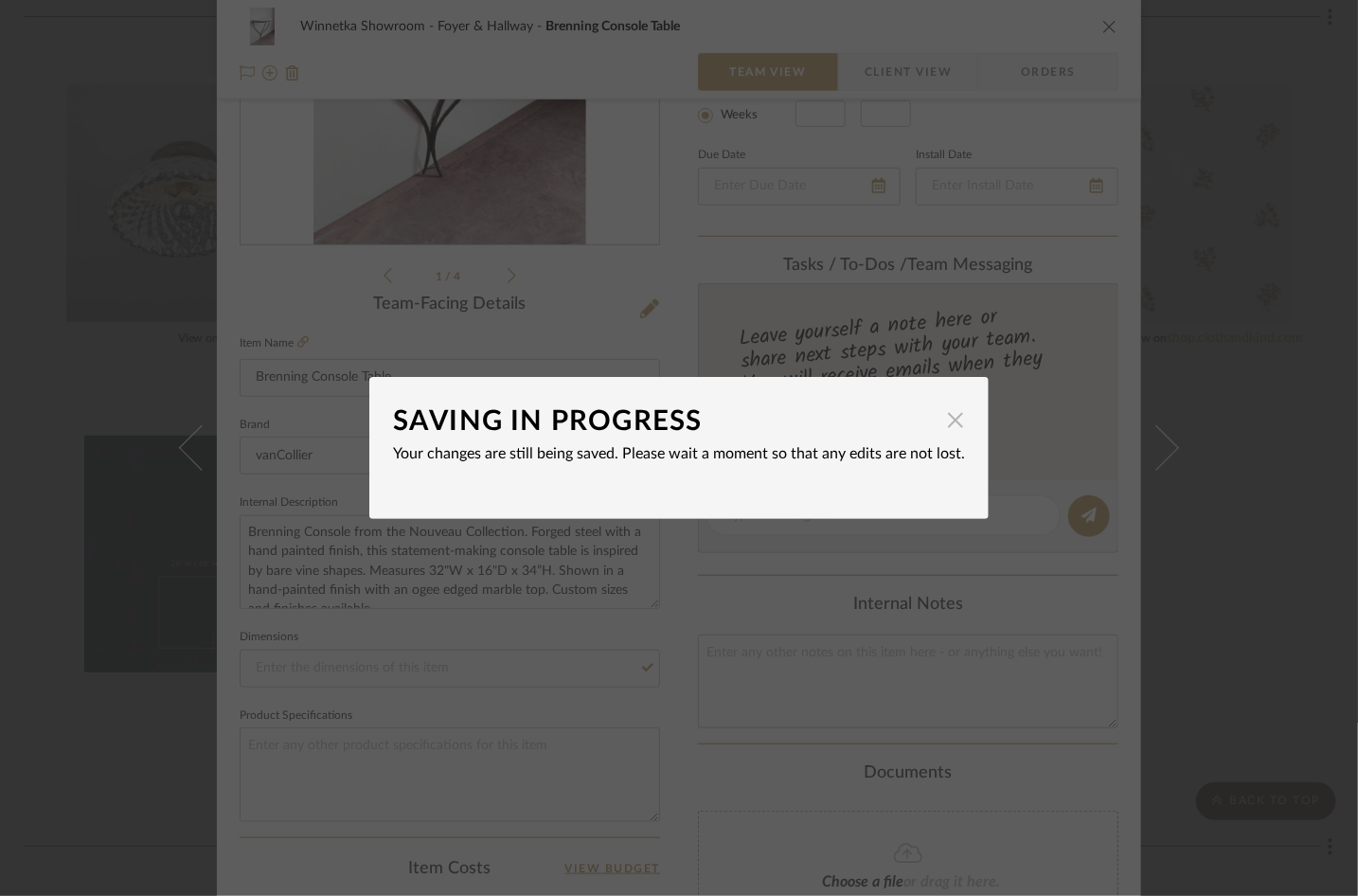 click at bounding box center (956, 420) 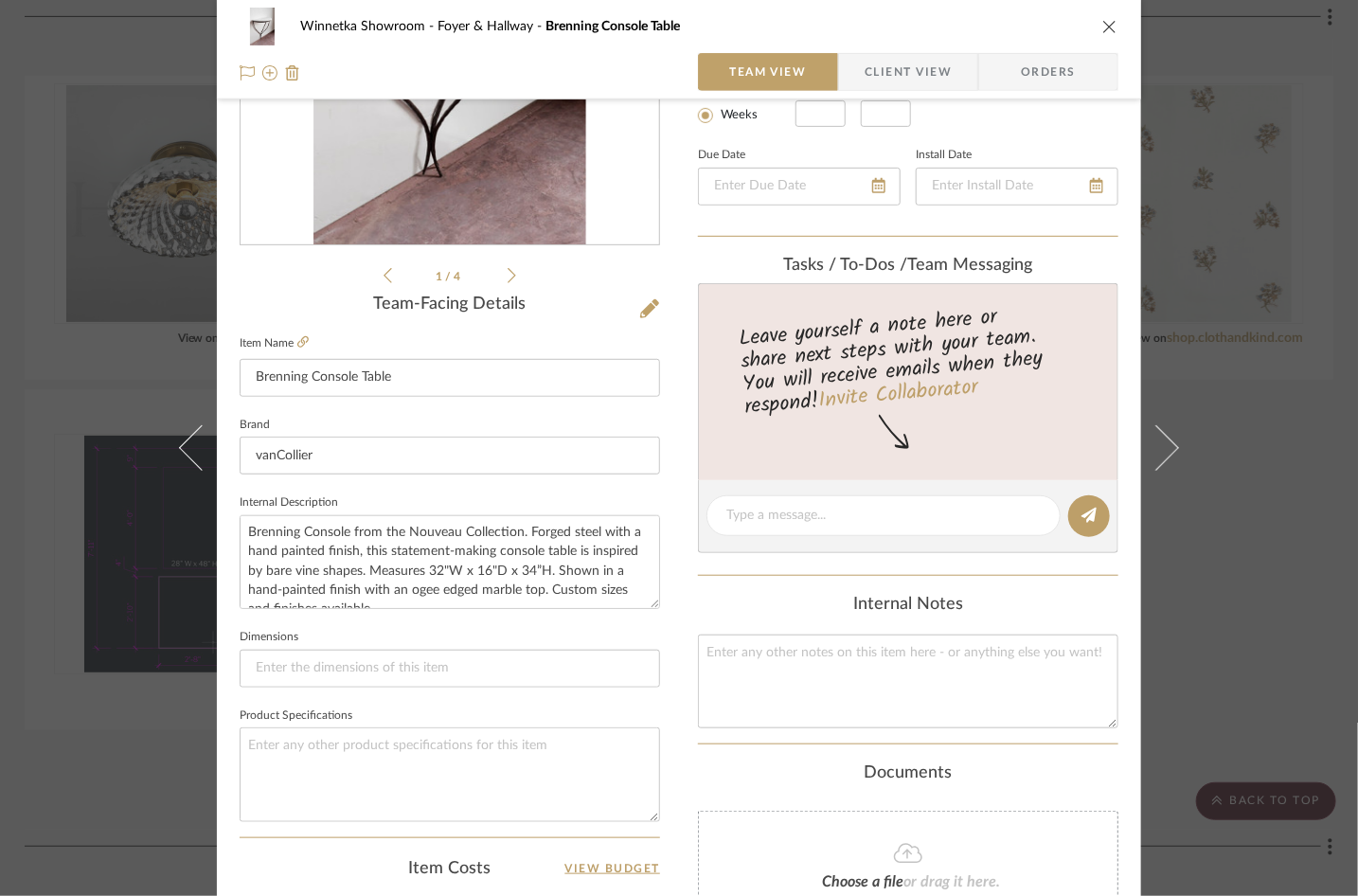 click at bounding box center (1110, 27) 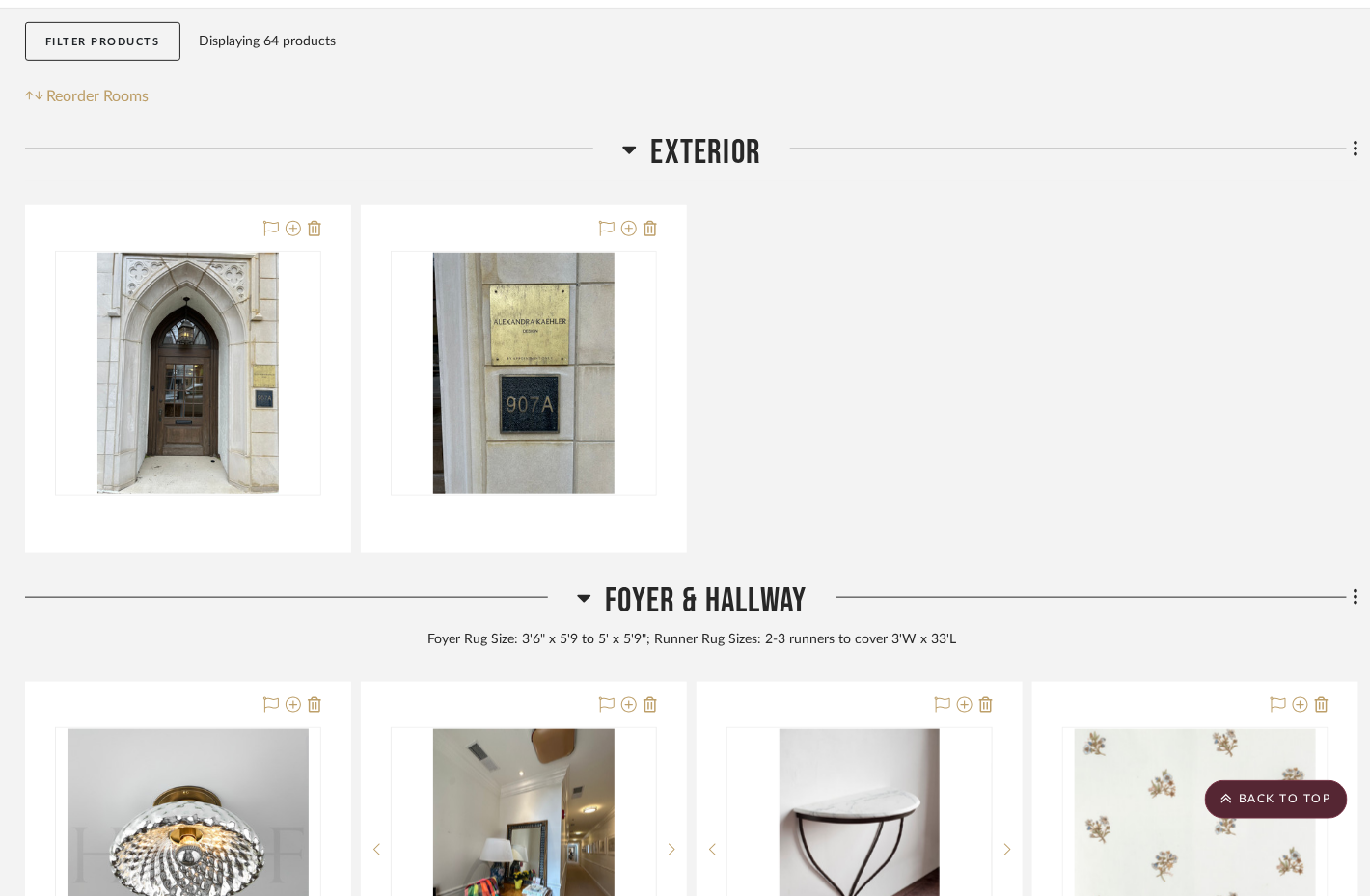 scroll, scrollTop: 268, scrollLeft: 4, axis: both 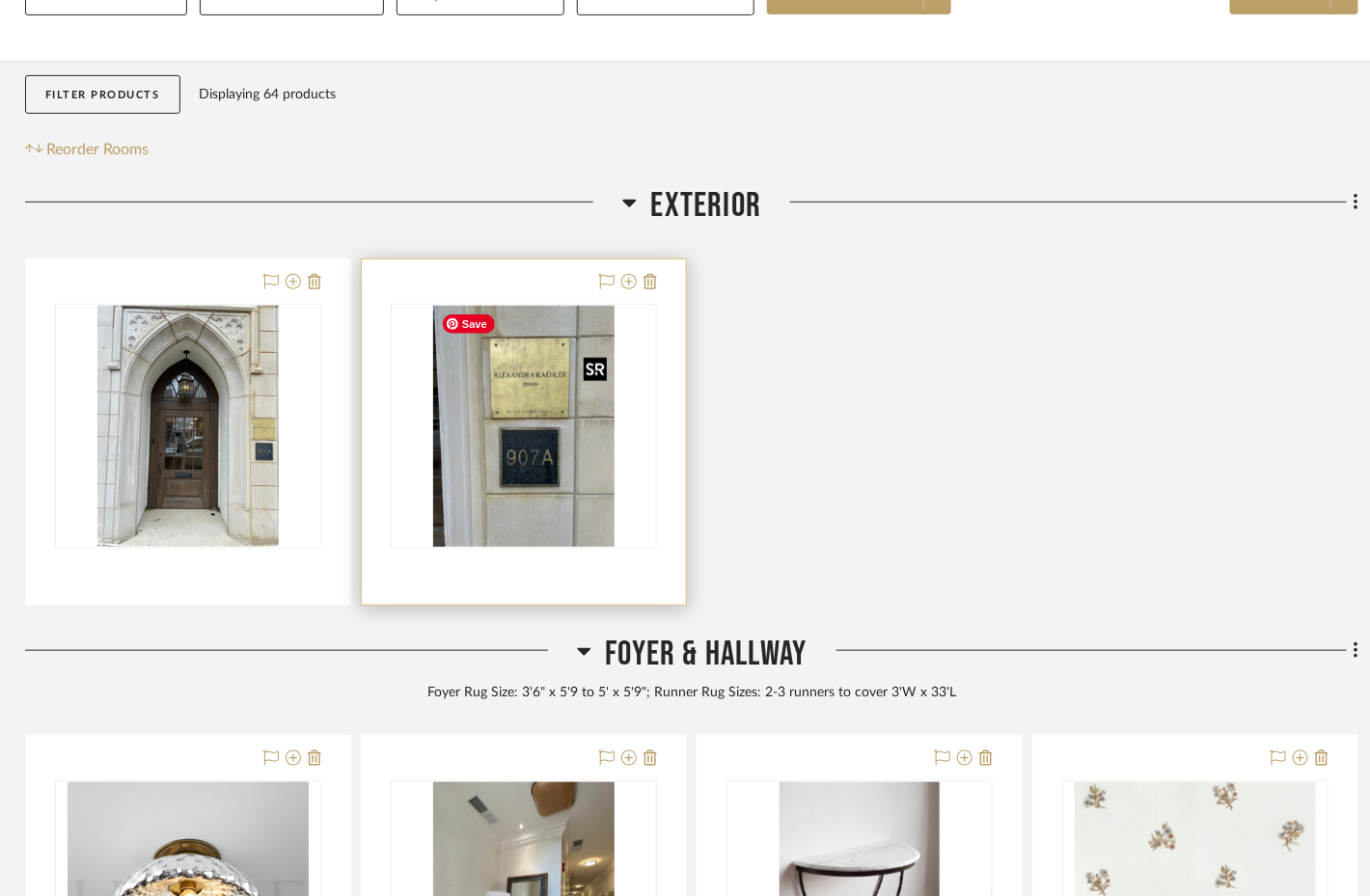 click at bounding box center [524, 426] 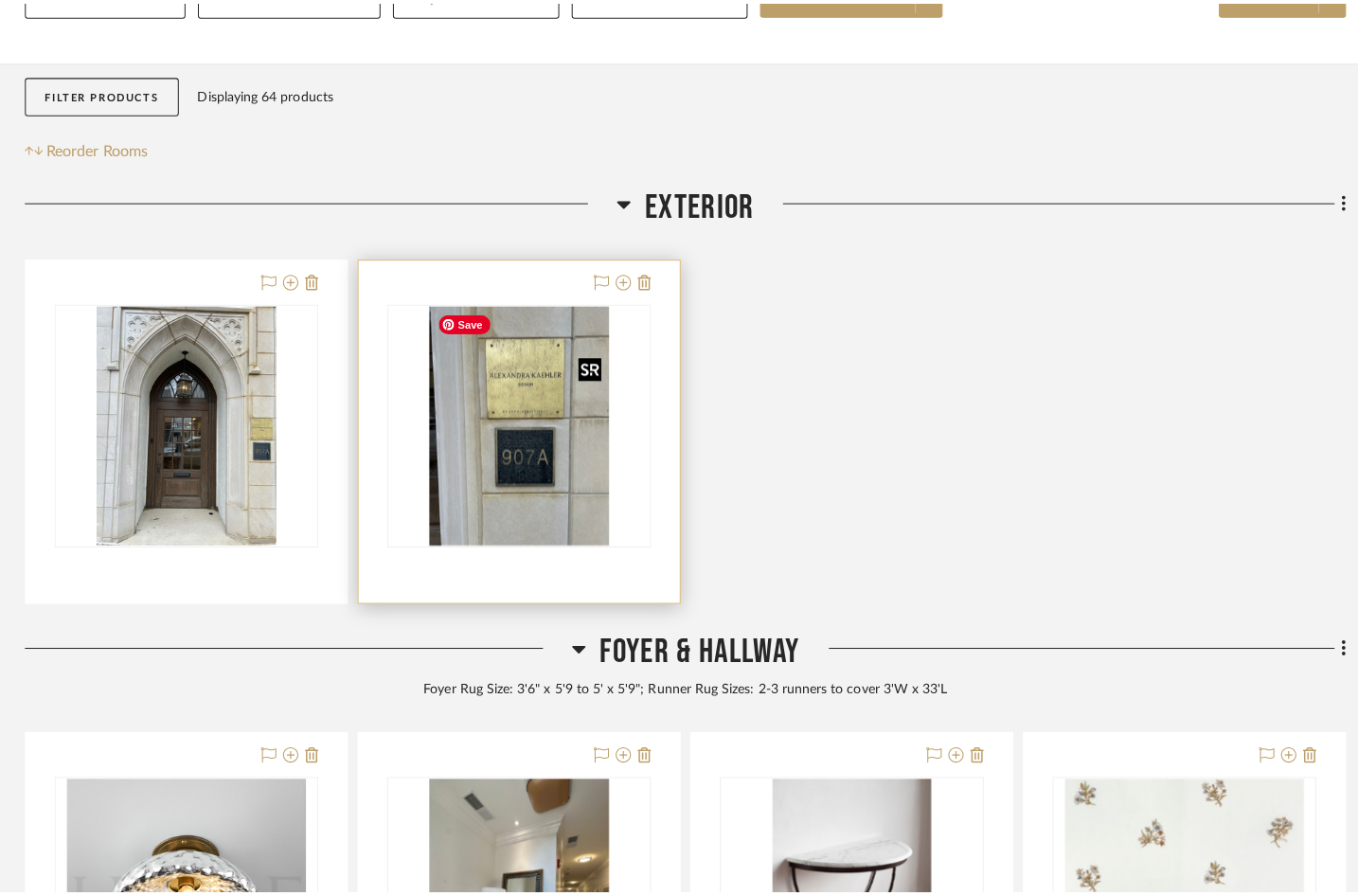 scroll, scrollTop: 0, scrollLeft: 0, axis: both 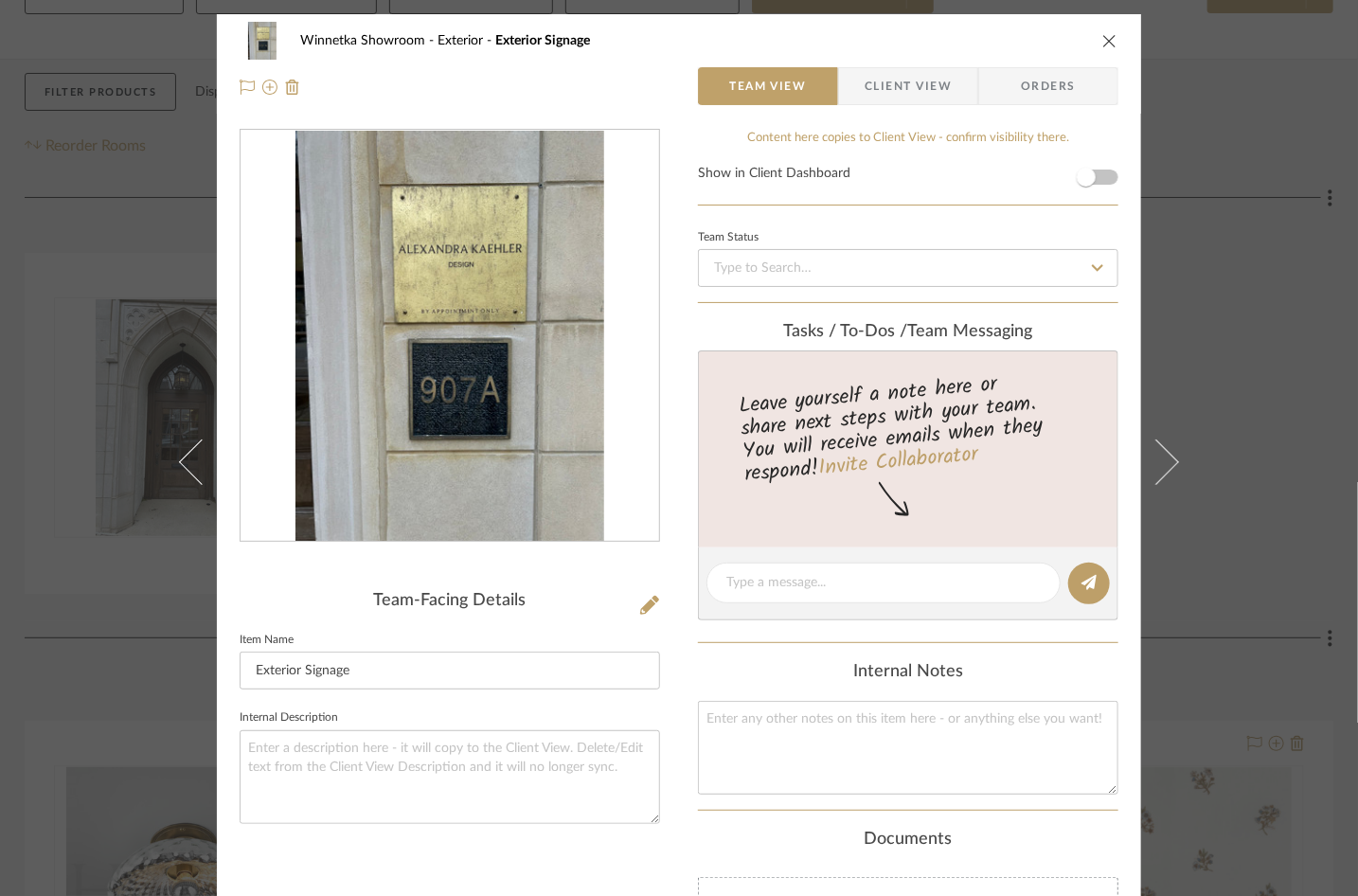 click at bounding box center [1110, 41] 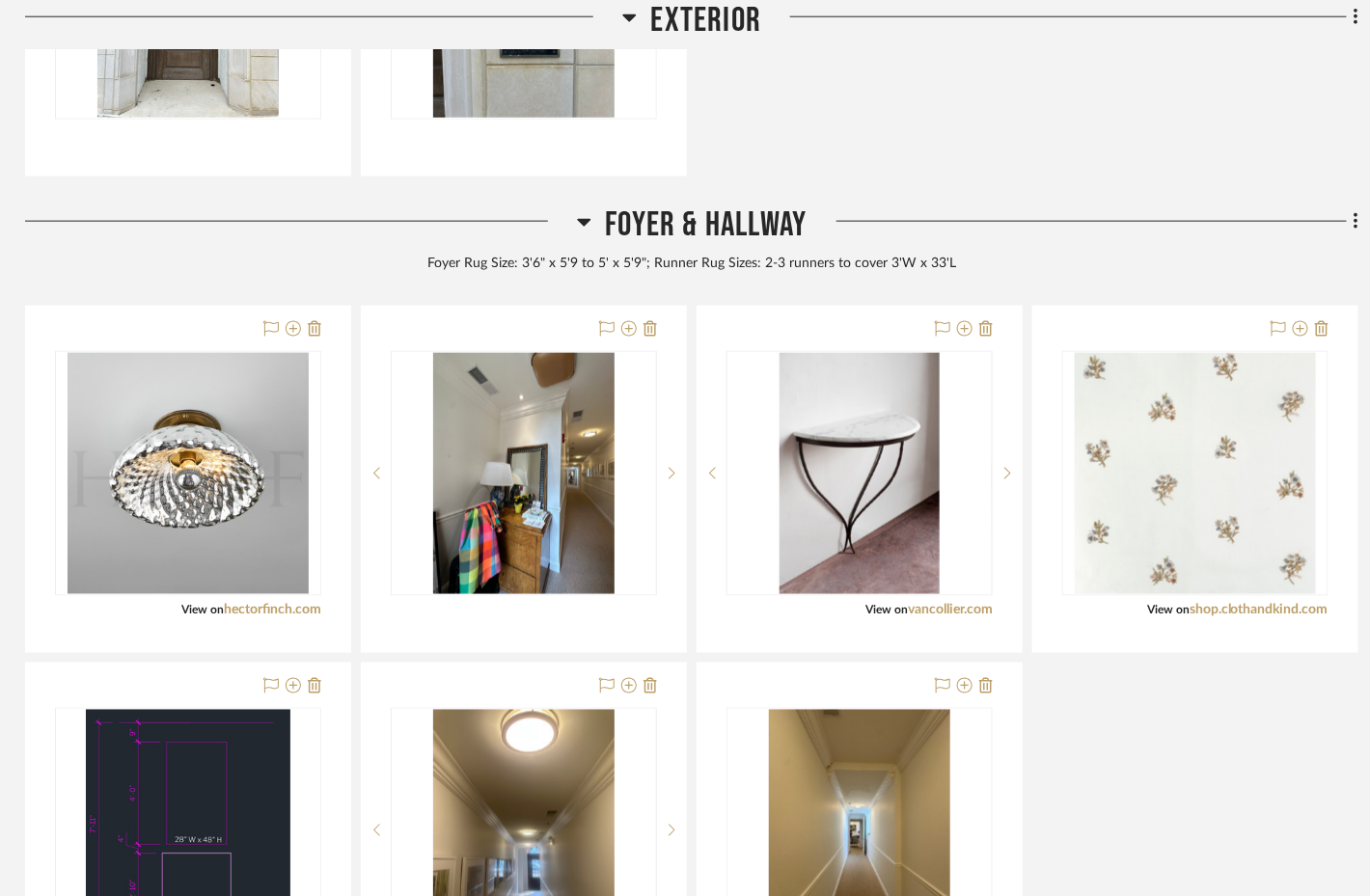 scroll, scrollTop: 702, scrollLeft: 4, axis: both 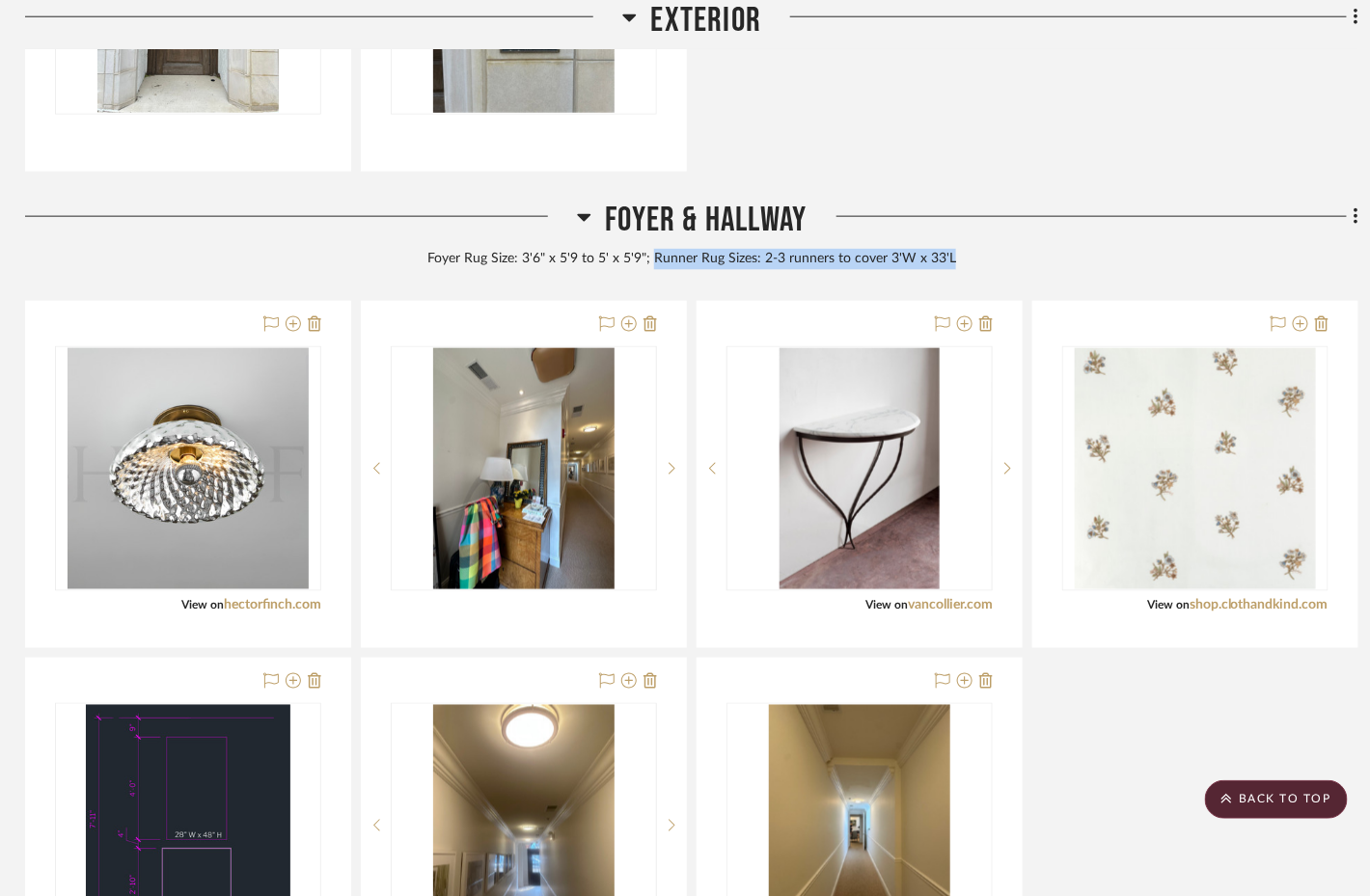 drag, startPoint x: 656, startPoint y: 262, endPoint x: 954, endPoint y: 256, distance: 298.0604 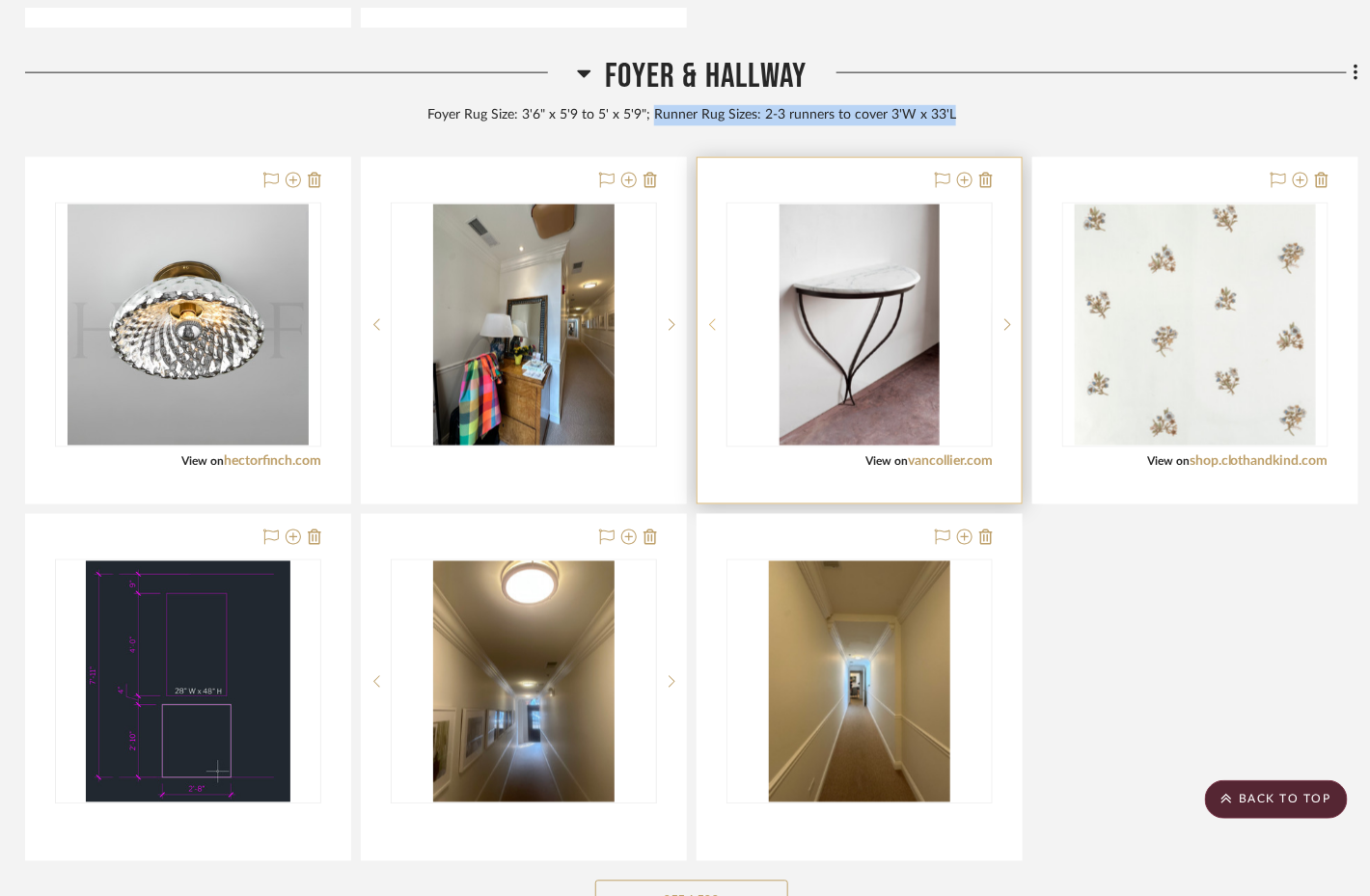 scroll, scrollTop: 893, scrollLeft: 4, axis: both 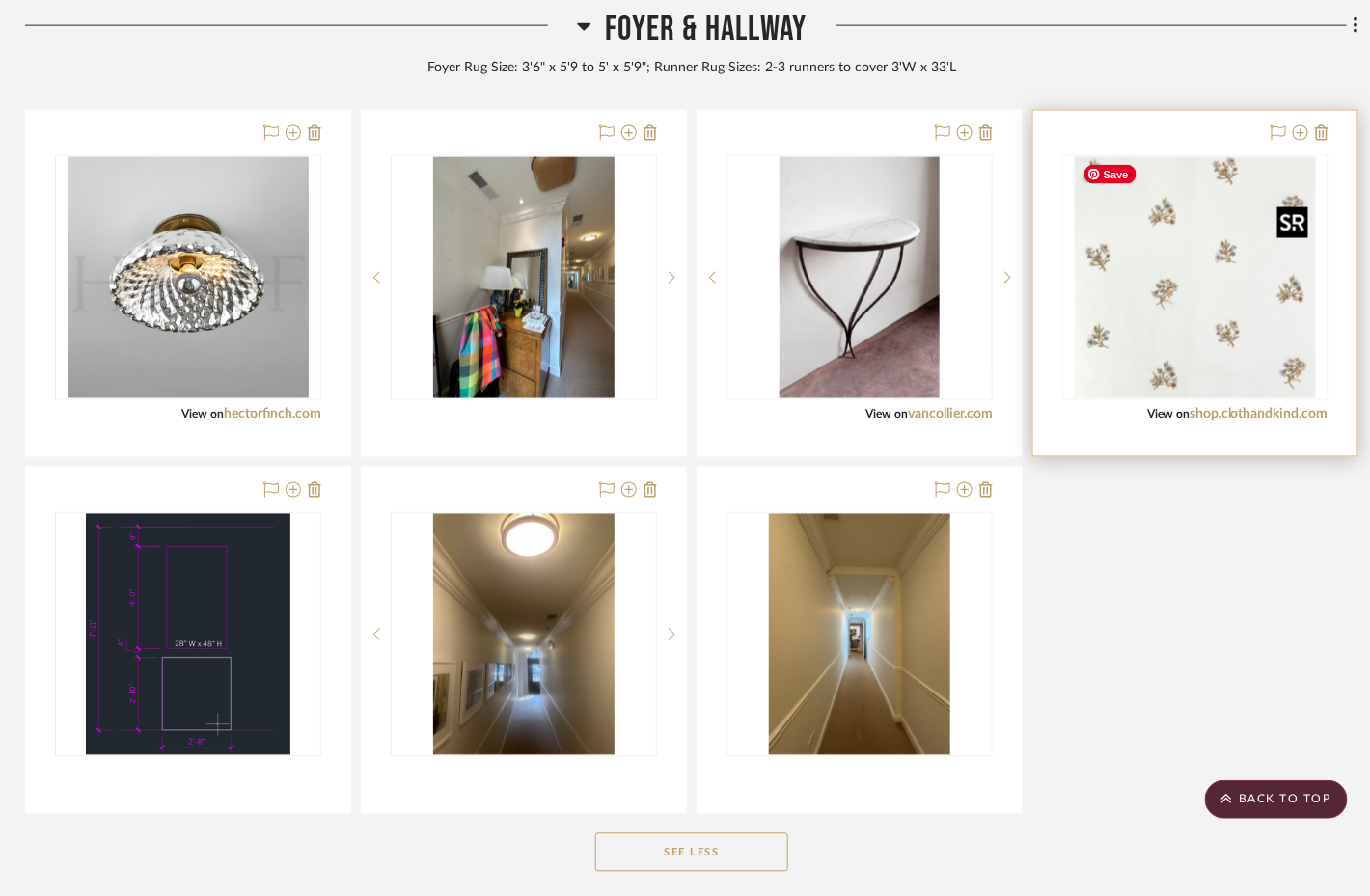 click at bounding box center [1195, 278] 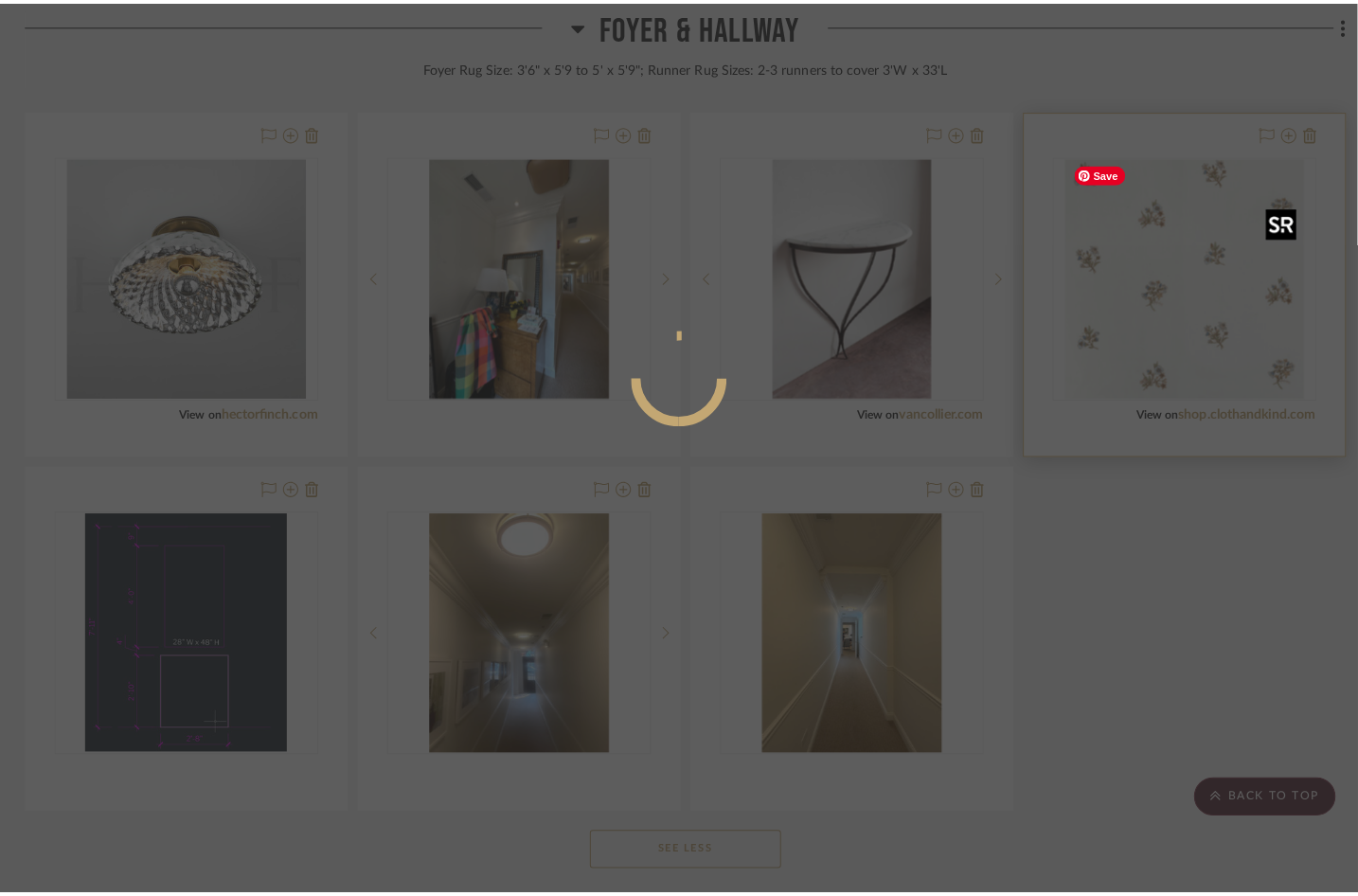 scroll, scrollTop: 0, scrollLeft: 0, axis: both 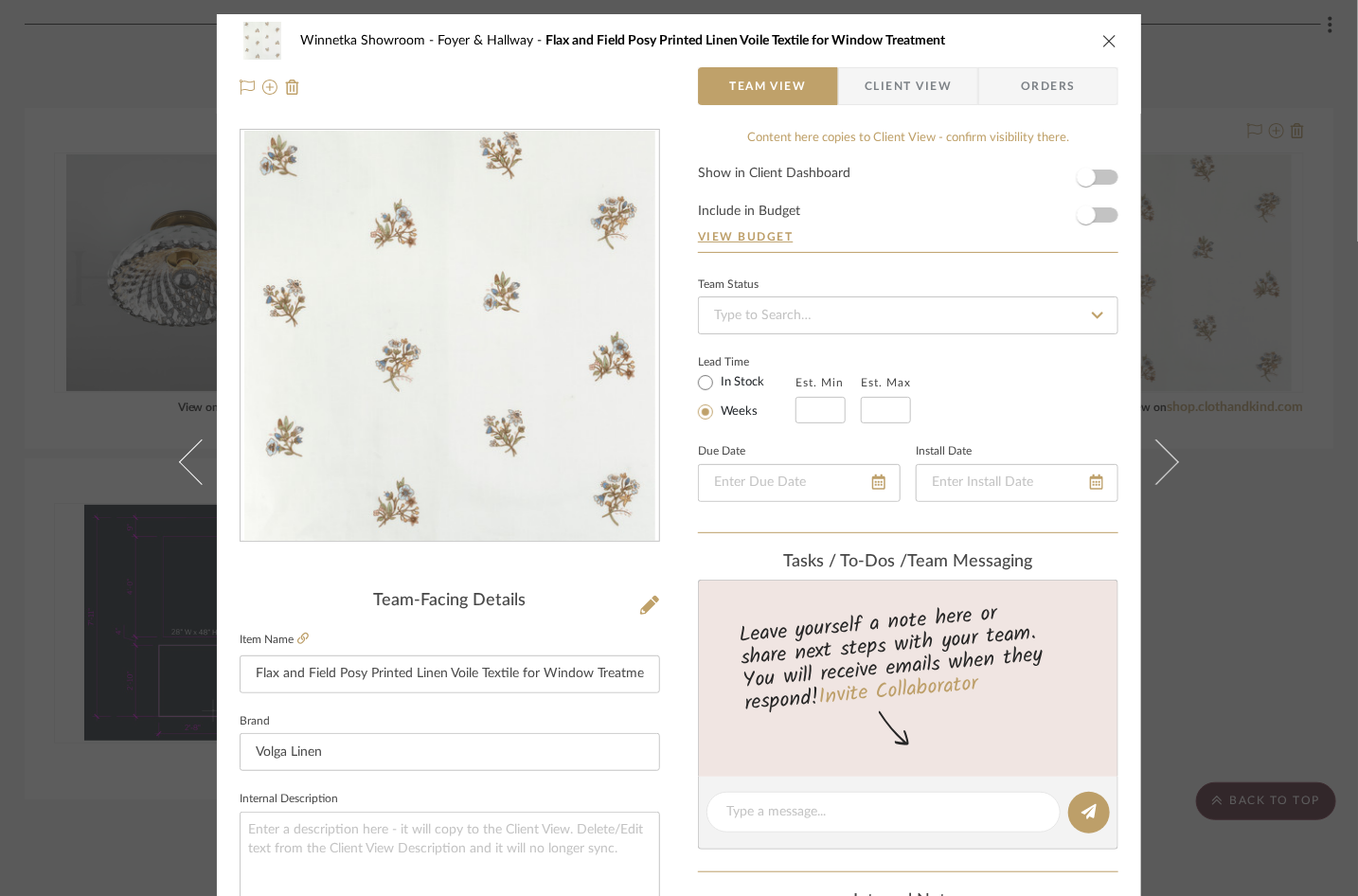 click at bounding box center (1110, 41) 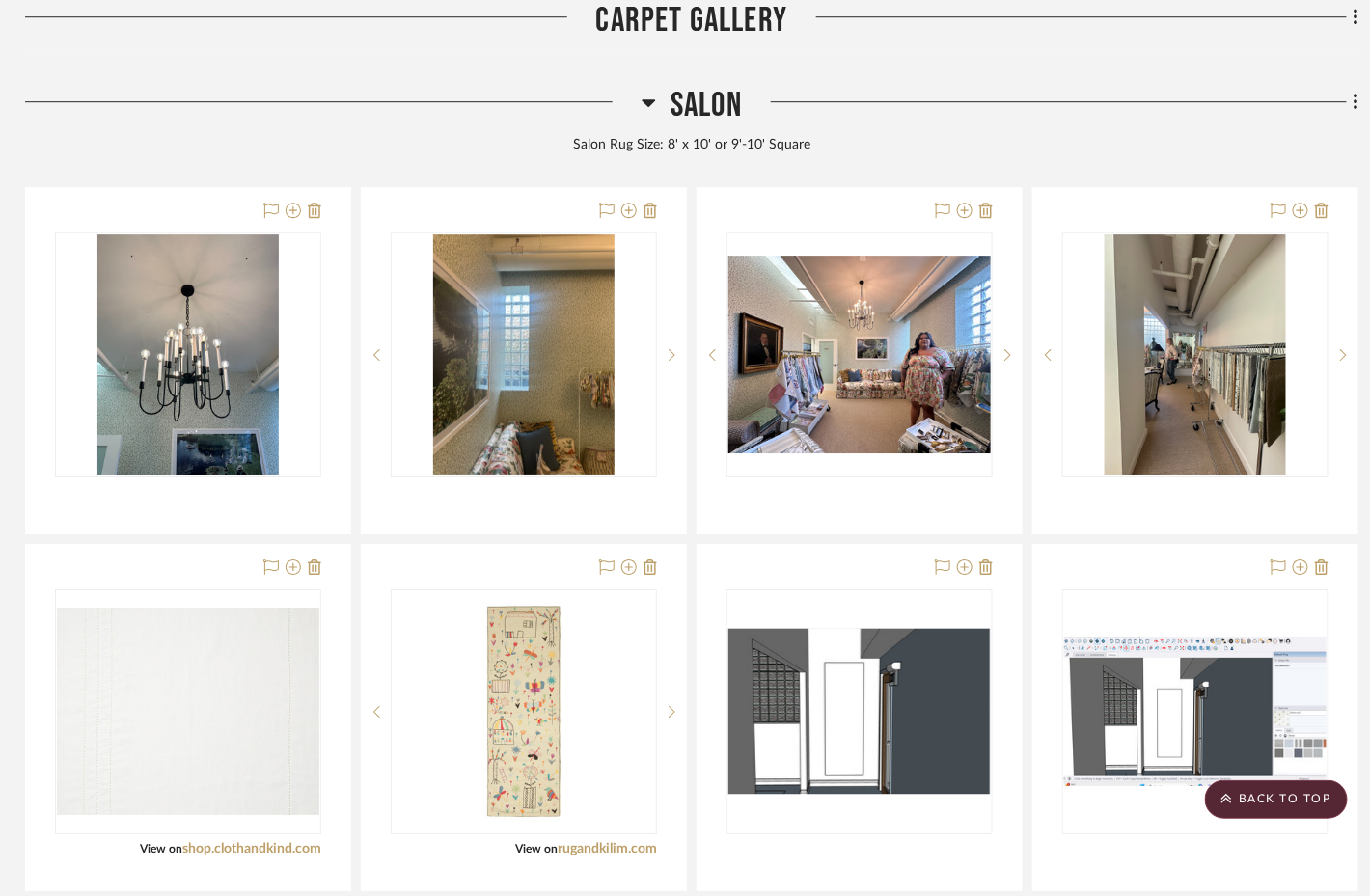scroll, scrollTop: 1915, scrollLeft: 4, axis: both 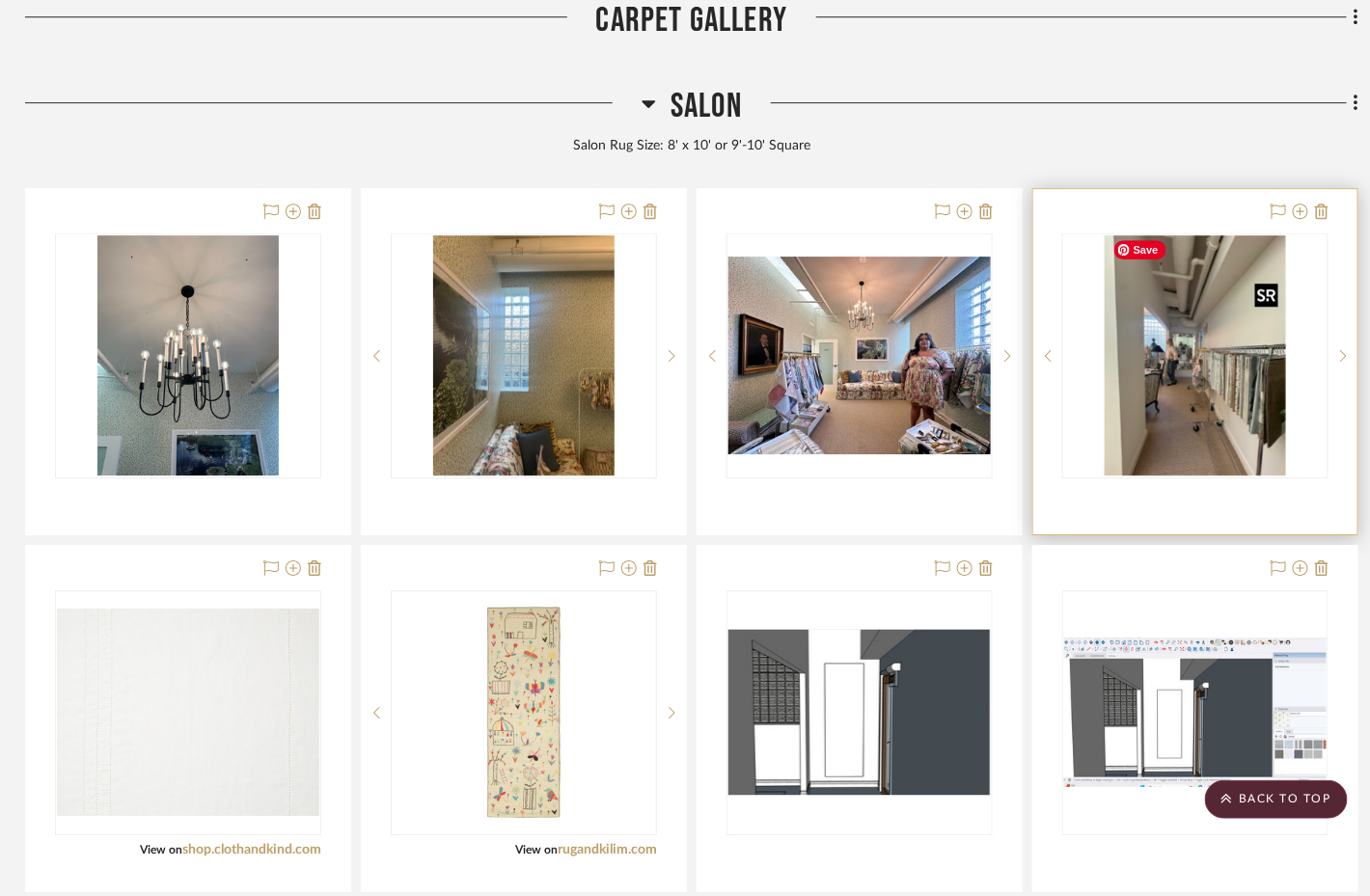 click at bounding box center [1195, 356] 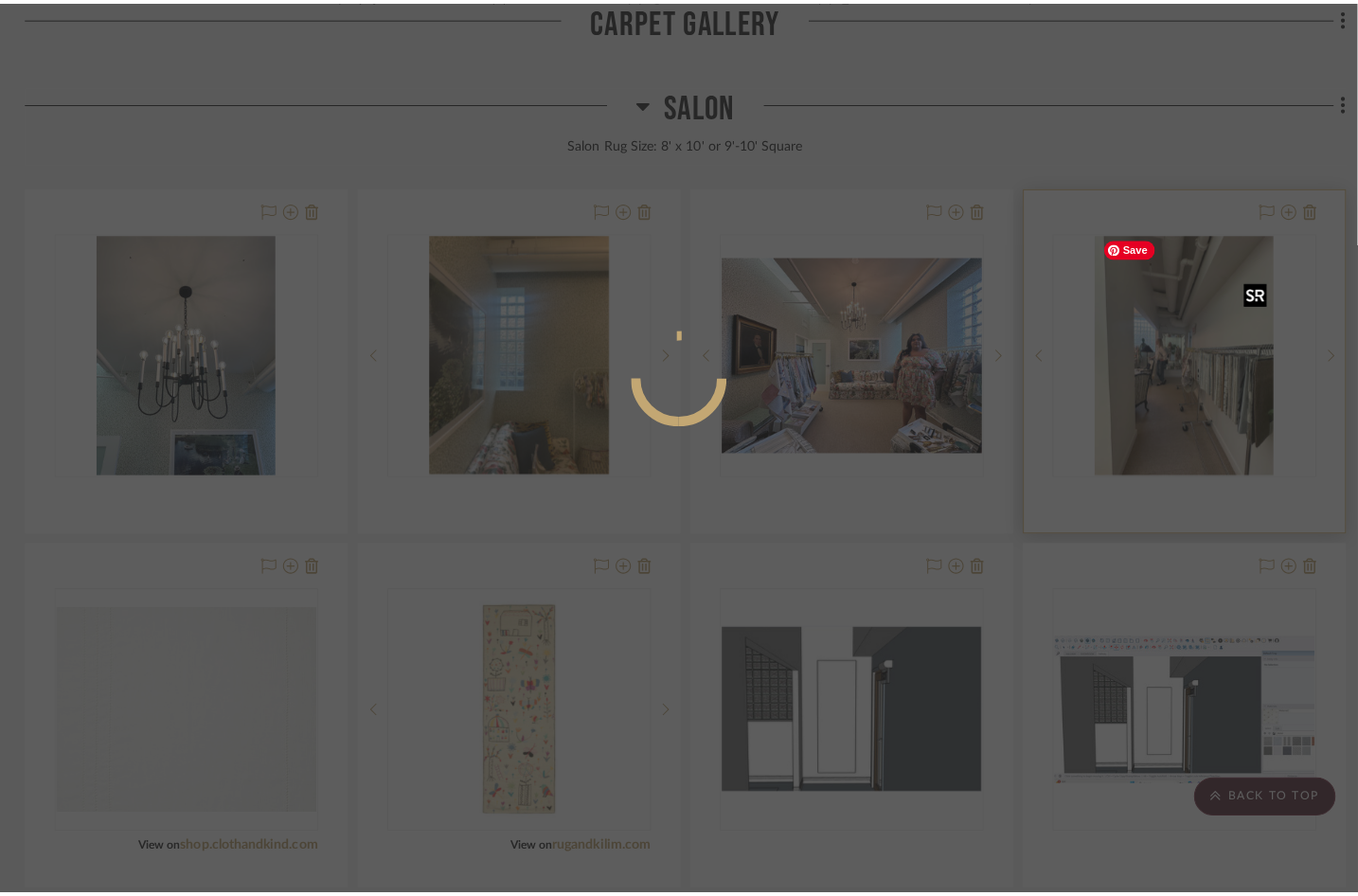 scroll, scrollTop: 0, scrollLeft: 0, axis: both 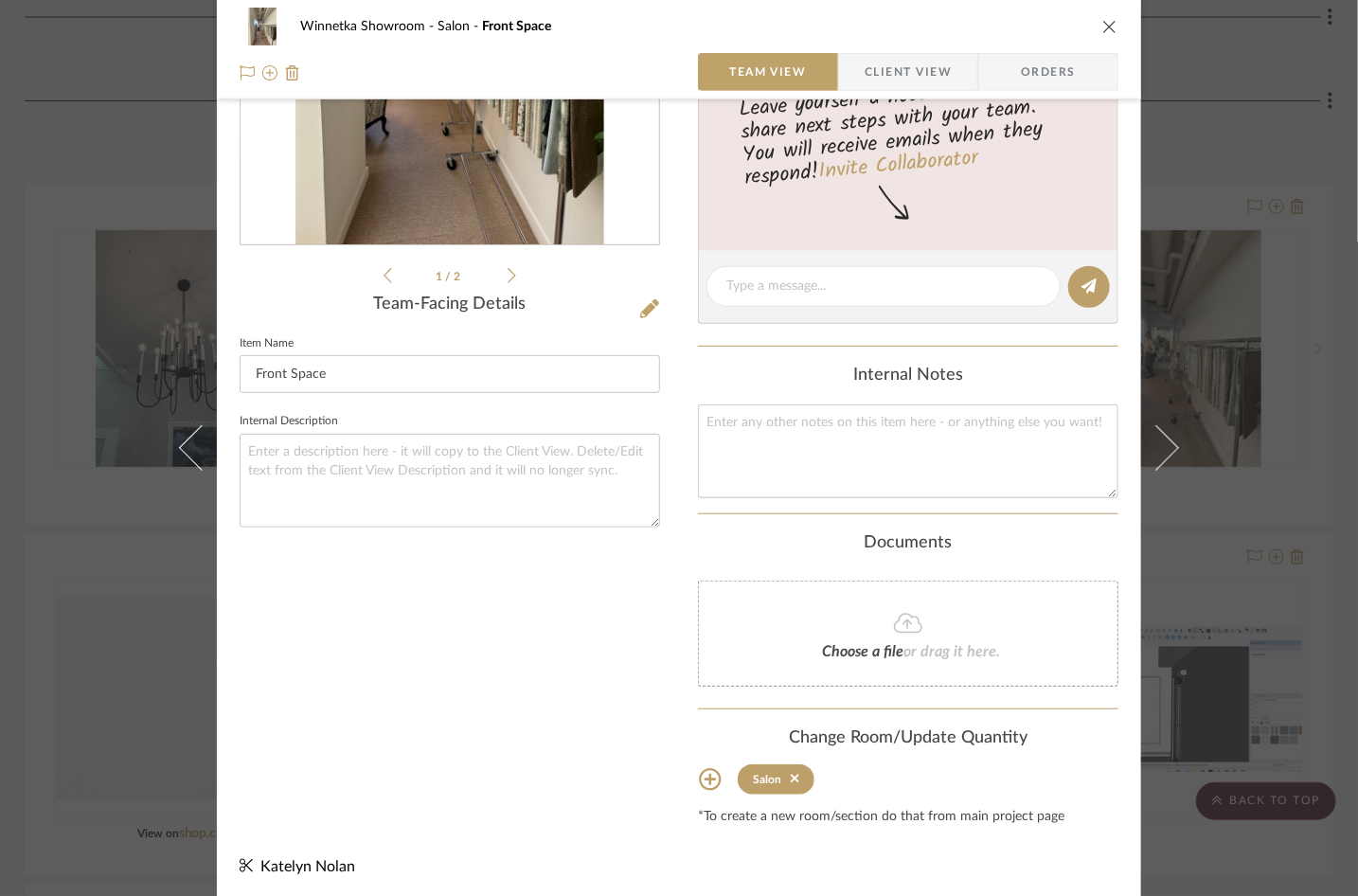 click 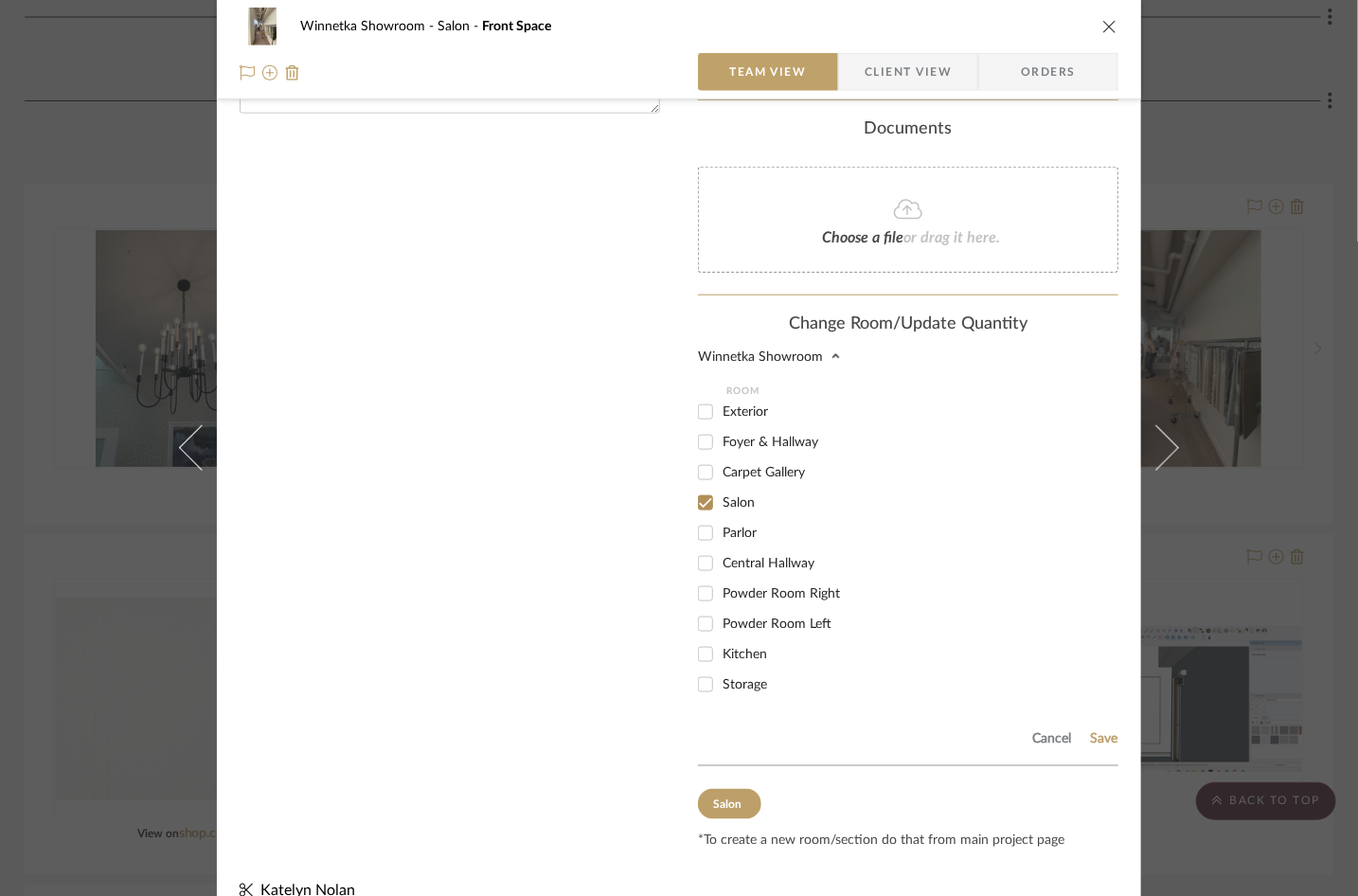 scroll, scrollTop: 744, scrollLeft: 0, axis: vertical 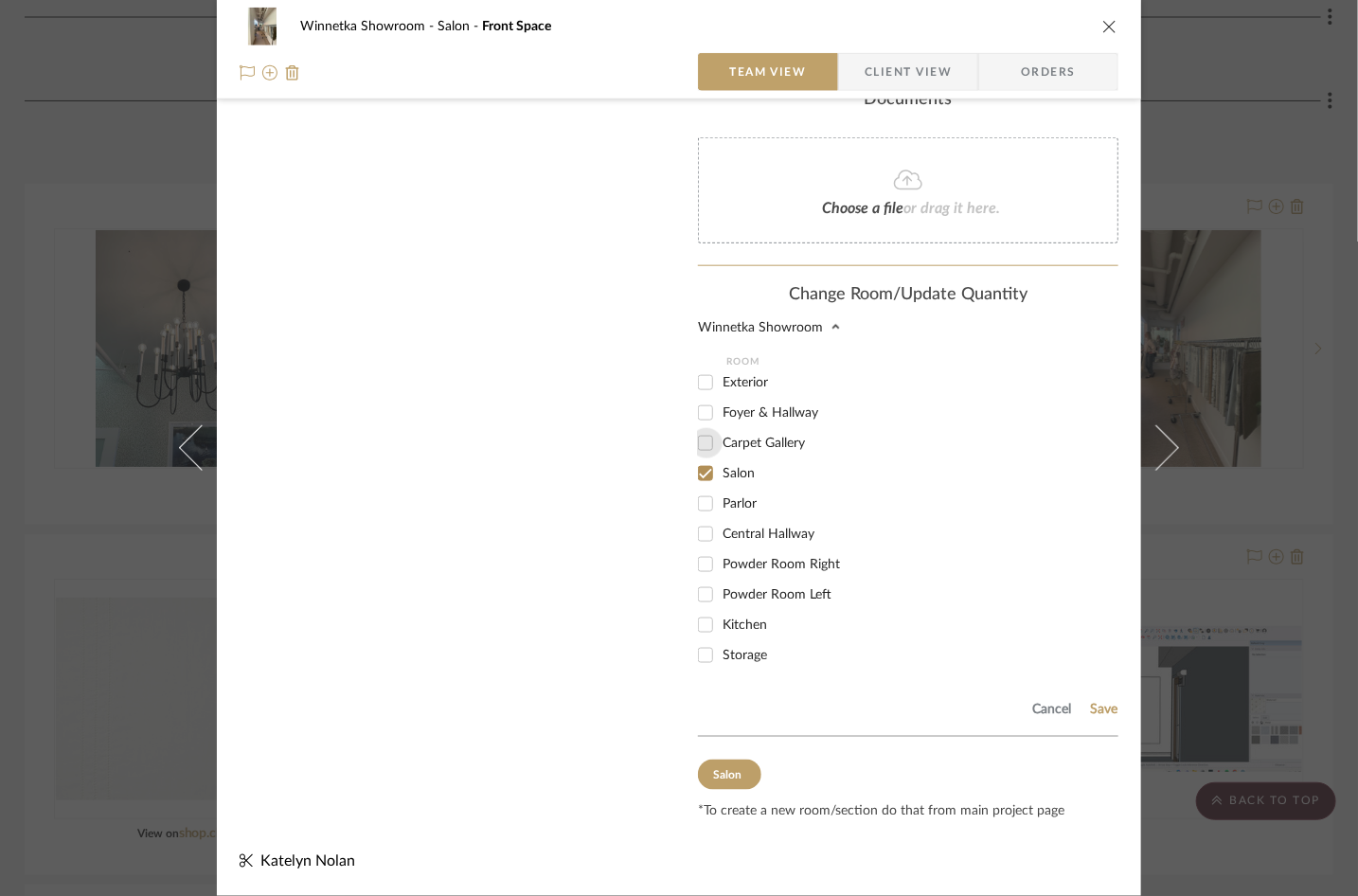 click on "Carpet Gallery" at bounding box center [706, 443] 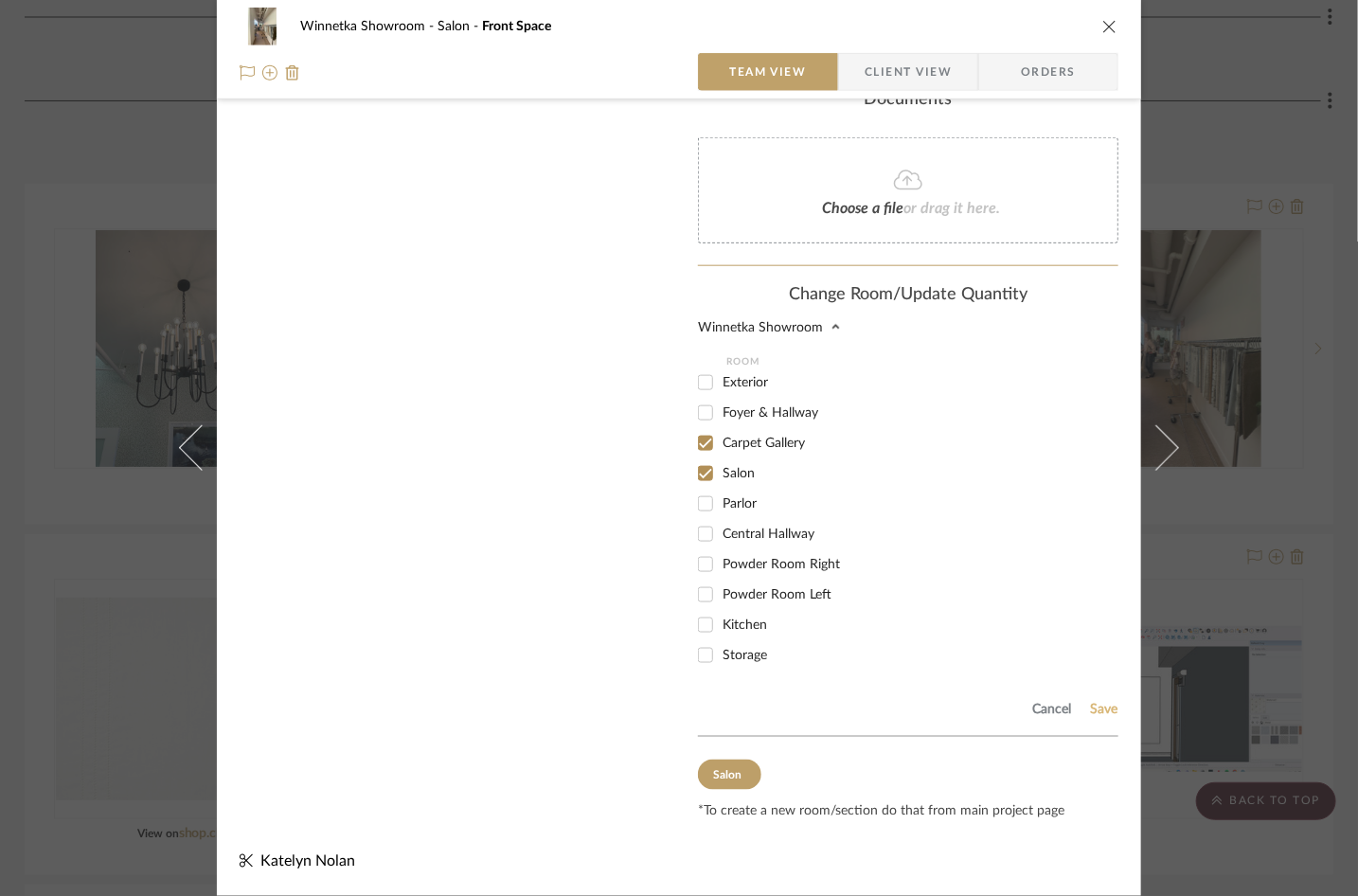 click on "Save" 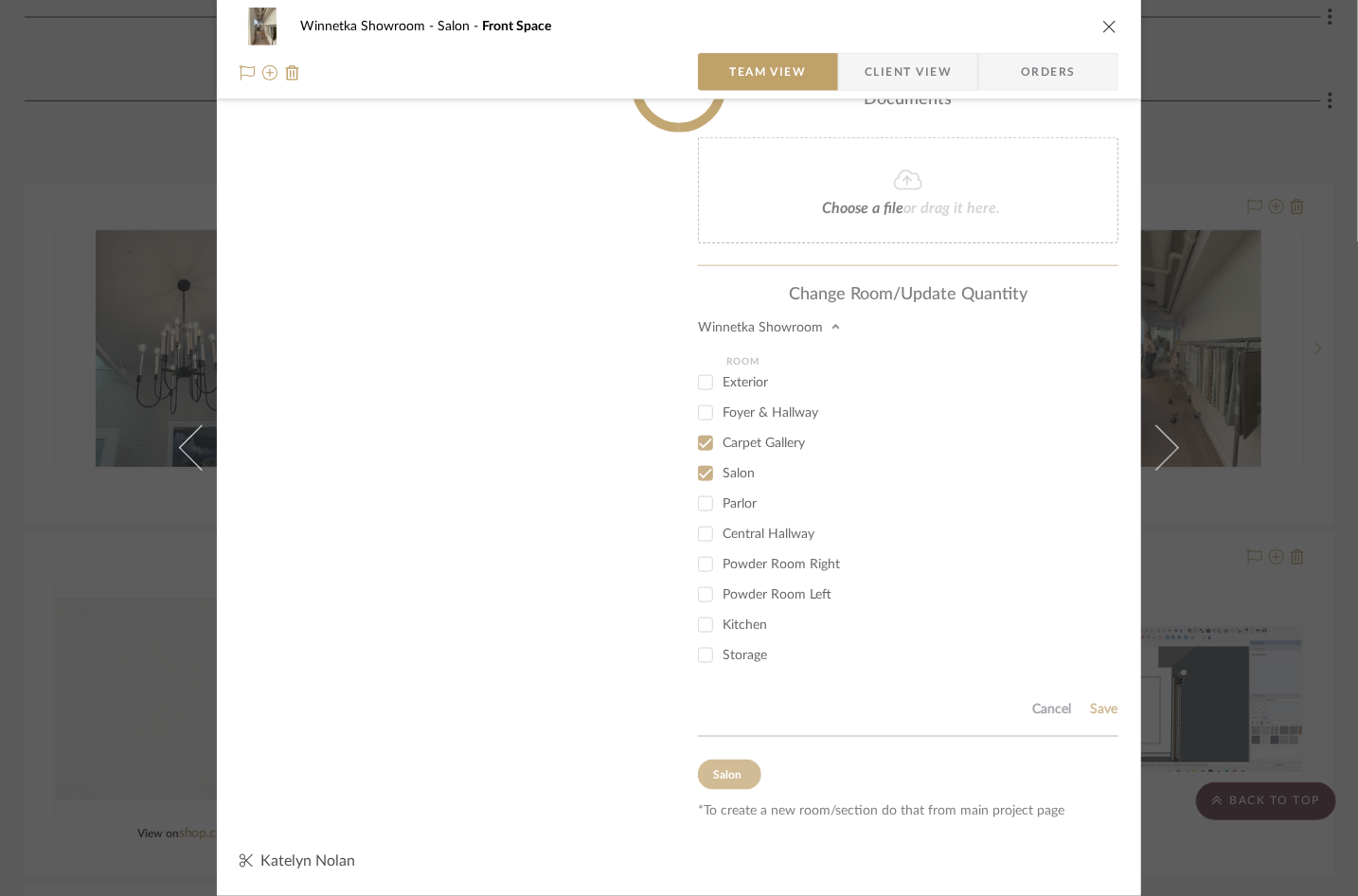 type 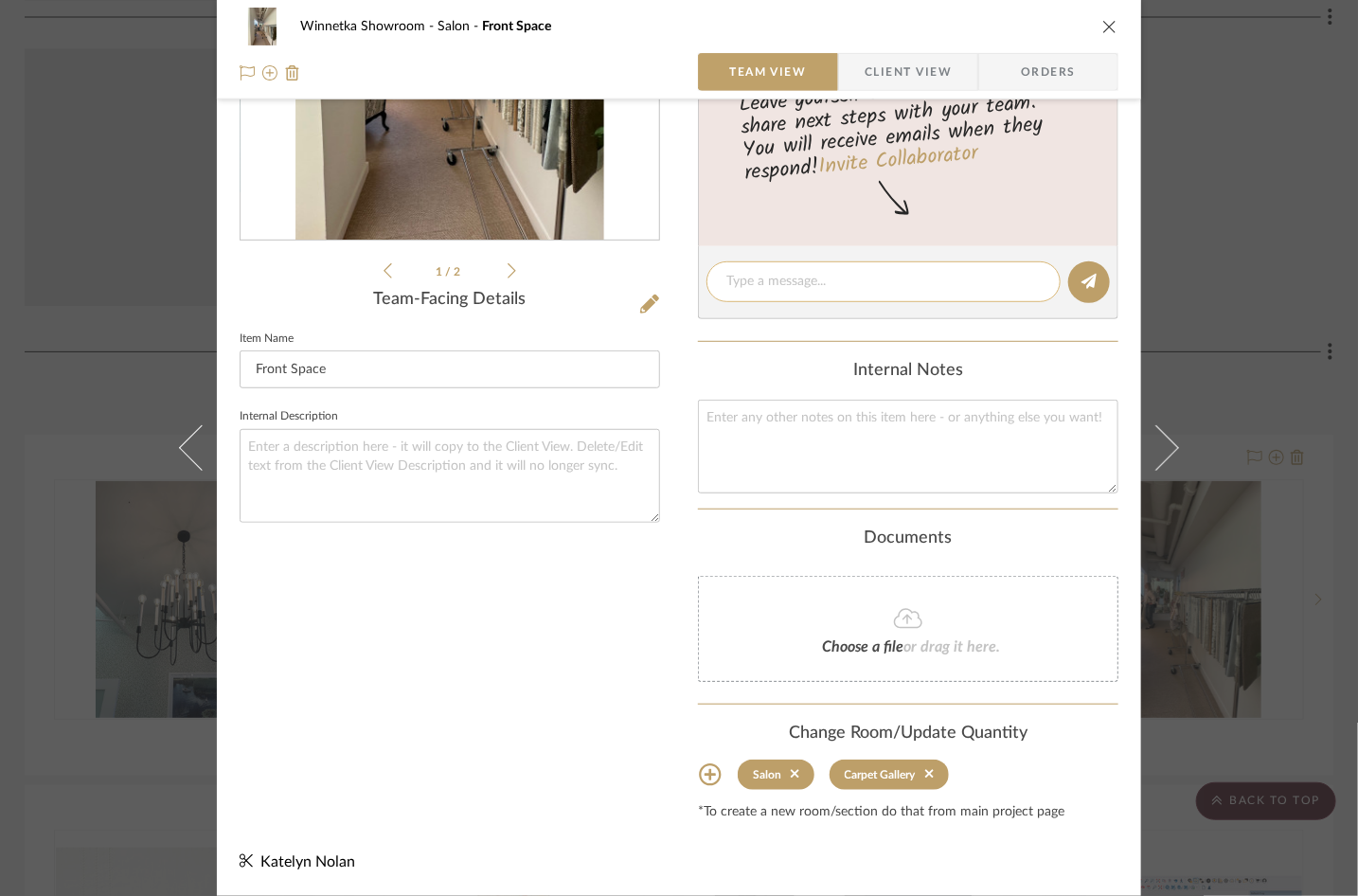 scroll, scrollTop: 296, scrollLeft: 0, axis: vertical 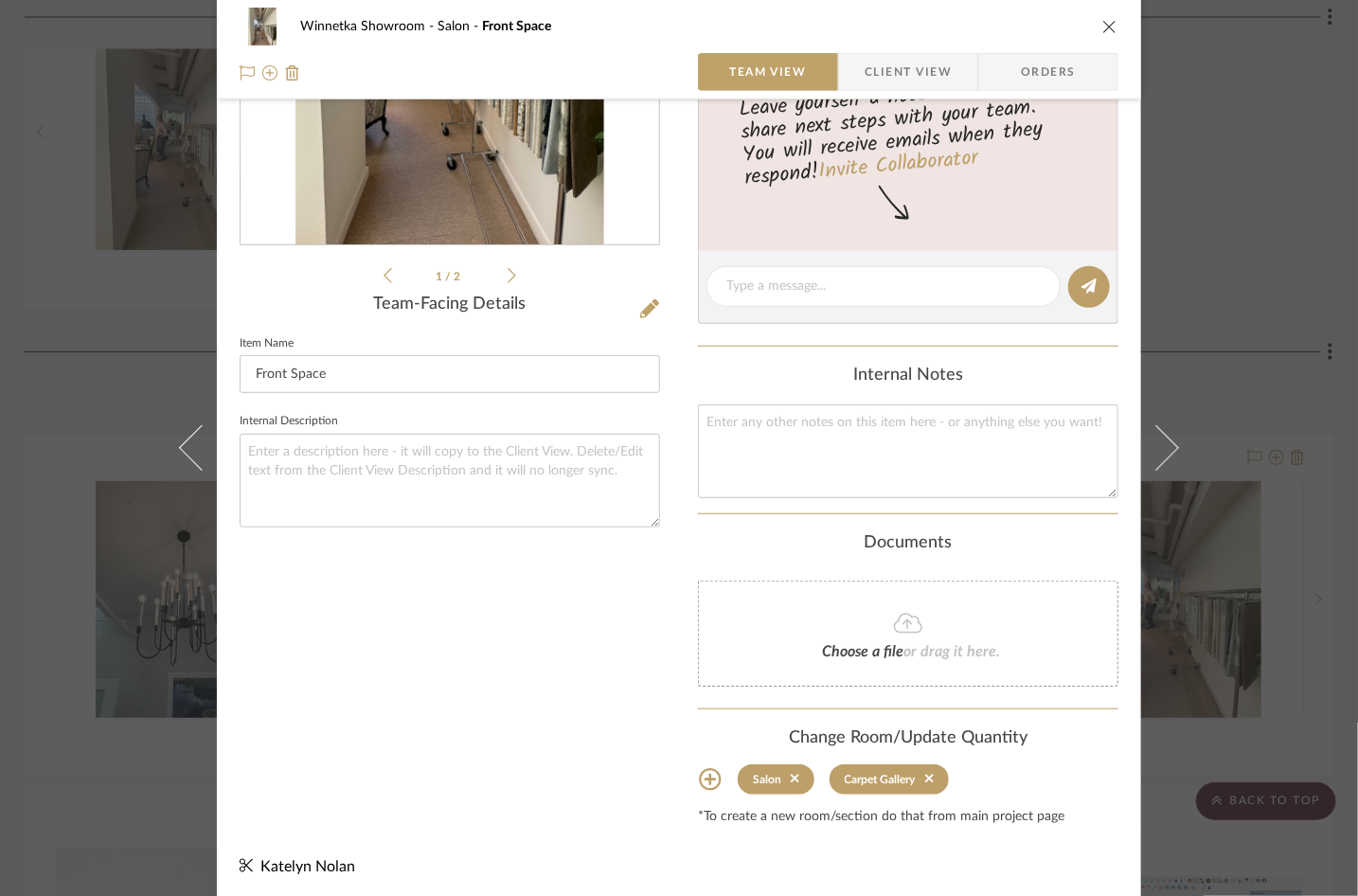 click at bounding box center [1110, 27] 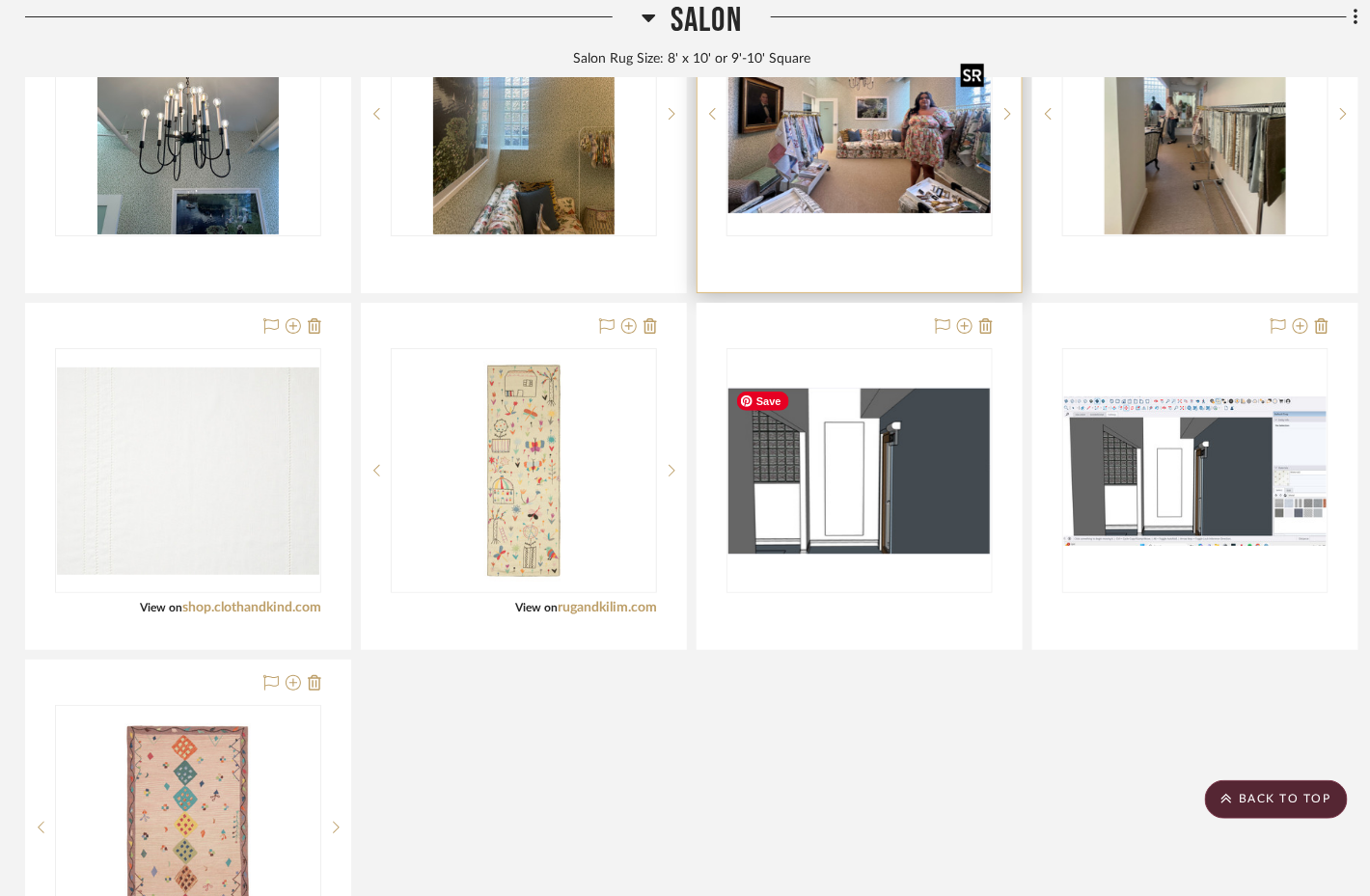 scroll, scrollTop: 2414, scrollLeft: 4, axis: both 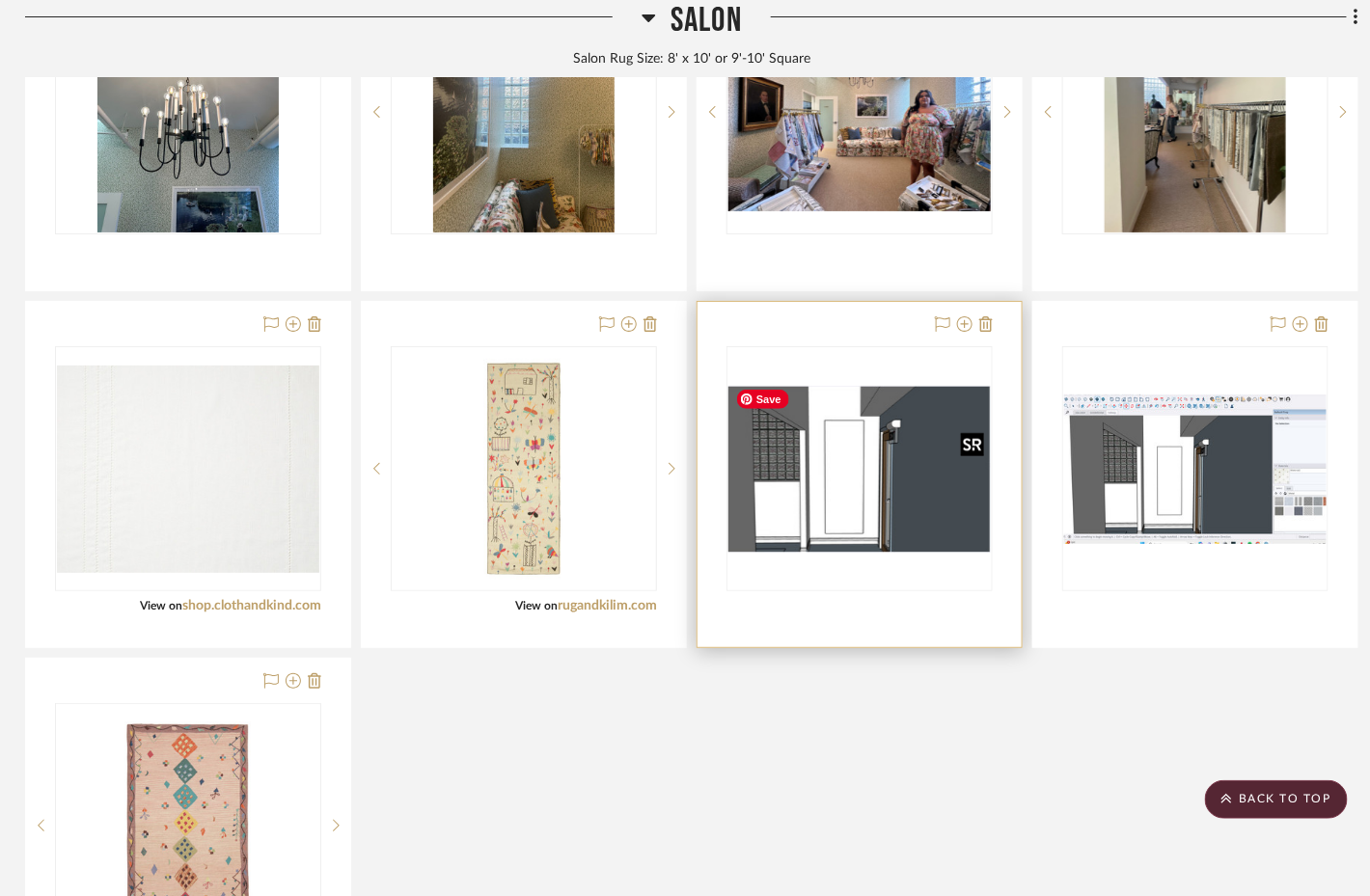click at bounding box center [860, 469] 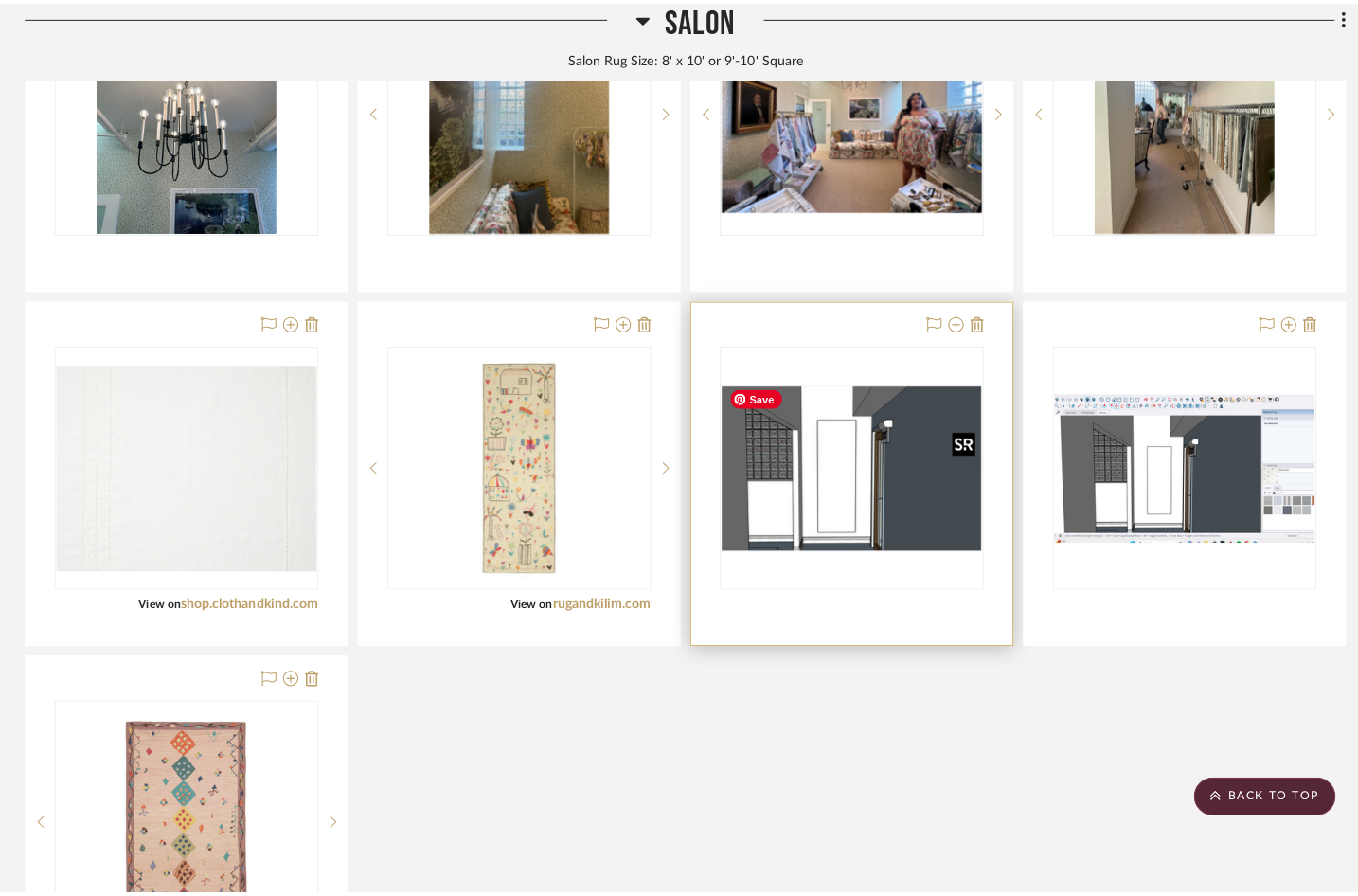 scroll, scrollTop: 0, scrollLeft: 0, axis: both 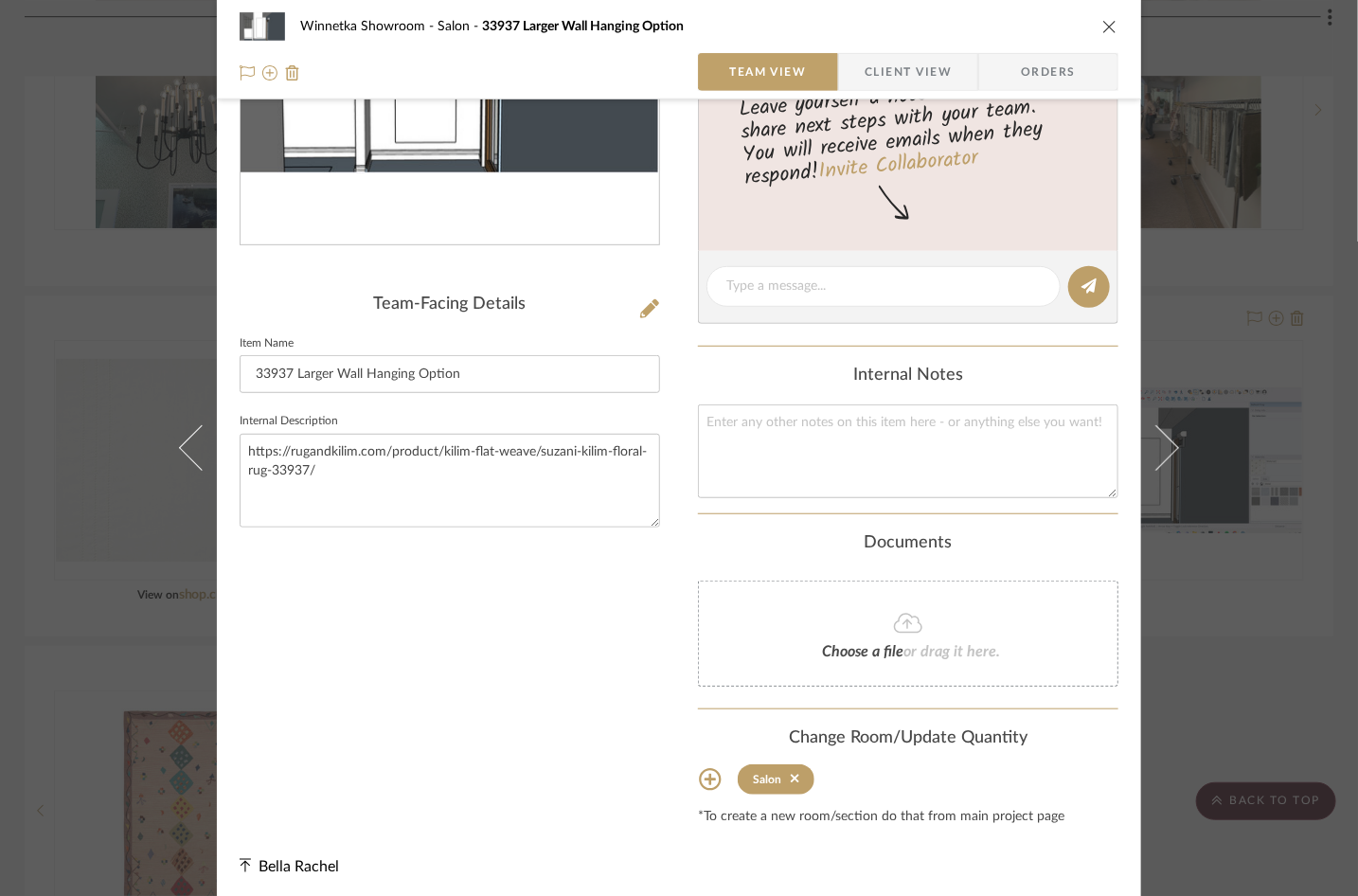 click 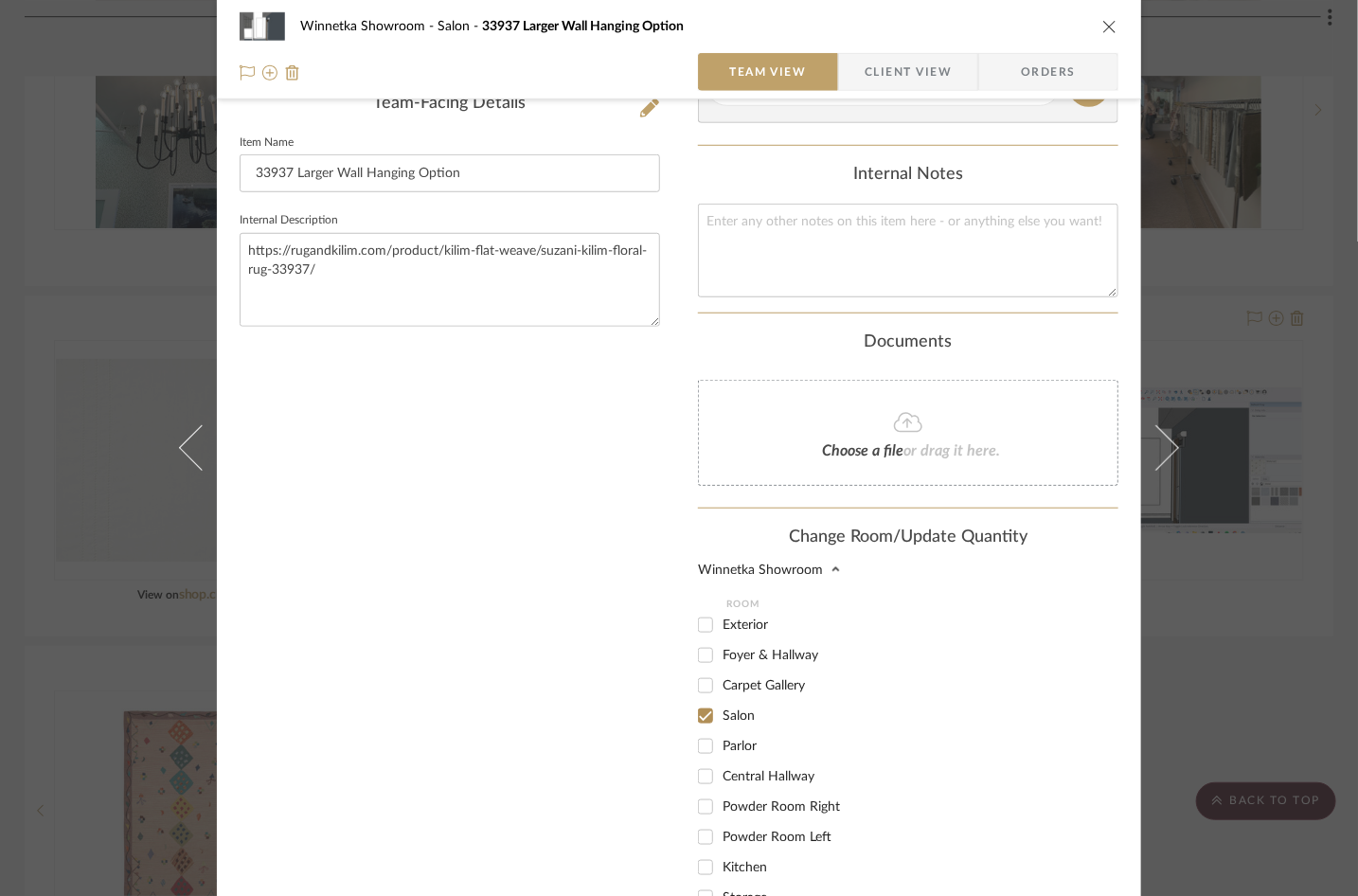 scroll, scrollTop: 516, scrollLeft: 0, axis: vertical 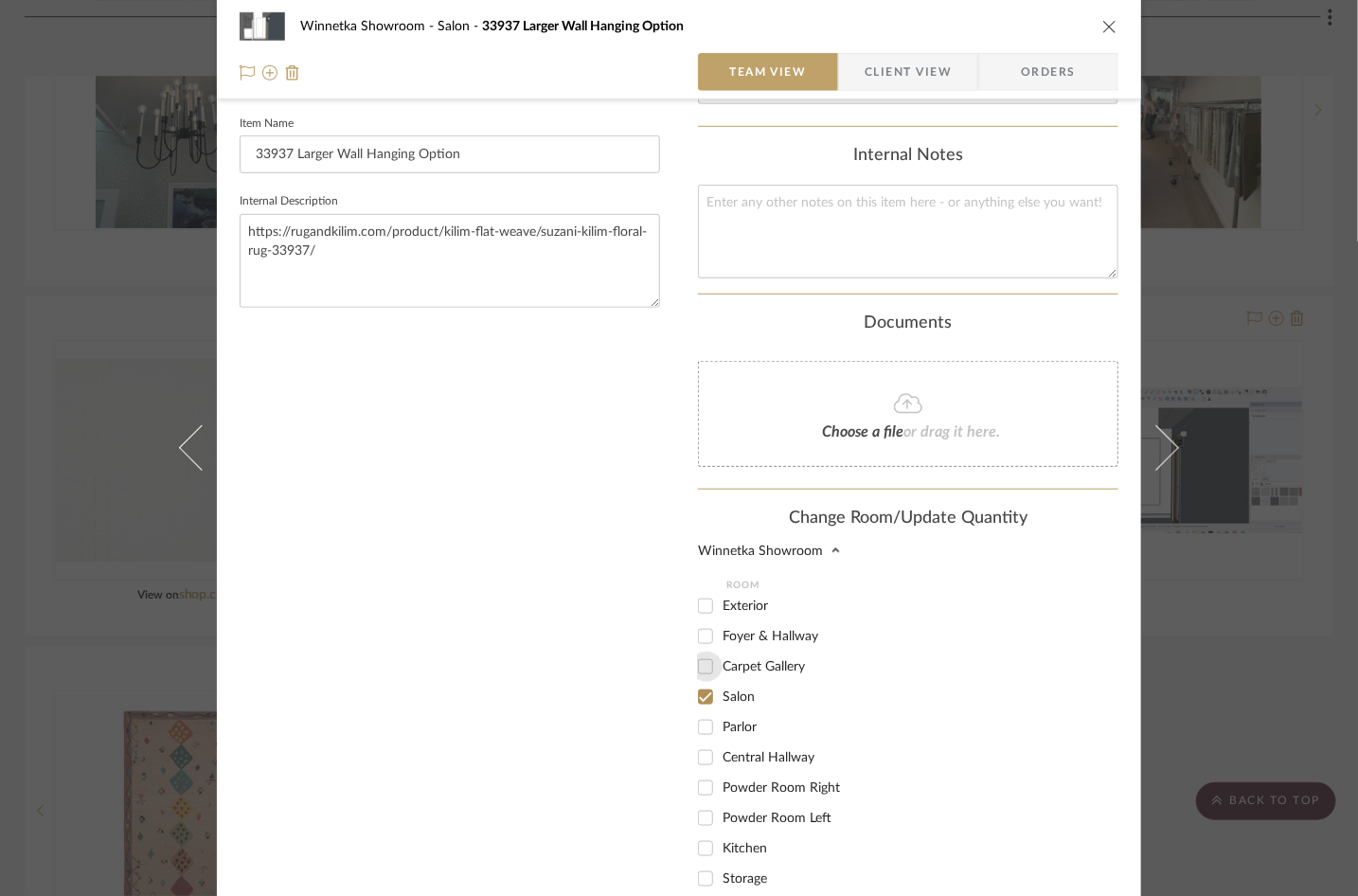 click on "Carpet Gallery" at bounding box center (706, 667) 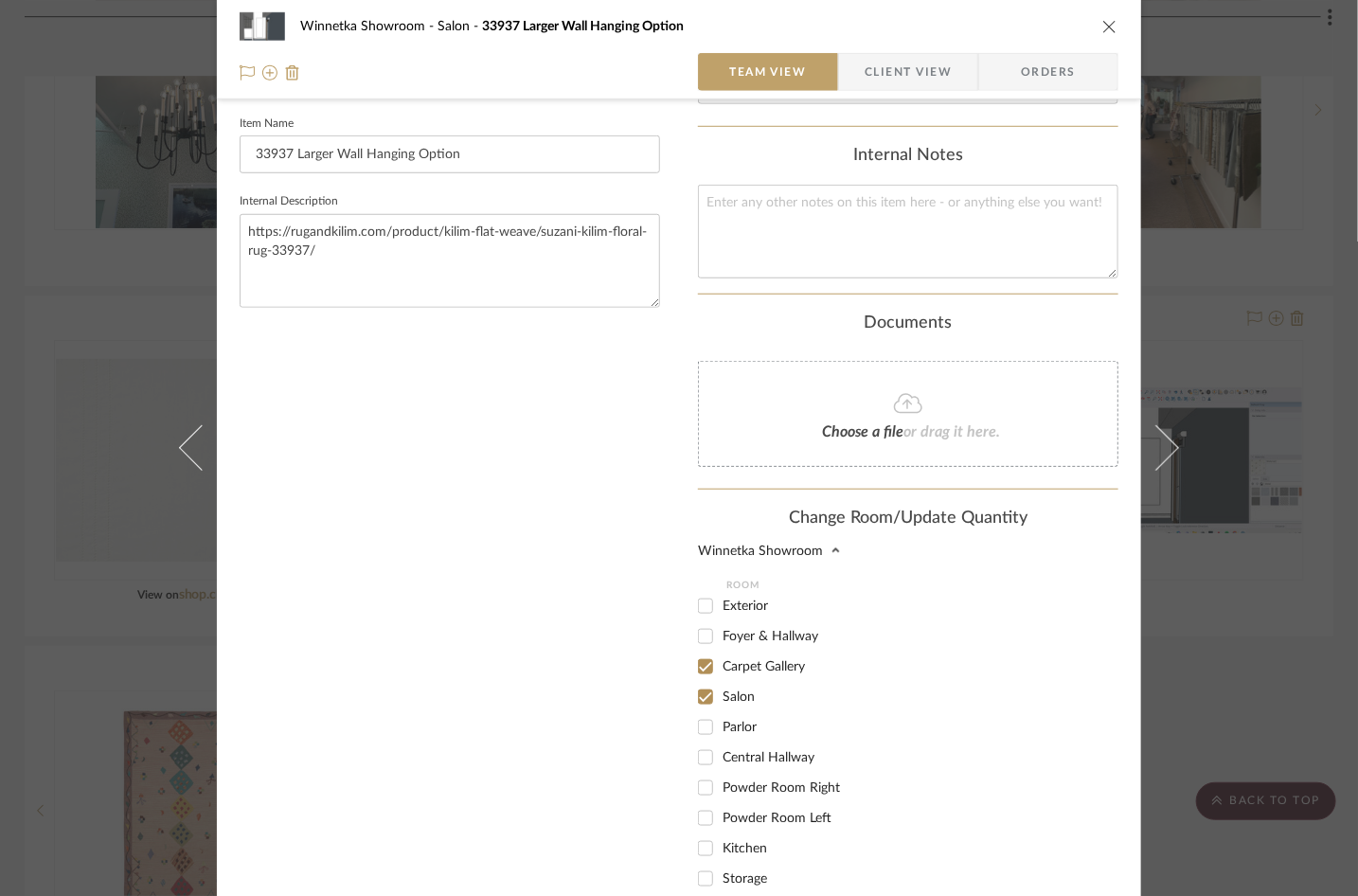 scroll, scrollTop: 744, scrollLeft: 0, axis: vertical 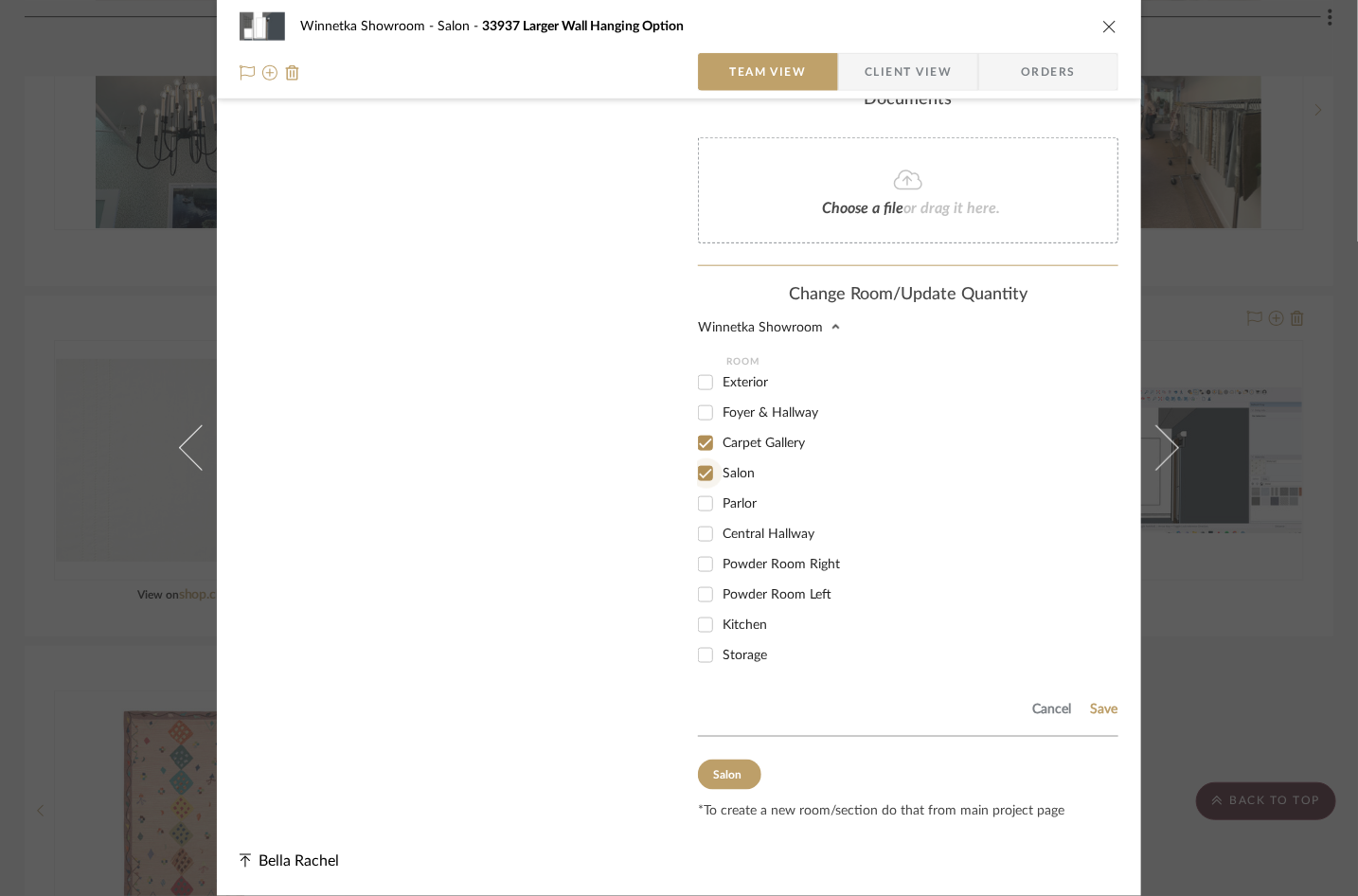 click on "Salon" at bounding box center [706, 474] 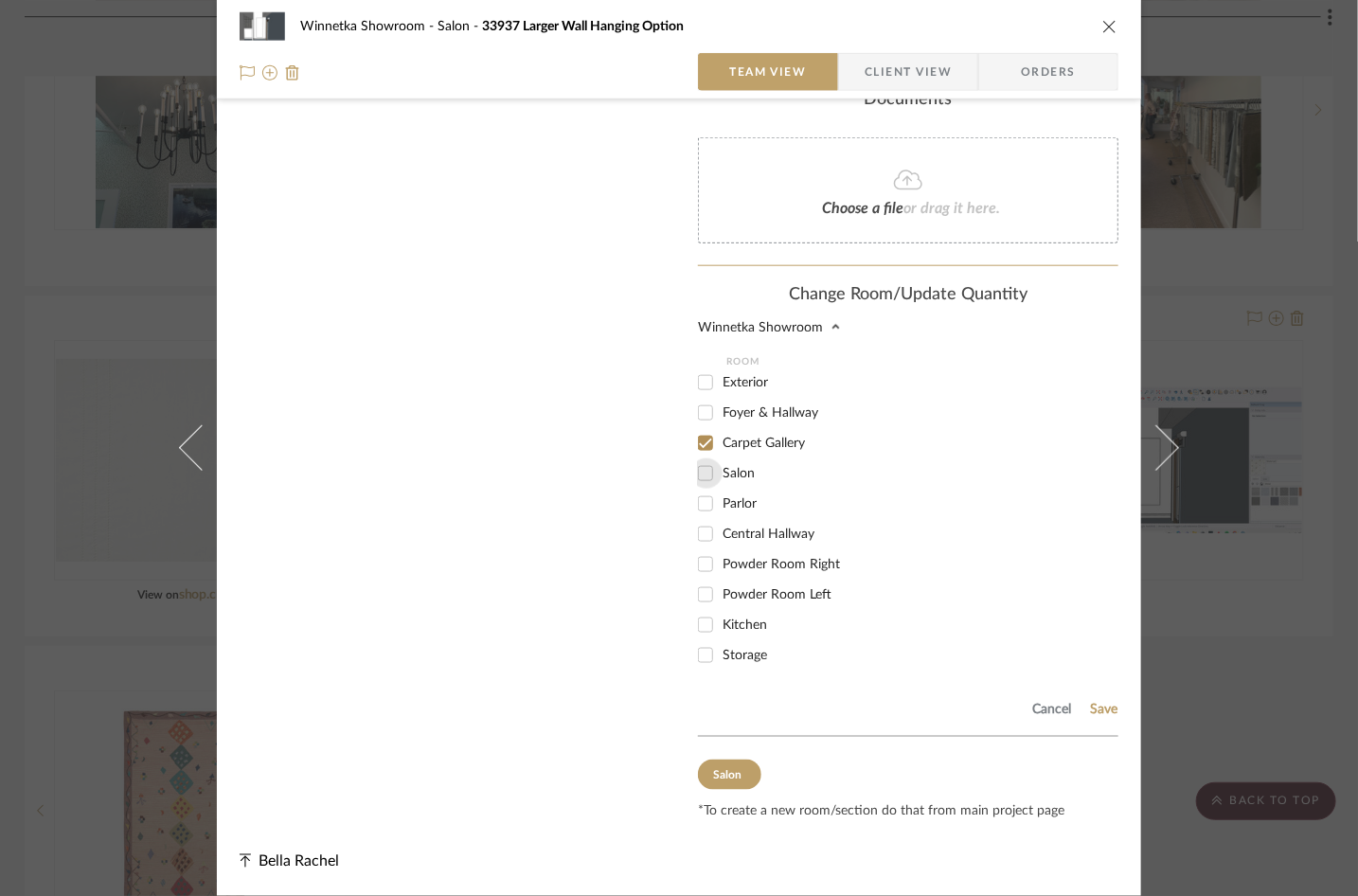 checkbox on "false" 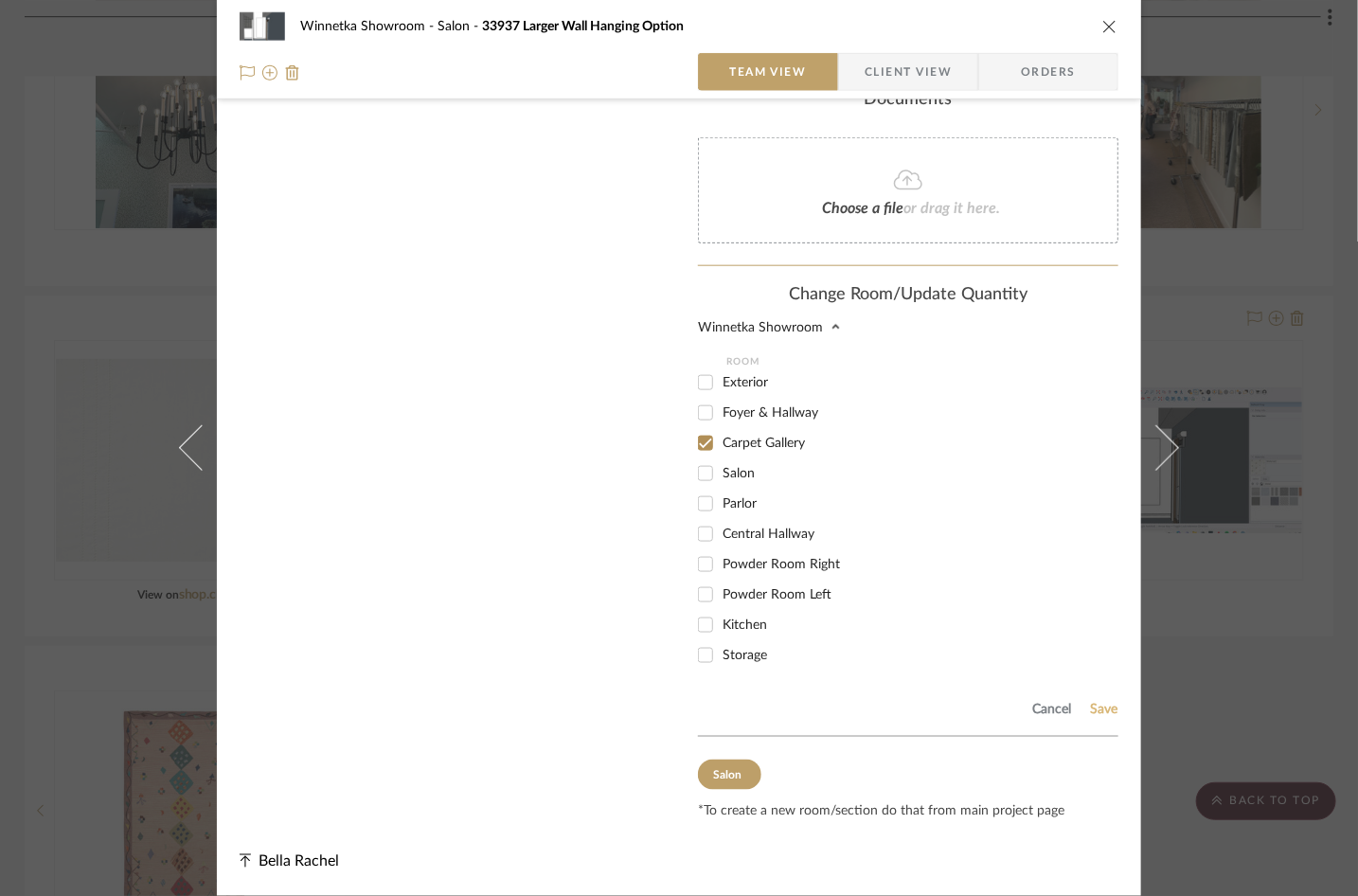 click on "Save" 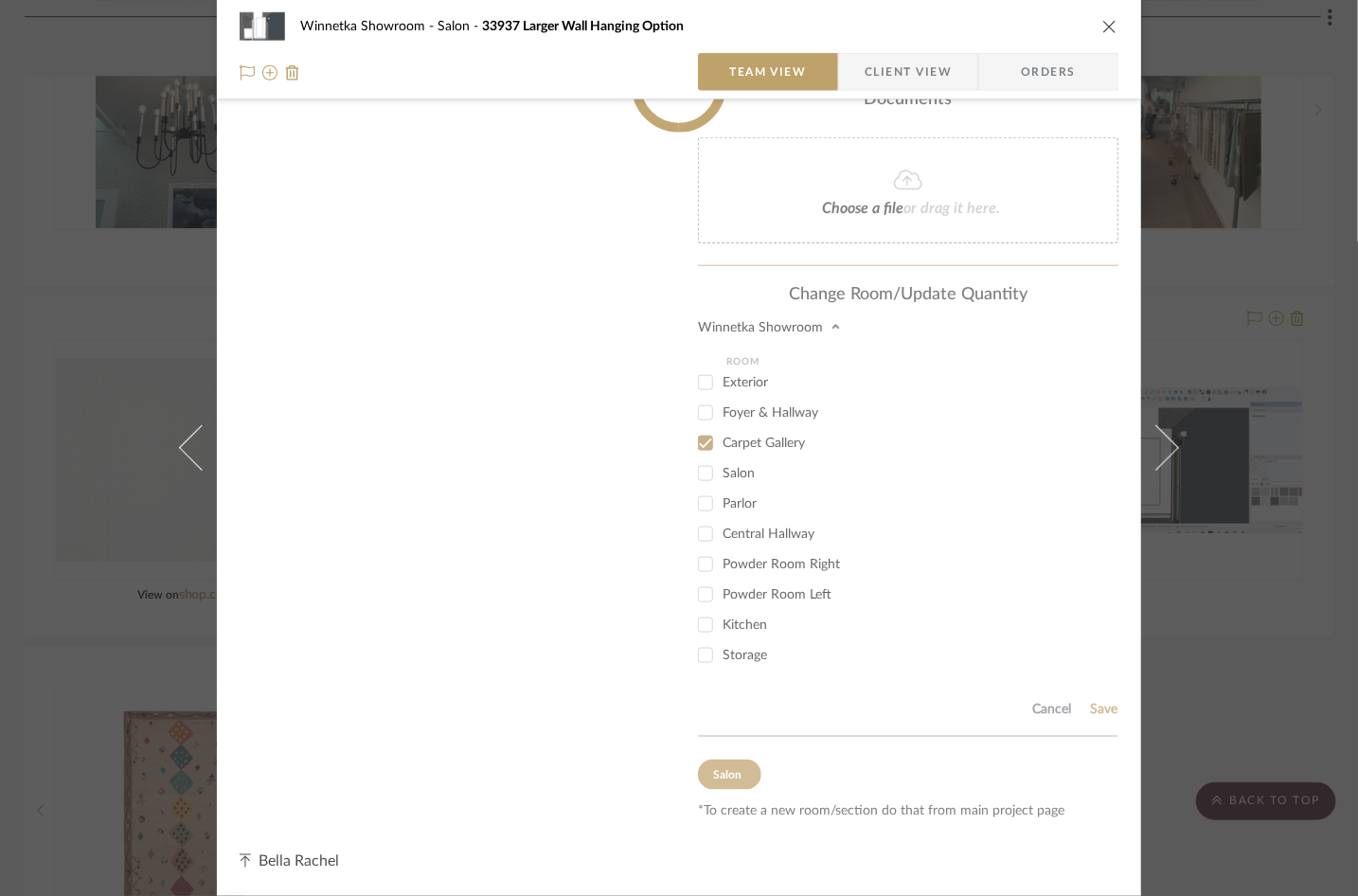scroll, scrollTop: 296, scrollLeft: 0, axis: vertical 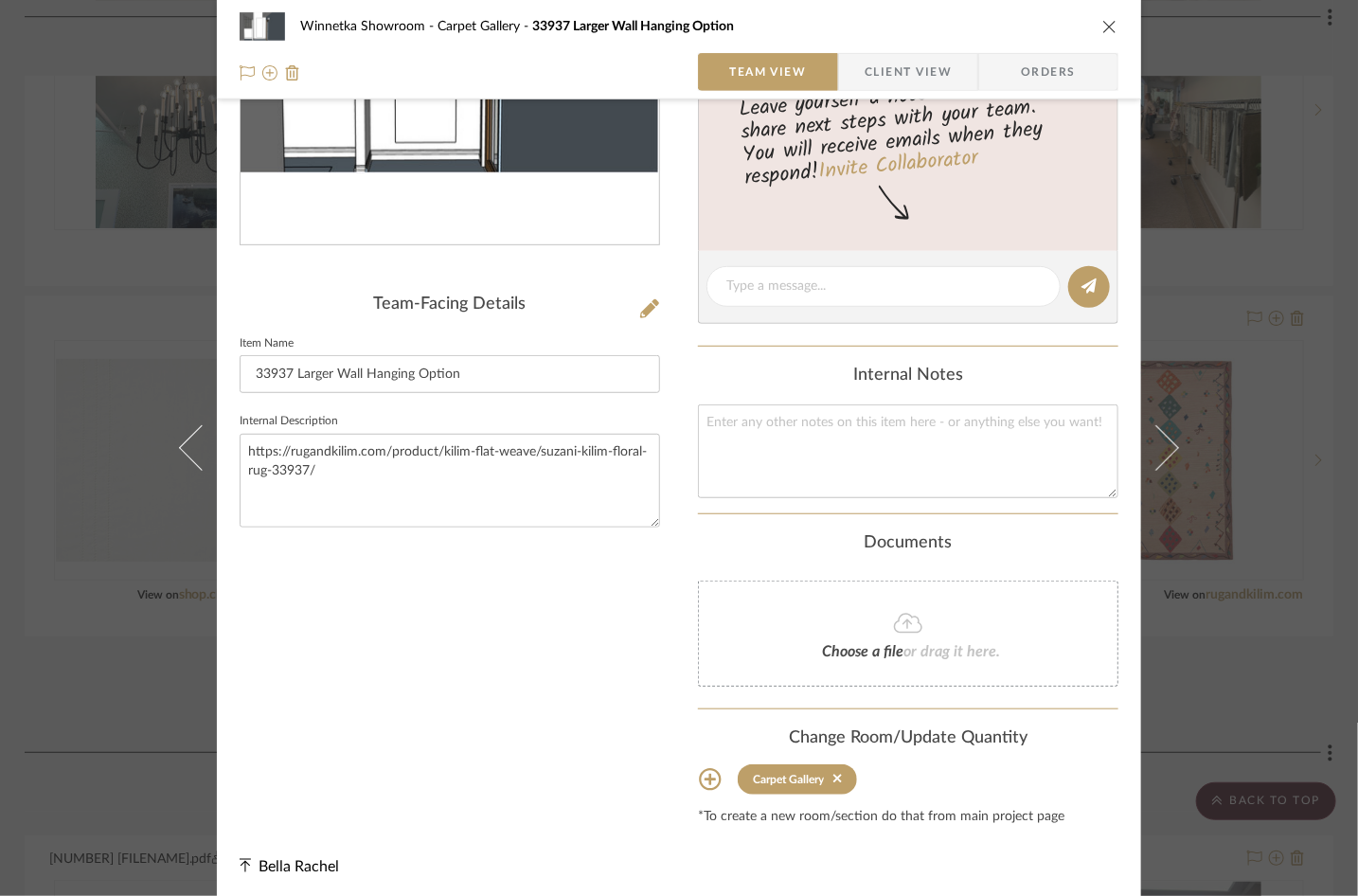 click at bounding box center [1110, 27] 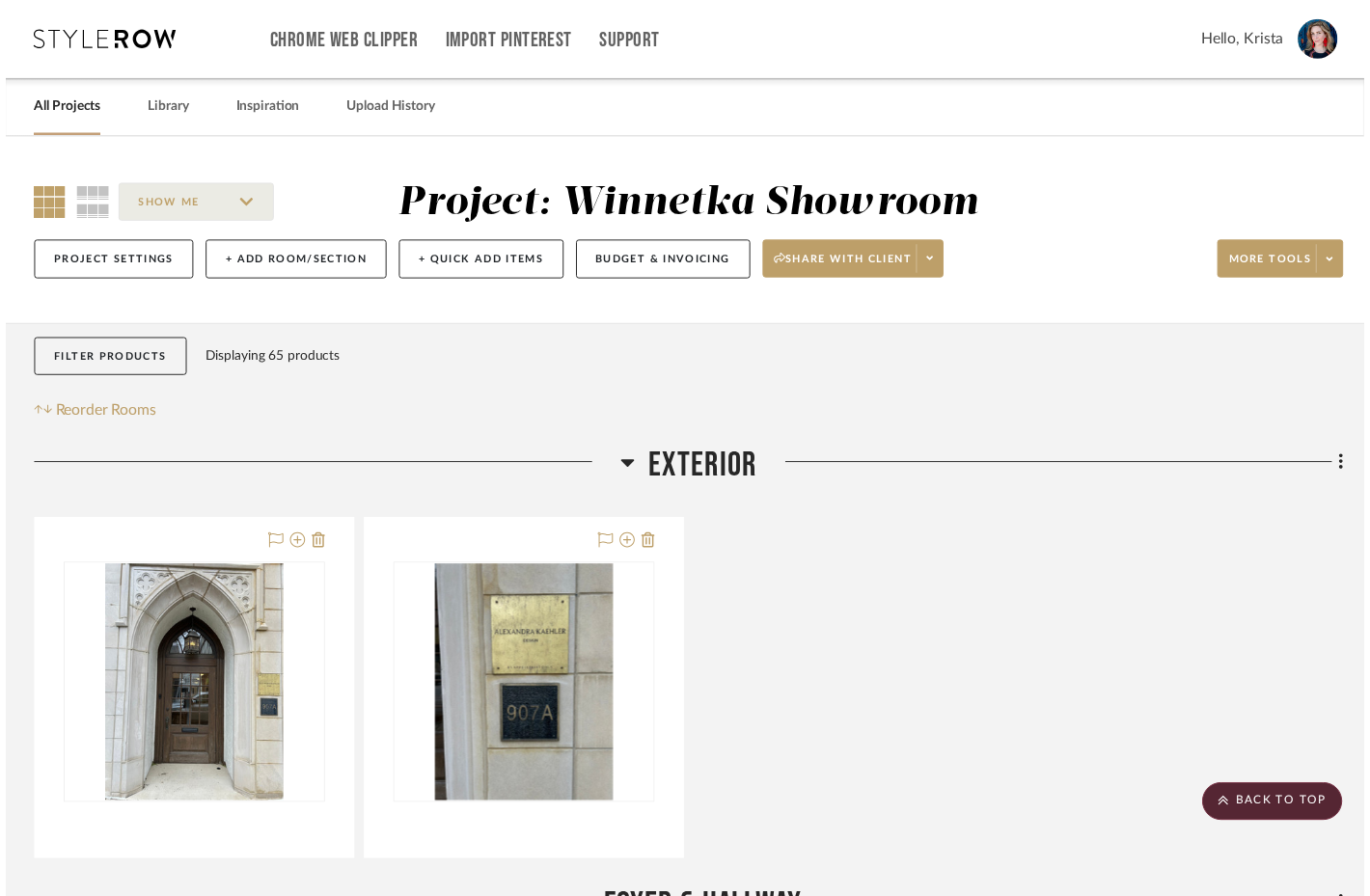 scroll, scrollTop: 2414, scrollLeft: 4, axis: both 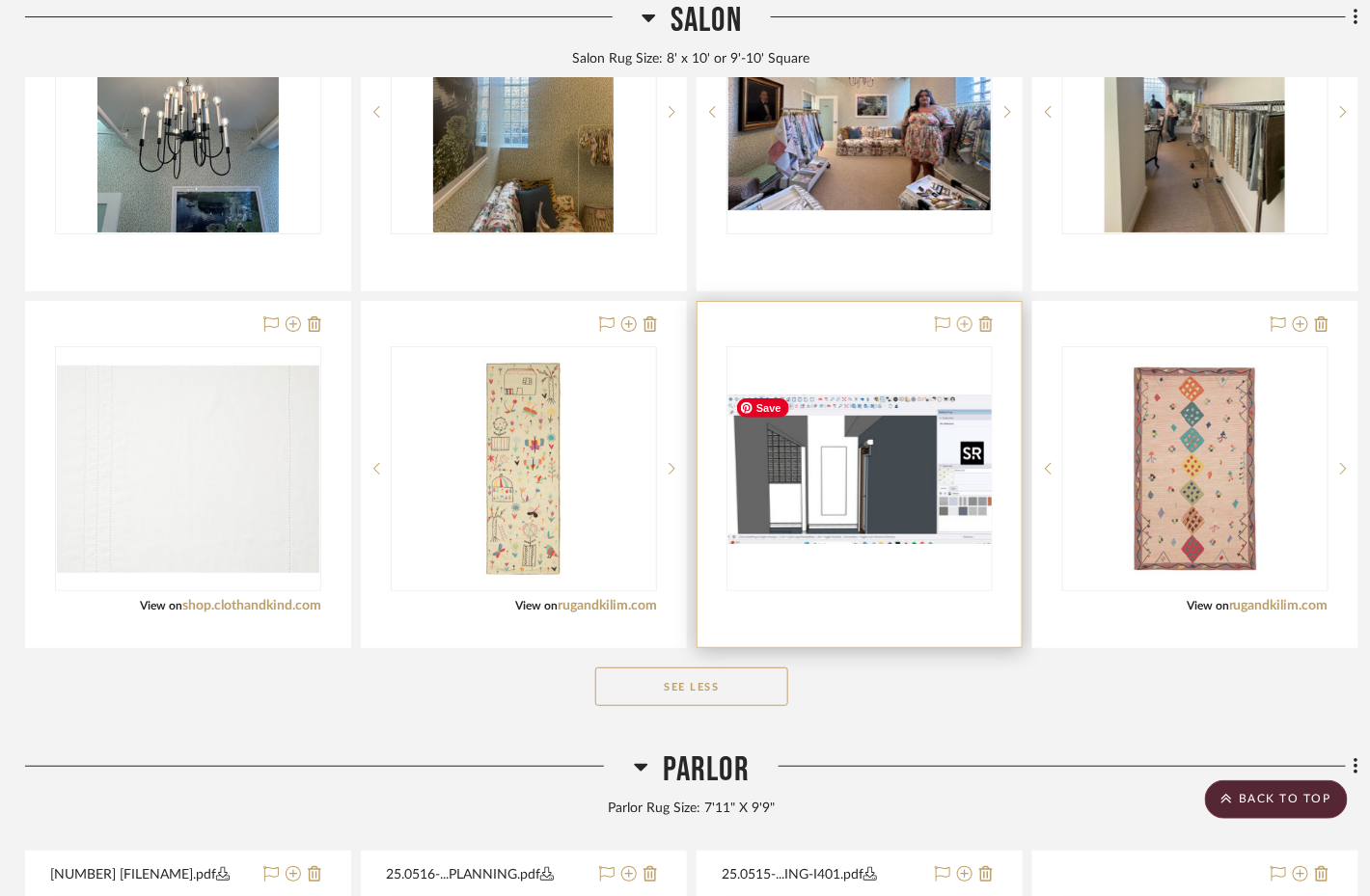 click at bounding box center (860, 469) 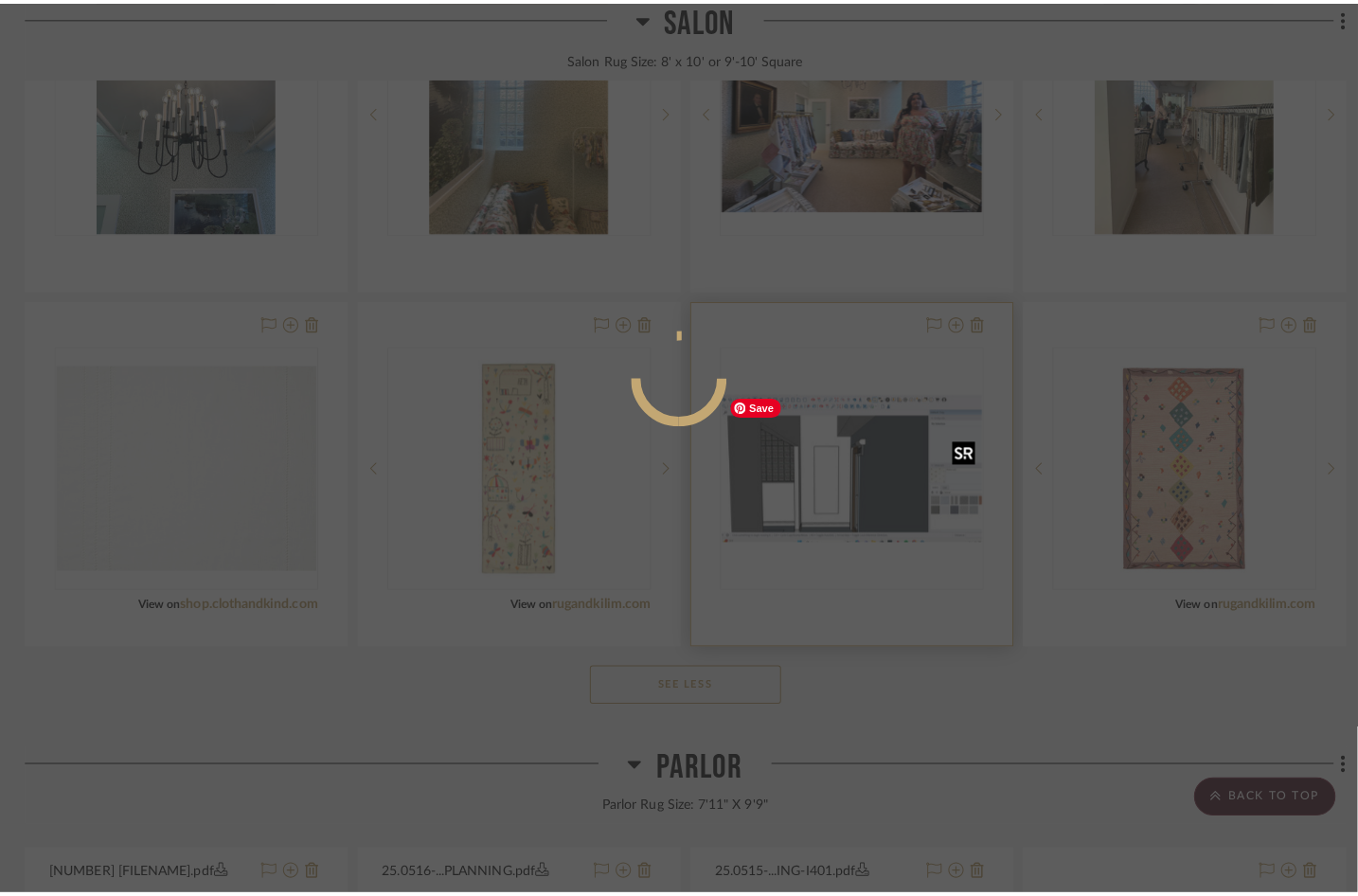 scroll, scrollTop: 0, scrollLeft: 0, axis: both 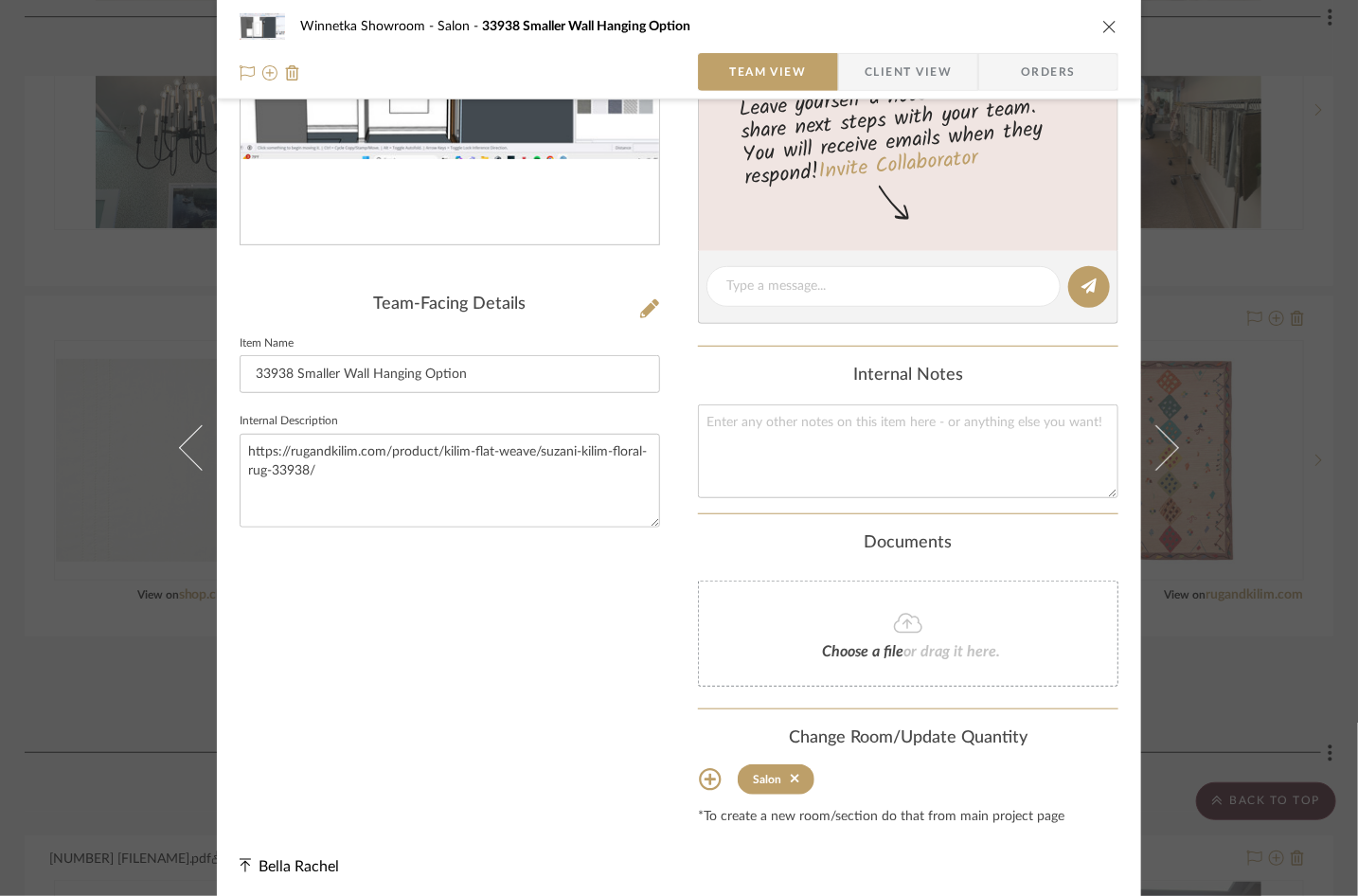 click 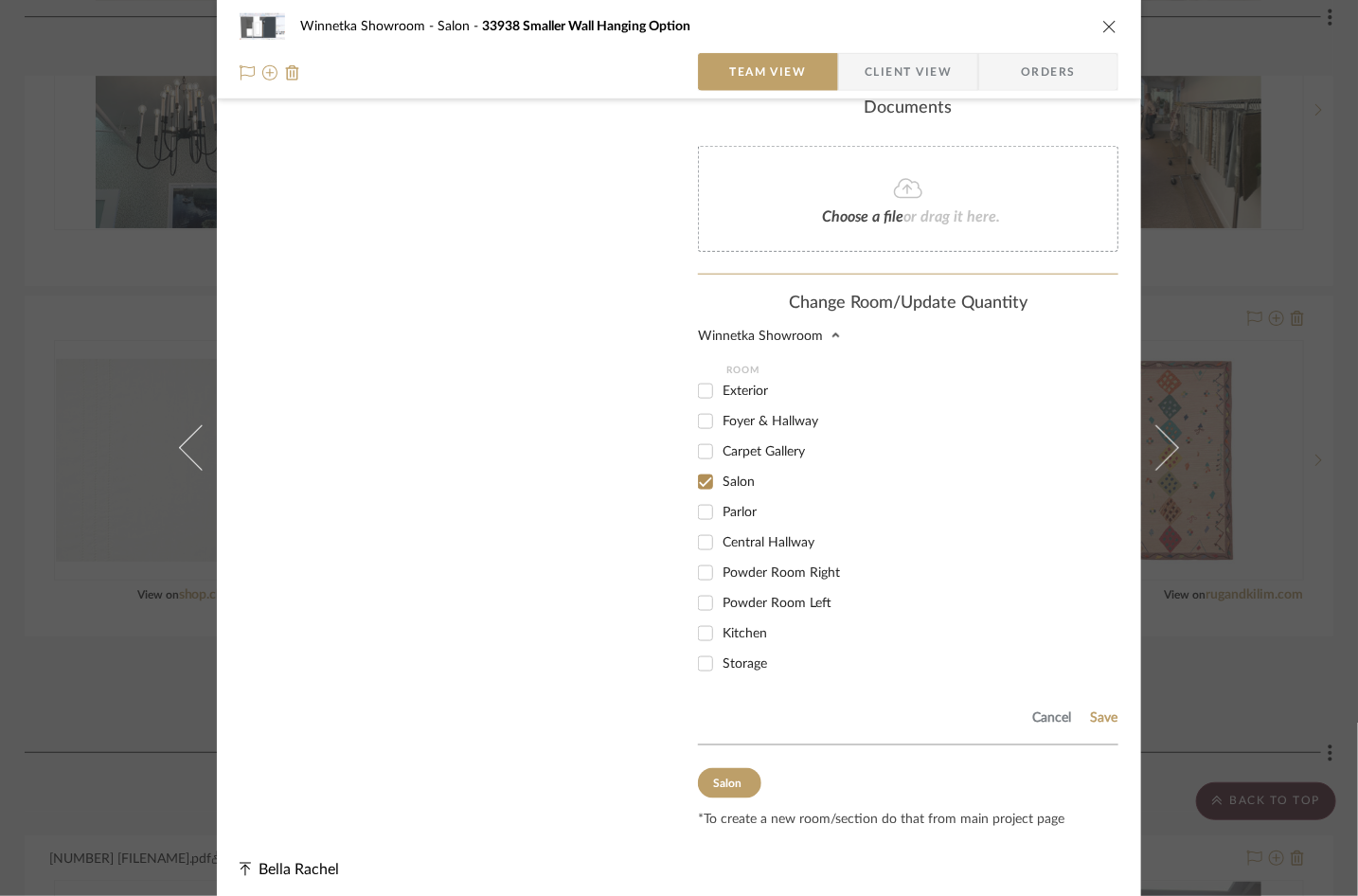 scroll, scrollTop: 734, scrollLeft: 0, axis: vertical 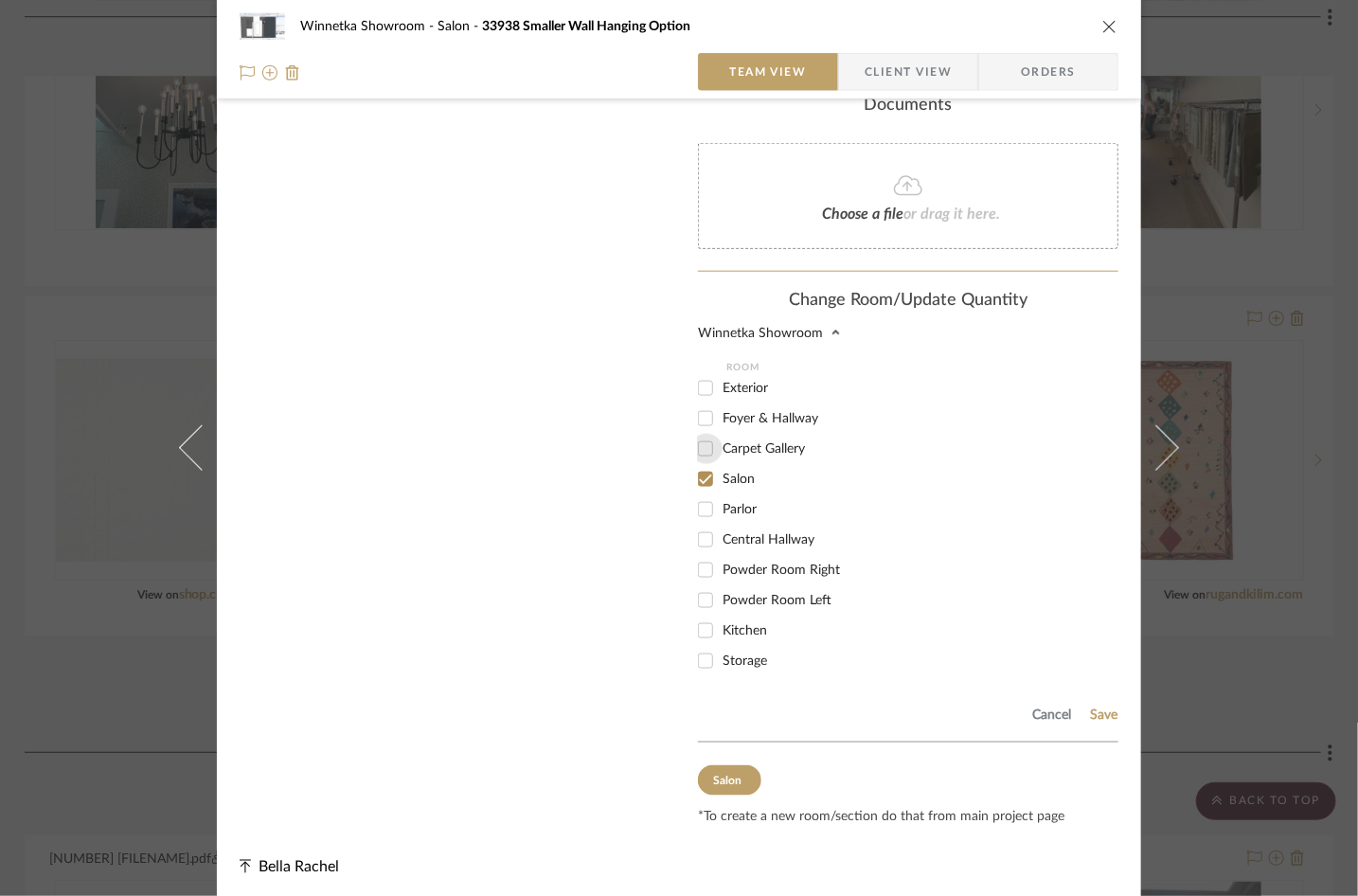 click on "Carpet Gallery" at bounding box center [706, 449] 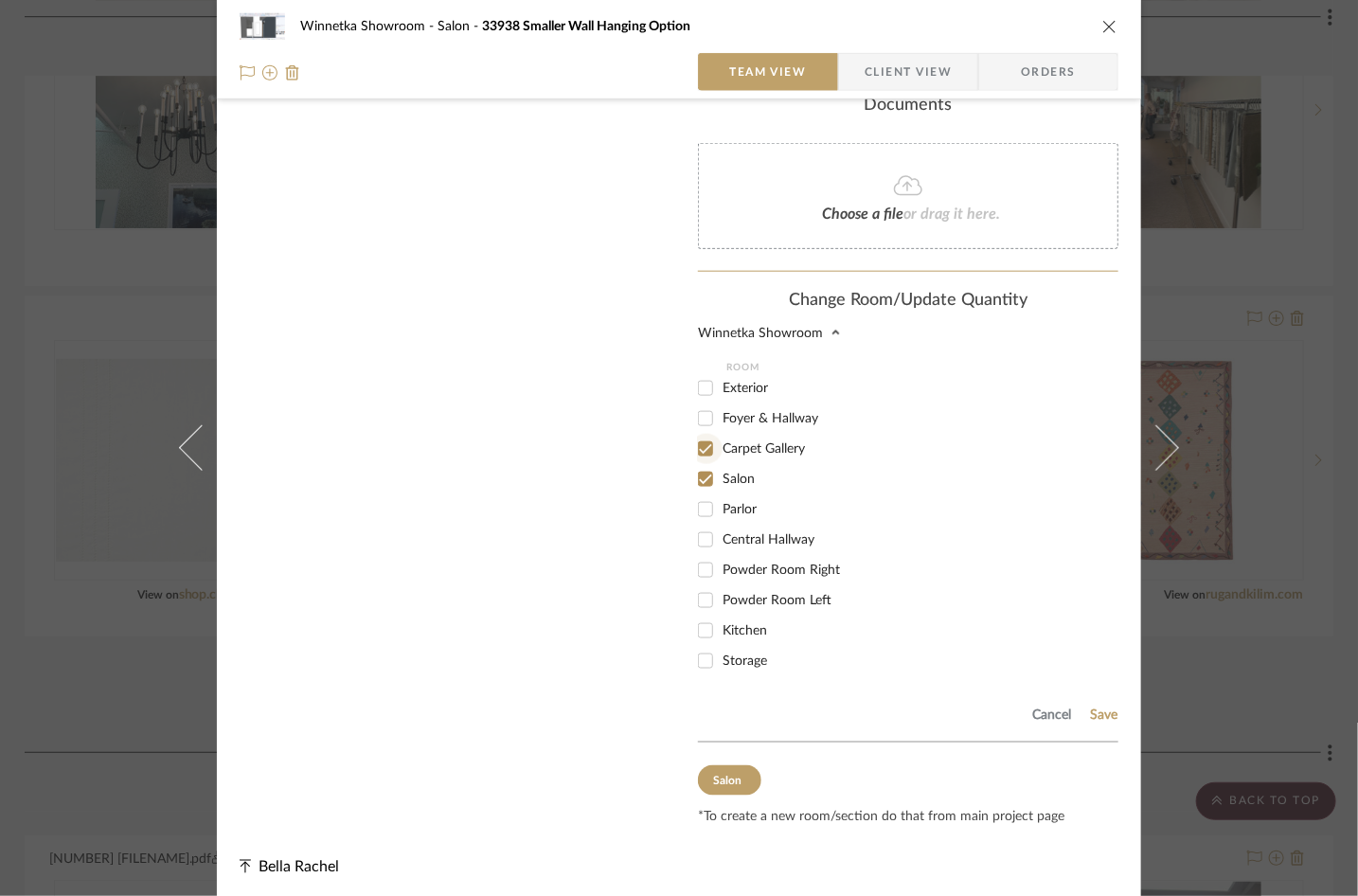 checkbox on "true" 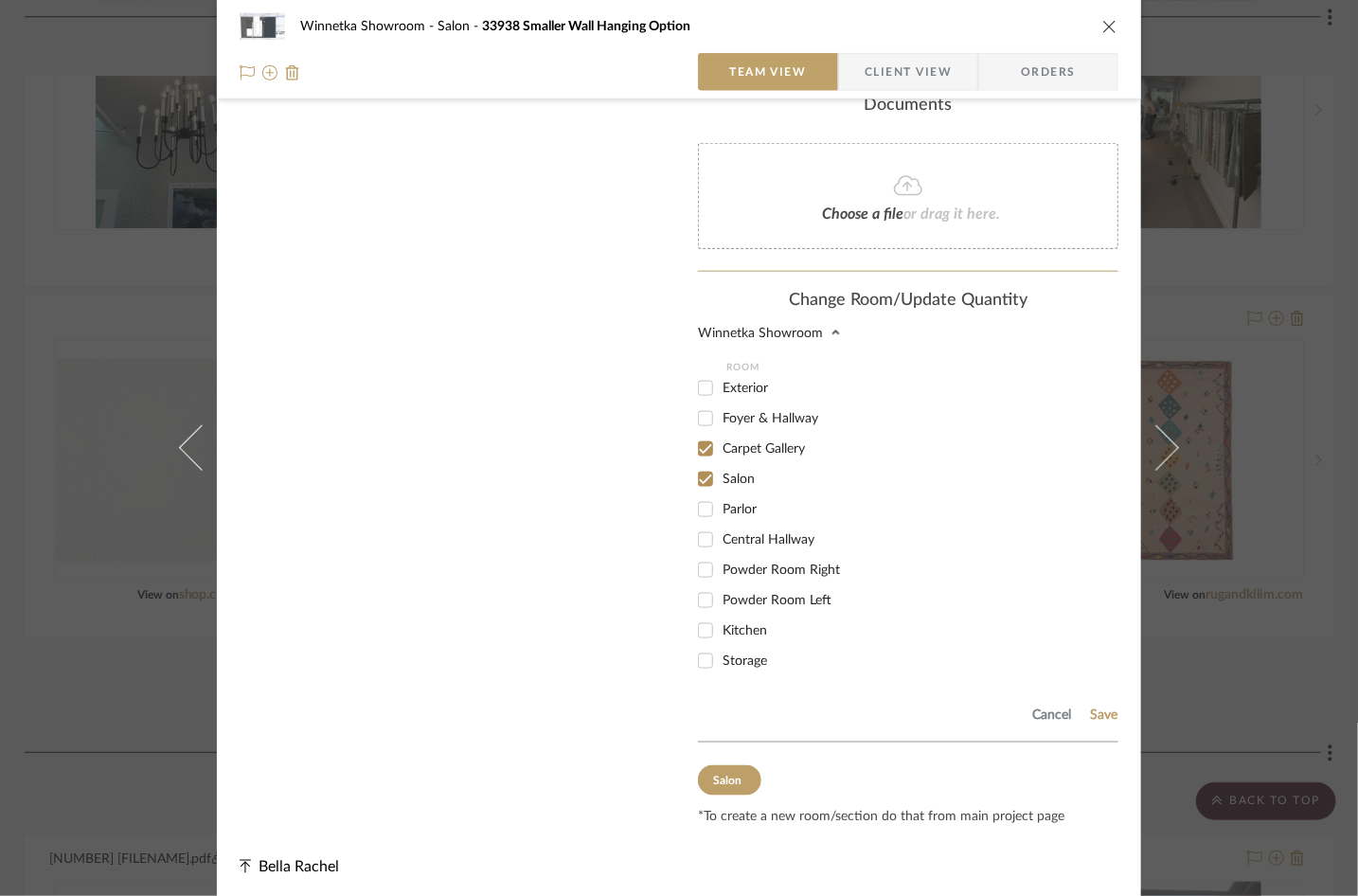 click on "Salon" at bounding box center [706, 479] 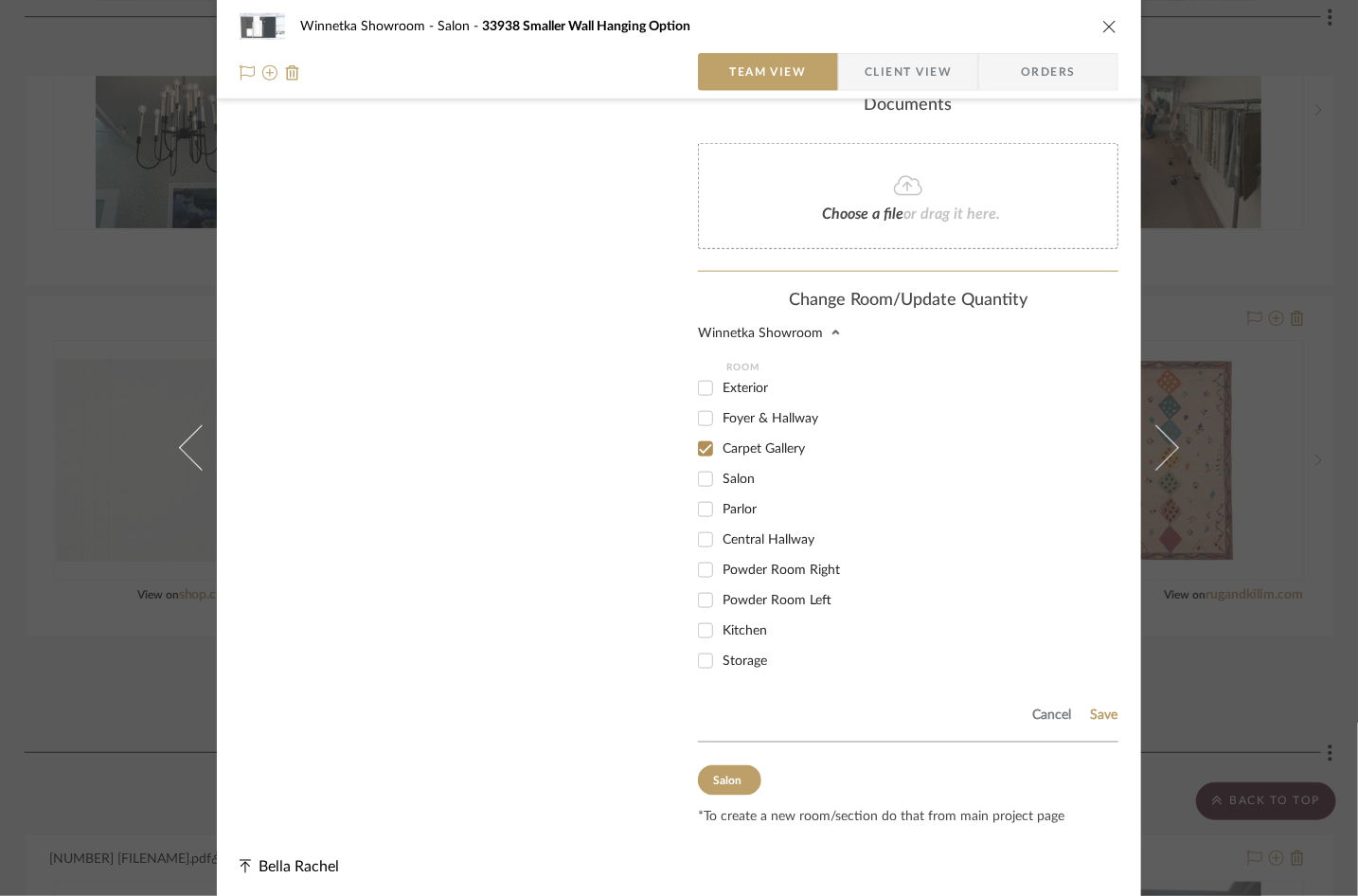 checkbox on "false" 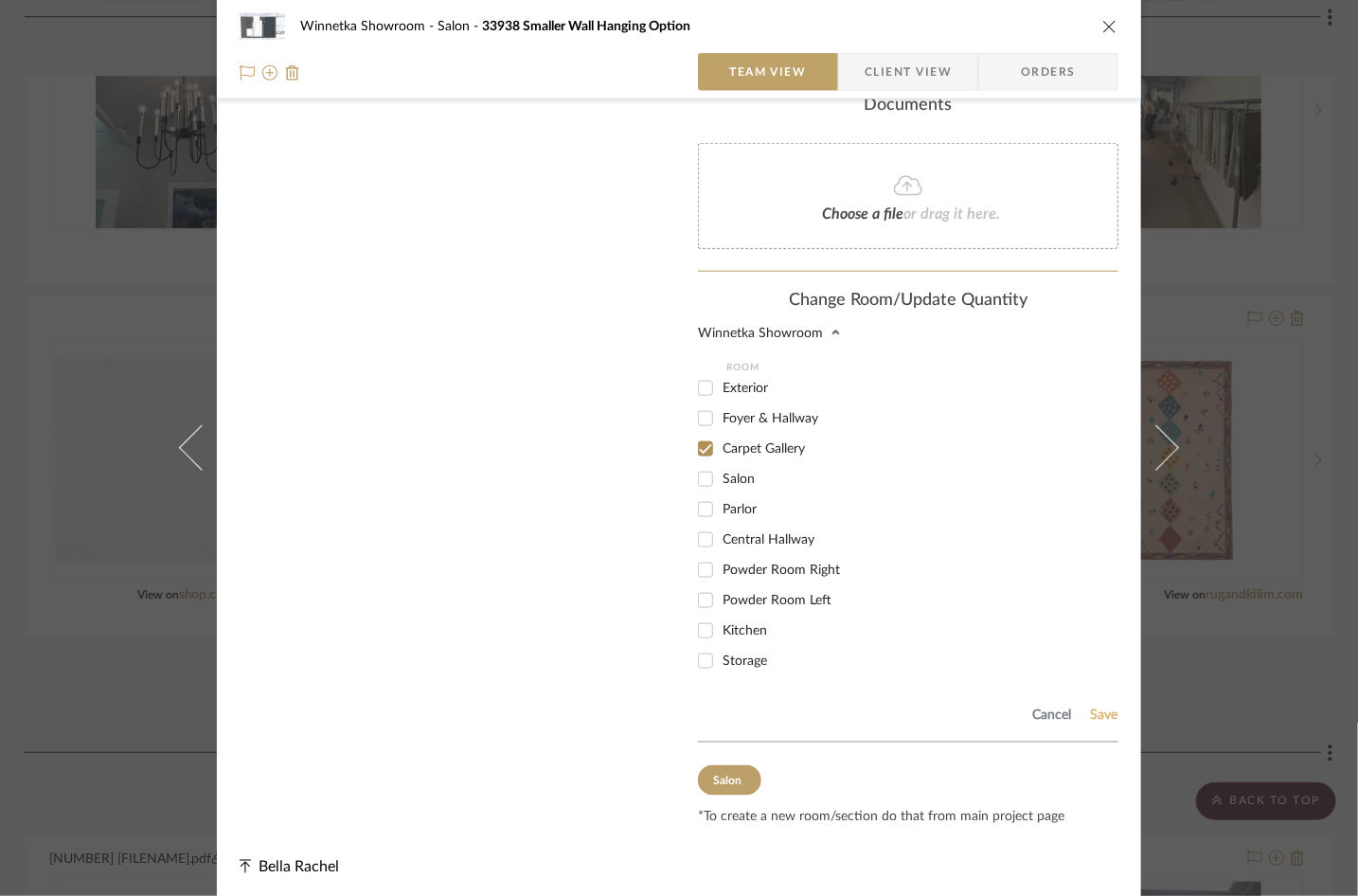 click on "Save" 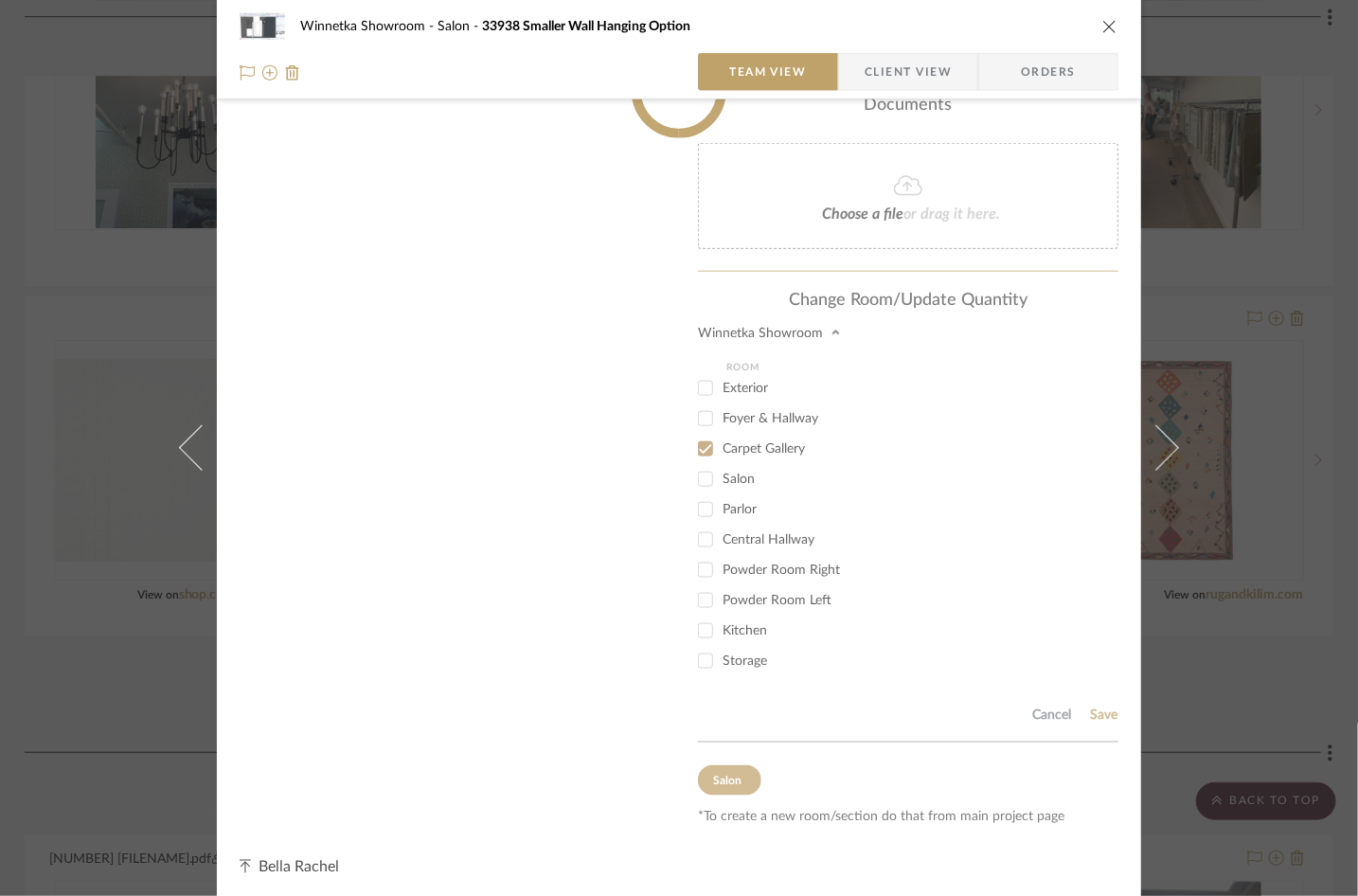 scroll, scrollTop: 296, scrollLeft: 0, axis: vertical 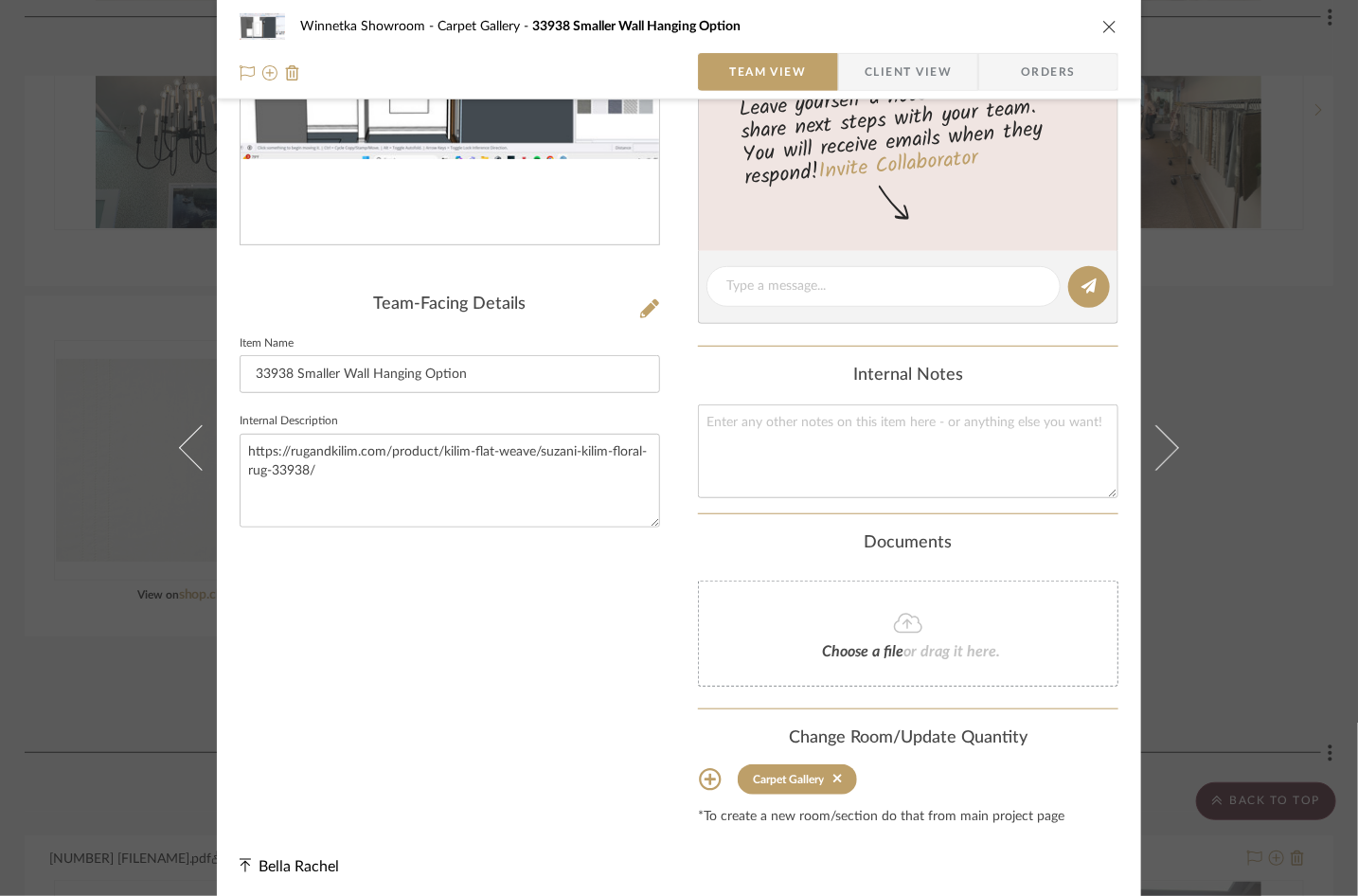 click at bounding box center (1110, 27) 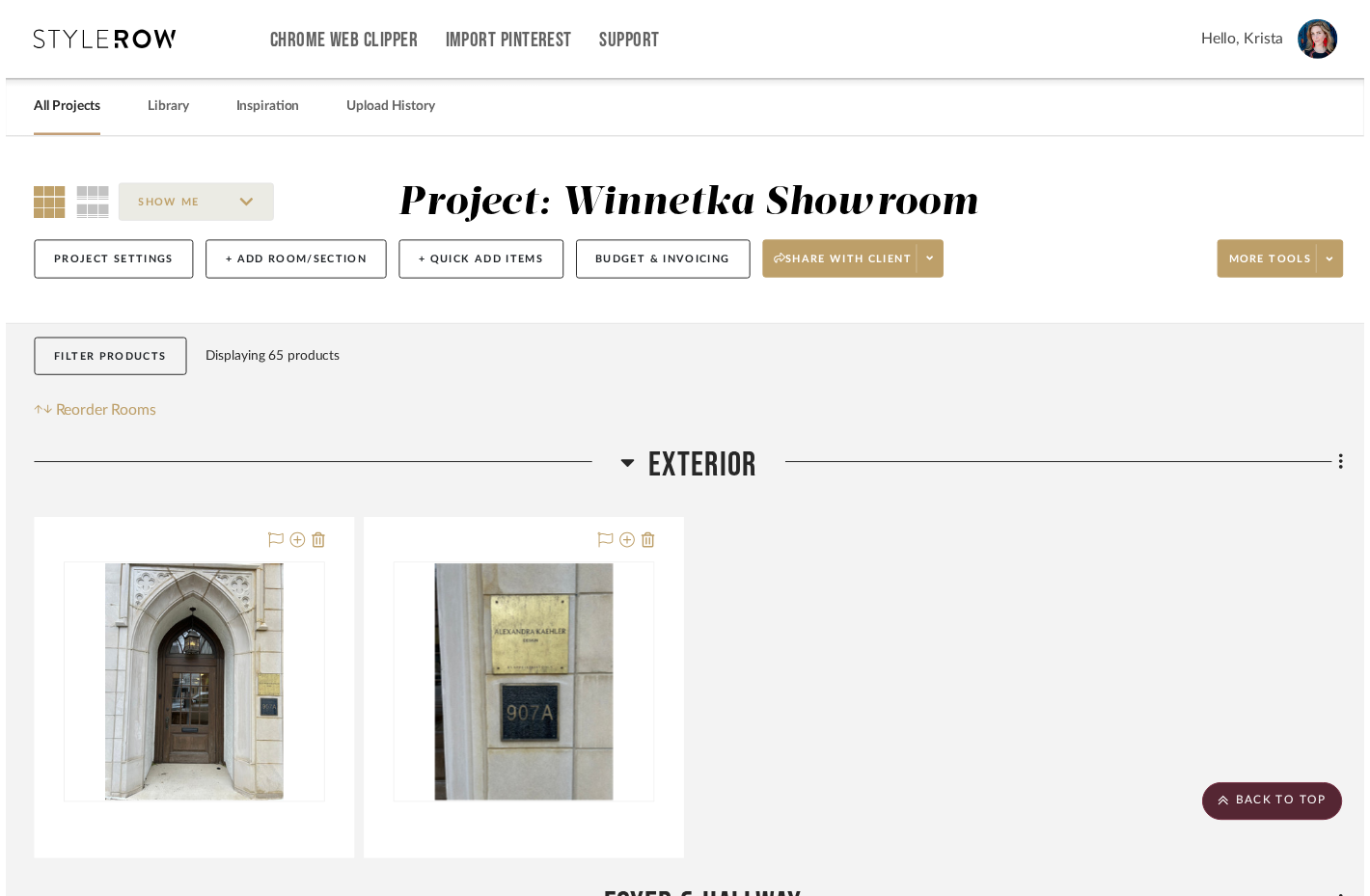 scroll, scrollTop: 2414, scrollLeft: 4, axis: both 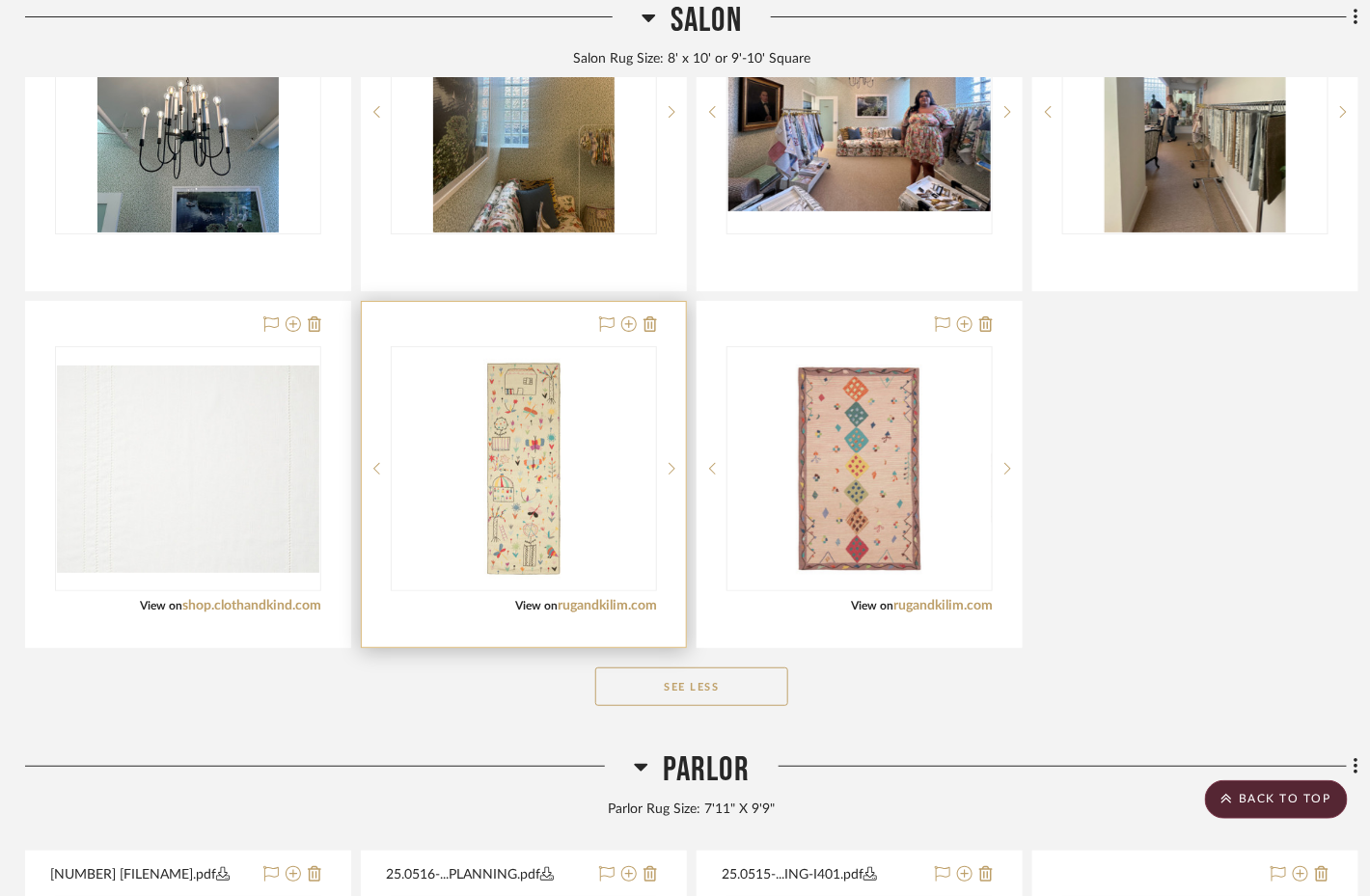 click at bounding box center [524, 469] 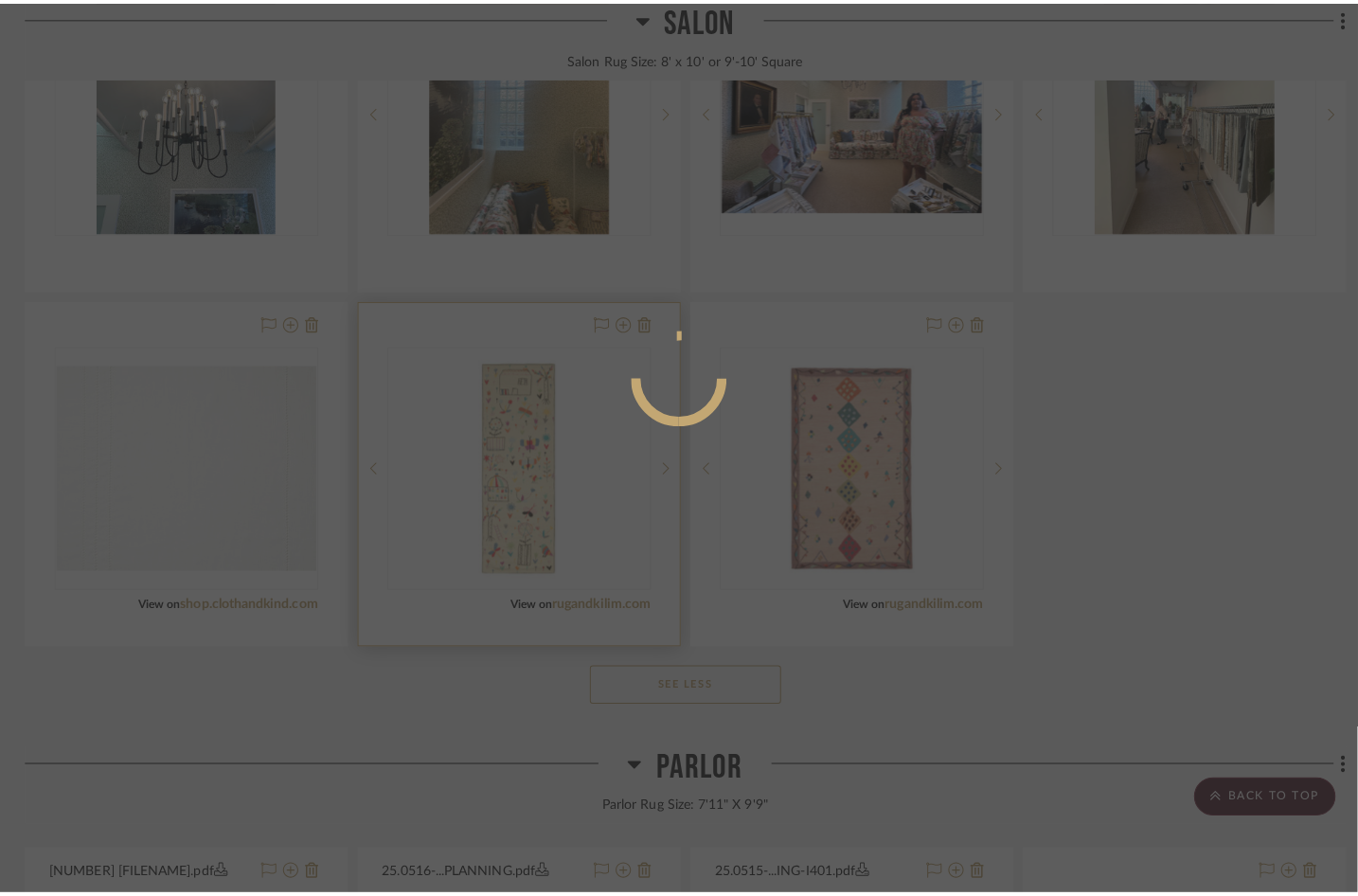 scroll, scrollTop: 0, scrollLeft: 0, axis: both 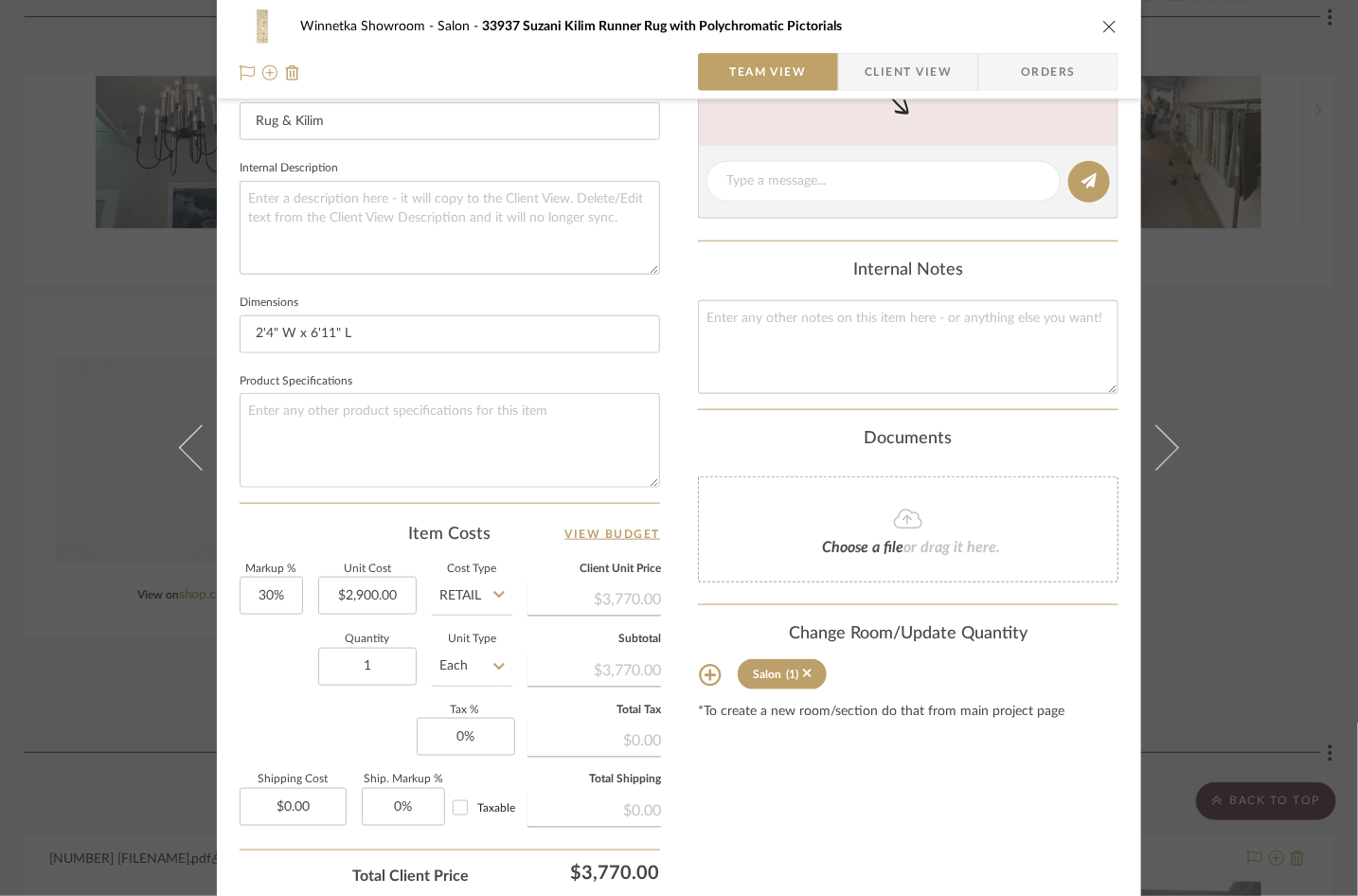 click 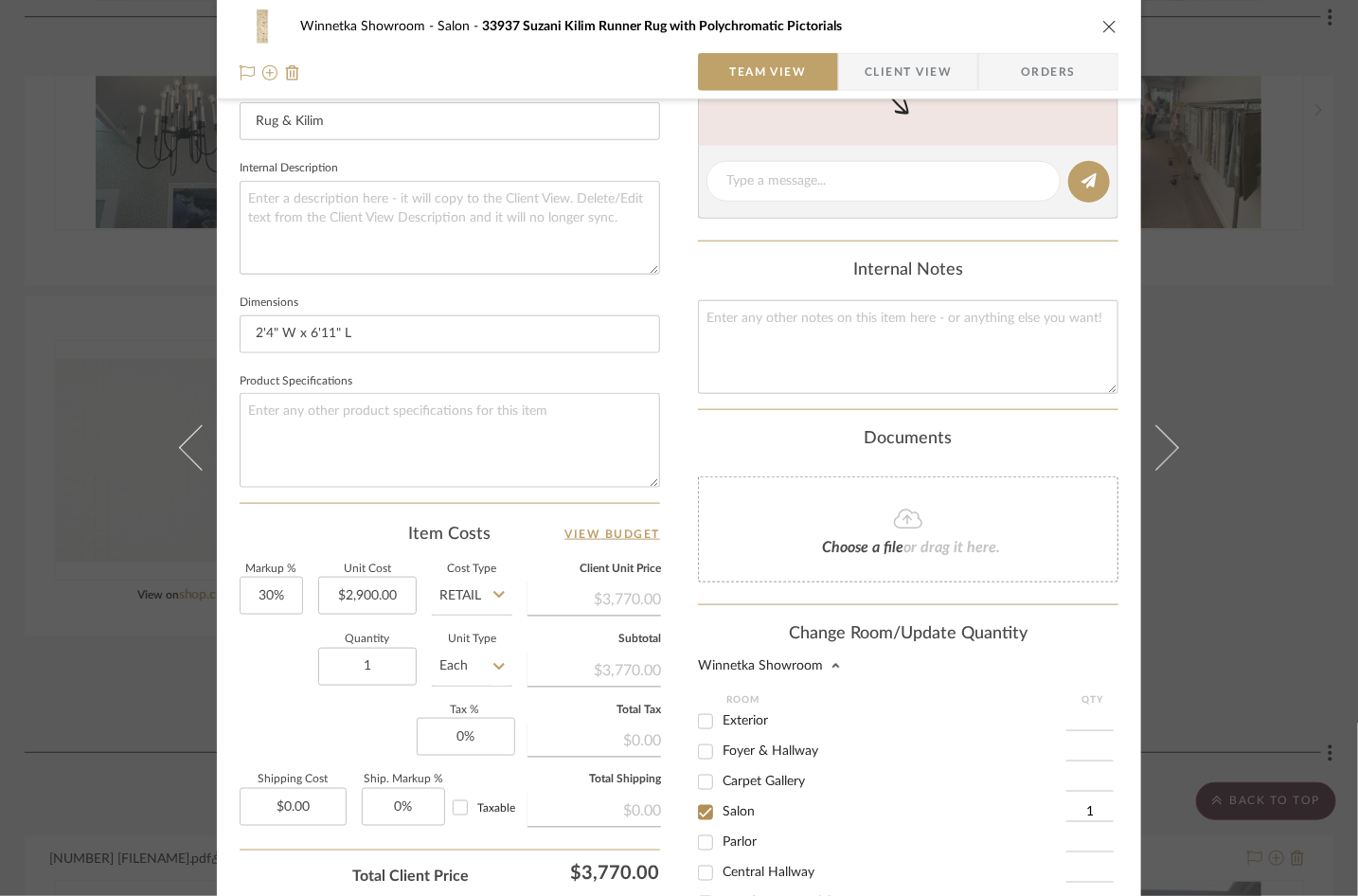 drag, startPoint x: 734, startPoint y: 784, endPoint x: 722, endPoint y: 791, distance: 13.892444 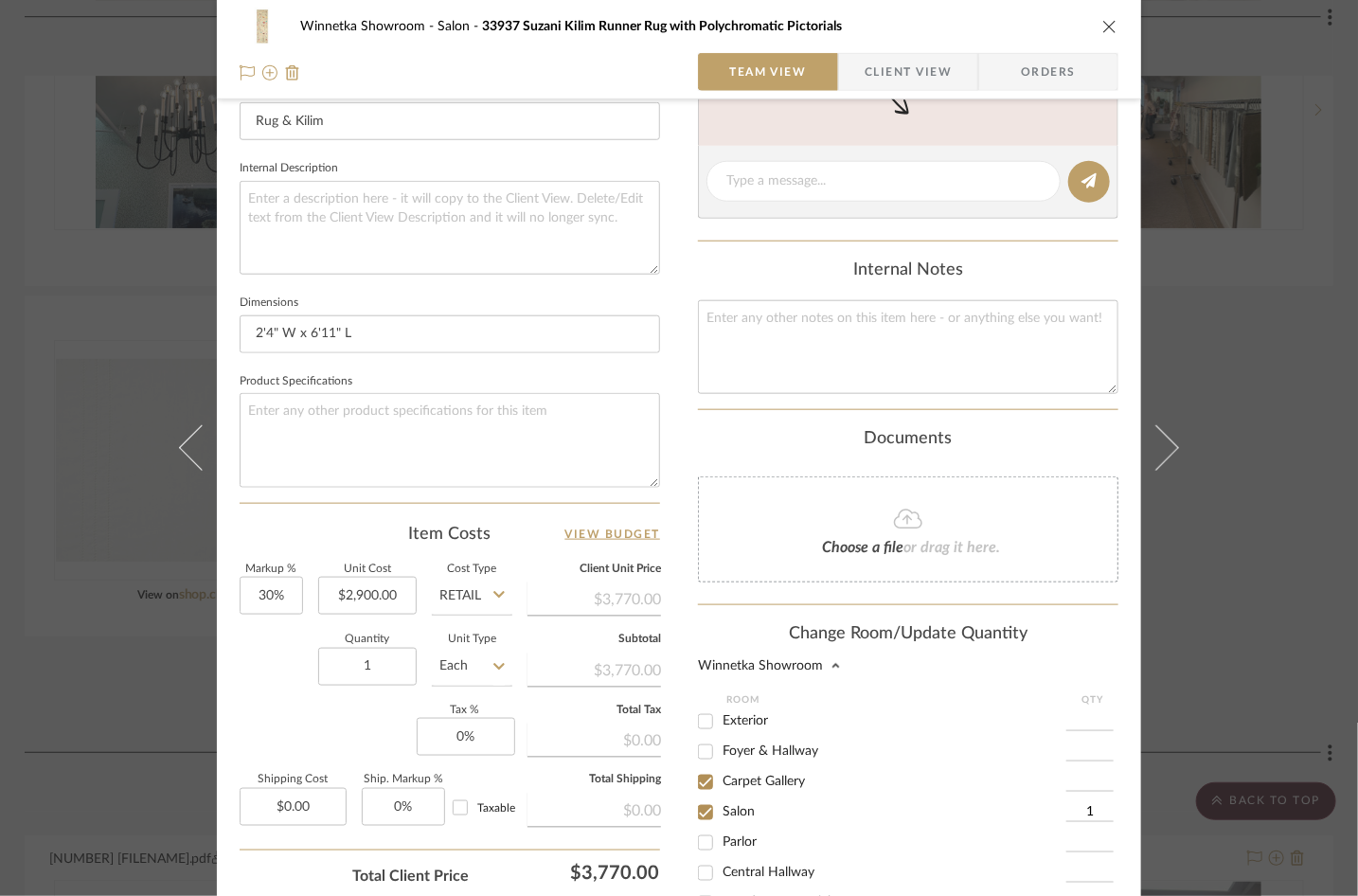type on "1" 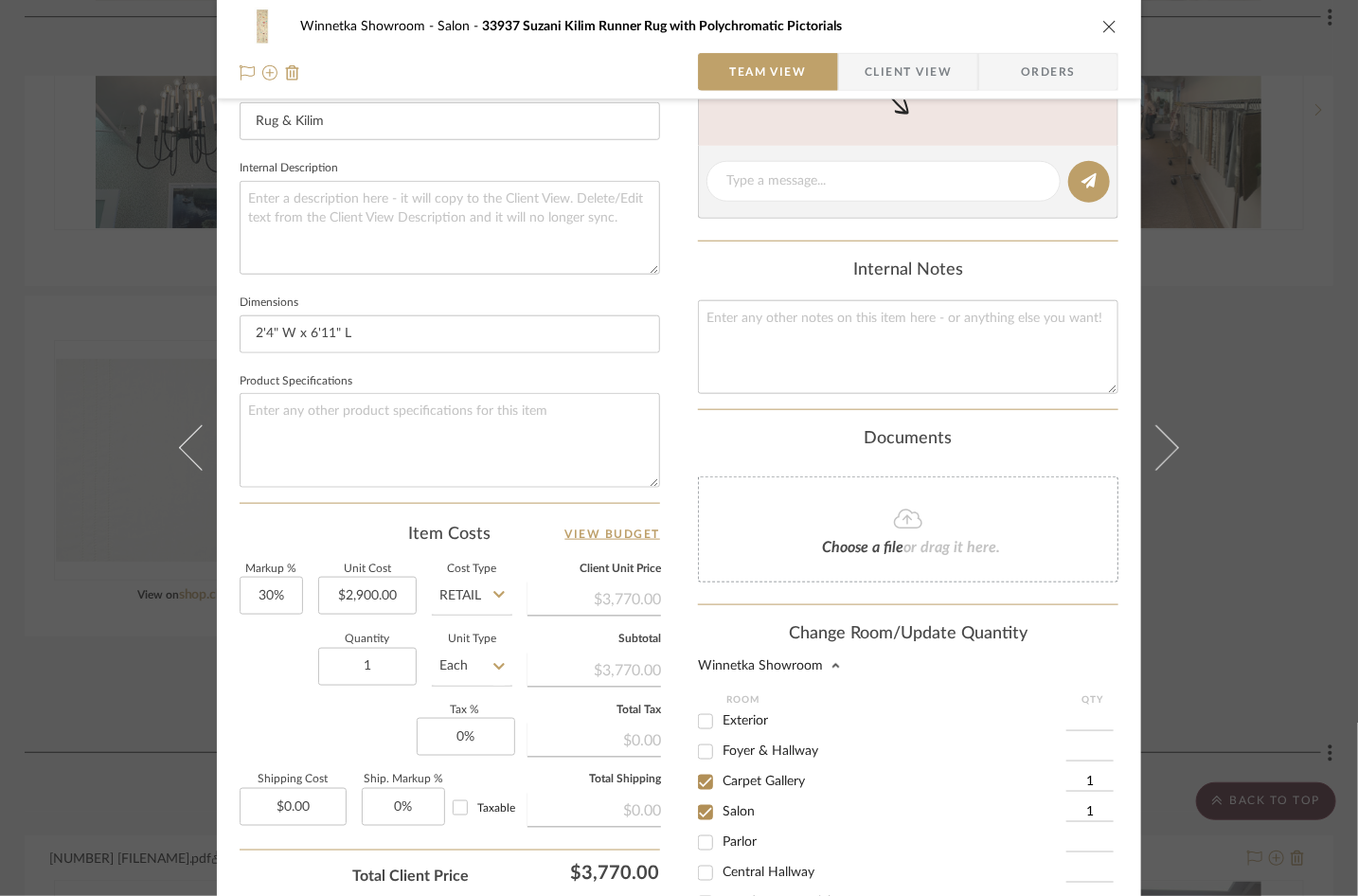 drag, startPoint x: 698, startPoint y: 814, endPoint x: 718, endPoint y: 799, distance: 25 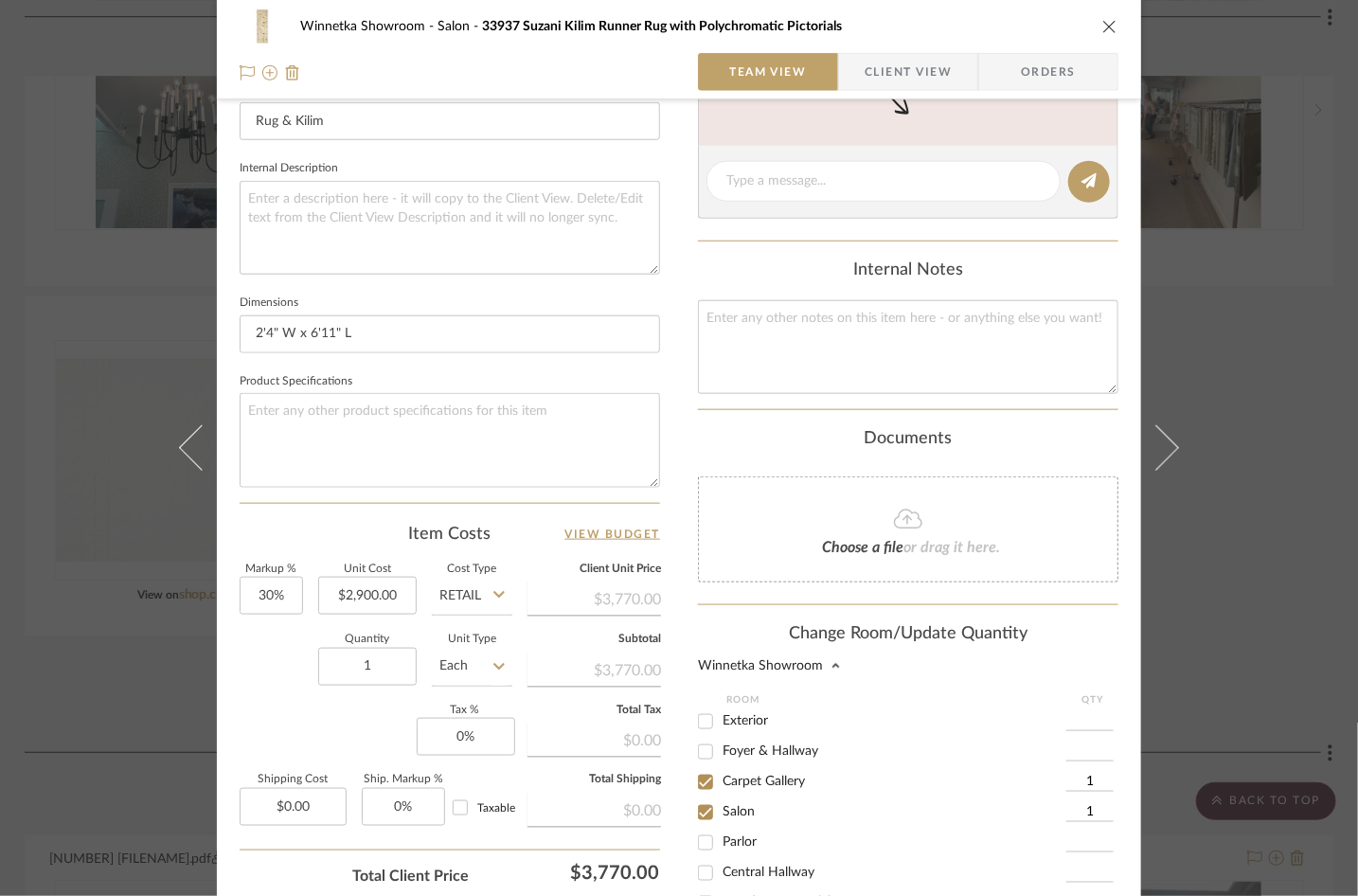 click on "Salon" at bounding box center (706, 813) 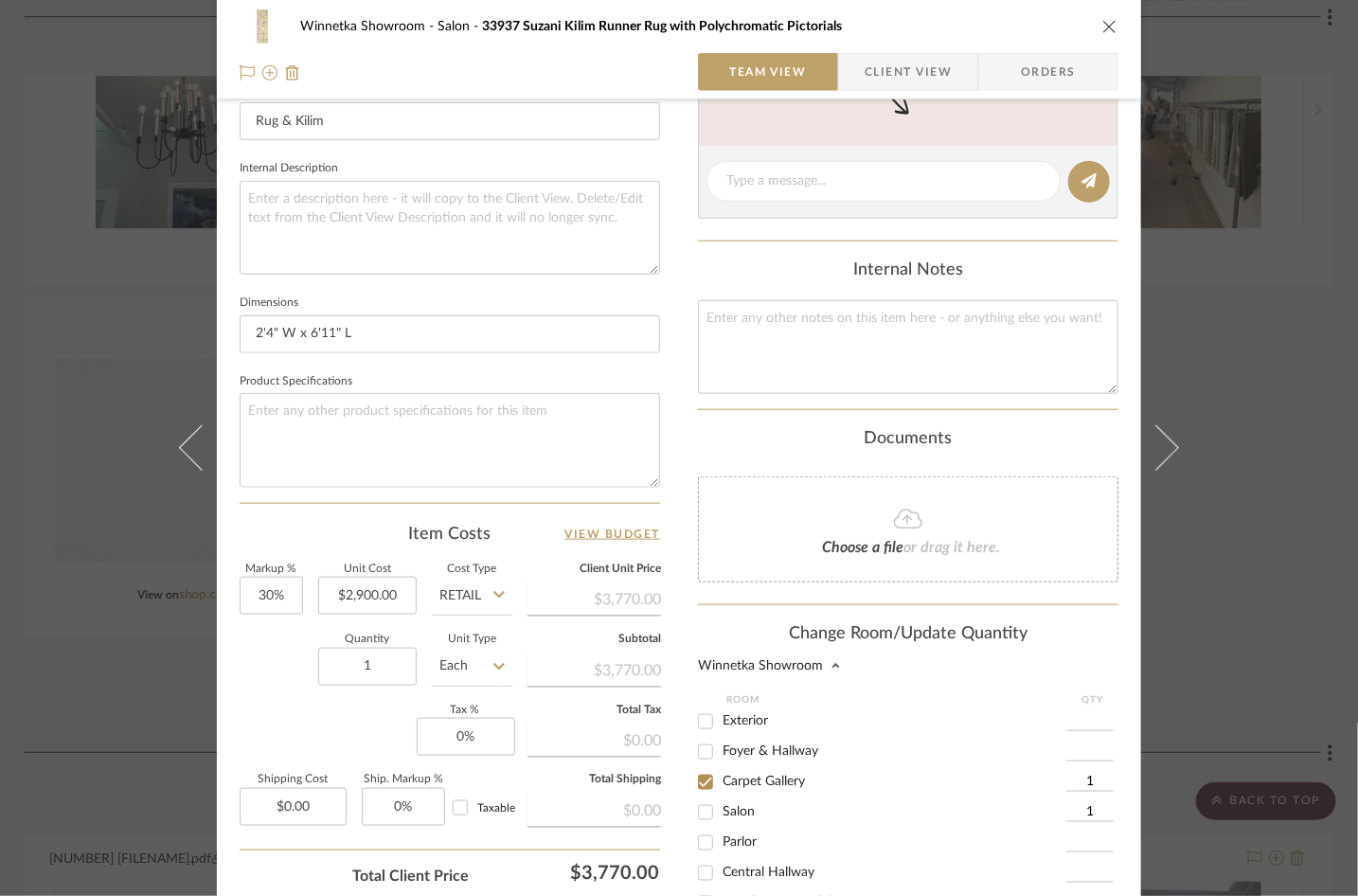 checkbox on "false" 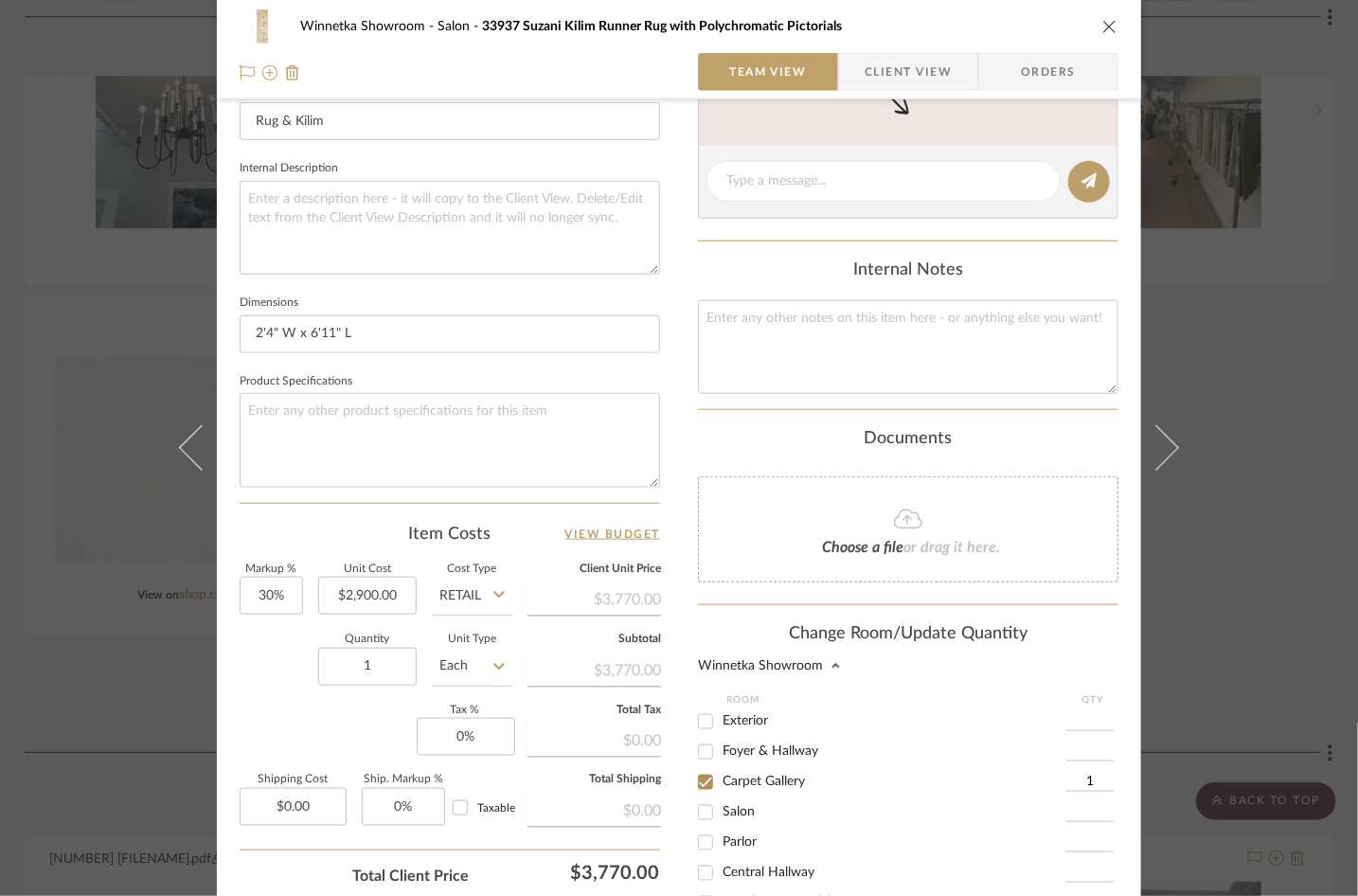 scroll, scrollTop: 974, scrollLeft: 0, axis: vertical 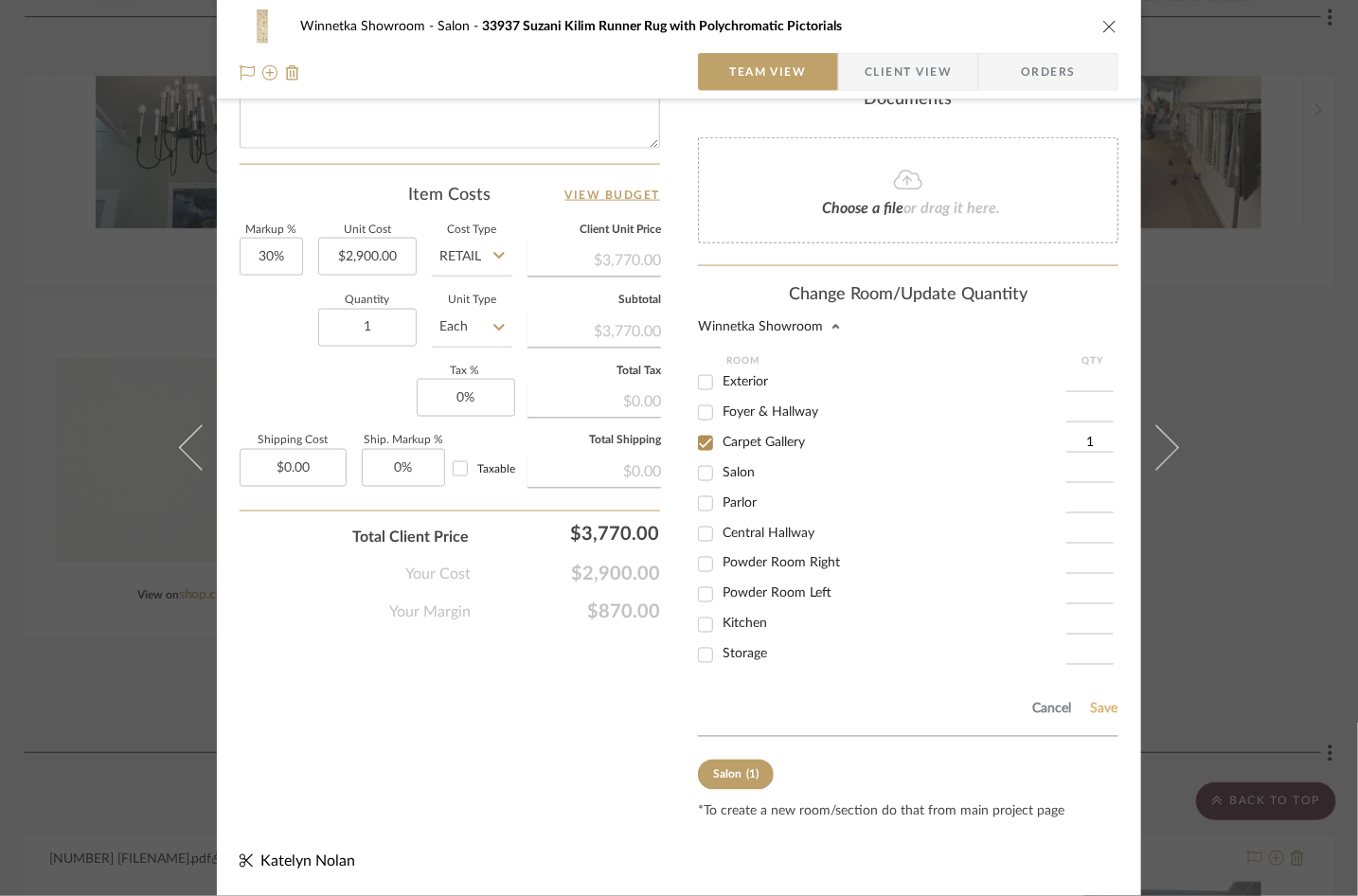 click on "Save" 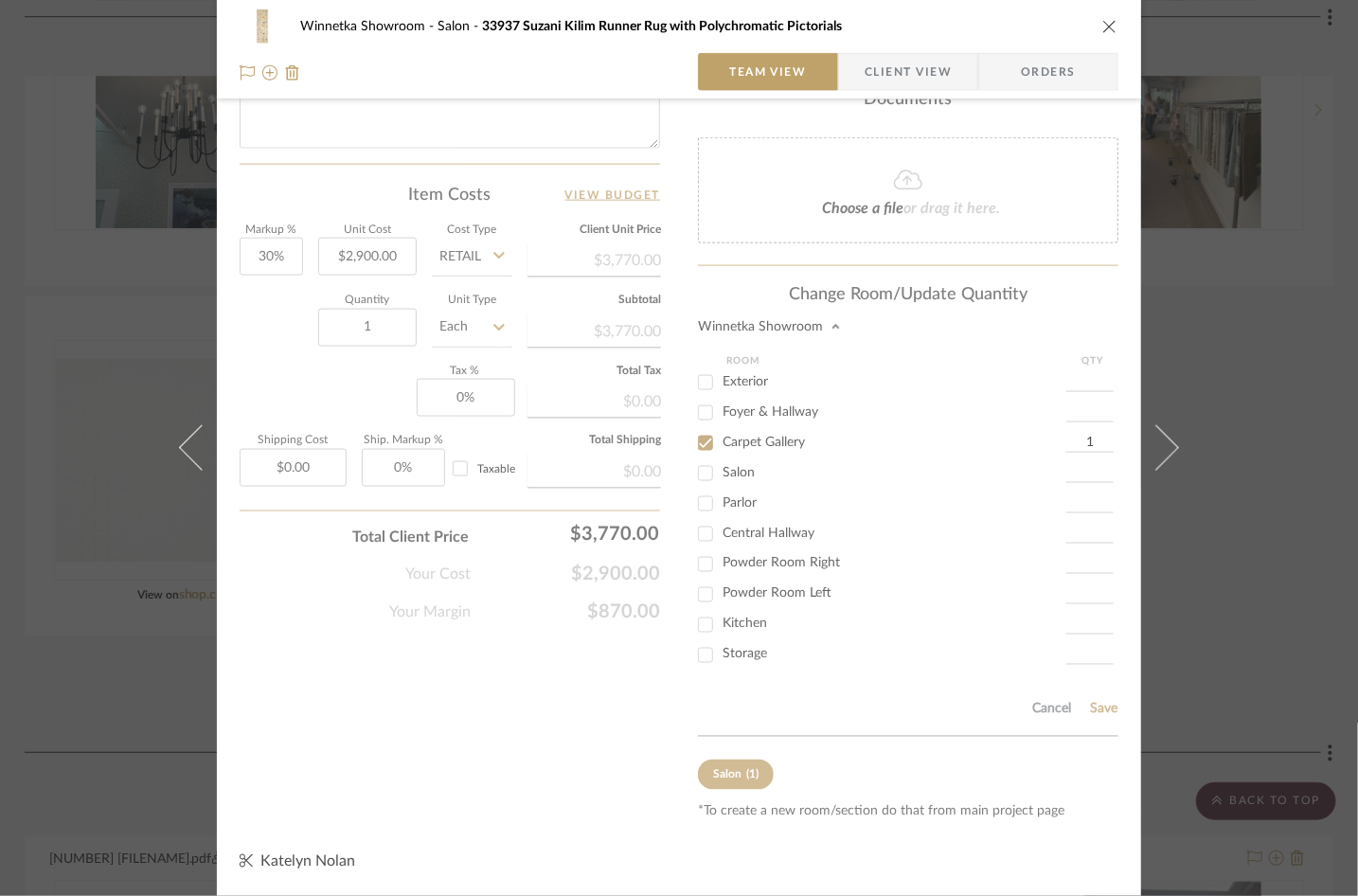 type 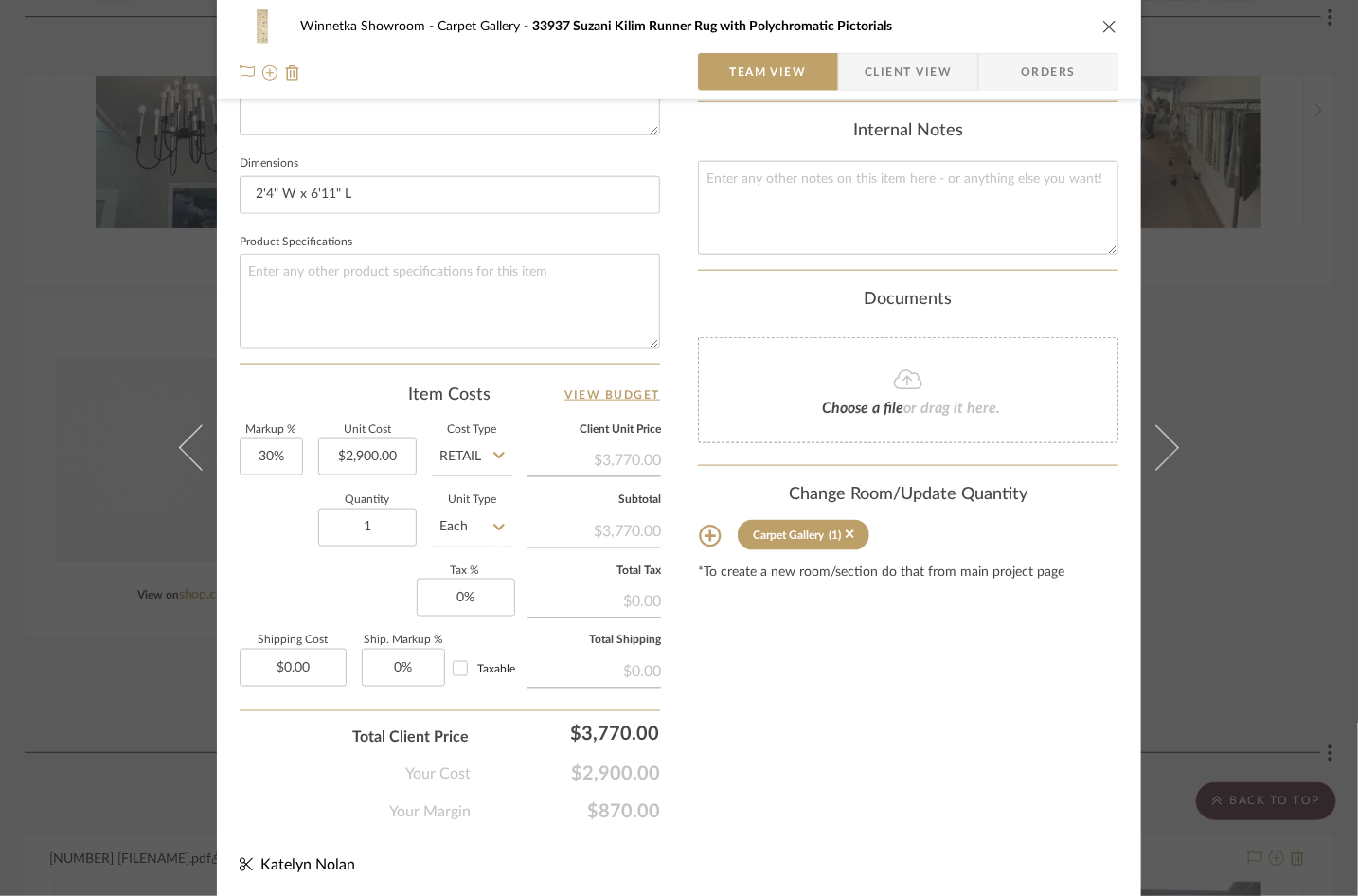 click at bounding box center (1110, 27) 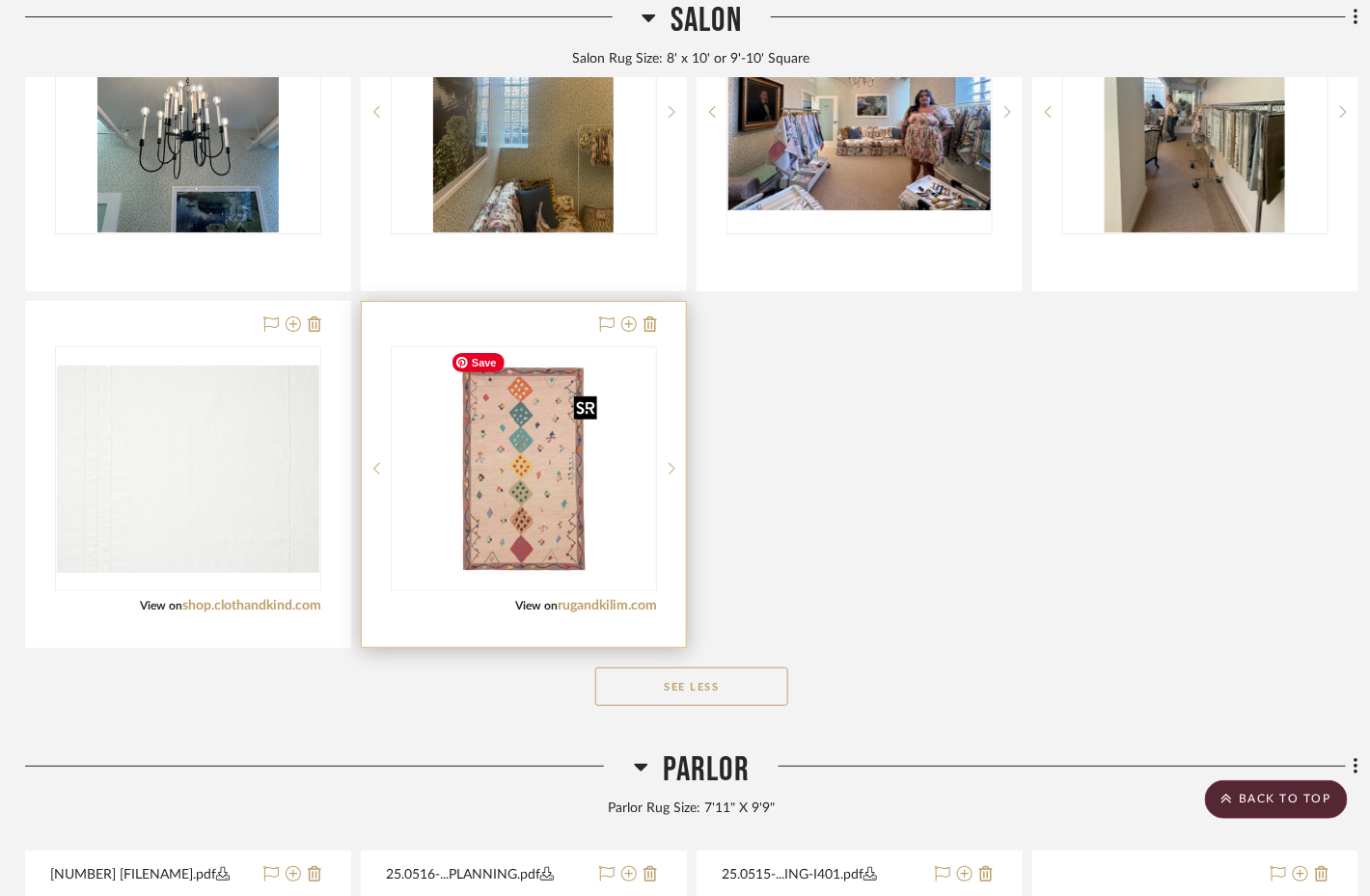 click at bounding box center (524, 469) 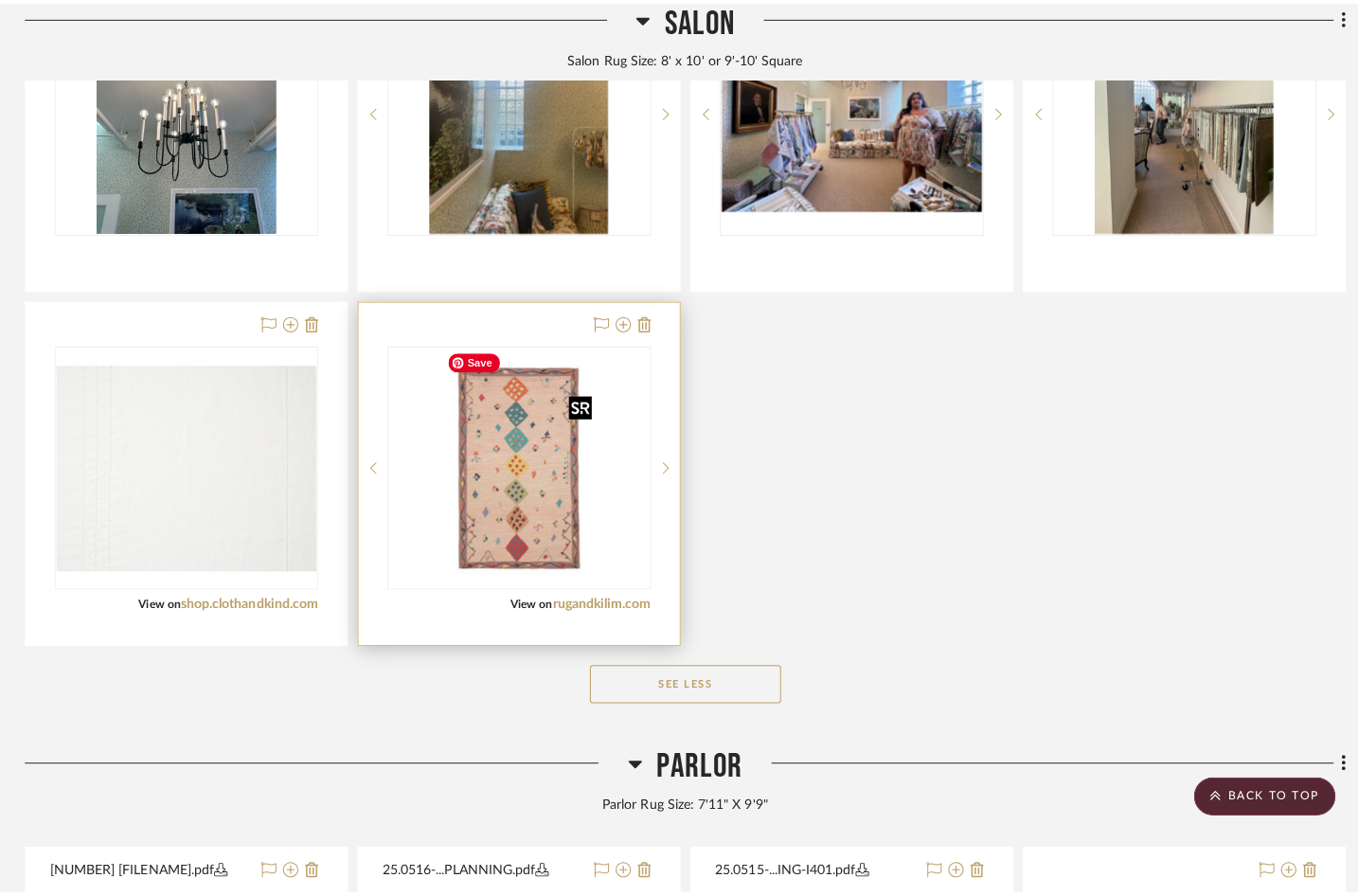 scroll, scrollTop: 0, scrollLeft: 0, axis: both 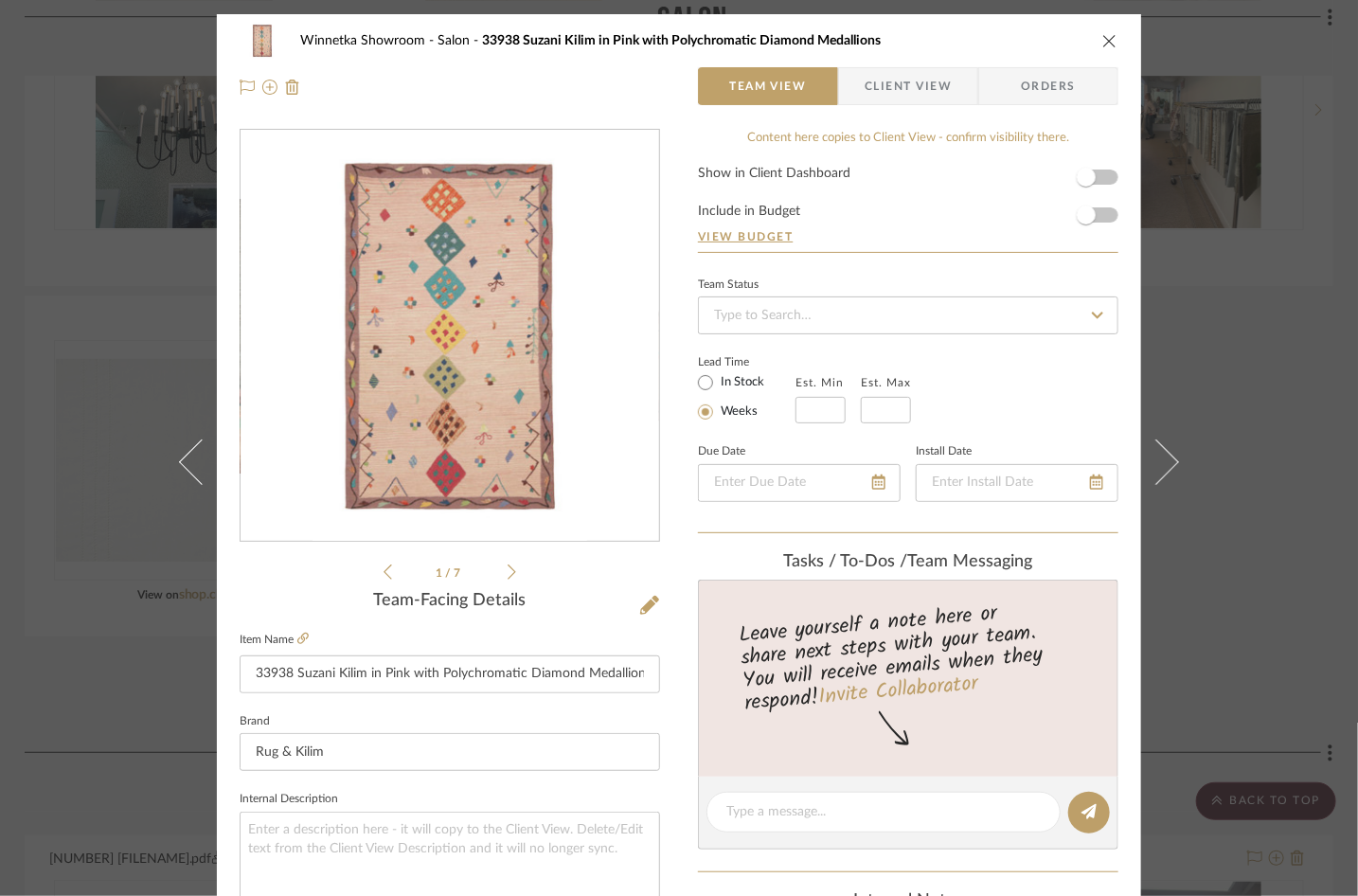 click 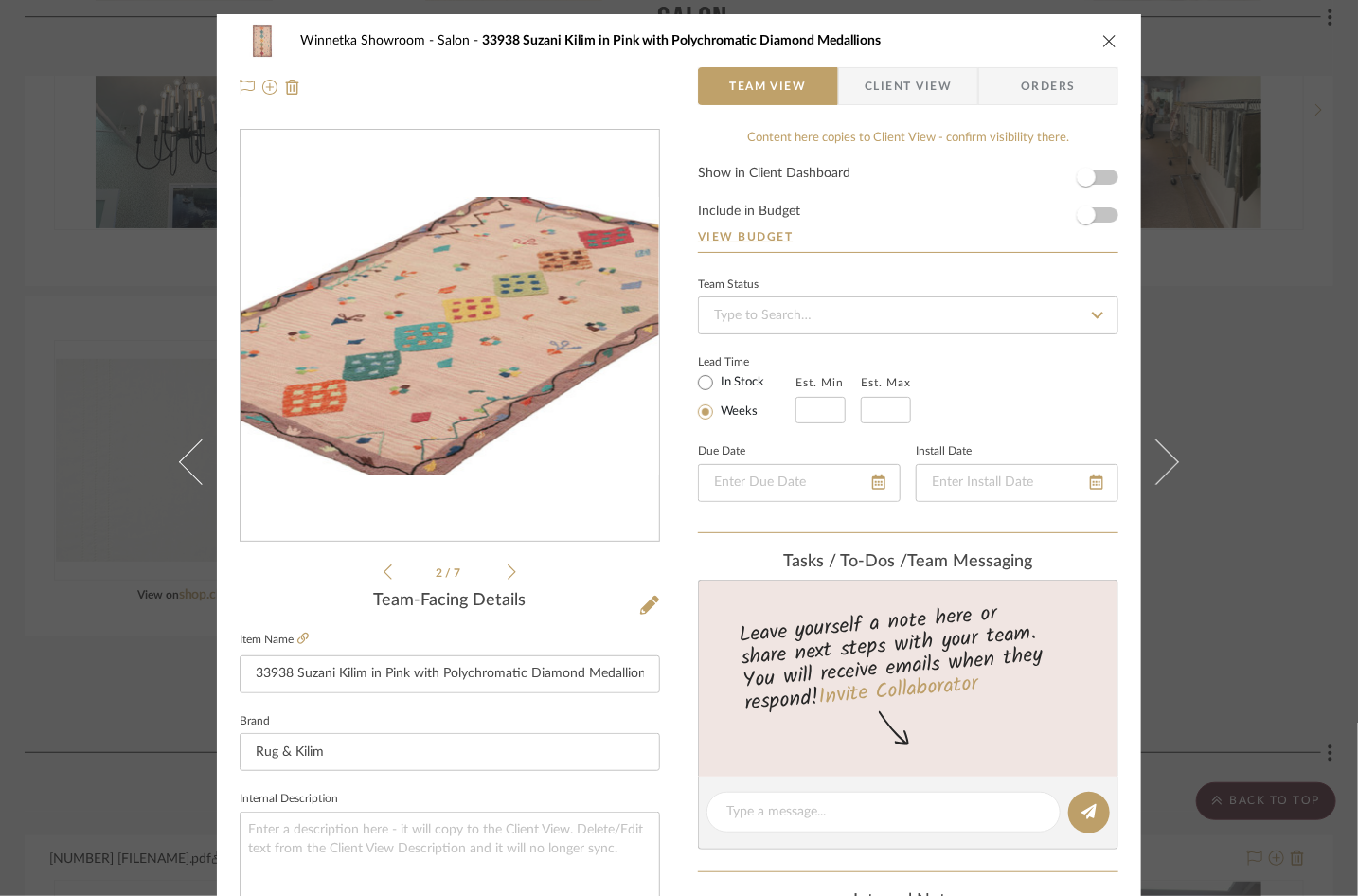 click 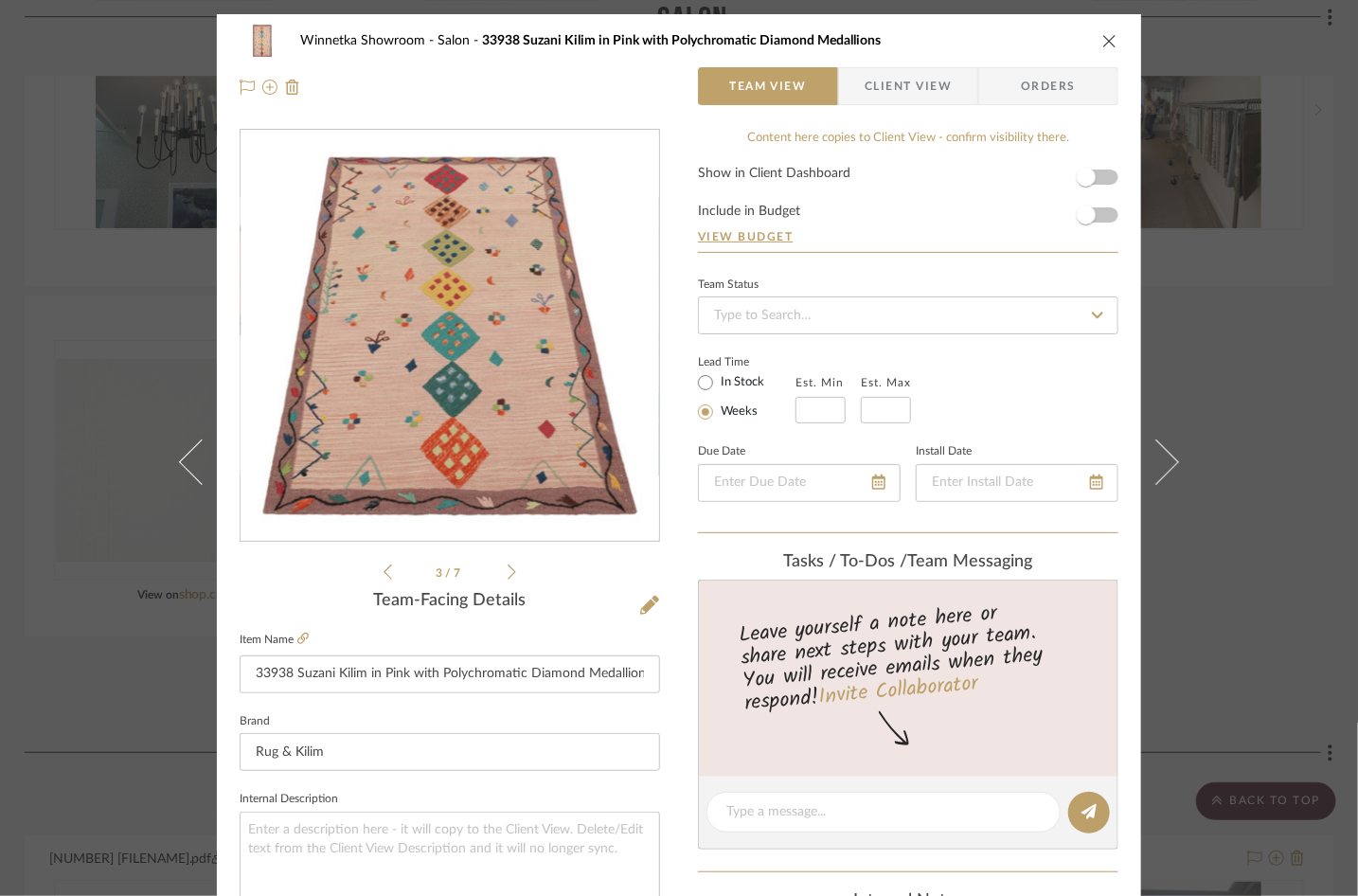 click 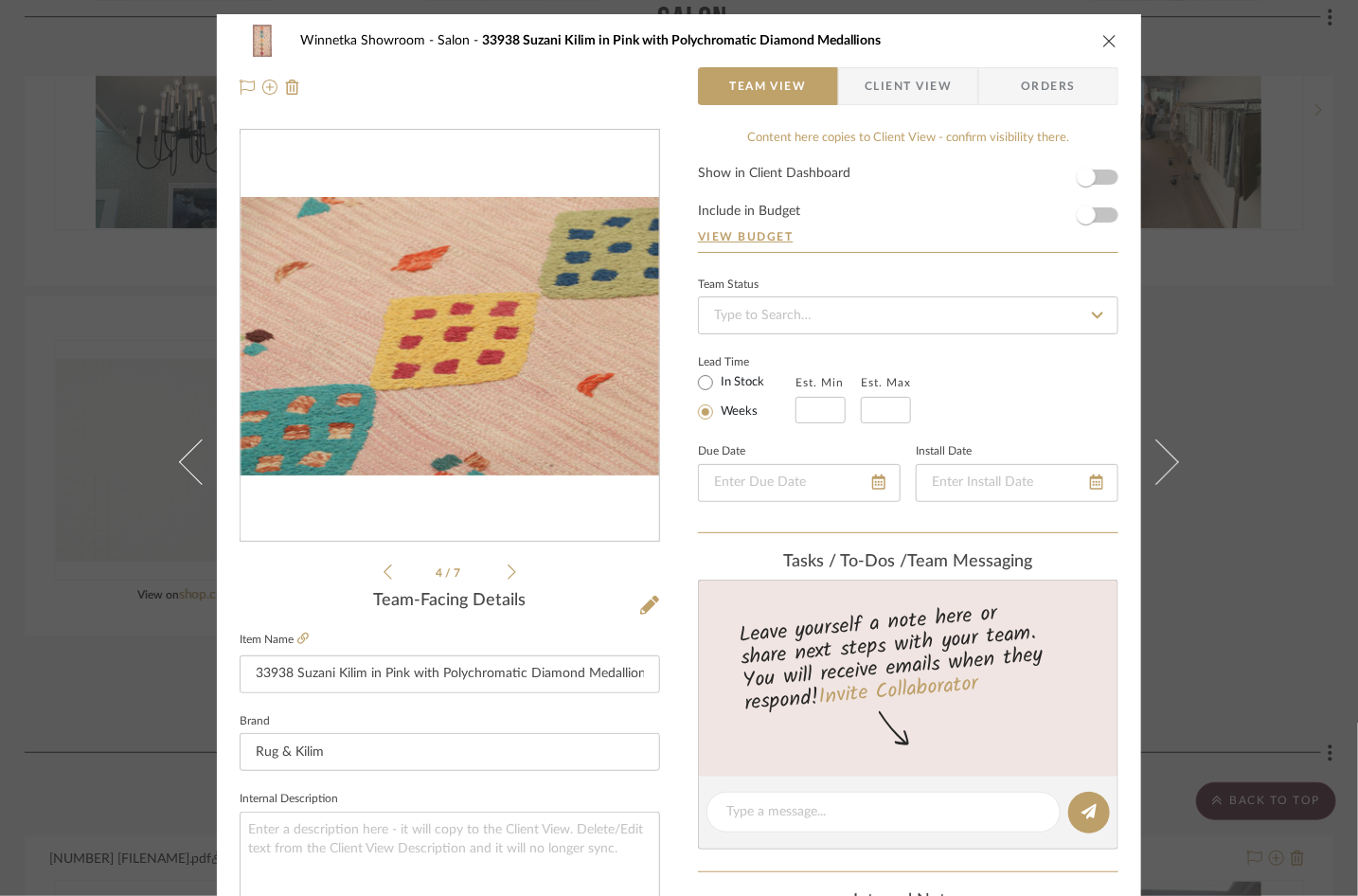 click 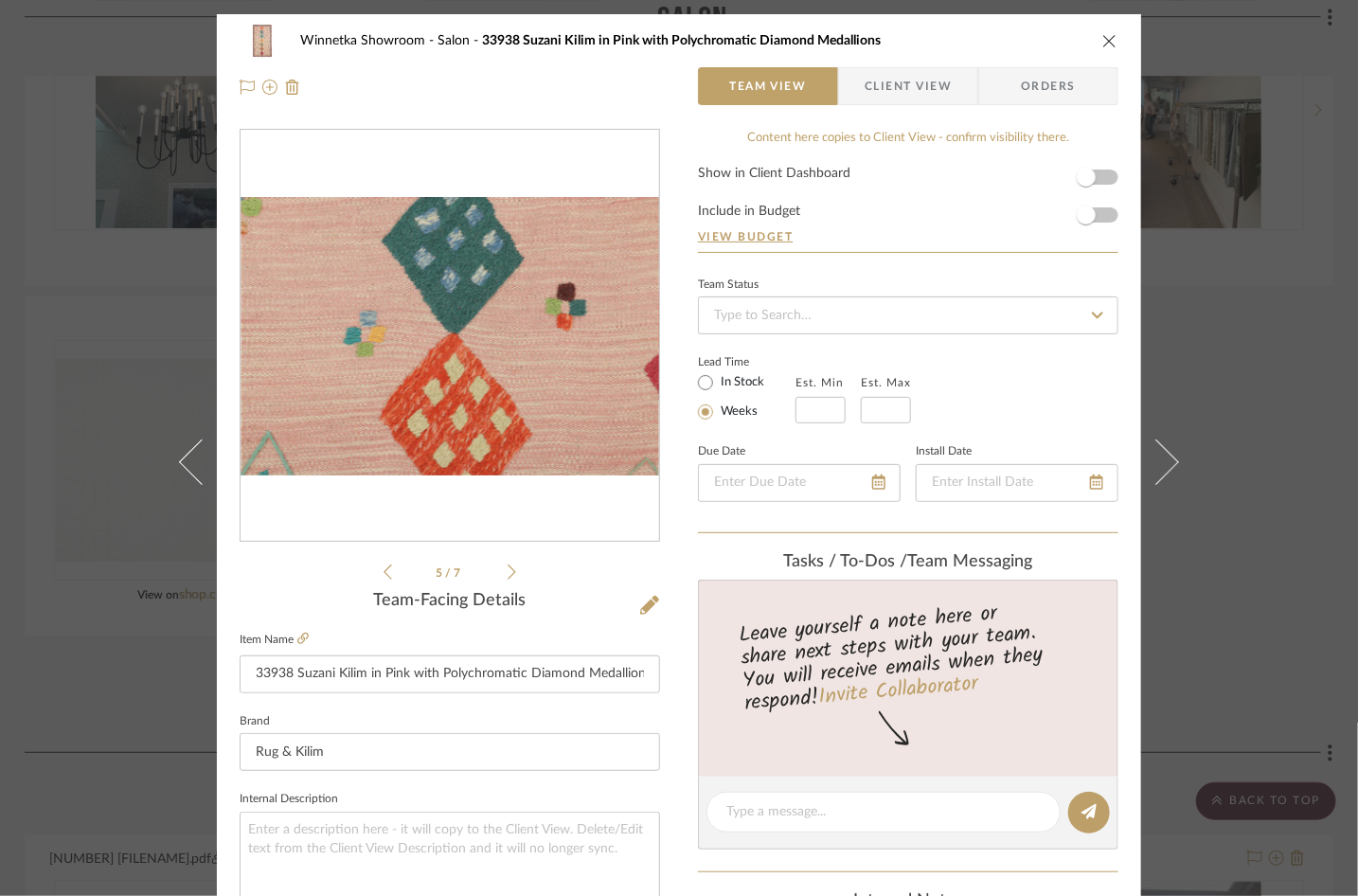 click 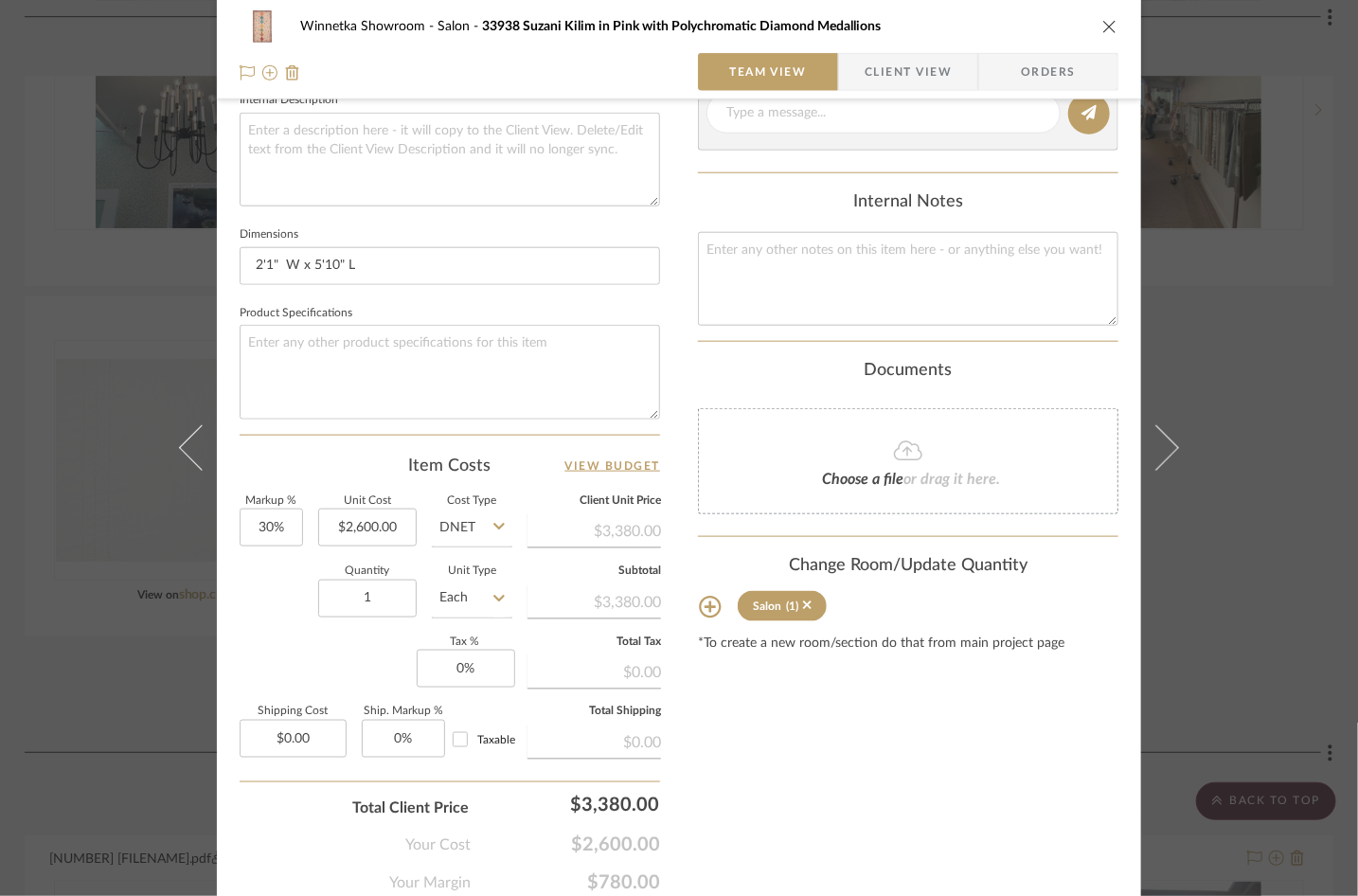 scroll, scrollTop: 770, scrollLeft: 0, axis: vertical 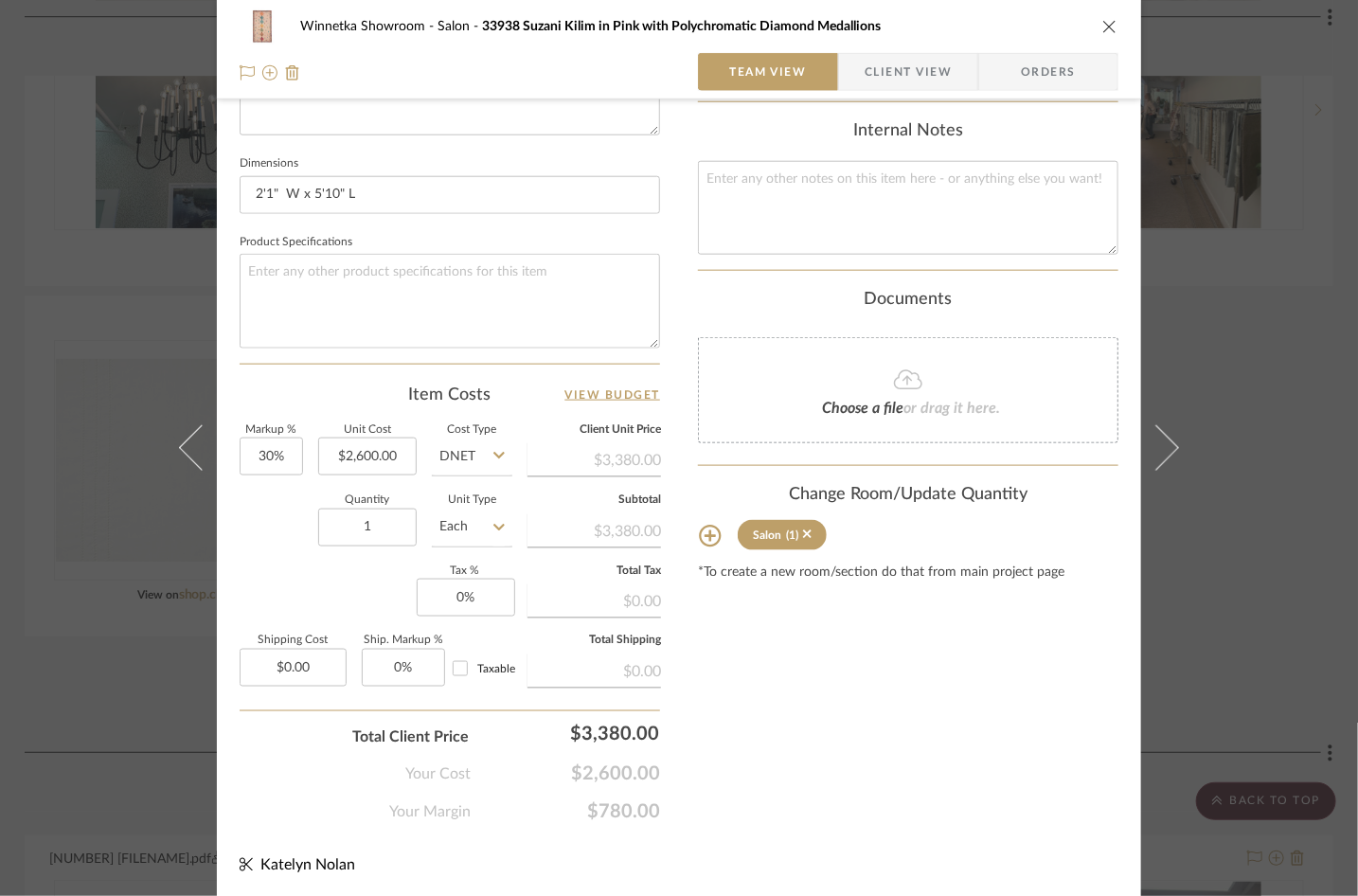 click 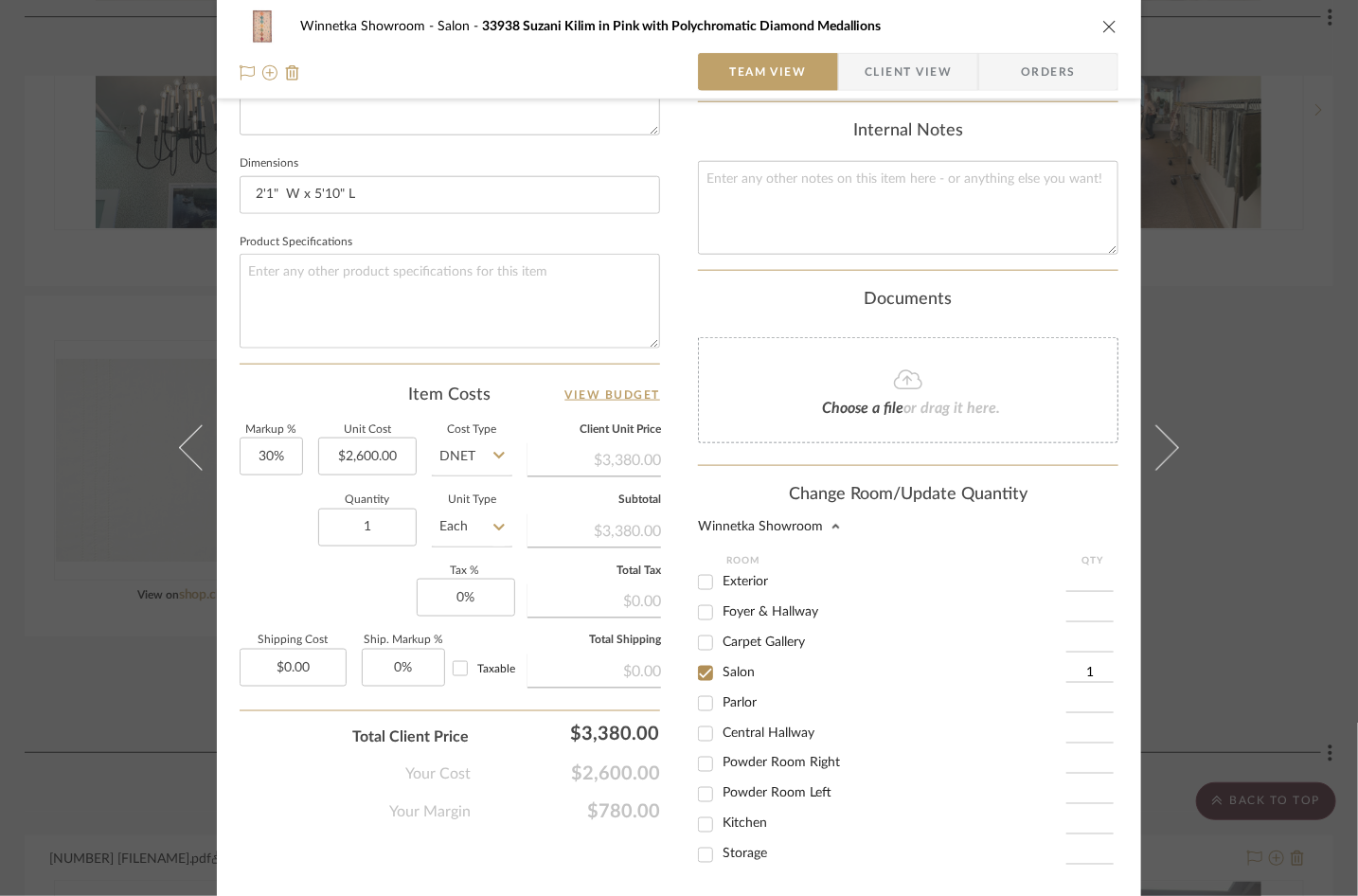 drag, startPoint x: 745, startPoint y: 651, endPoint x: 730, endPoint y: 654, distance: 15.29706 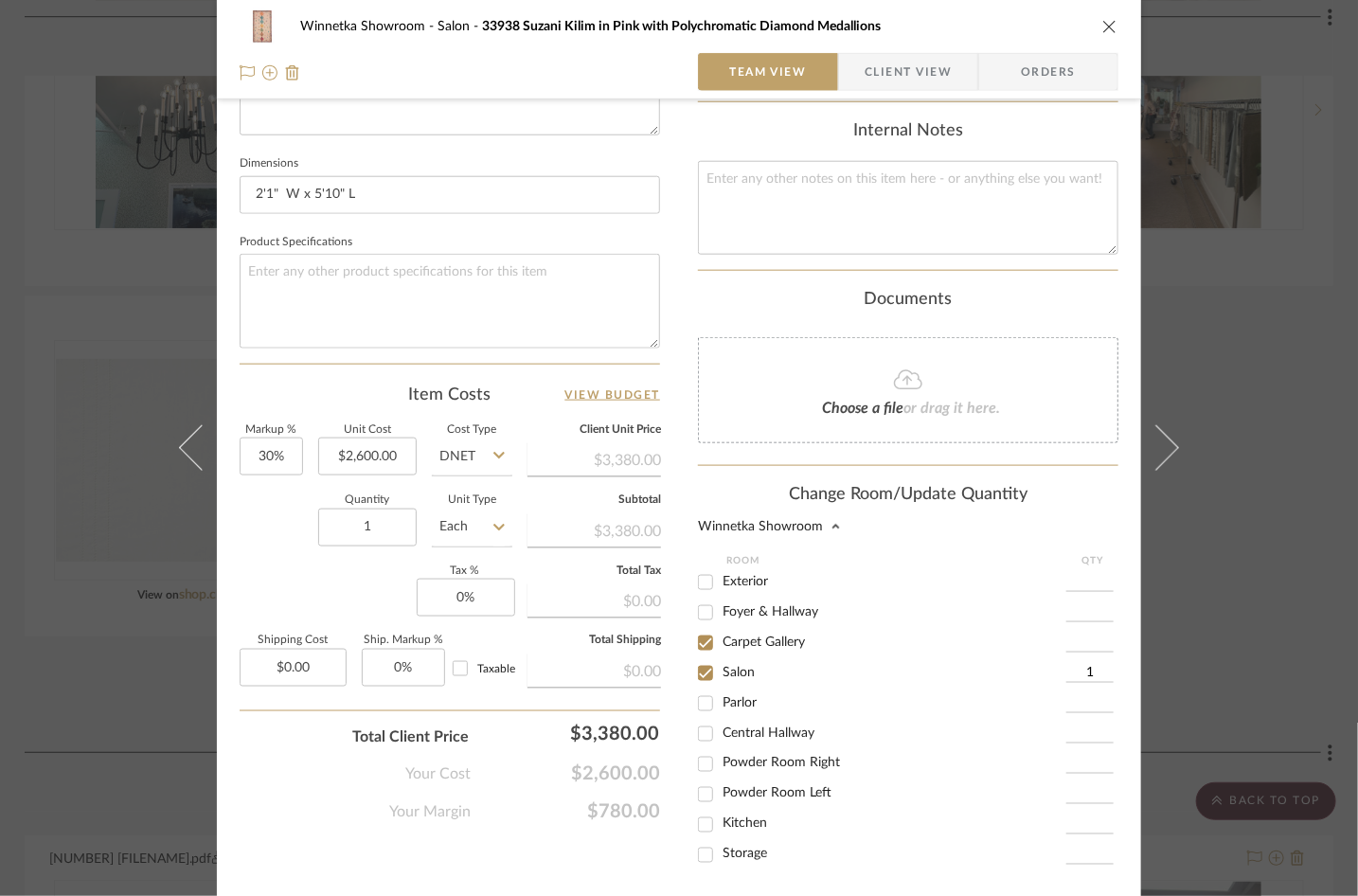 checkbox on "true" 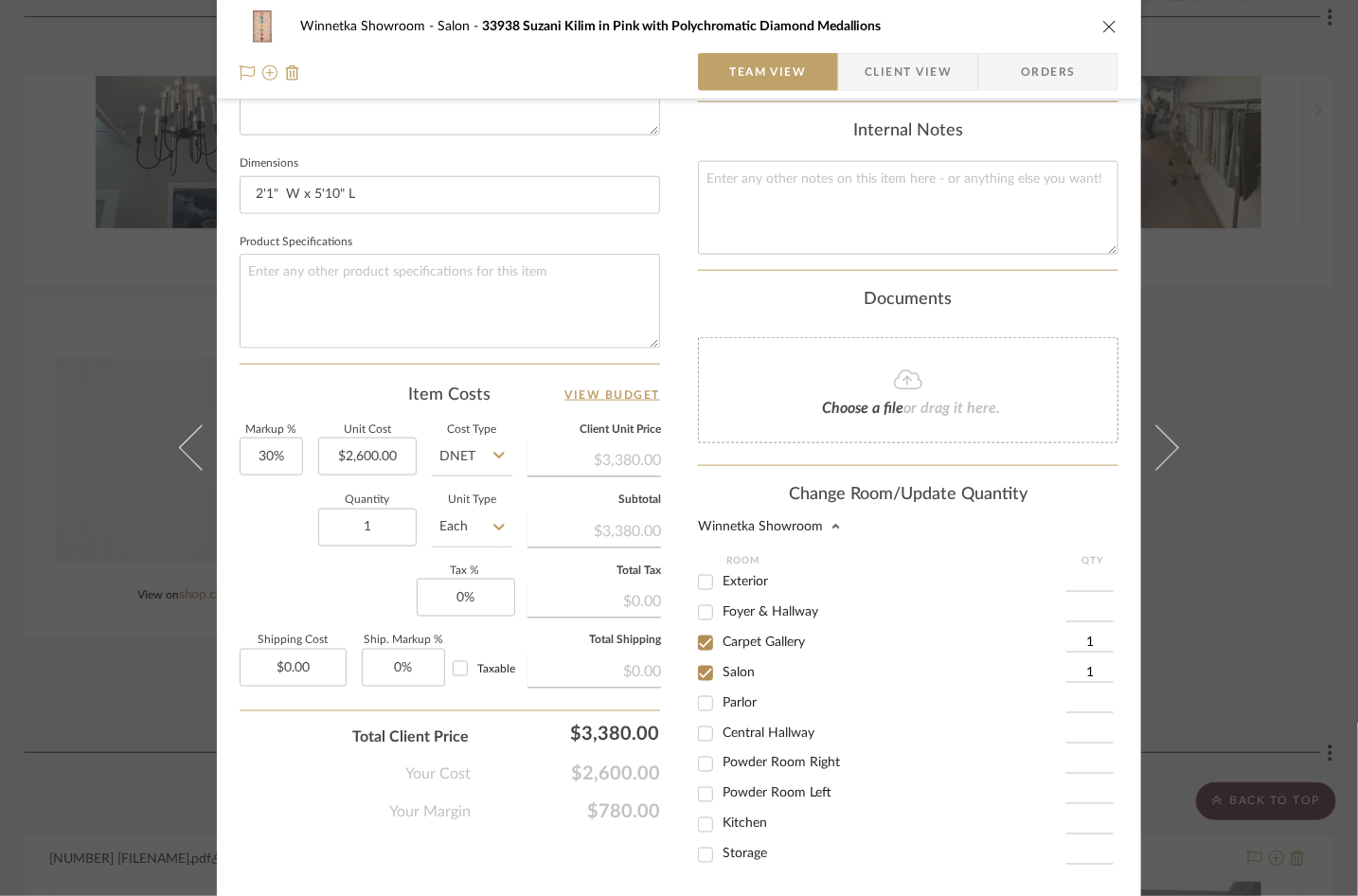 drag, startPoint x: 697, startPoint y: 670, endPoint x: 724, endPoint y: 668, distance: 27.073973 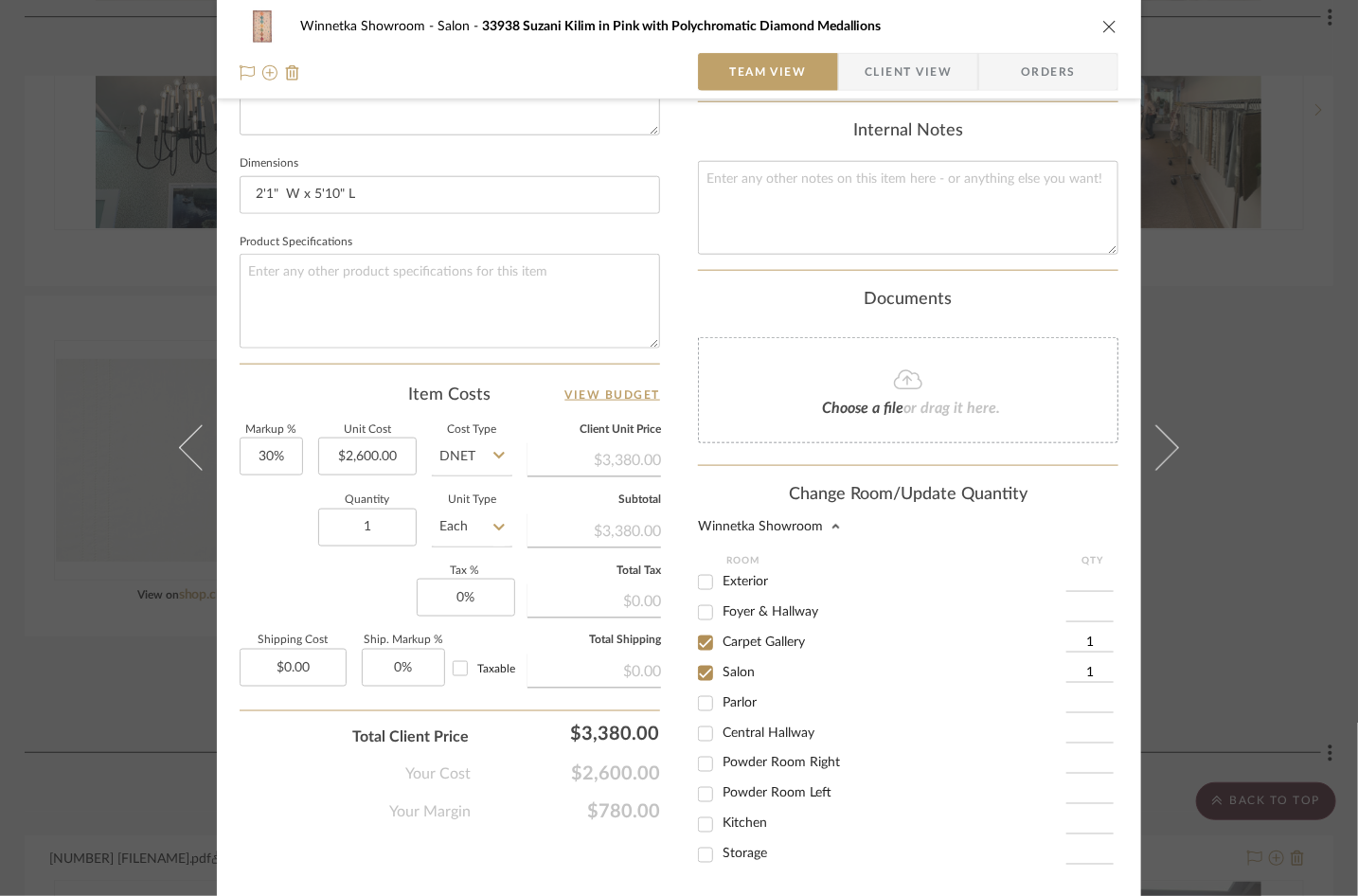click on "Salon" at bounding box center (706, 673) 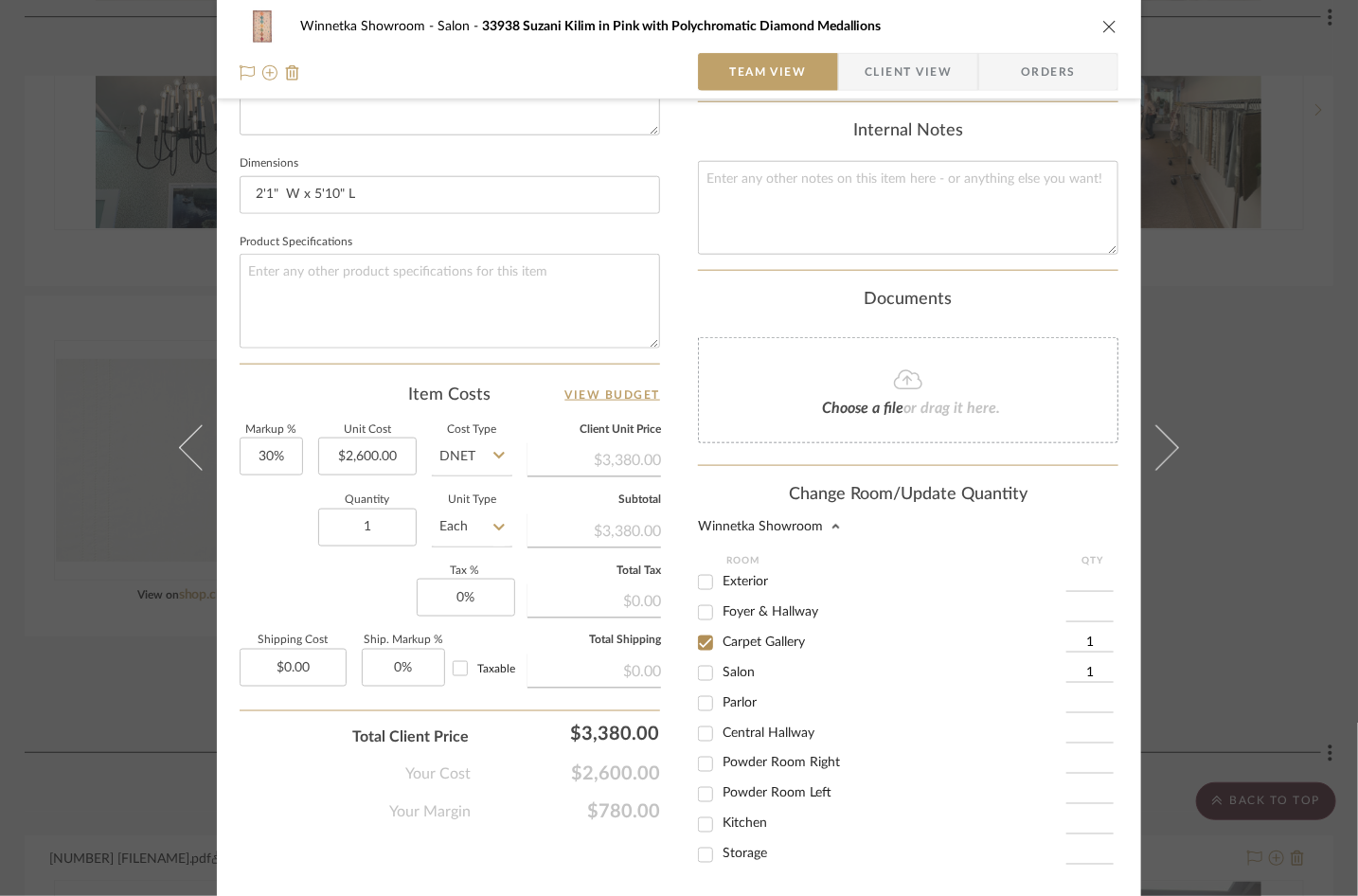 checkbox on "false" 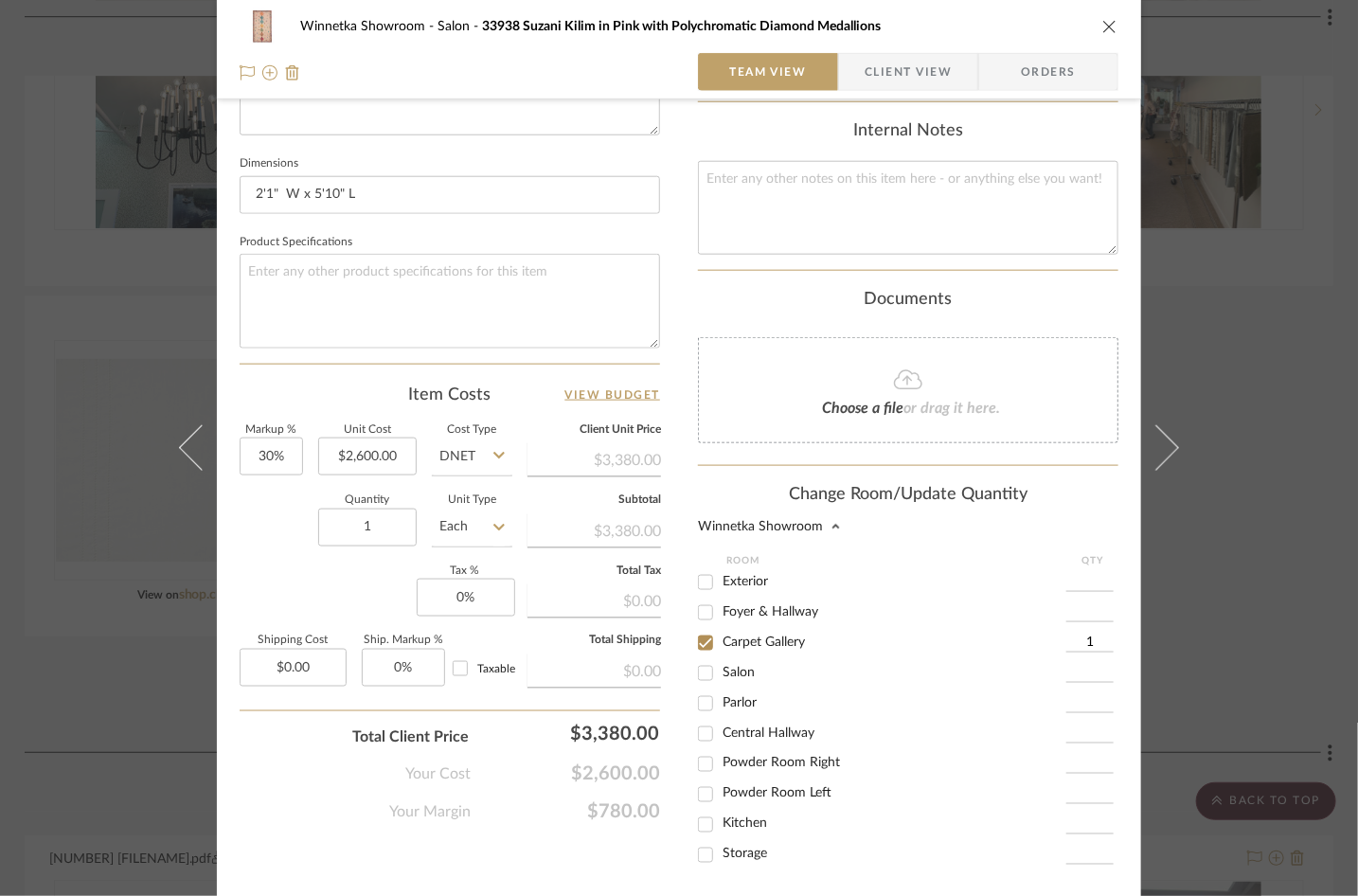 scroll, scrollTop: 974, scrollLeft: 0, axis: vertical 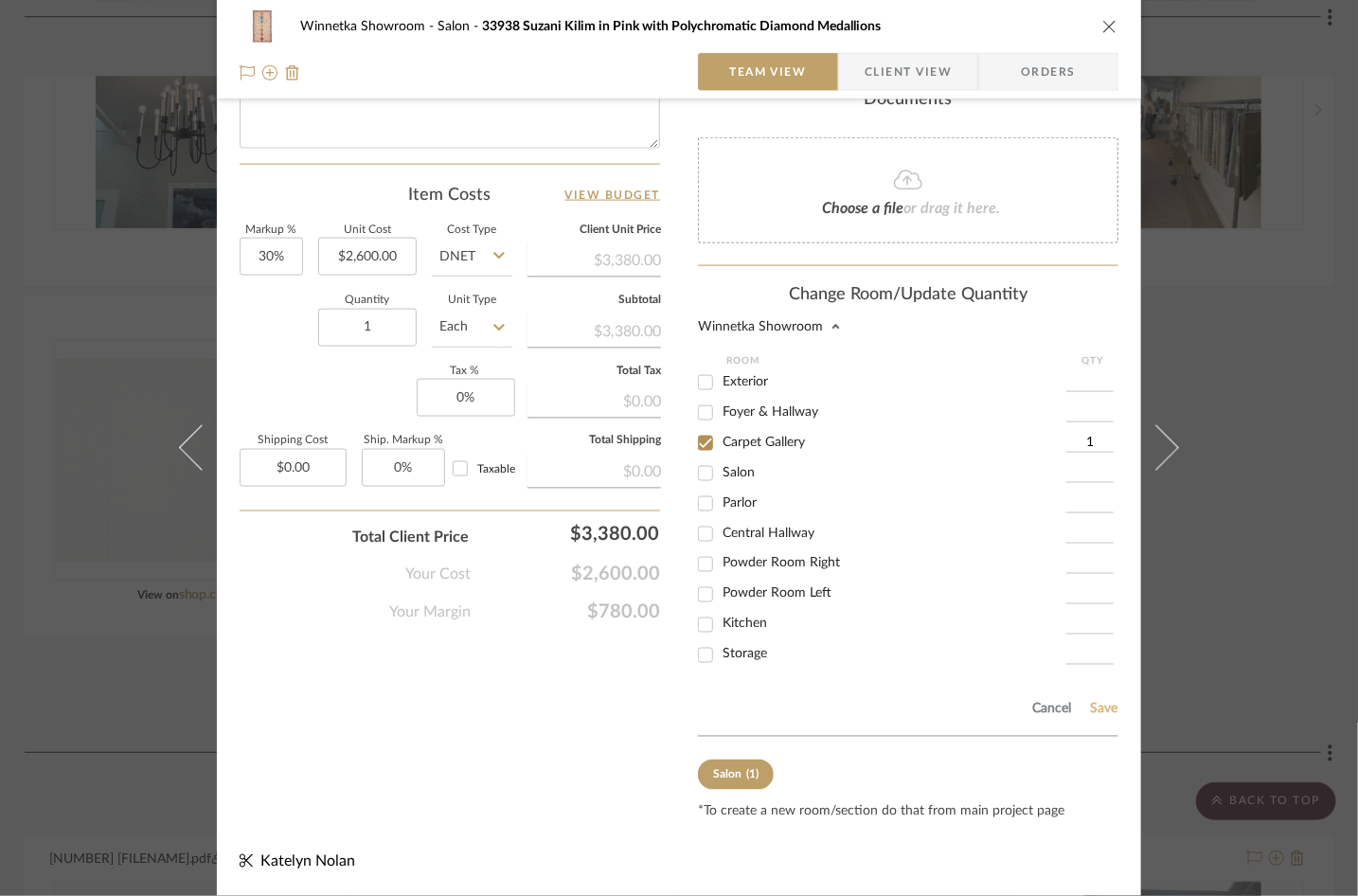 click on "Save" 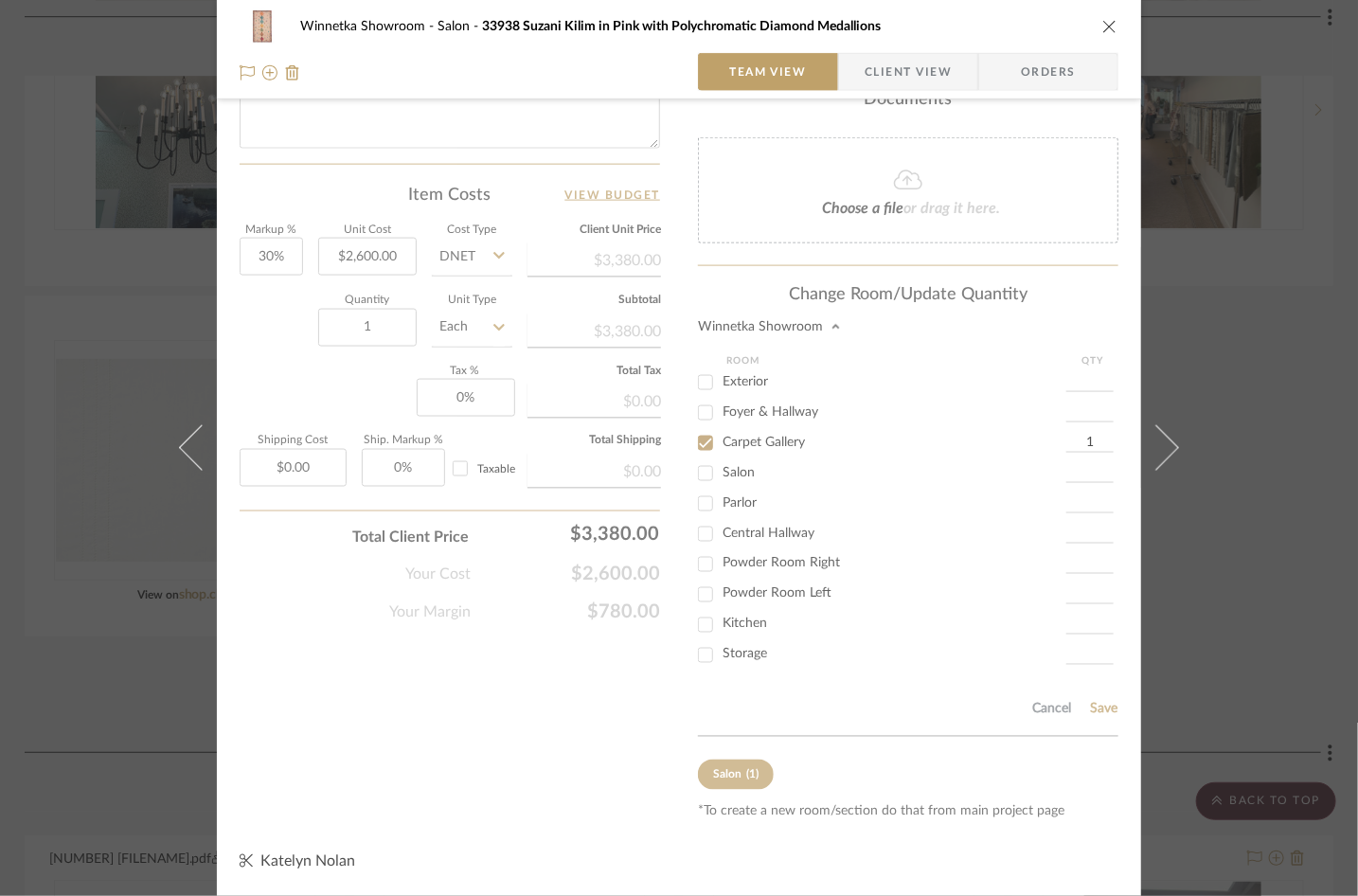 type 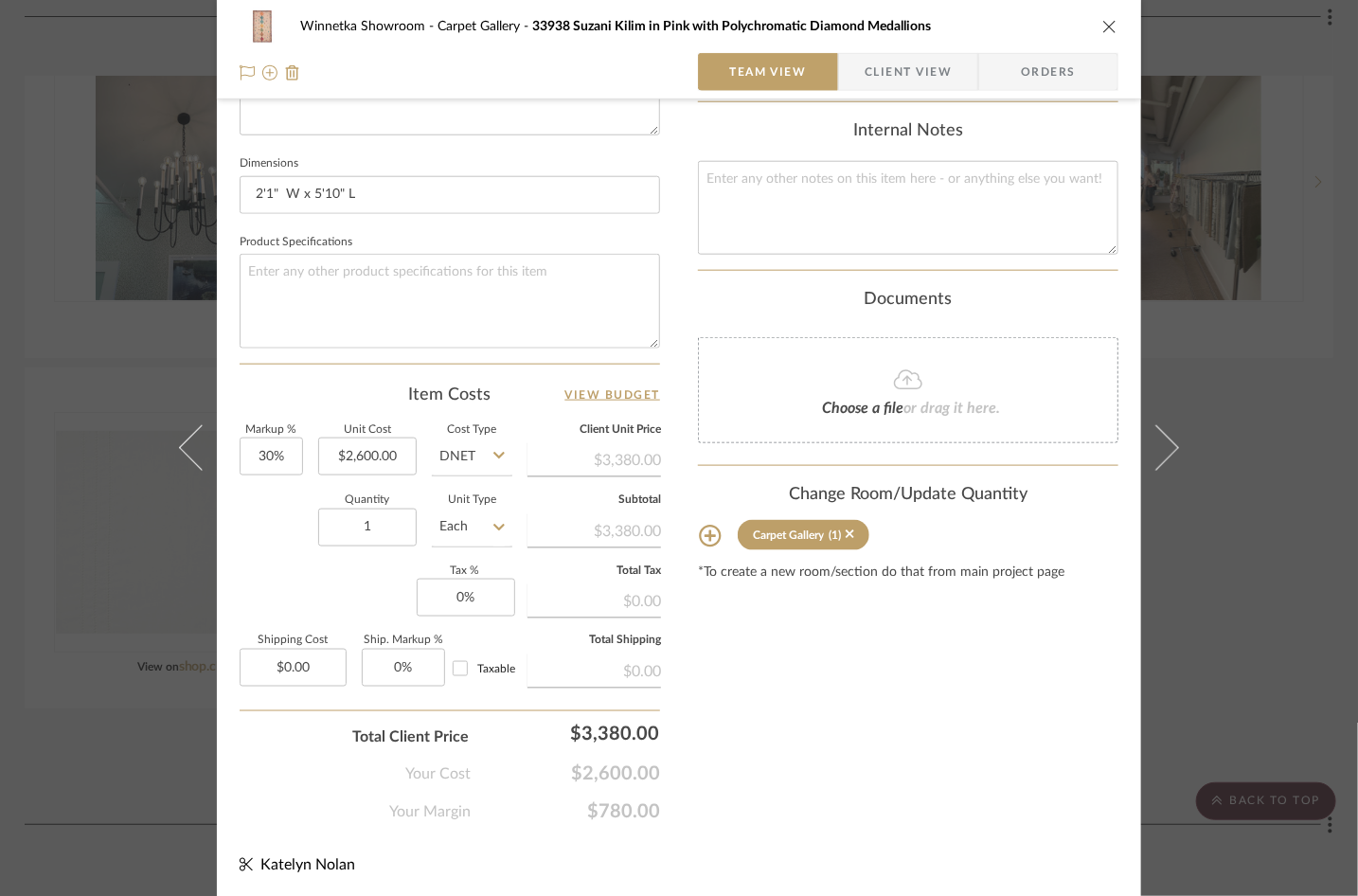 click at bounding box center [1110, 27] 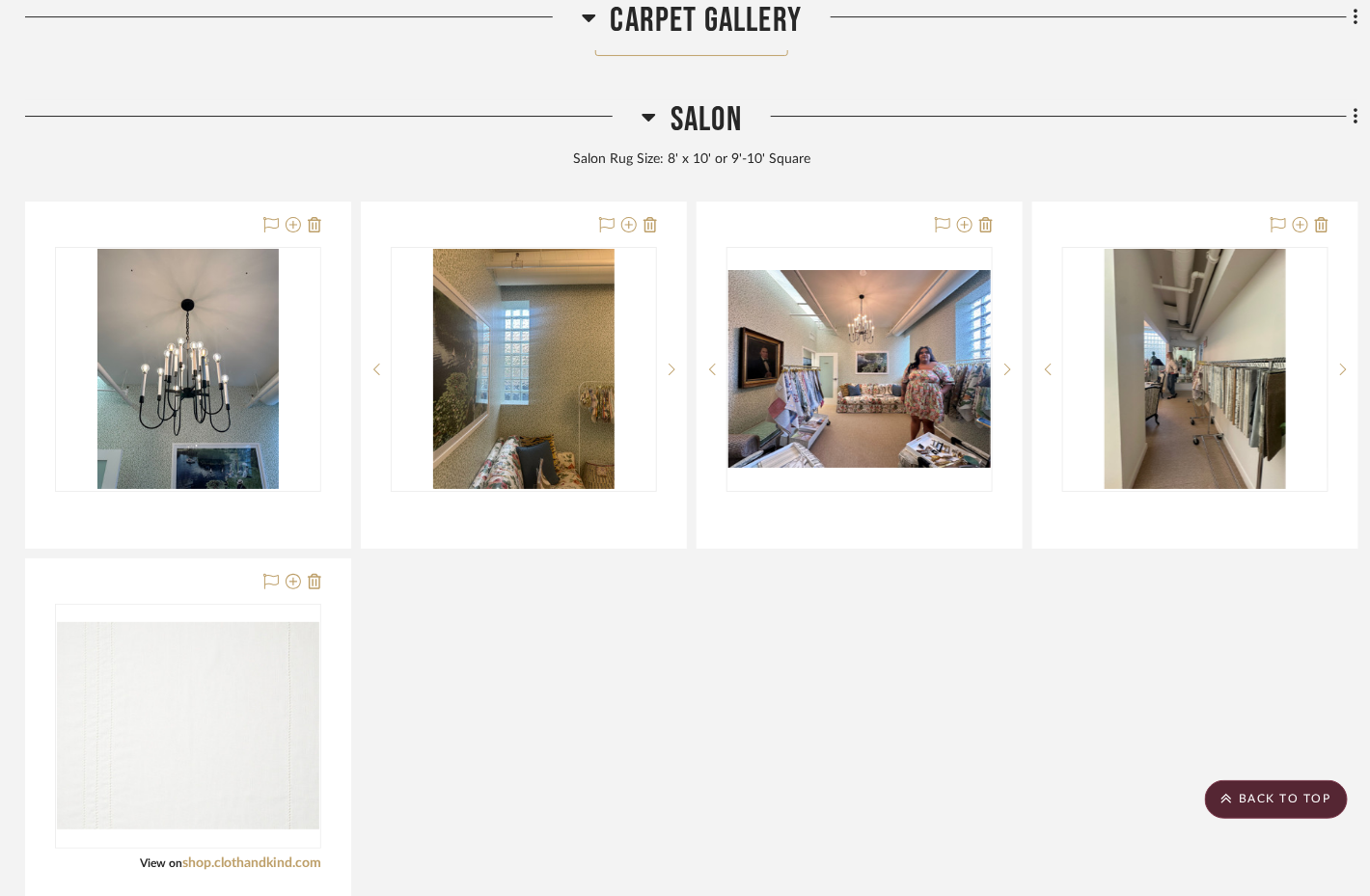 scroll, scrollTop: 2219, scrollLeft: 4, axis: both 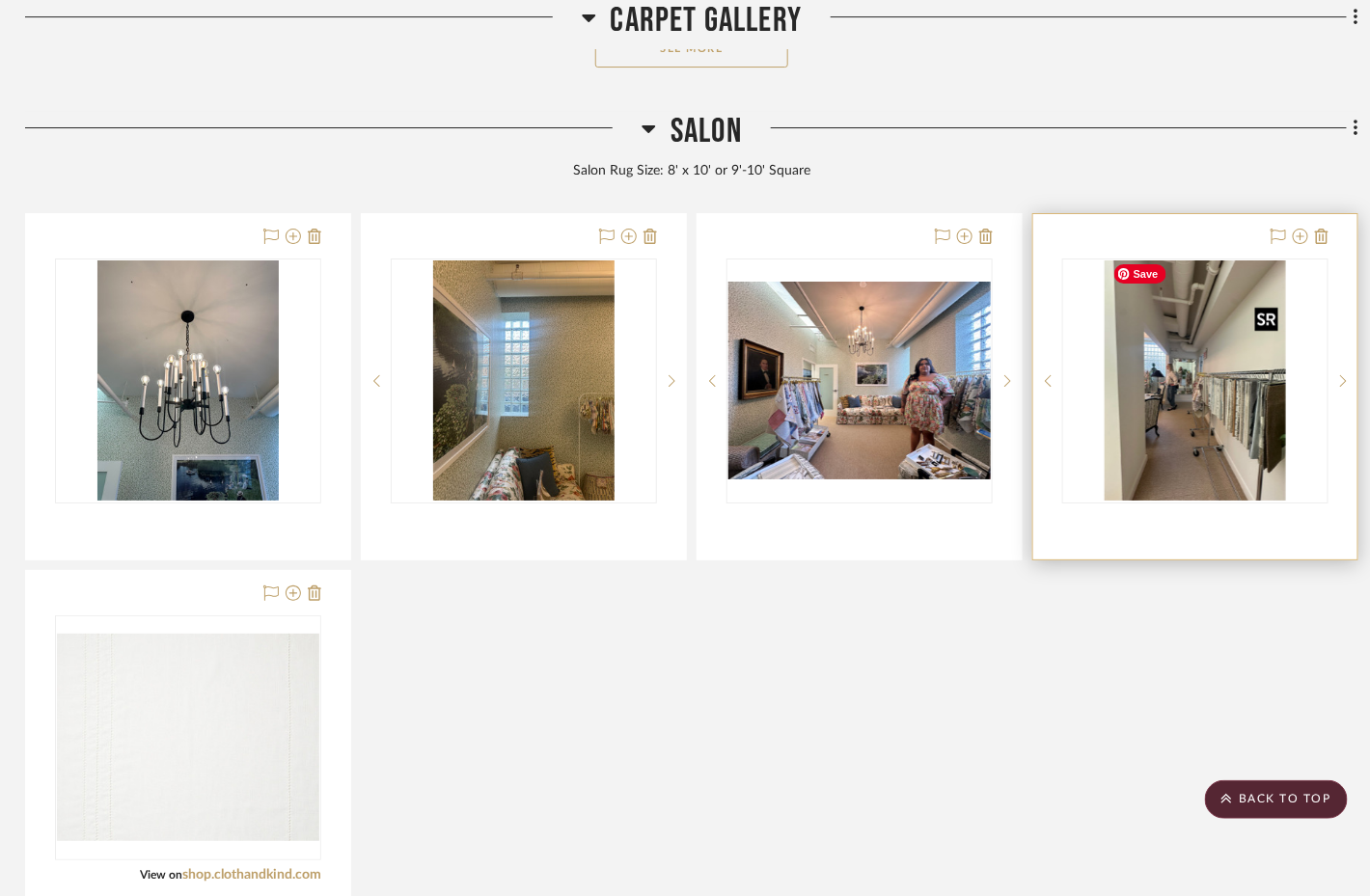 click at bounding box center (1195, 381) 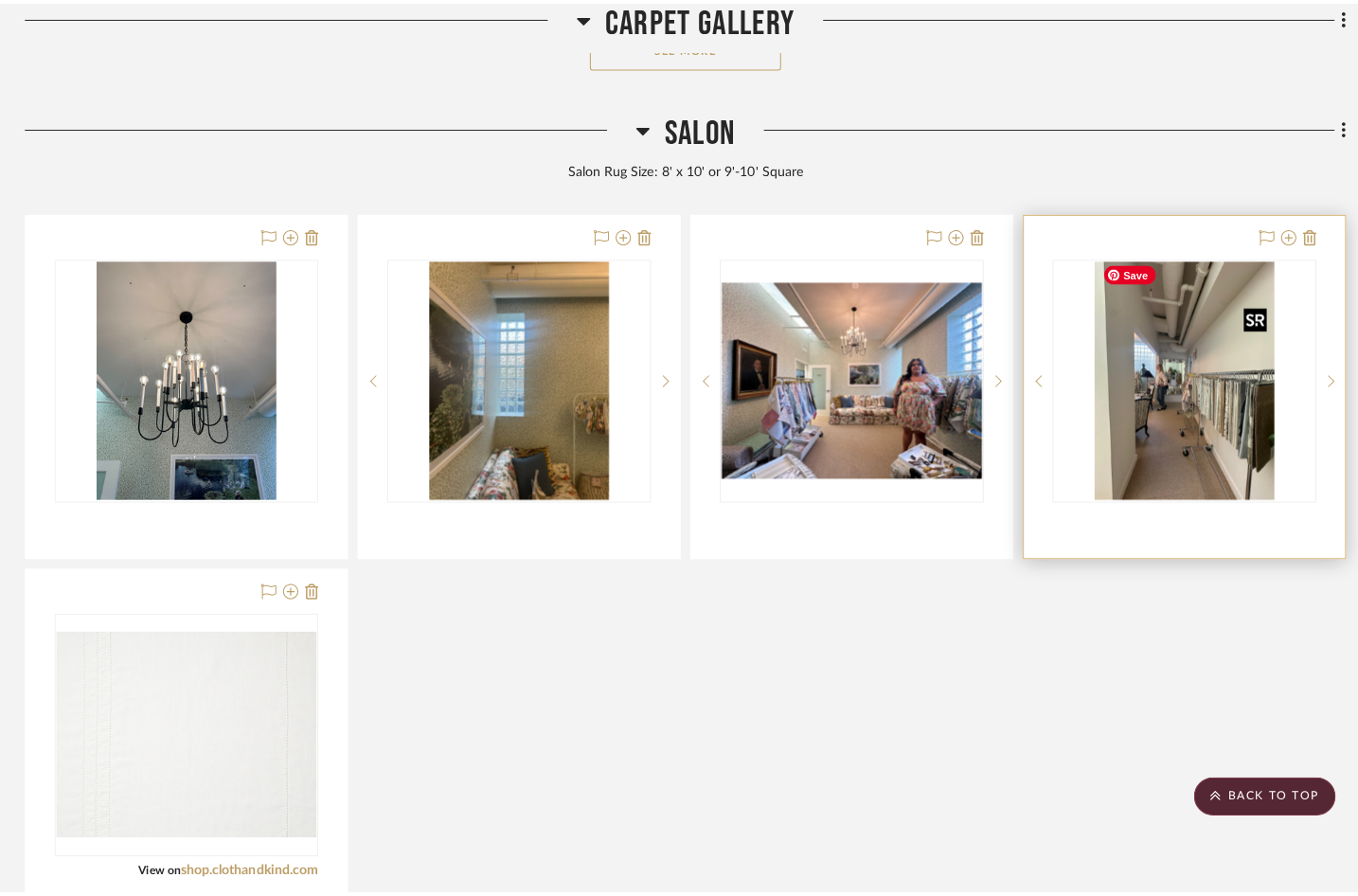scroll, scrollTop: 0, scrollLeft: 0, axis: both 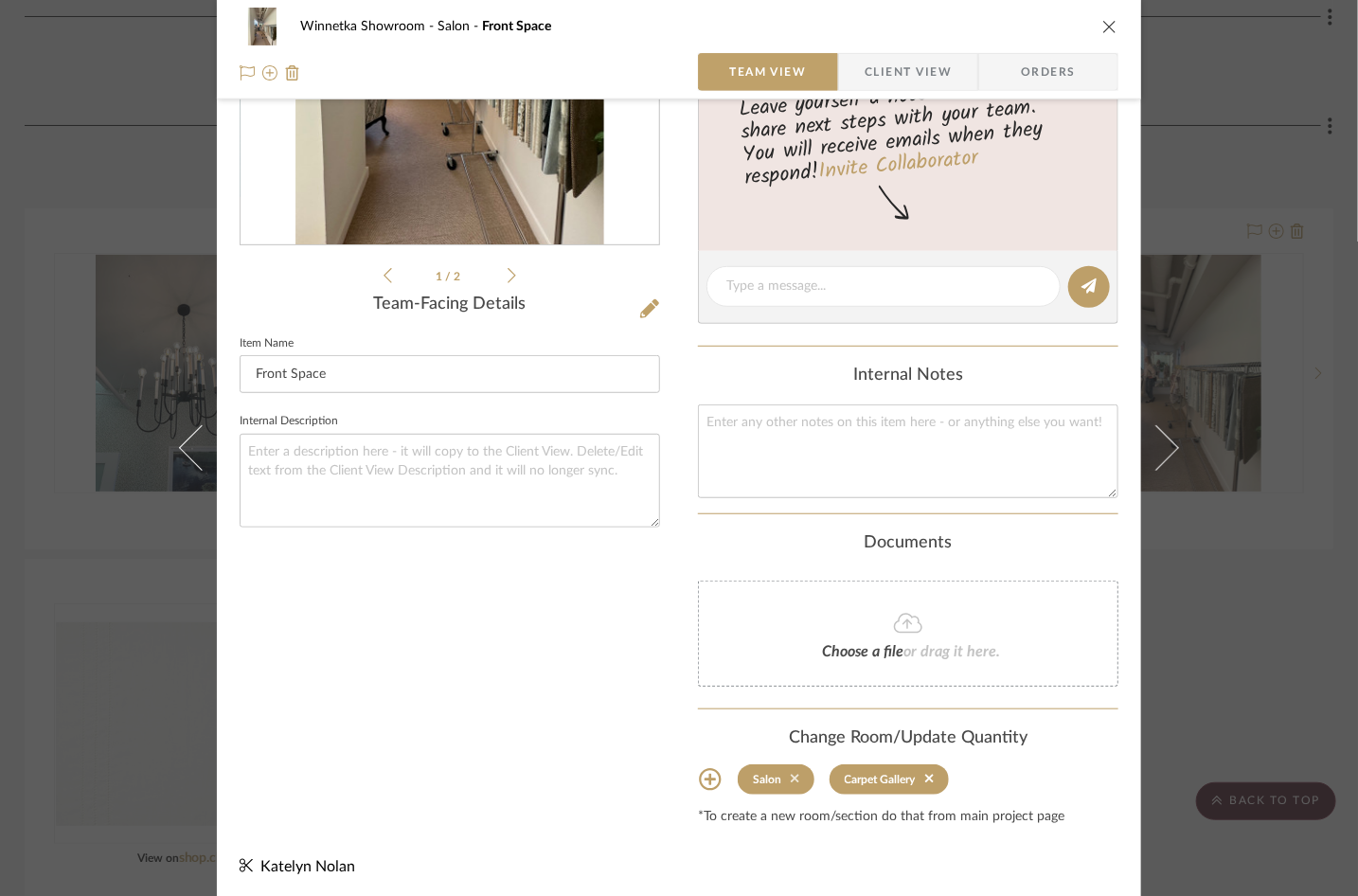 click 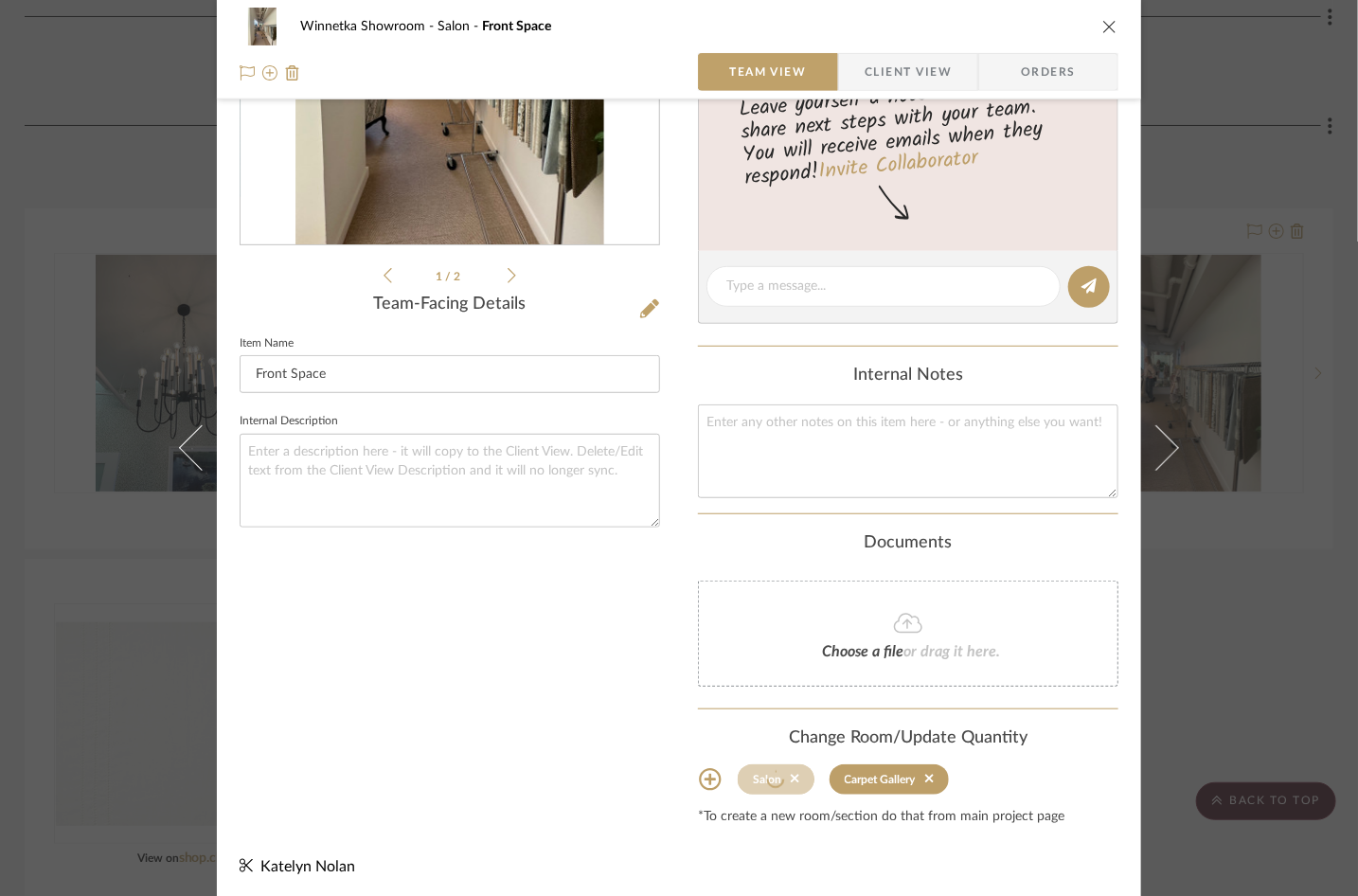 type 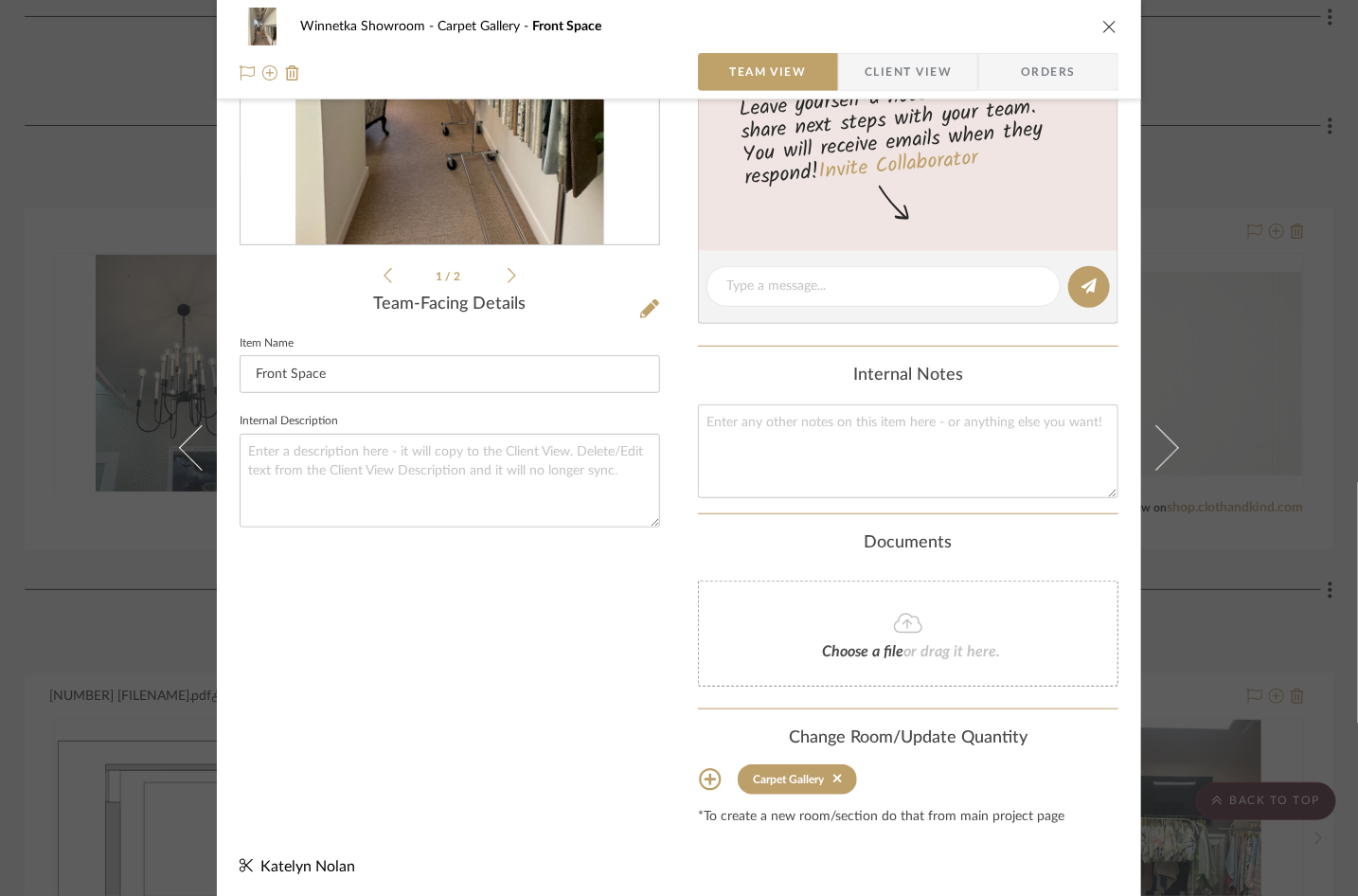 drag, startPoint x: 1102, startPoint y: 22, endPoint x: 1097, endPoint y: 35, distance: 13.928388 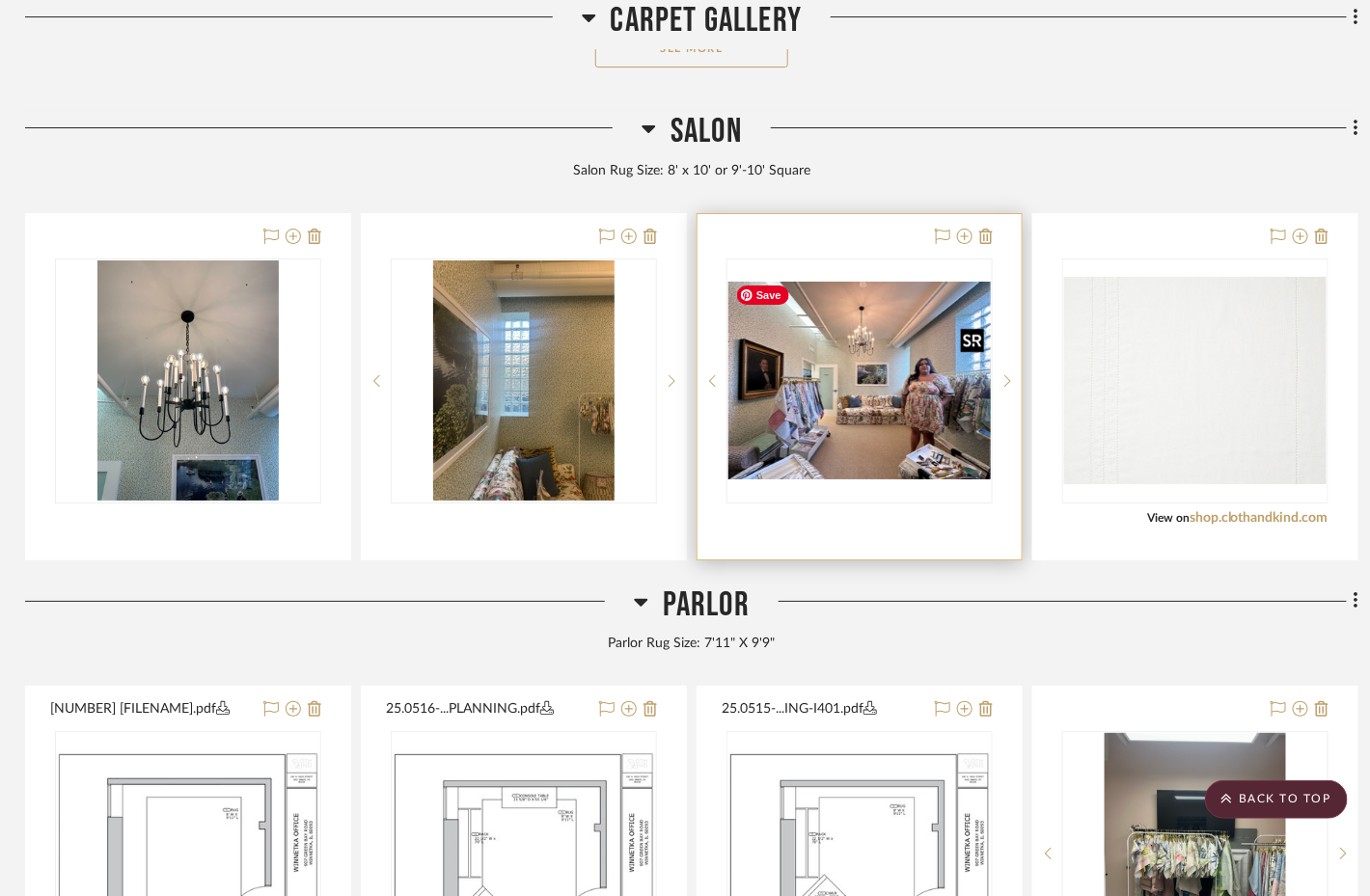 scroll, scrollTop: 1708, scrollLeft: 4, axis: both 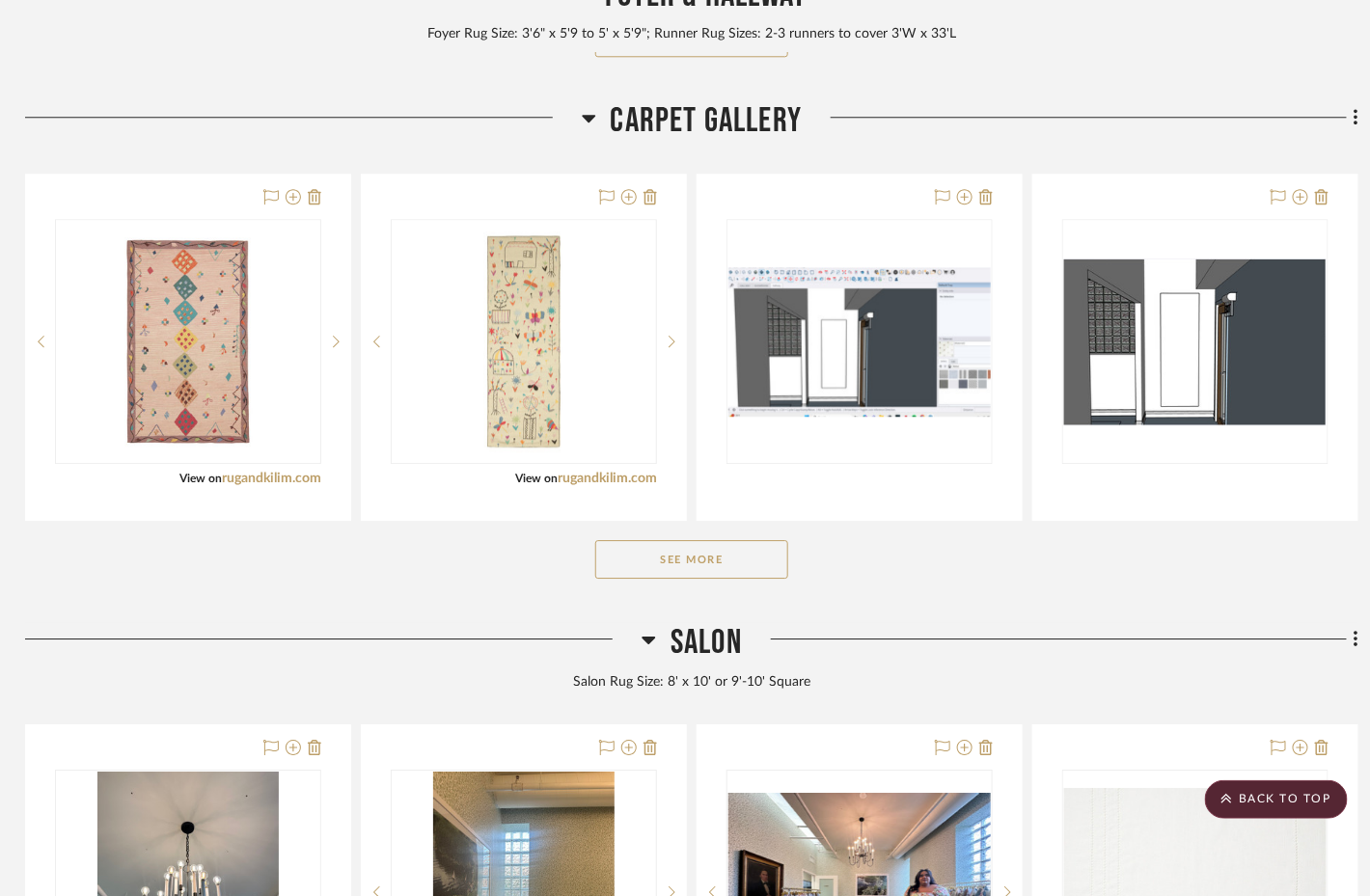 click on "See More" 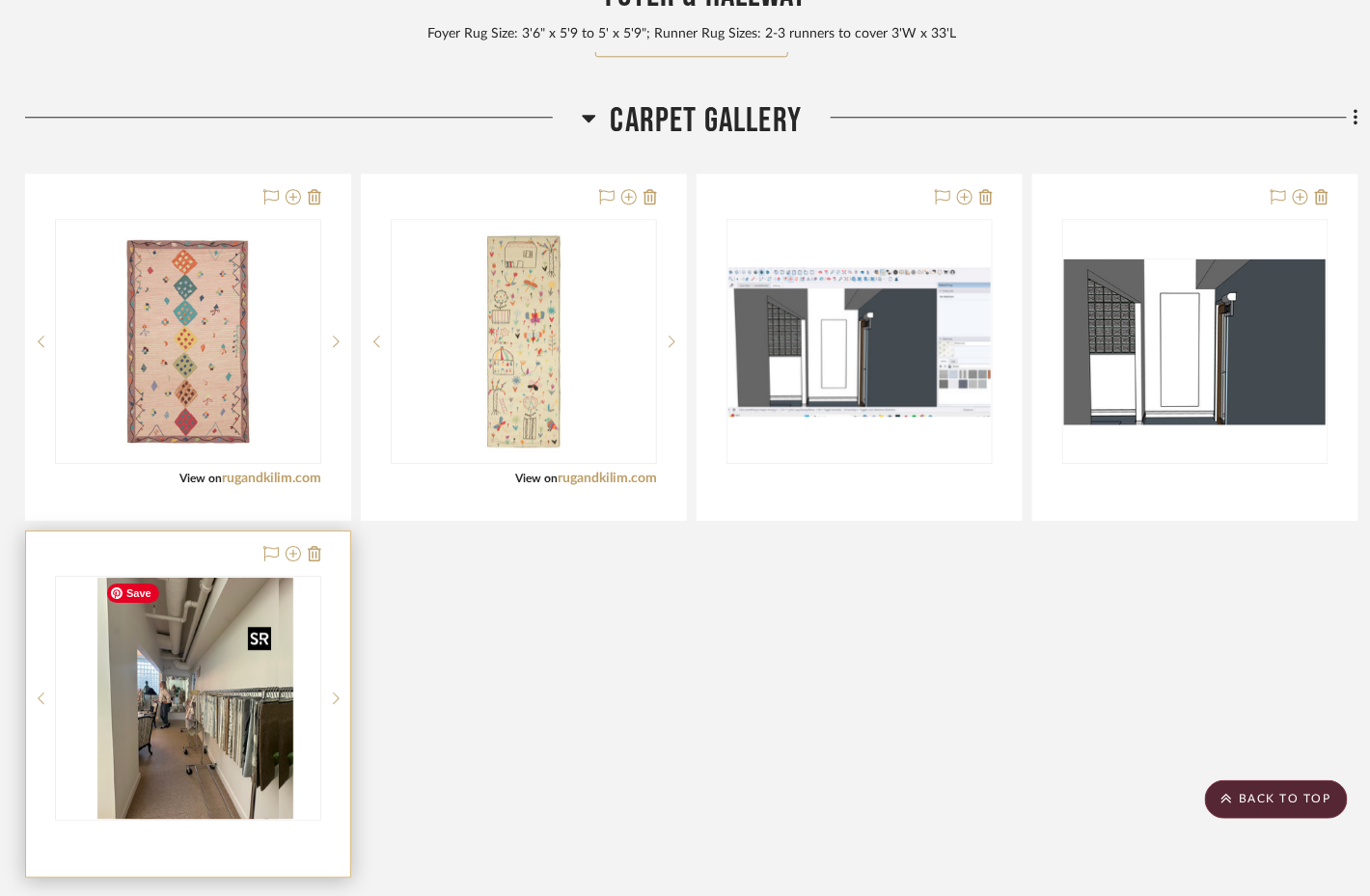 type 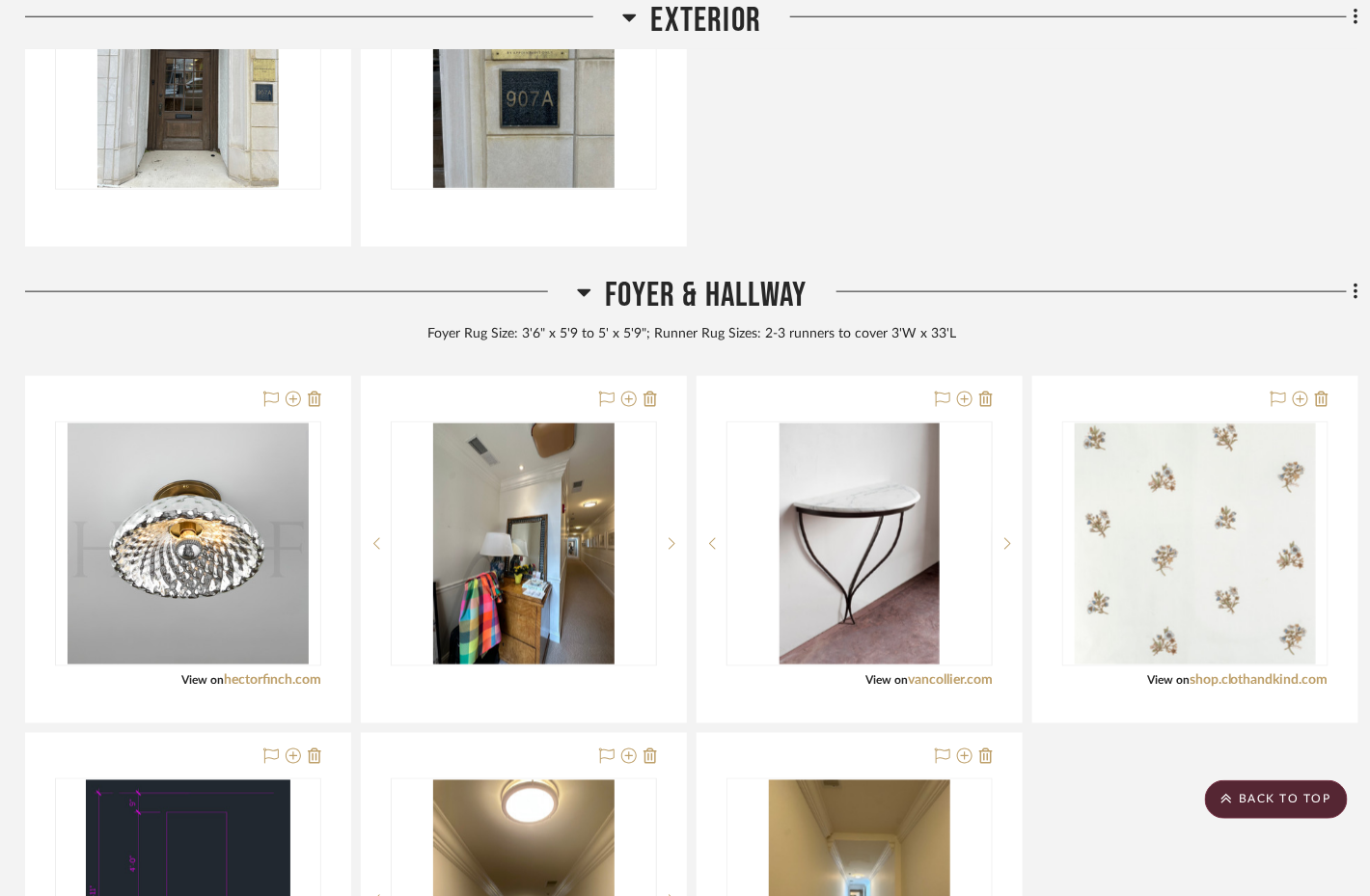 scroll, scrollTop: 622, scrollLeft: 4, axis: both 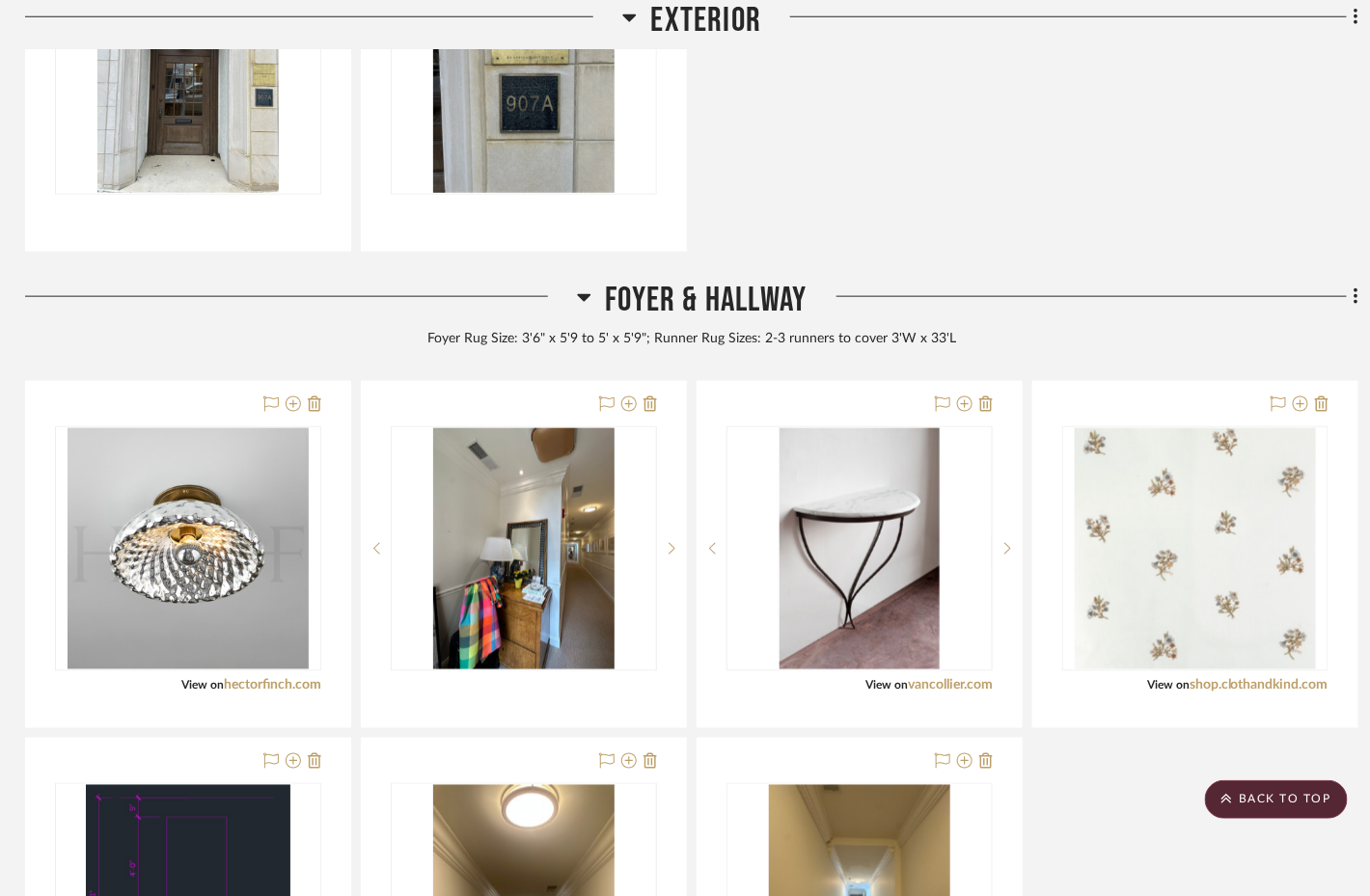 drag, startPoint x: 206, startPoint y: 718, endPoint x: 876, endPoint y: 38, distance: 954.62034 